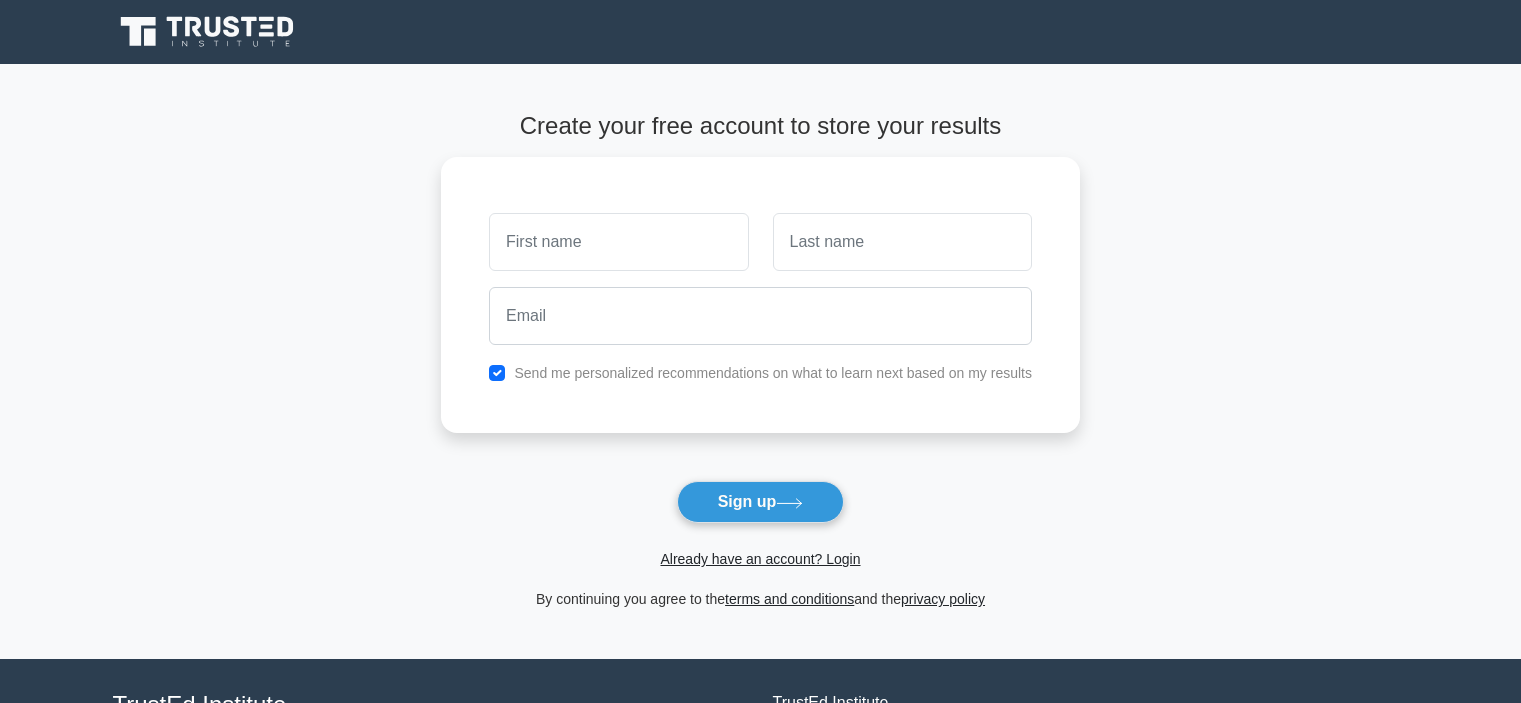 scroll, scrollTop: 0, scrollLeft: 0, axis: both 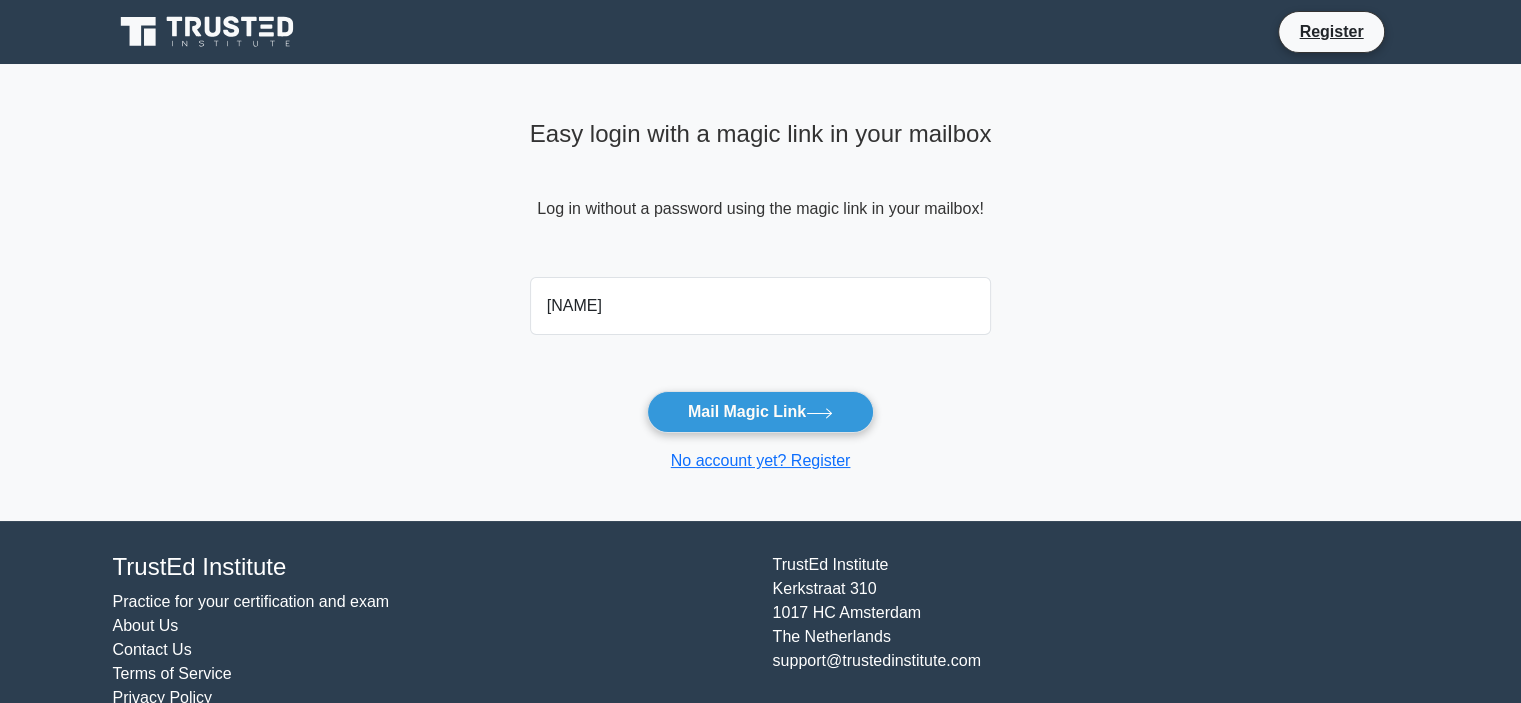 type on "[FIRST]@[DOMAIN]" 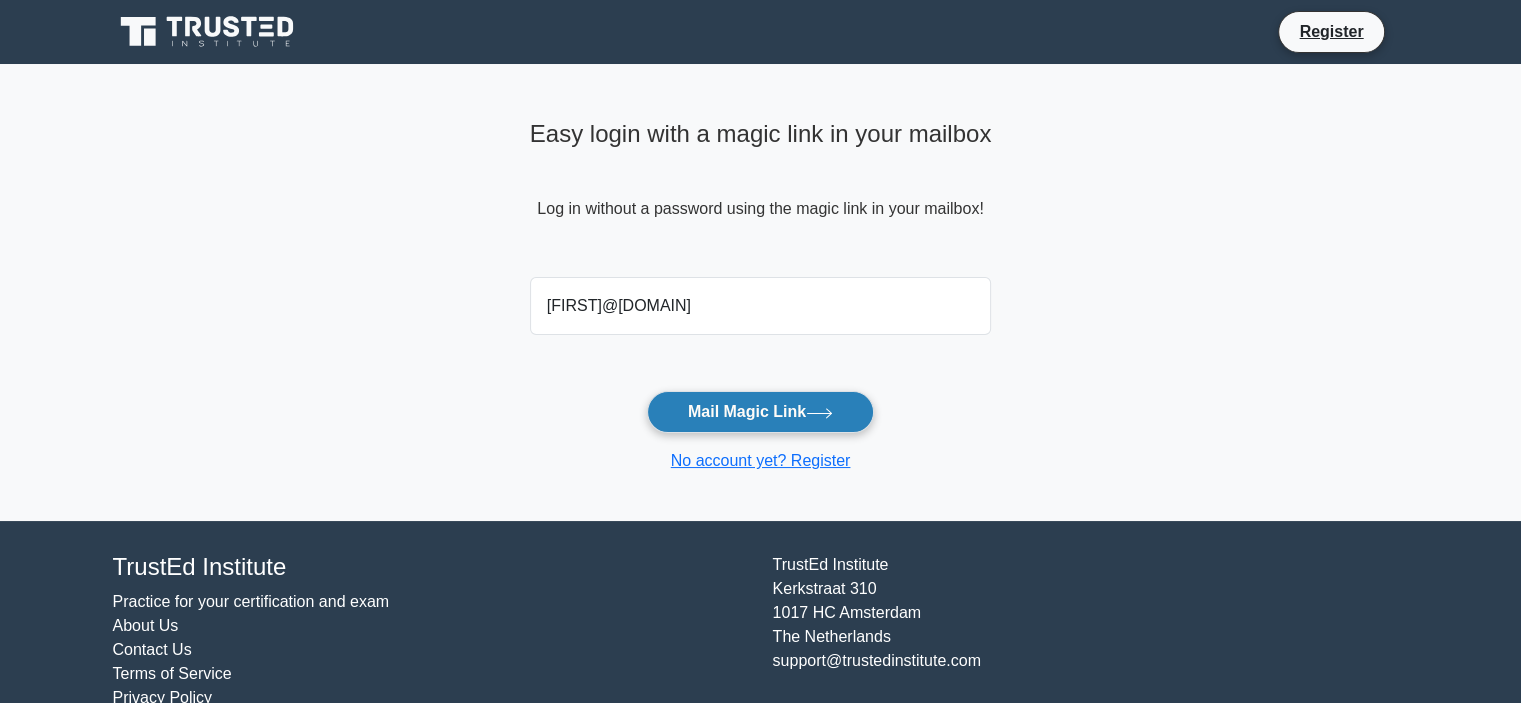 click on "Mail Magic Link" at bounding box center [760, 412] 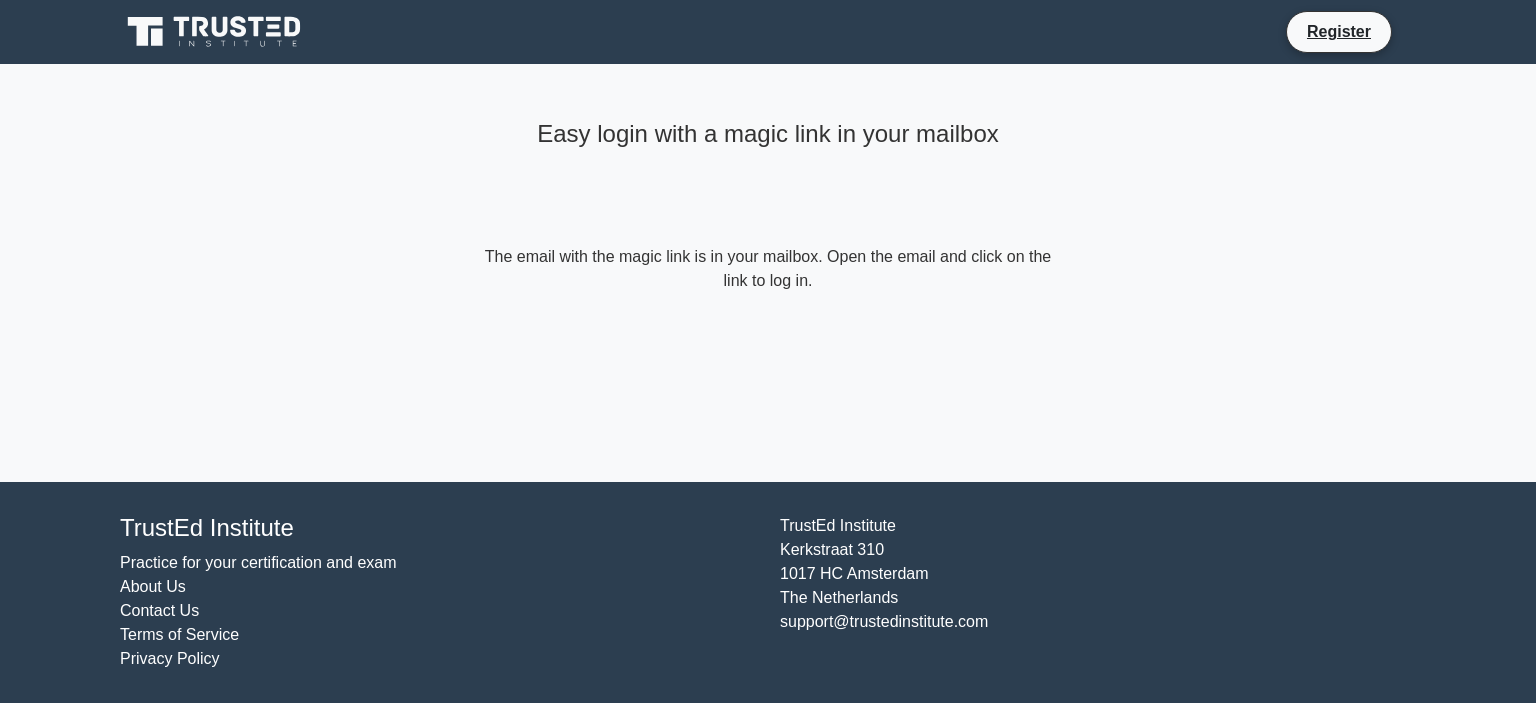 scroll, scrollTop: 0, scrollLeft: 0, axis: both 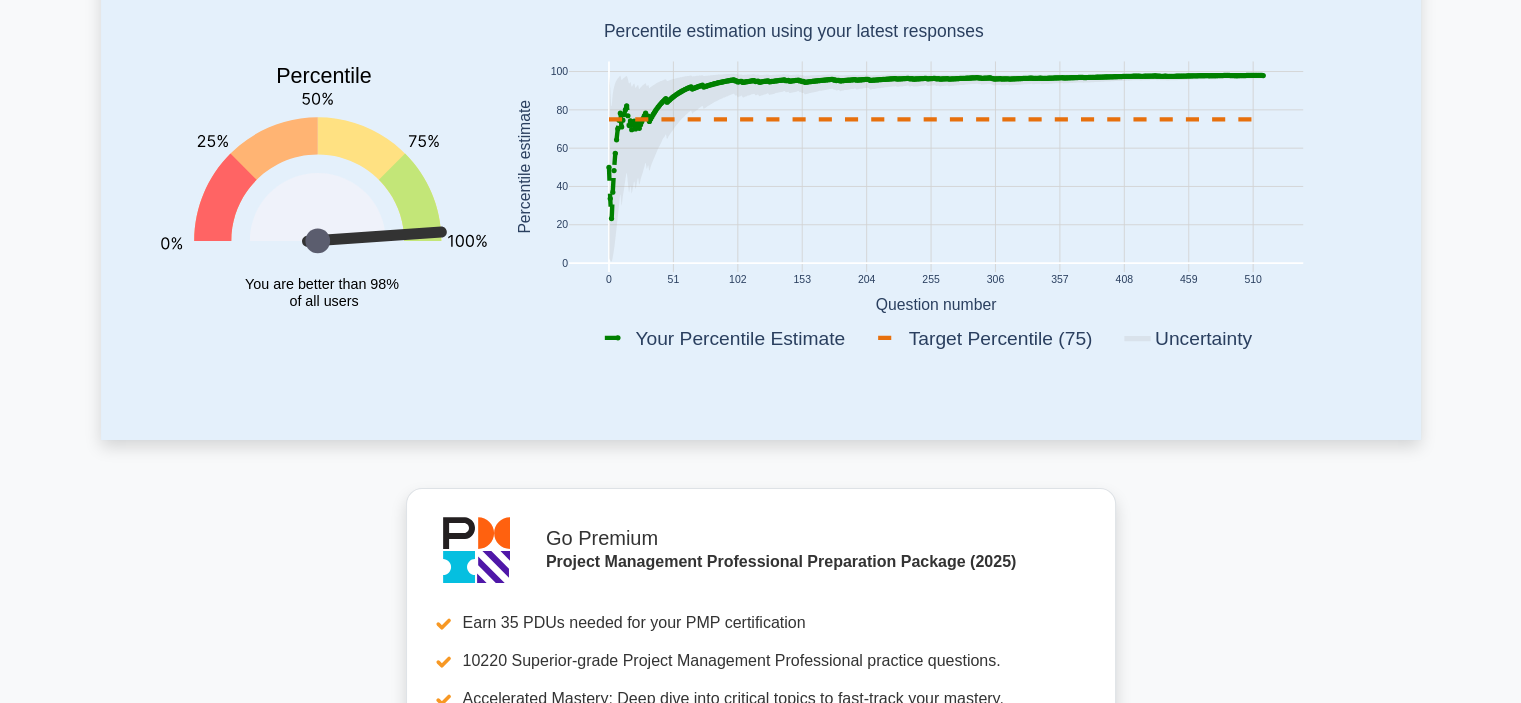 click on "Your level:
Pmp  Master
Continue practicing
Percentile
You are better than 98%
of all  users
0 51 102 153 204 255 306 357 408 459 510 0 20 40 60 80" at bounding box center [760, 1146] 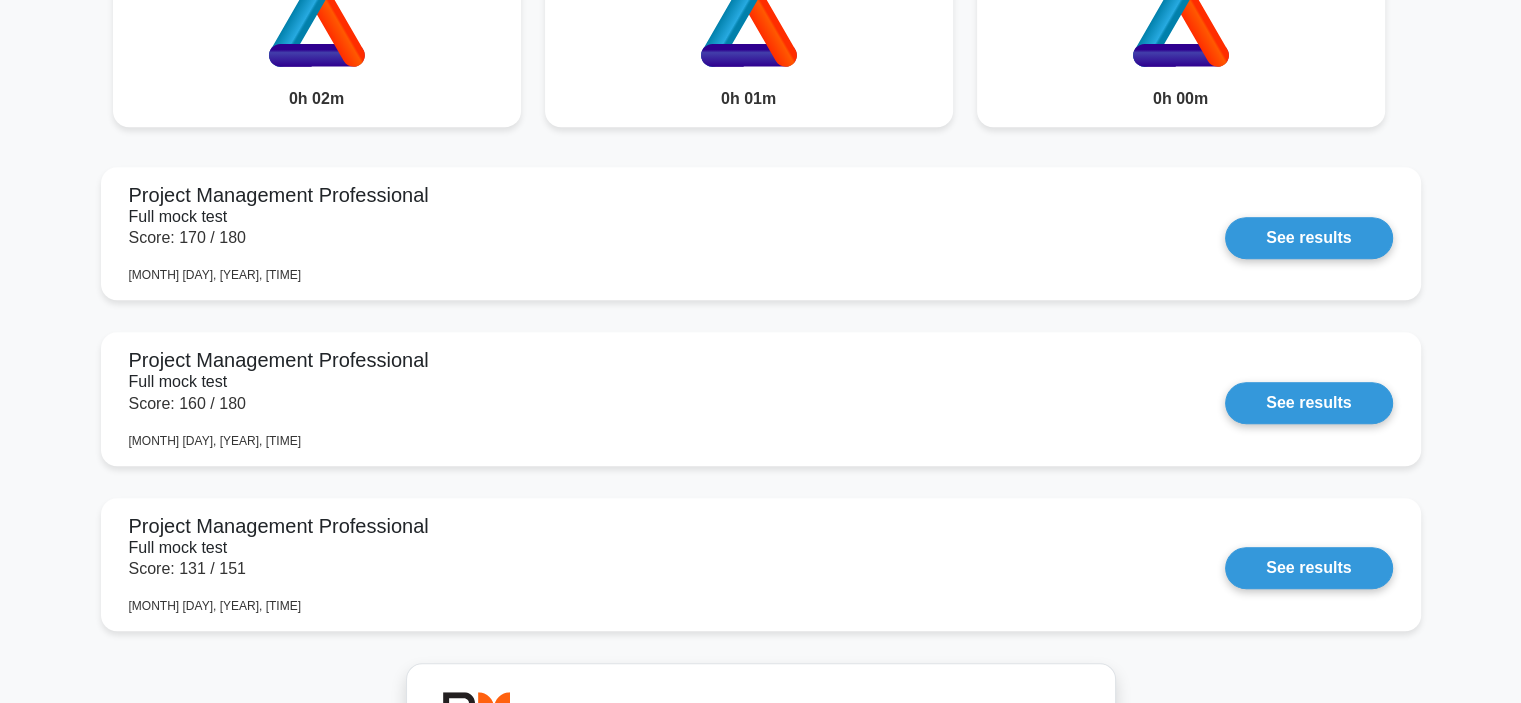 scroll, scrollTop: 0, scrollLeft: 0, axis: both 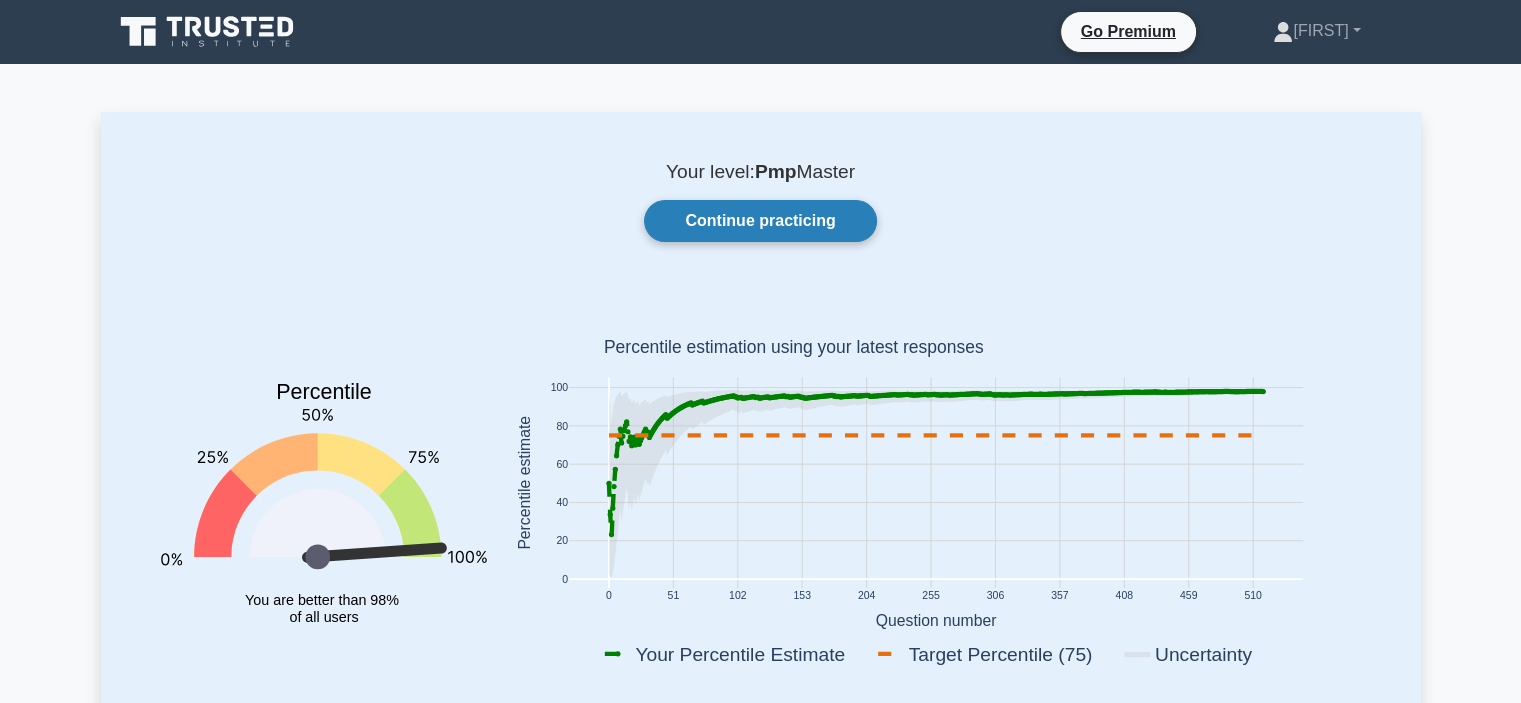 click on "Continue practicing" at bounding box center [760, 221] 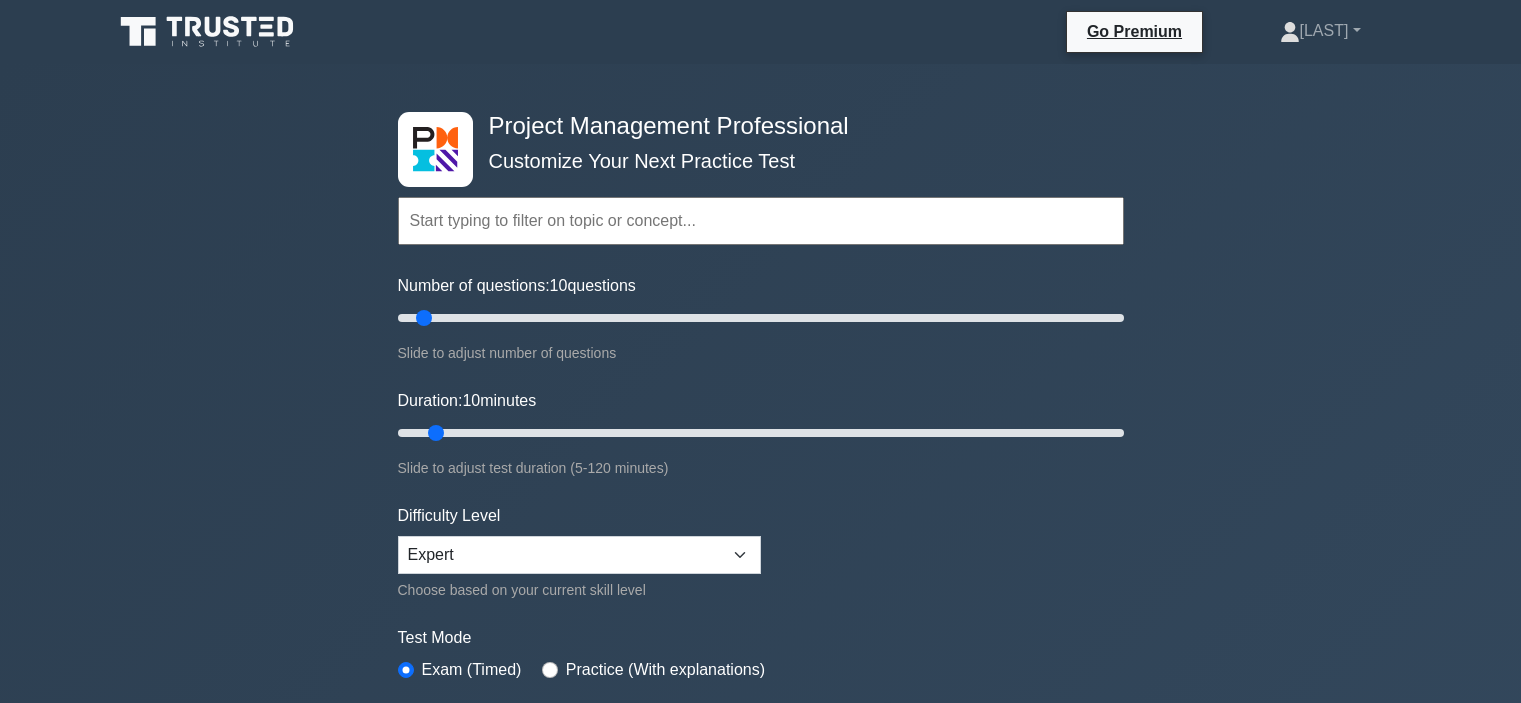 scroll, scrollTop: 0, scrollLeft: 0, axis: both 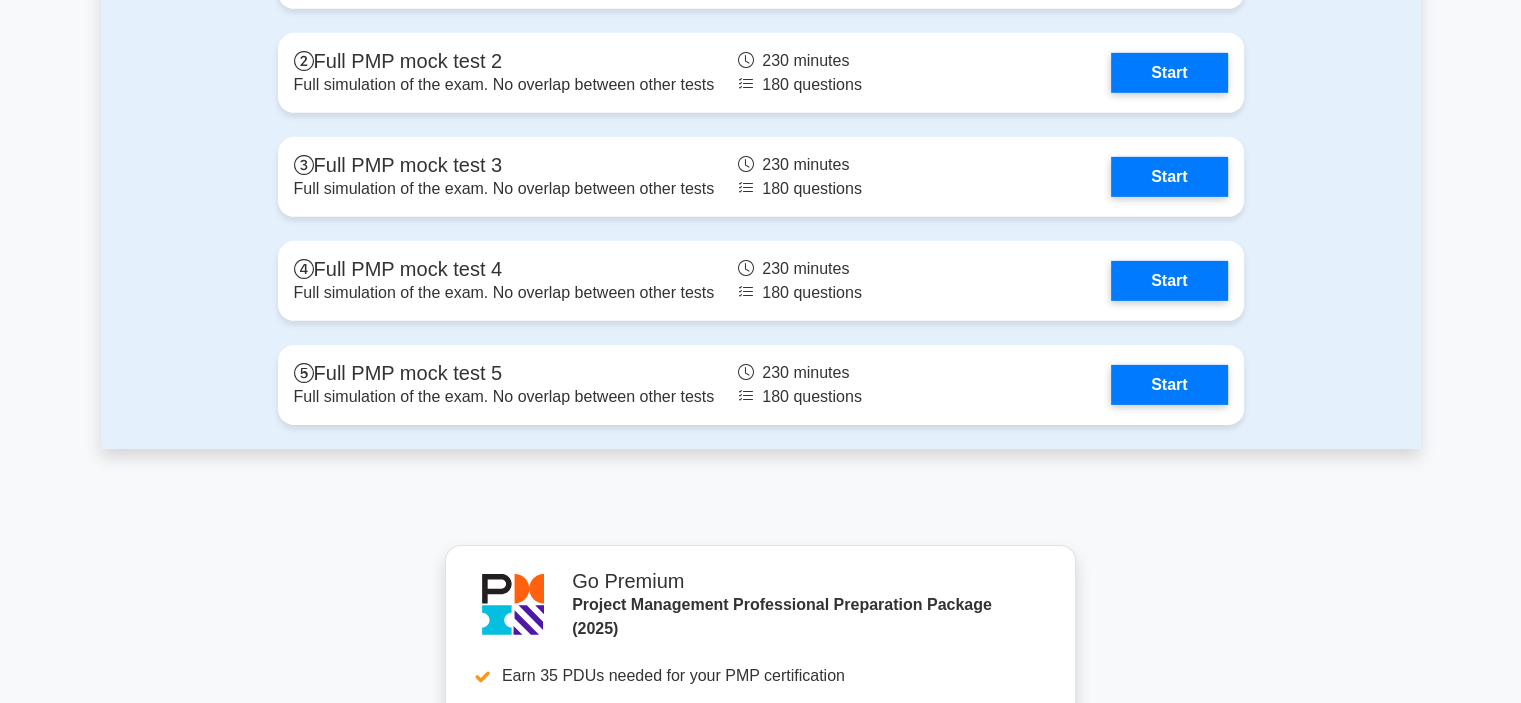 click on "Project Management Professional
Customize Your Next Practice Test
Topics
Scope Management
Time Management
Cost Management
Quality Management
Risk Management
Integration Management
Human Resource Management" at bounding box center [760, -2403] 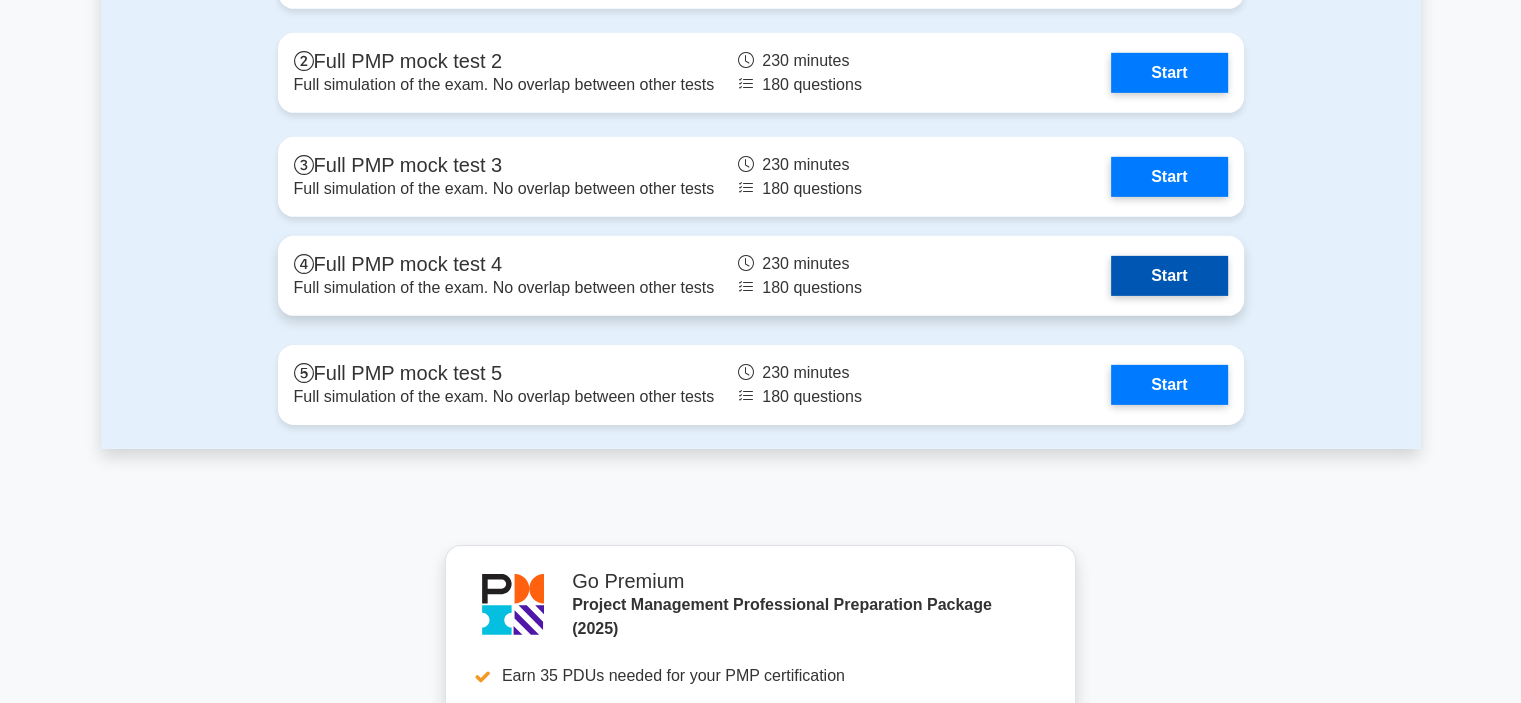 click on "Start" at bounding box center (1169, 276) 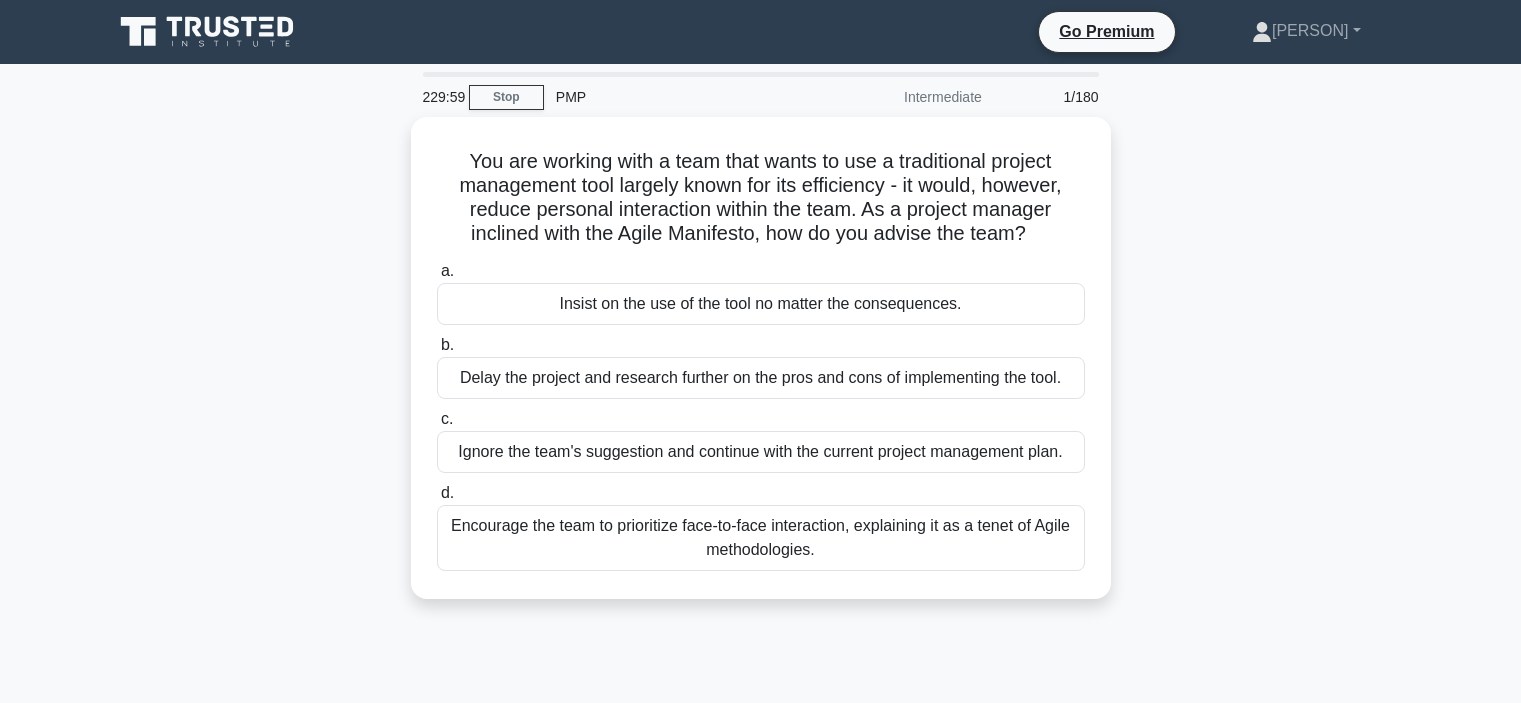scroll, scrollTop: 0, scrollLeft: 0, axis: both 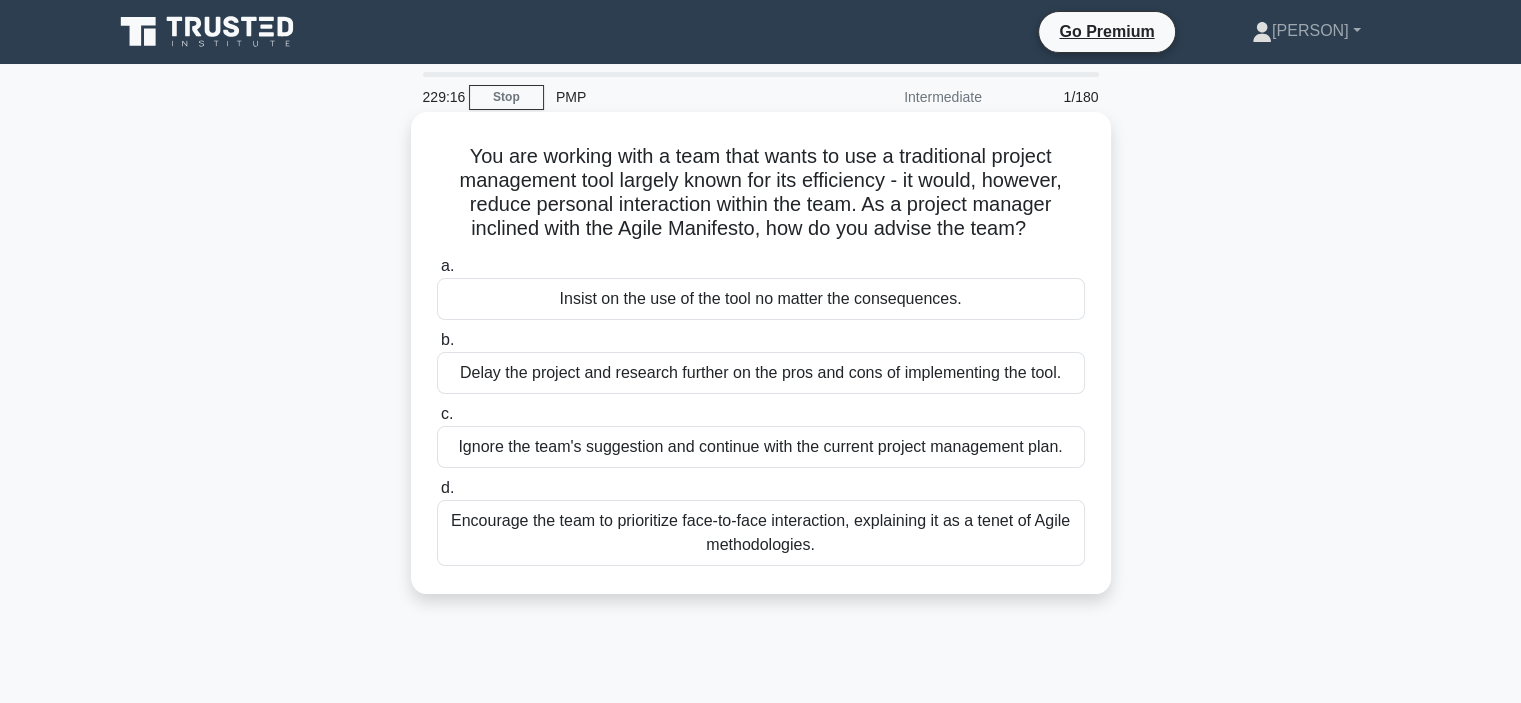 click on "Encourage the team to prioritize face-to-face interaction, explaining it as a tenet of Agile methodologies." at bounding box center (761, 533) 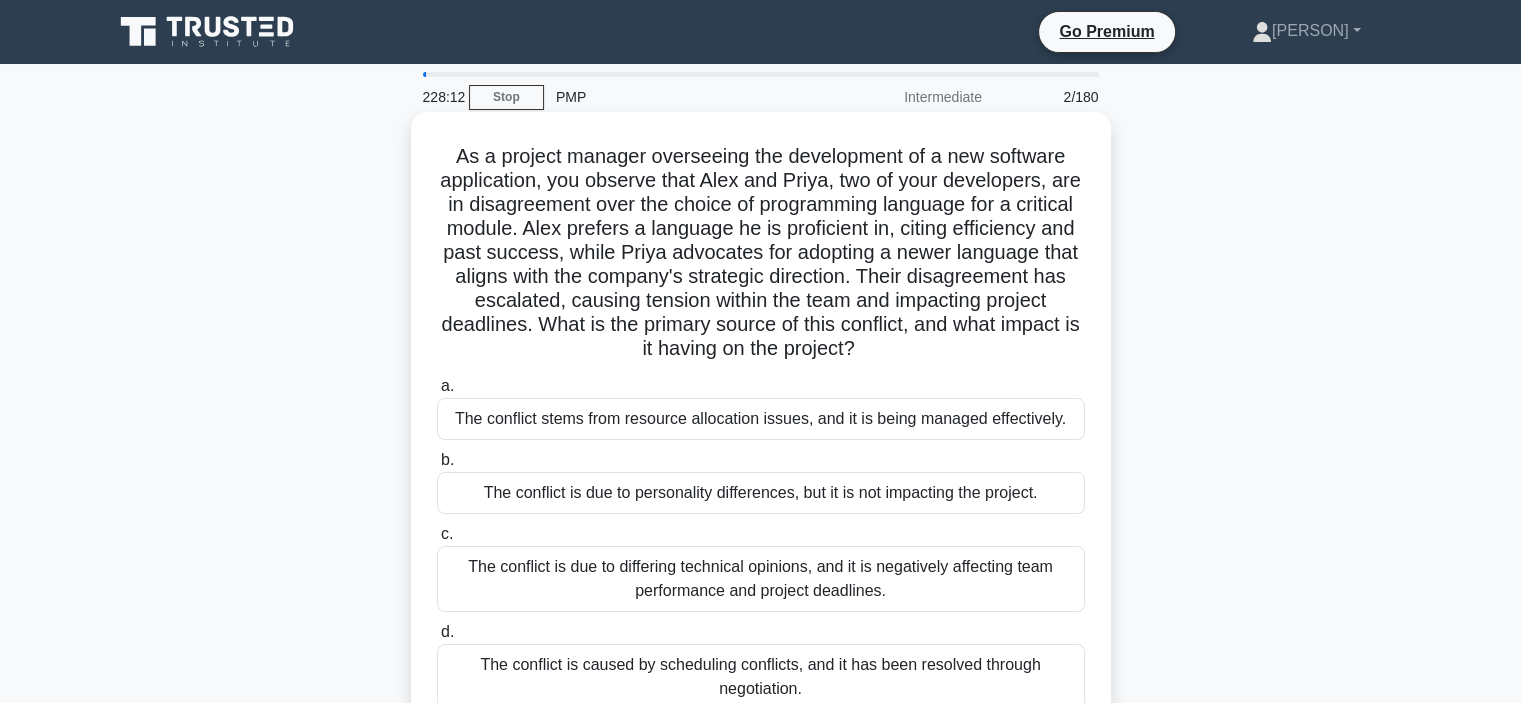 click on "The conflict is due to differing technical opinions, and it is negatively affecting team performance and project deadlines." at bounding box center (761, 579) 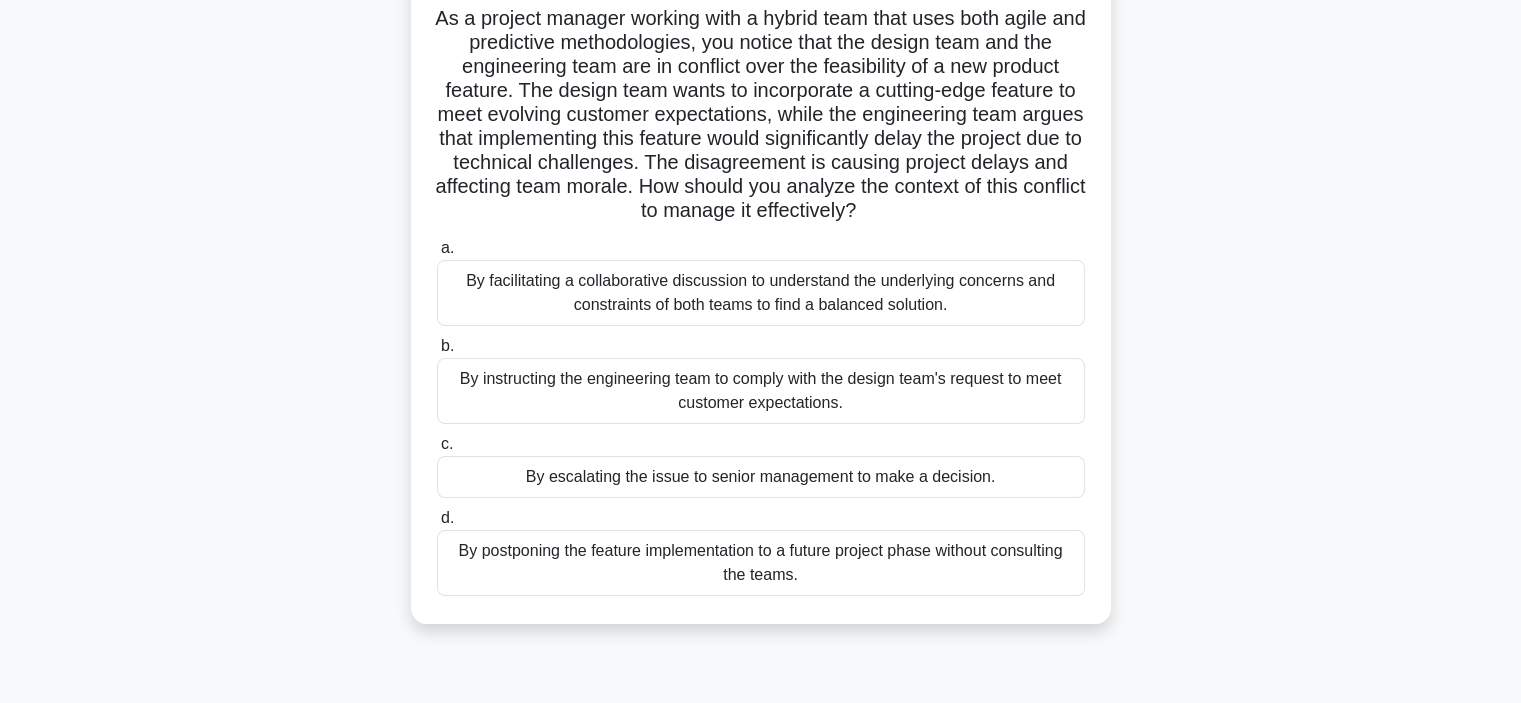 scroll, scrollTop: 144, scrollLeft: 0, axis: vertical 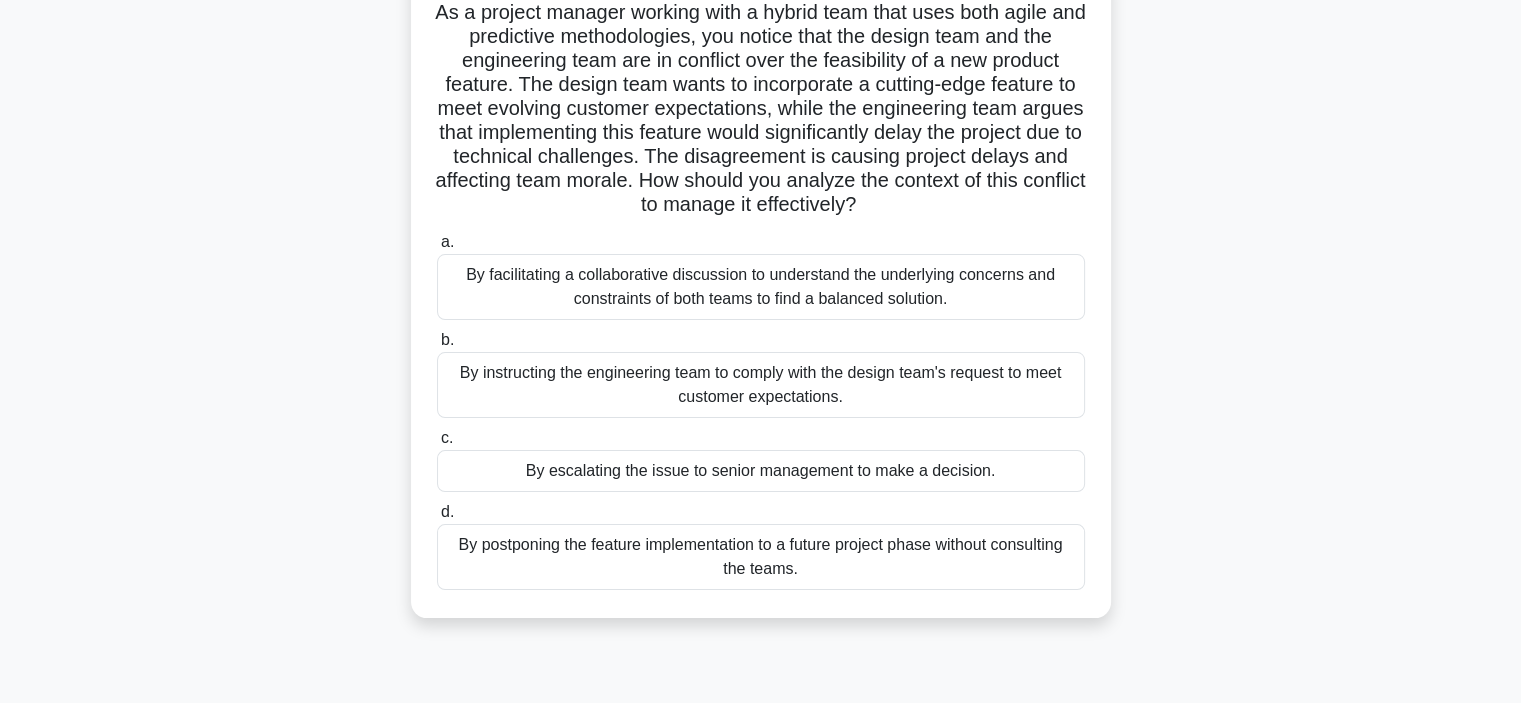 click on "By facilitating a collaborative discussion to understand the underlying concerns and constraints of both teams to find a balanced solution." at bounding box center [761, 287] 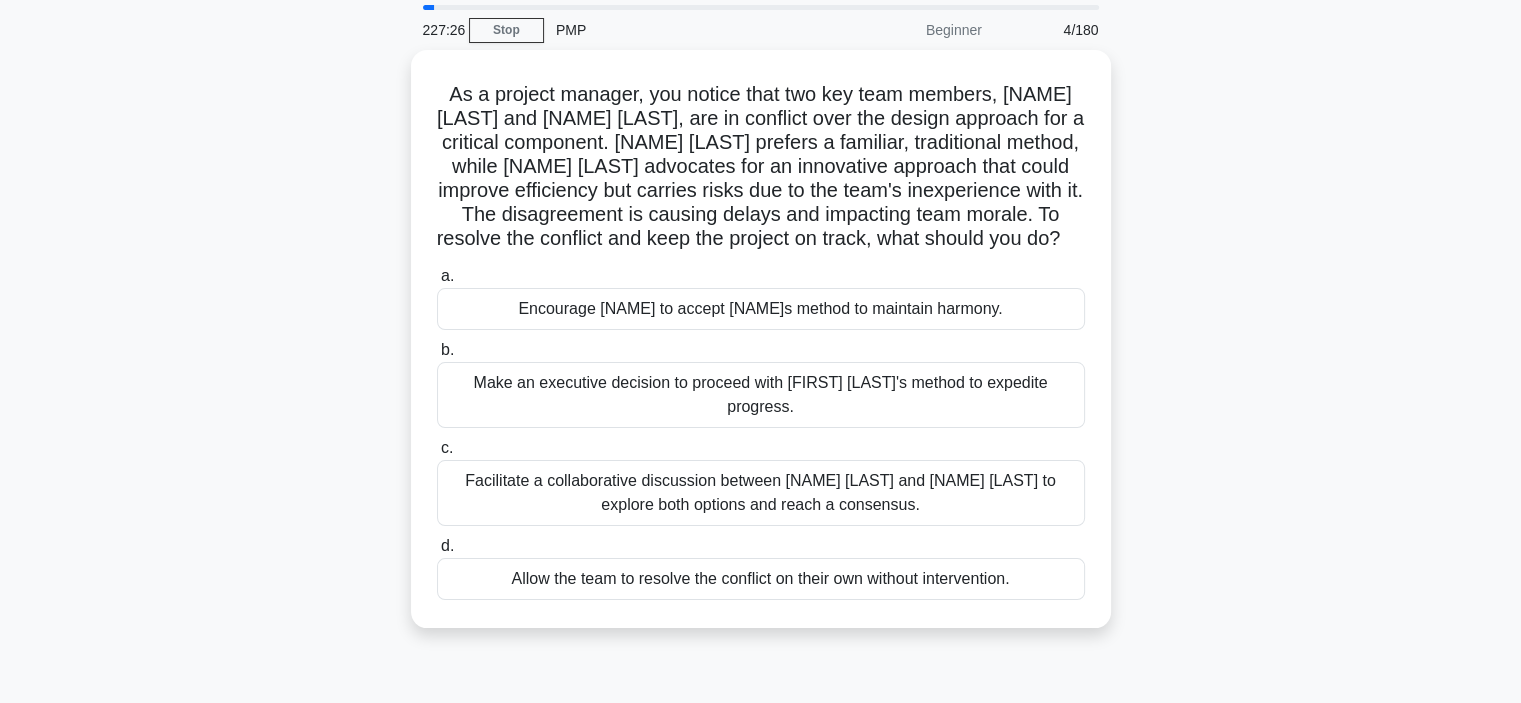 scroll, scrollTop: 0, scrollLeft: 0, axis: both 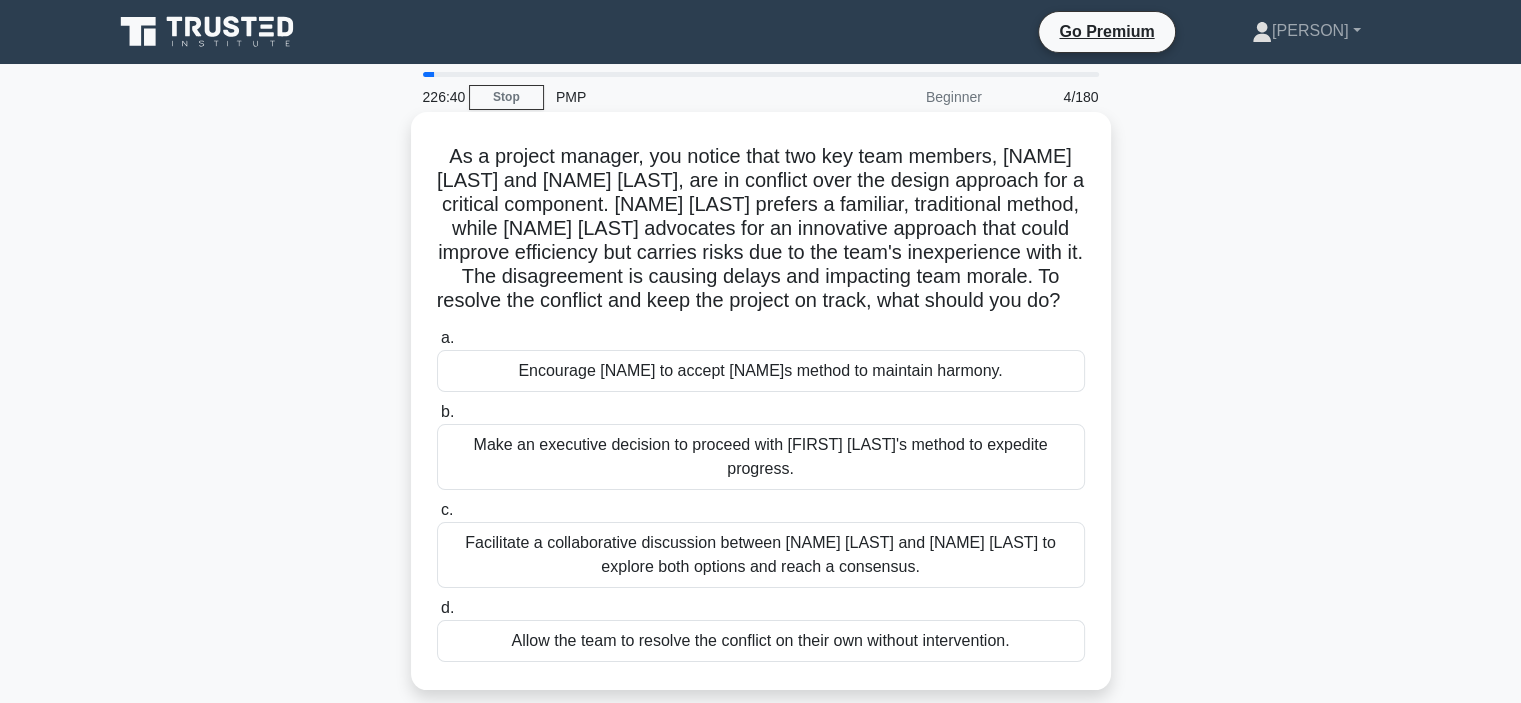 click on "Facilitate a collaborative discussion between [NAME] [LAST] and [NAME] [LAST] to explore both options and reach a consensus." at bounding box center (761, 555) 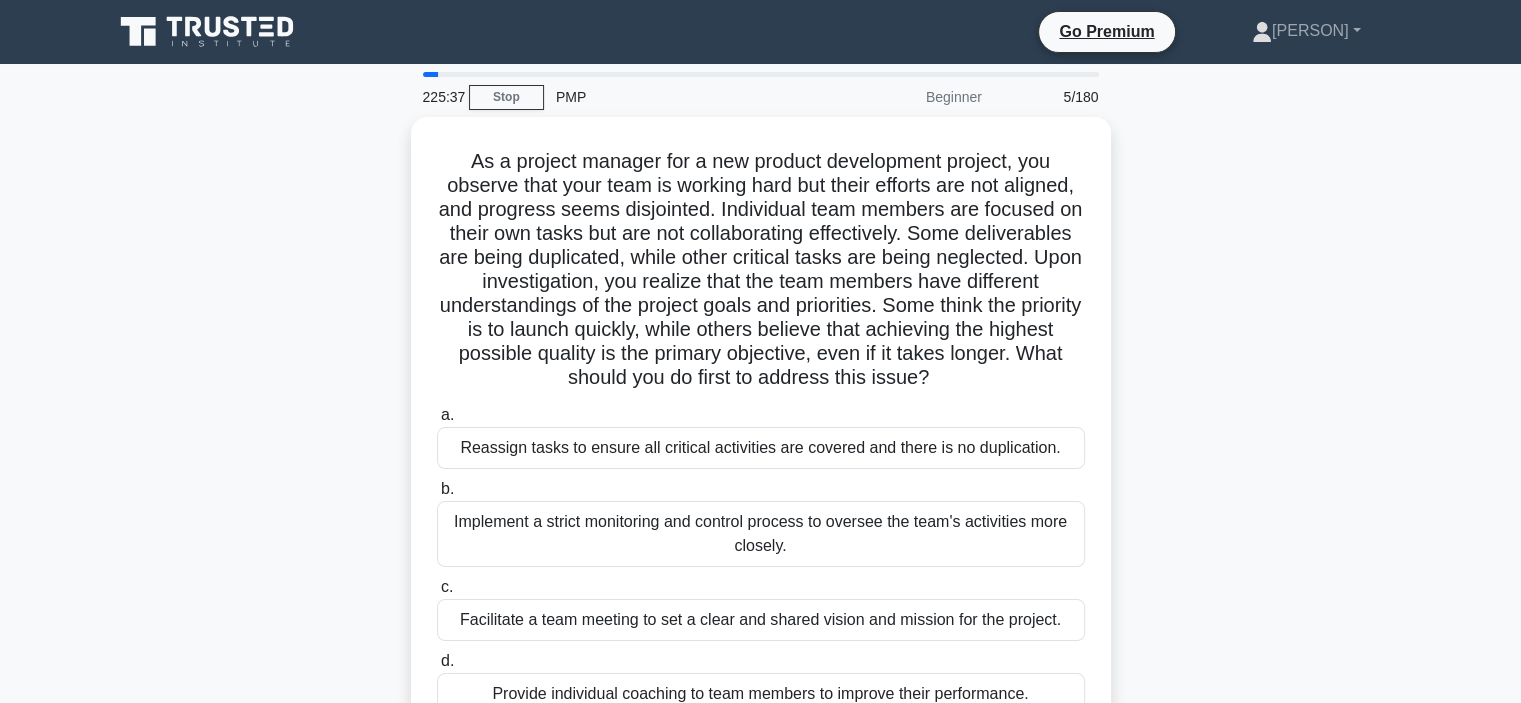 click on "225:37
Stop
PMP
Beginner
5/180
As a project manager for a new product development project, you observe that your team is working hard but their efforts are not aligned, and progress seems disjointed. Individual team members are focused on their own tasks but are not collaborating effectively. Some deliverables are being duplicated, while other critical tasks are being neglected. Upon investigation, you realize that the team members have different understandings of the project goals and priorities. Some think the priority is to launch quickly, while others believe that achieving the highest possible quality is the primary objective, even if it takes longer.
What should you do first to address this issue?
a. b. c. d." at bounding box center [760, 572] 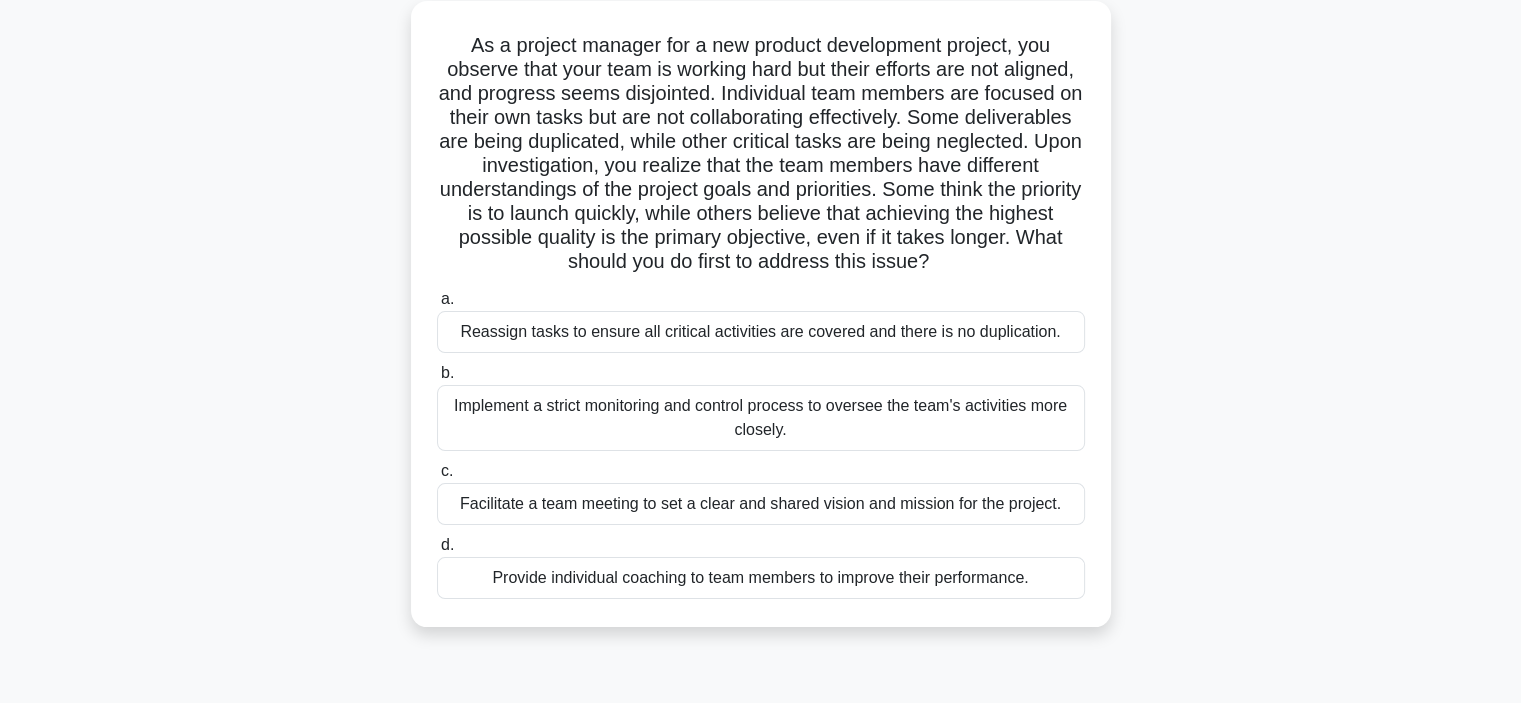scroll, scrollTop: 120, scrollLeft: 0, axis: vertical 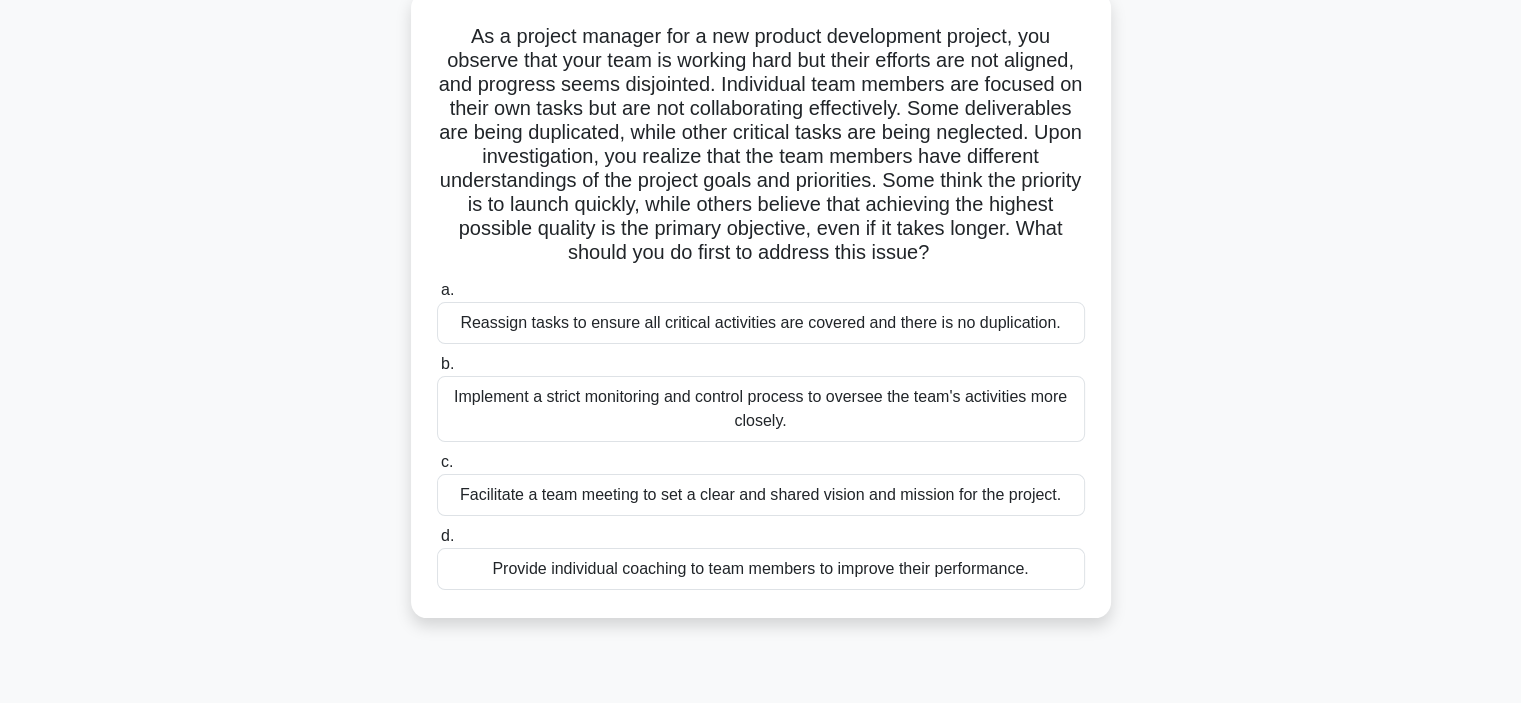 click on "Facilitate a team meeting to set a clear and shared vision and mission for the project." at bounding box center (761, 495) 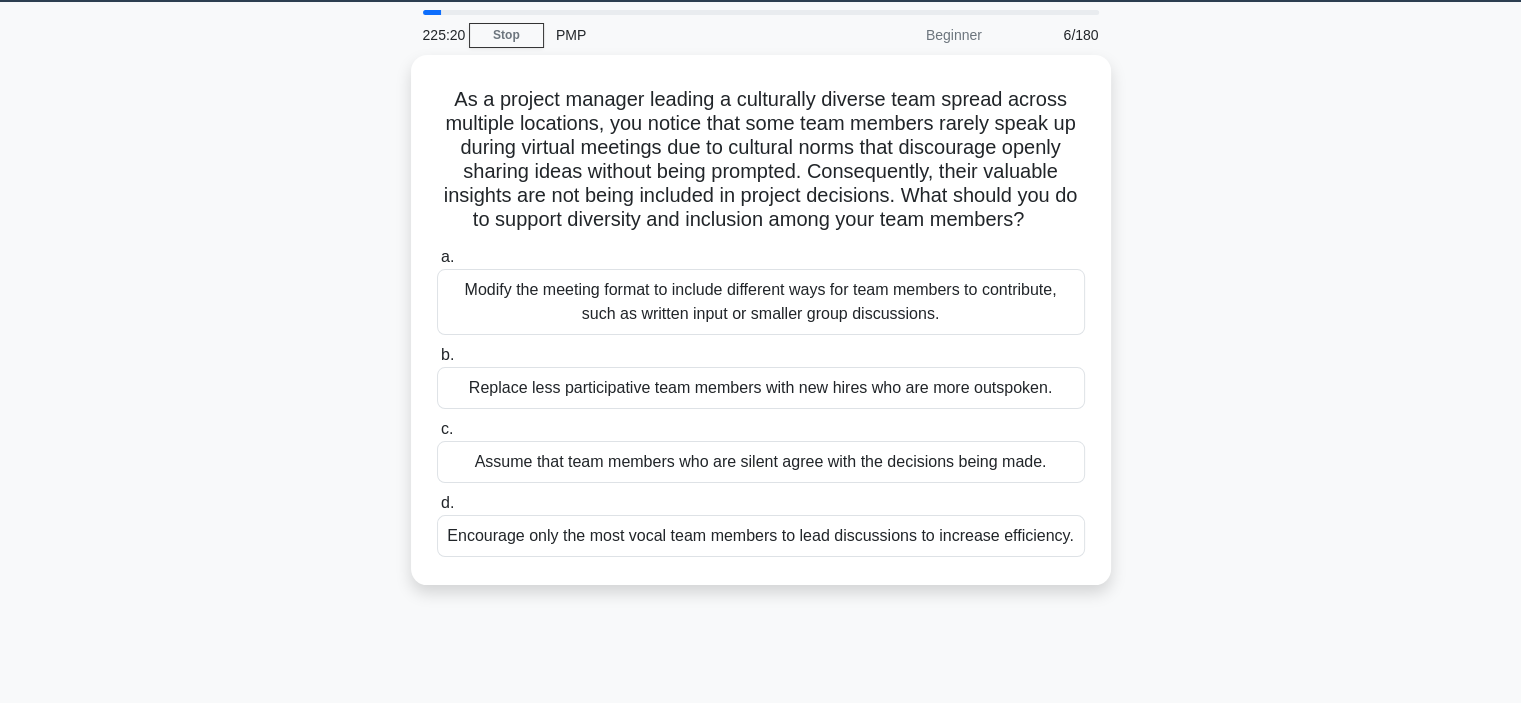 scroll, scrollTop: 0, scrollLeft: 0, axis: both 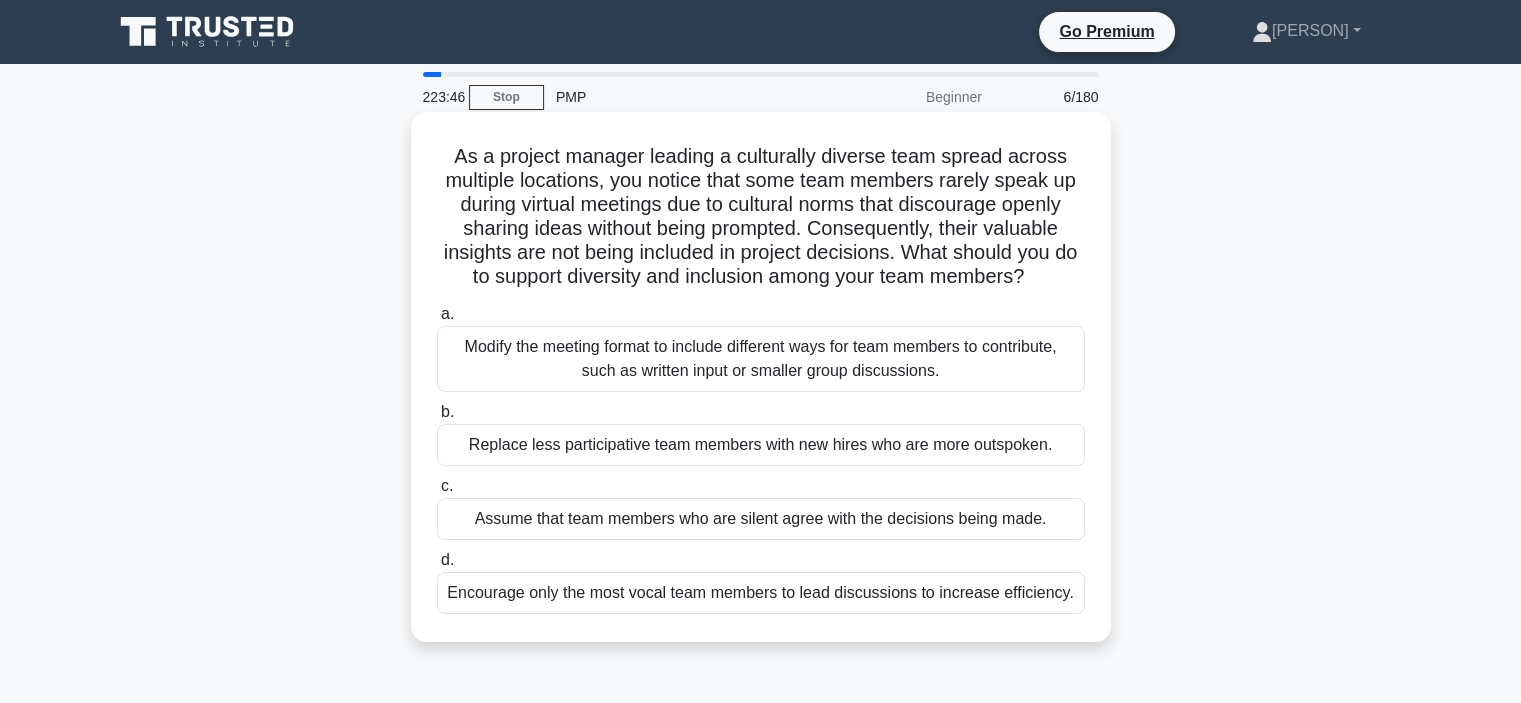 click on "Modify the meeting format to include different ways for team members to contribute, such as written input or smaller group discussions." at bounding box center [761, 359] 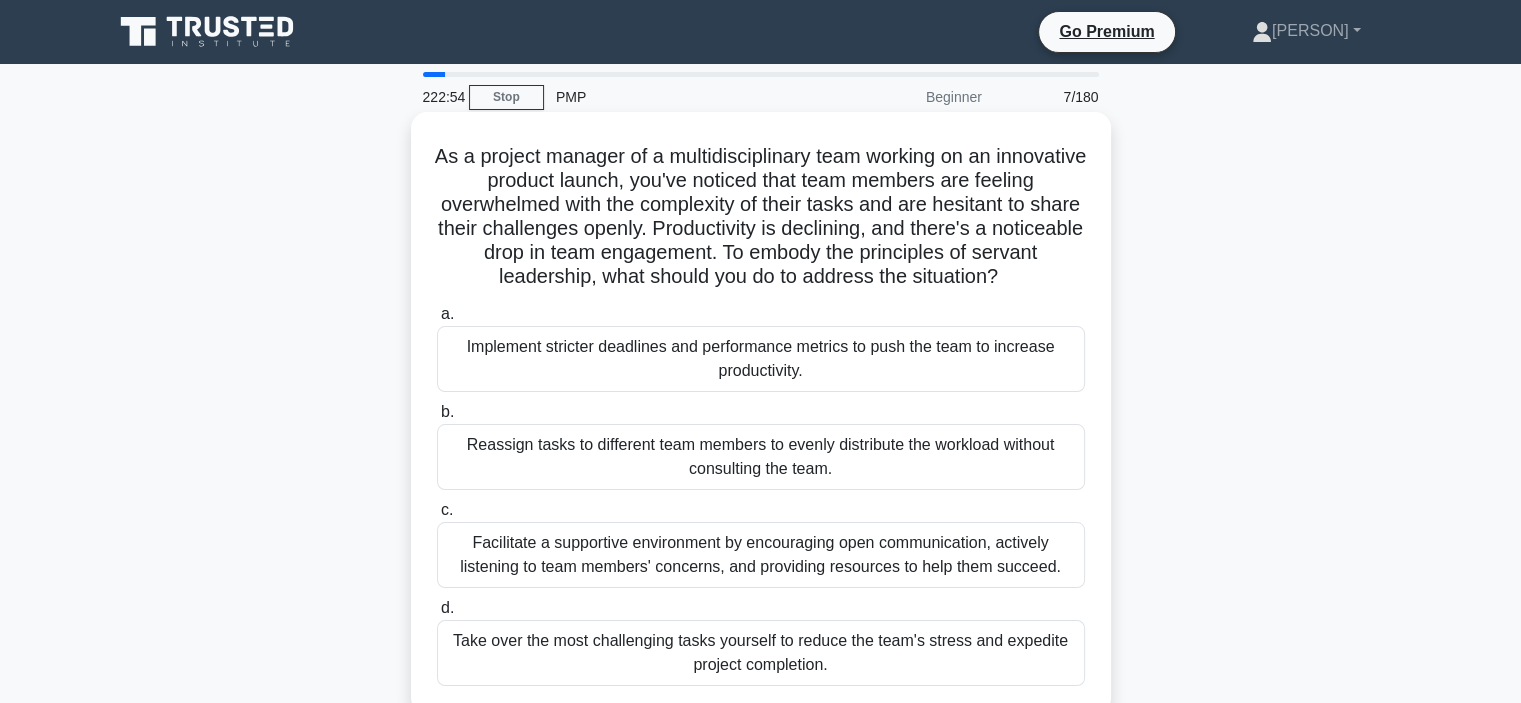 click on "Facilitate a supportive environment by encouraging open communication, actively listening to team members' concerns, and providing resources to help them succeed." at bounding box center (761, 555) 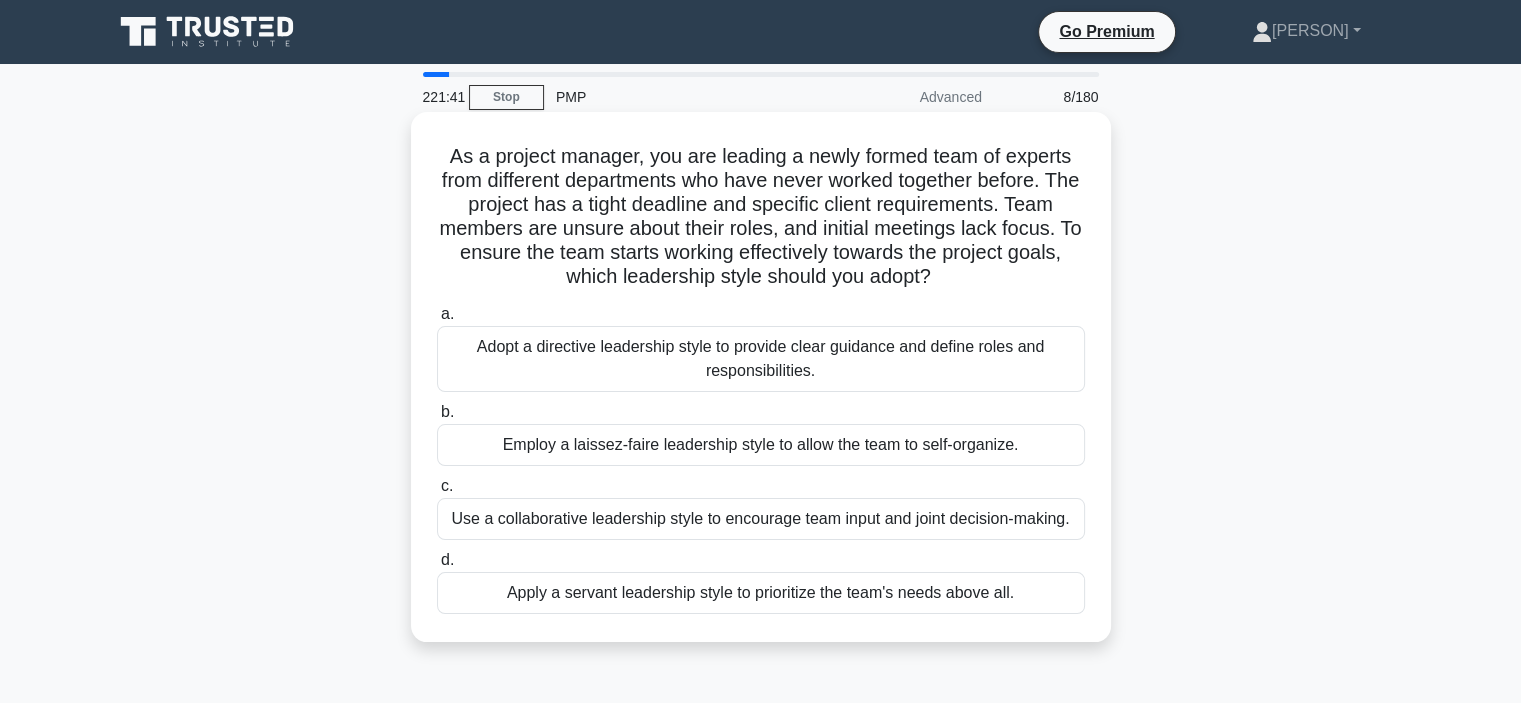 click on "Adopt a directive leadership style to provide clear guidance and define roles and responsibilities." at bounding box center [761, 359] 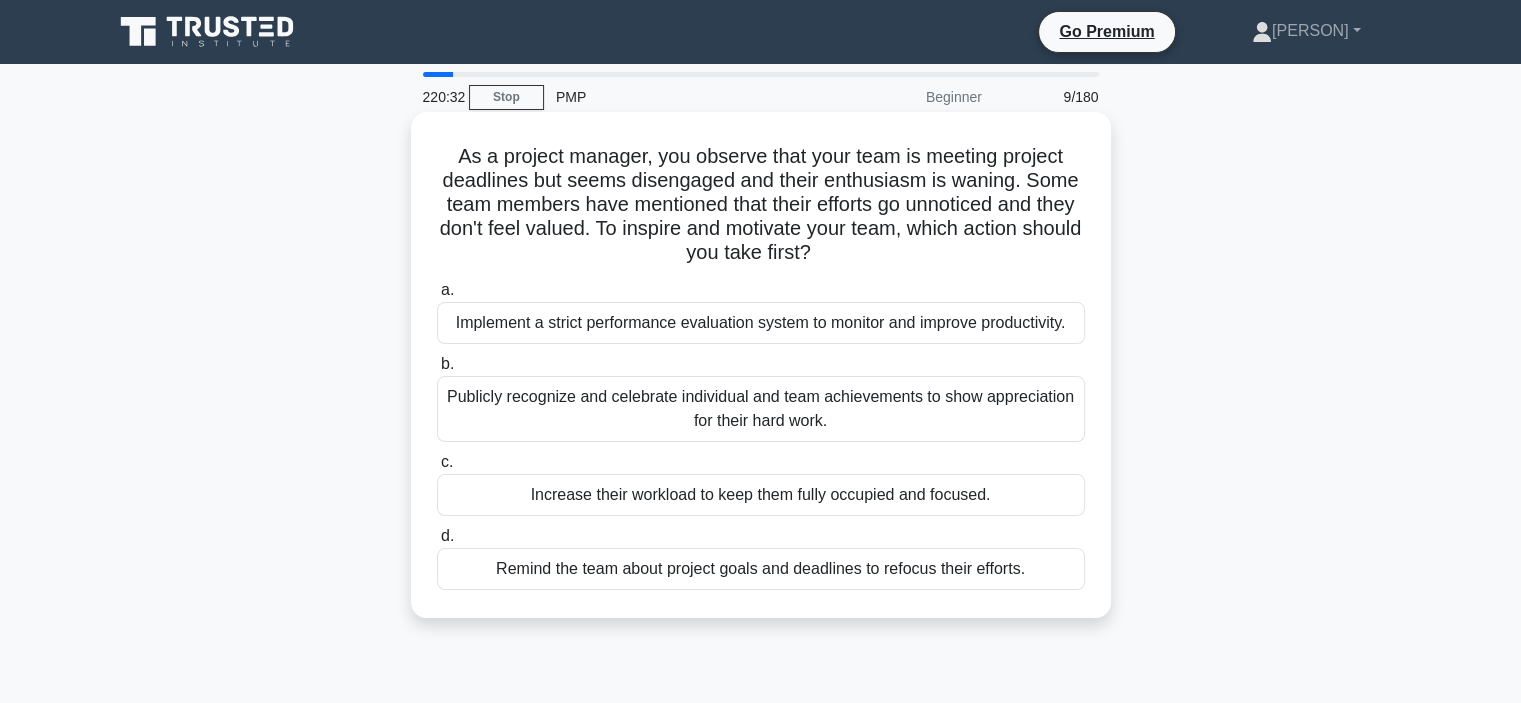 click on "Publicly recognize and celebrate individual and team achievements to show appreciation for their hard work." at bounding box center (761, 409) 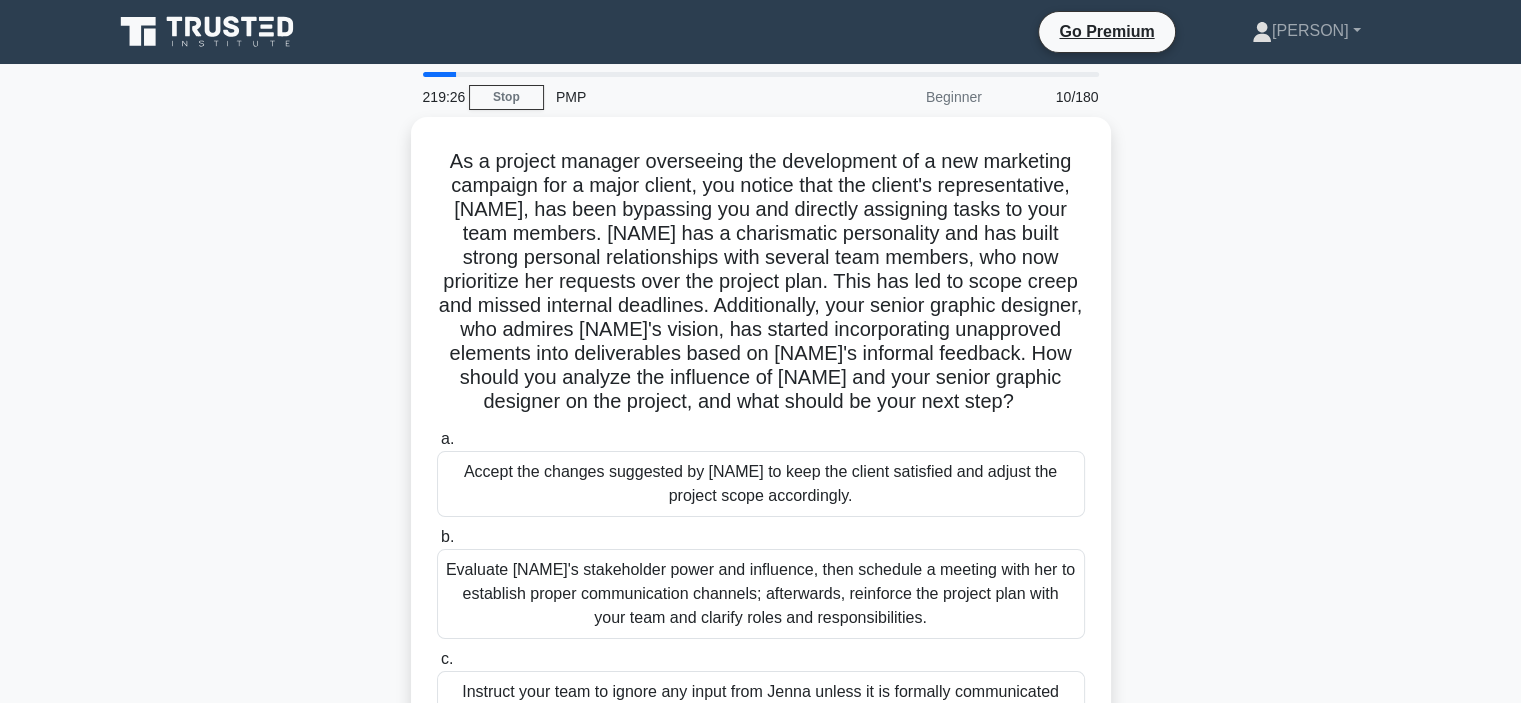 click on "As a project manager overseeing the development of a new marketing campaign for a major client, you notice that the client's representative, [NAME], has been bypassing you and directly assigning tasks to your team members. [NAME] has a charismatic personality and has built strong personal relationships with several team members, who now prioritize her requests over the project plan. This has led to scope creep and missed internal deadlines. Additionally, your senior graphic designer, who admires [NAME]s vision, has started incorporating unapproved elements into deliverables based on [NAME]s informal feedback. How should you analyze the influence of [NAME] and your senior graphic designer on the project, and what should be your next step?
.spinner_0XTQ{transform-origin:center;animation:spinner_y6GP .75s linear infinite}@keyframes spinner_y6GP{100%{transform:rotate(360deg)}}
a. b. c. d." at bounding box center (761, 502) 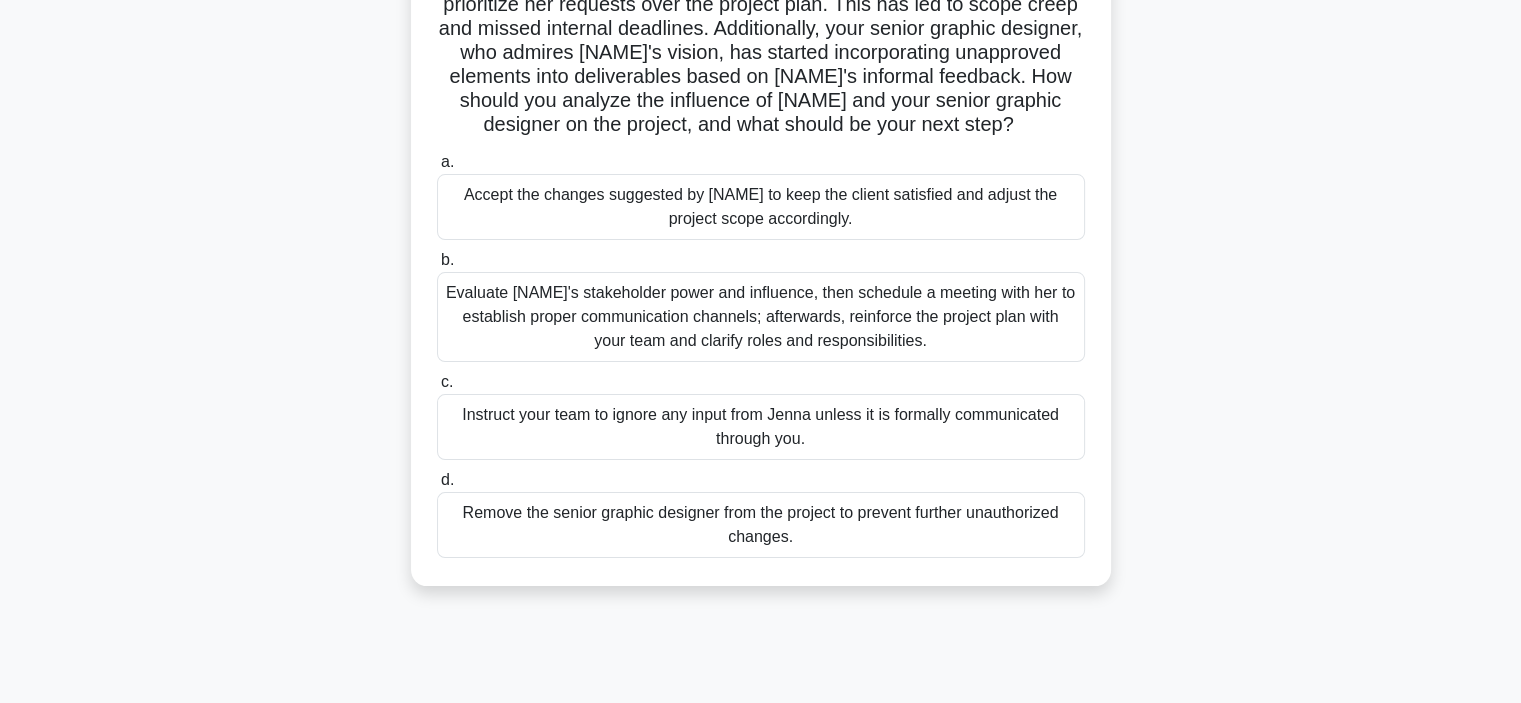 scroll, scrollTop: 280, scrollLeft: 0, axis: vertical 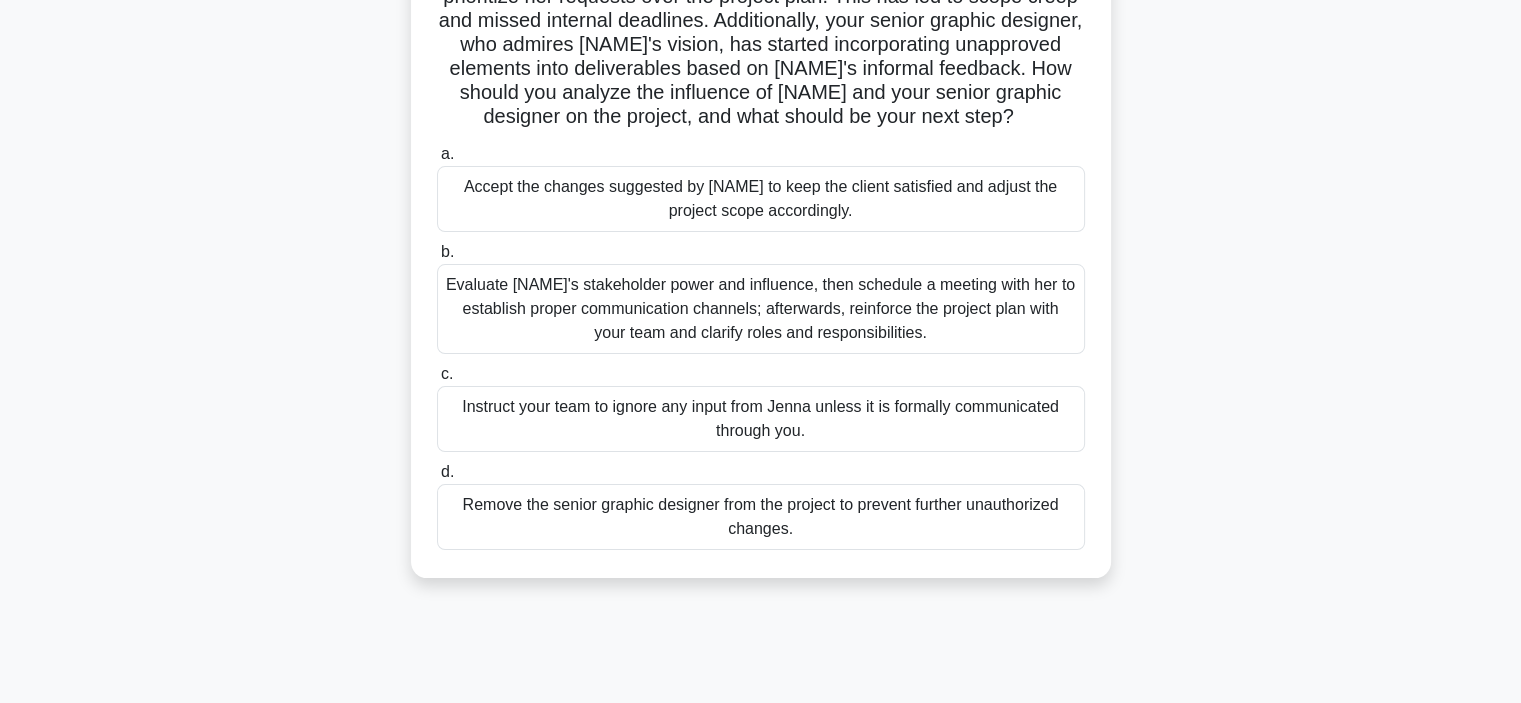 click on "Evaluate [NAME]'s stakeholder power and influence, then schedule a meeting with her to establish proper communication channels; afterwards, reinforce the project plan with your team and clarify roles and responsibilities." at bounding box center [761, 309] 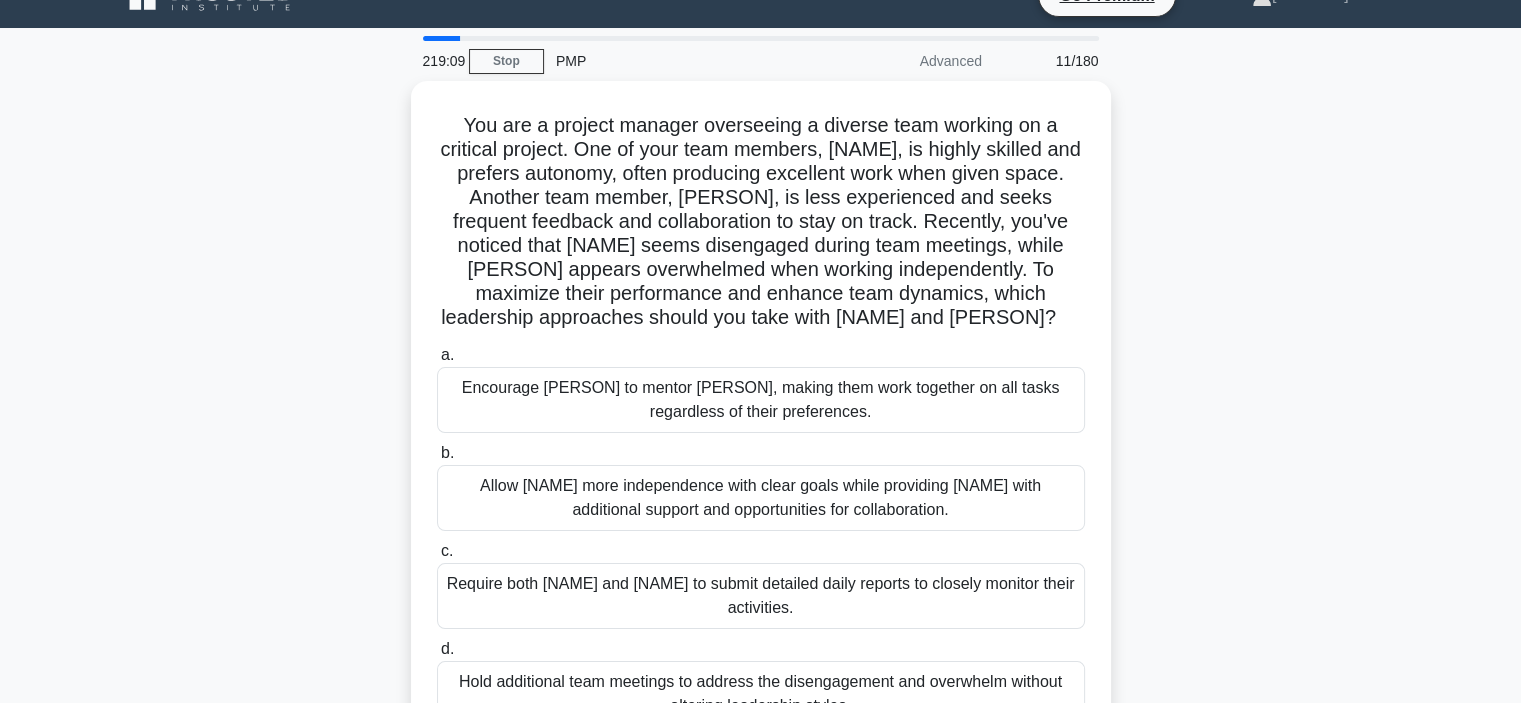 scroll, scrollTop: 0, scrollLeft: 0, axis: both 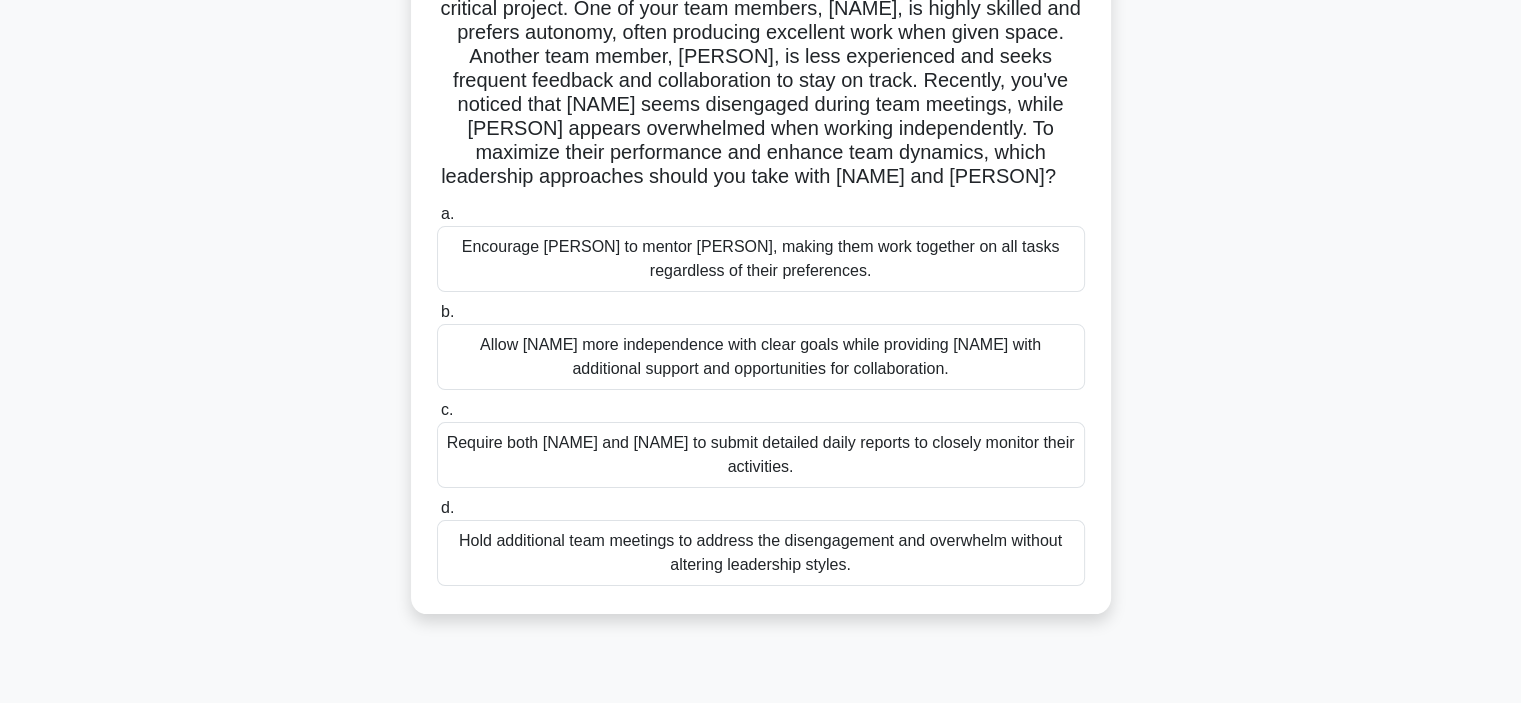 click on "Encourage [PERSON] to mentor [PERSON], making them work together on all tasks regardless of their preferences." at bounding box center [761, 259] 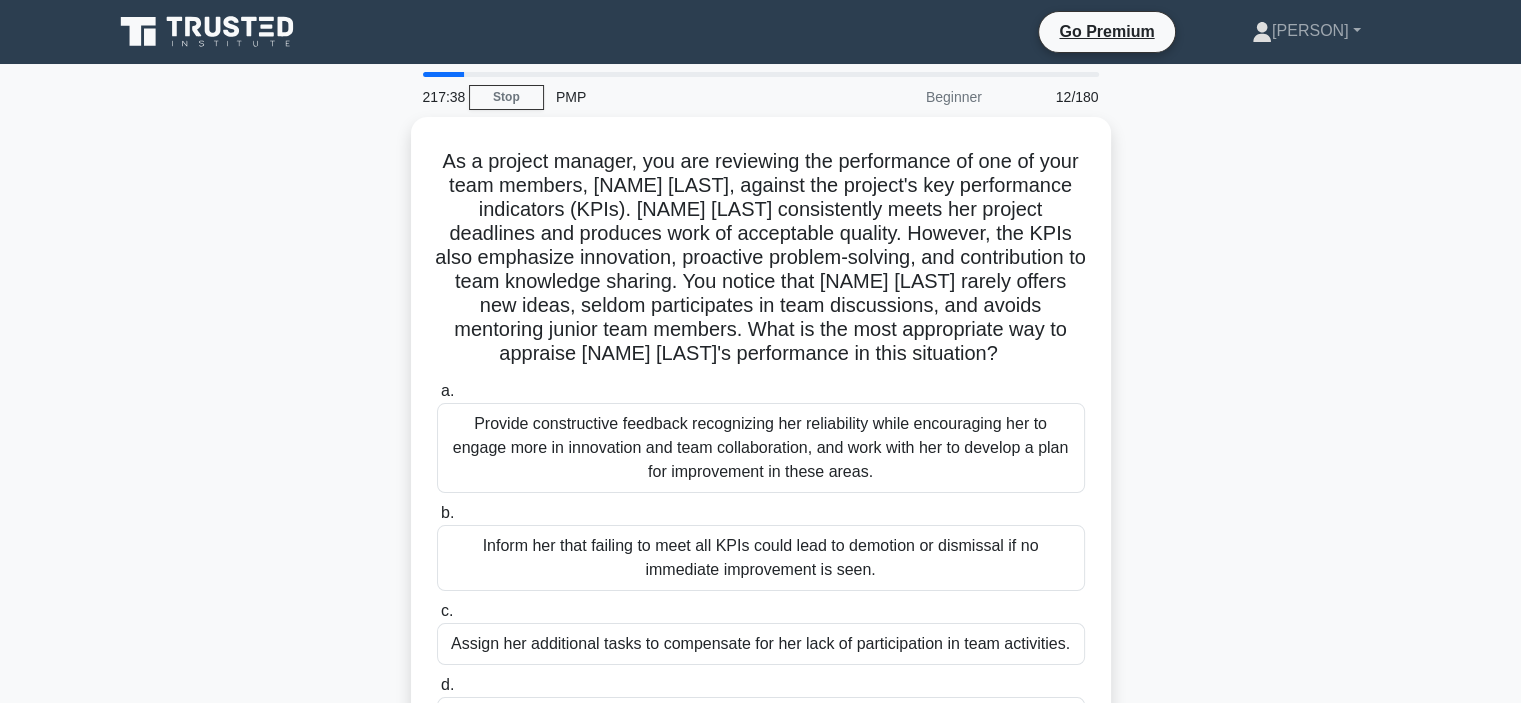 scroll, scrollTop: 0, scrollLeft: 0, axis: both 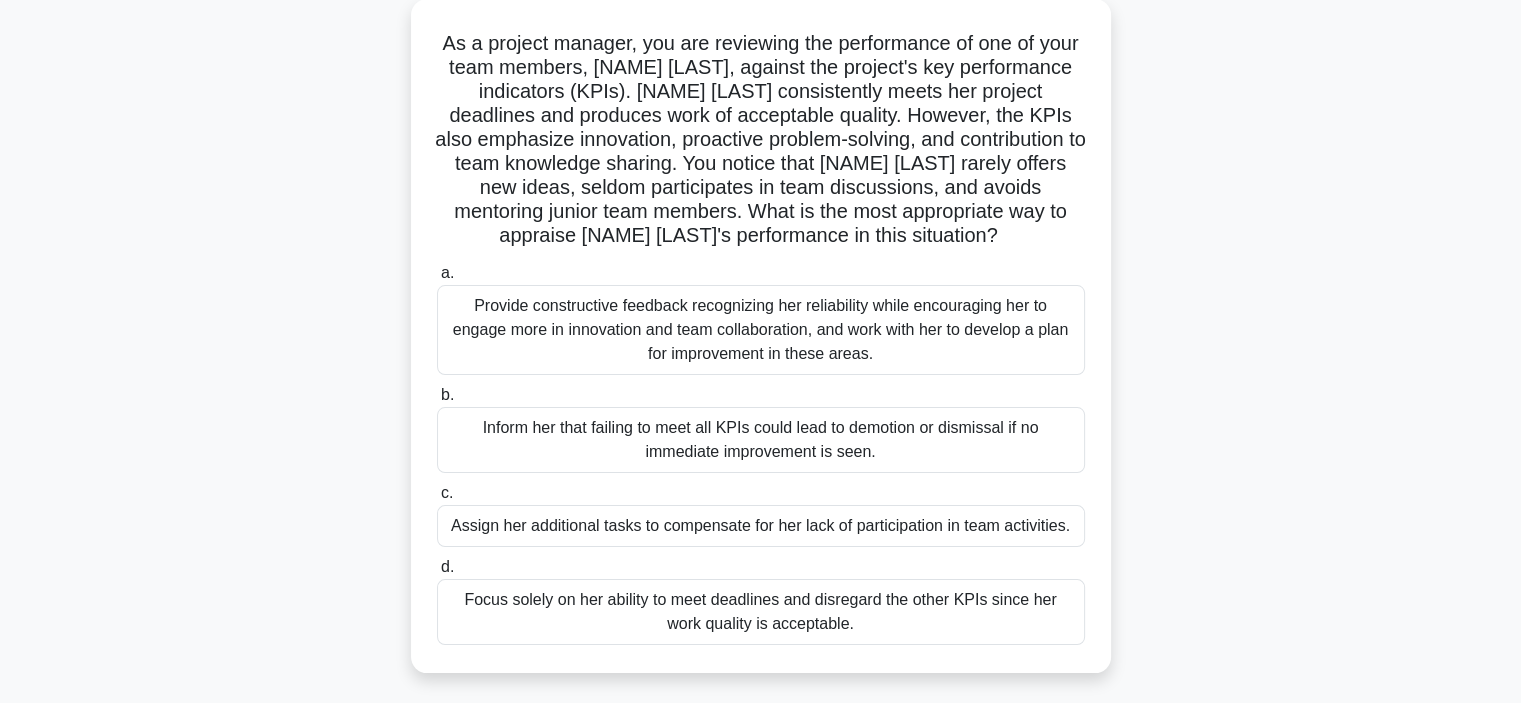 click on "Provide constructive feedback recognizing her reliability while encouraging her to engage more in innovation and team collaboration, and work with her to develop a plan for improvement in these areas." at bounding box center [761, 330] 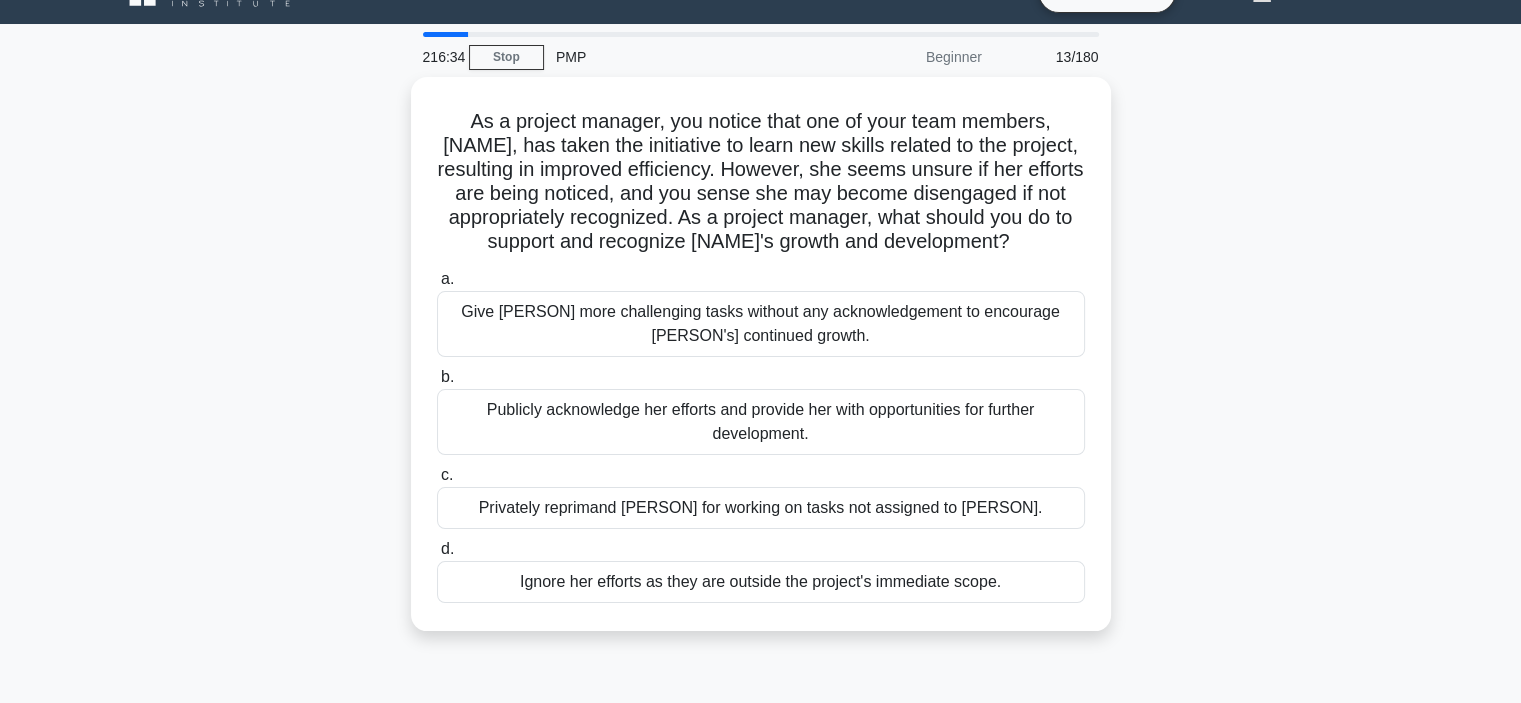 scroll, scrollTop: 0, scrollLeft: 0, axis: both 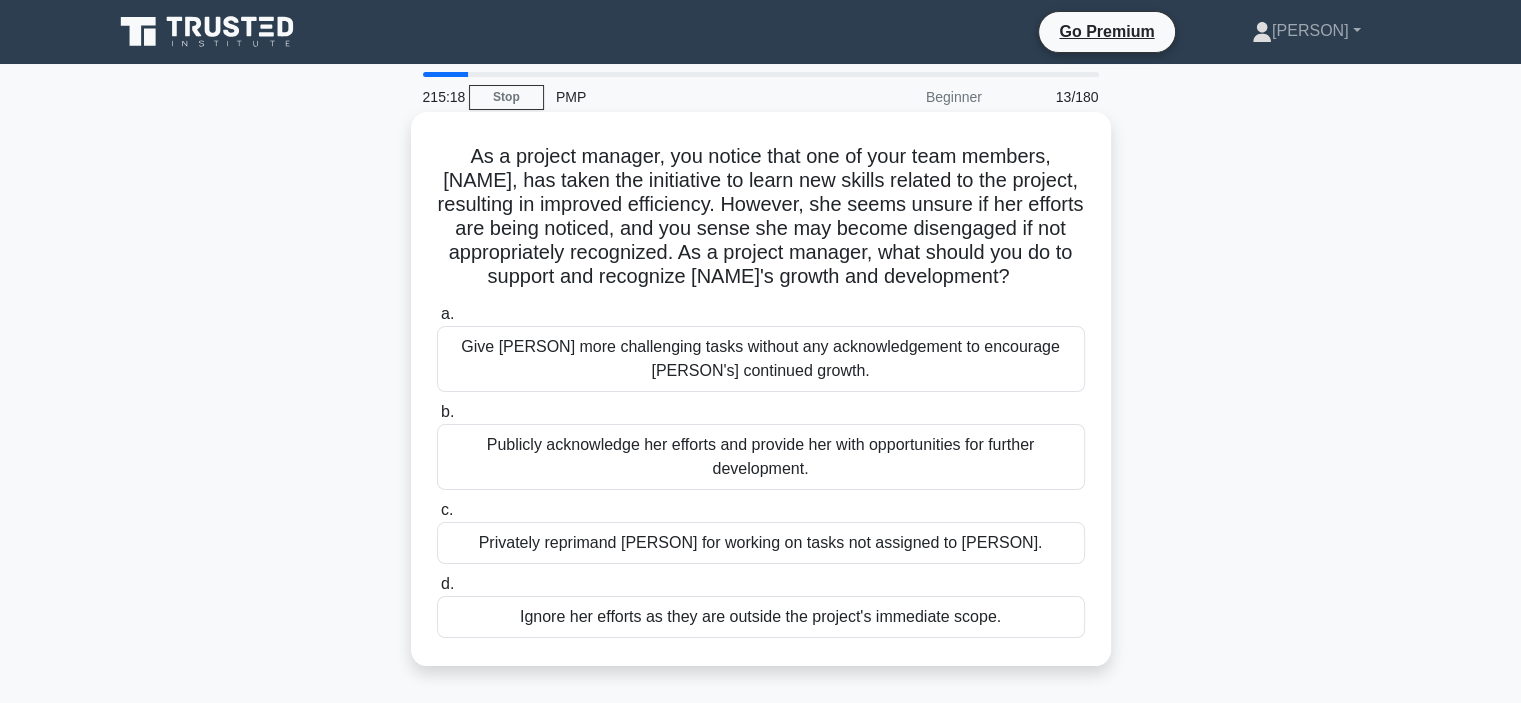 click on "Publicly acknowledge her efforts and provide her with opportunities for further development." at bounding box center (761, 457) 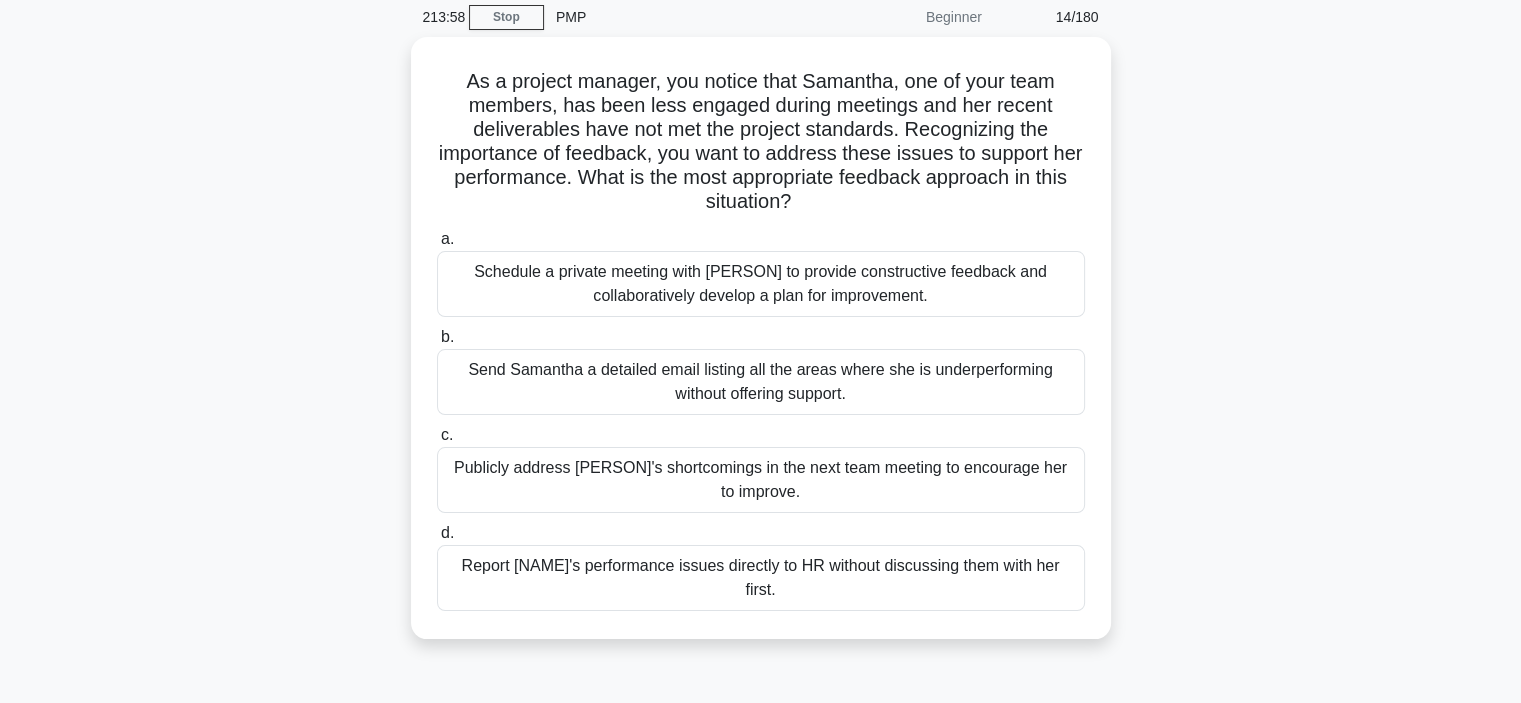 scroll, scrollTop: 84, scrollLeft: 0, axis: vertical 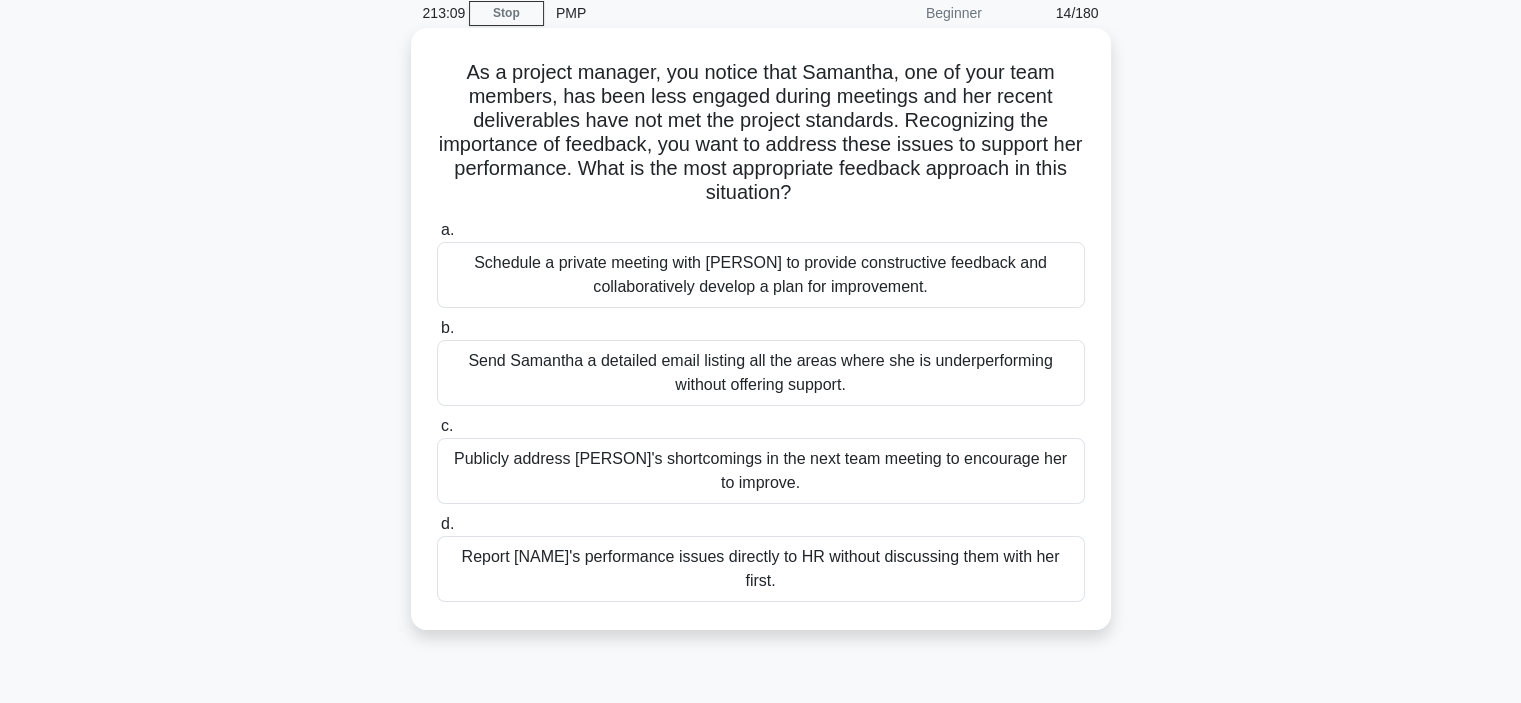 click on "Schedule a private meeting with [PERSON] to provide constructive feedback and collaboratively develop a plan for improvement." at bounding box center [761, 275] 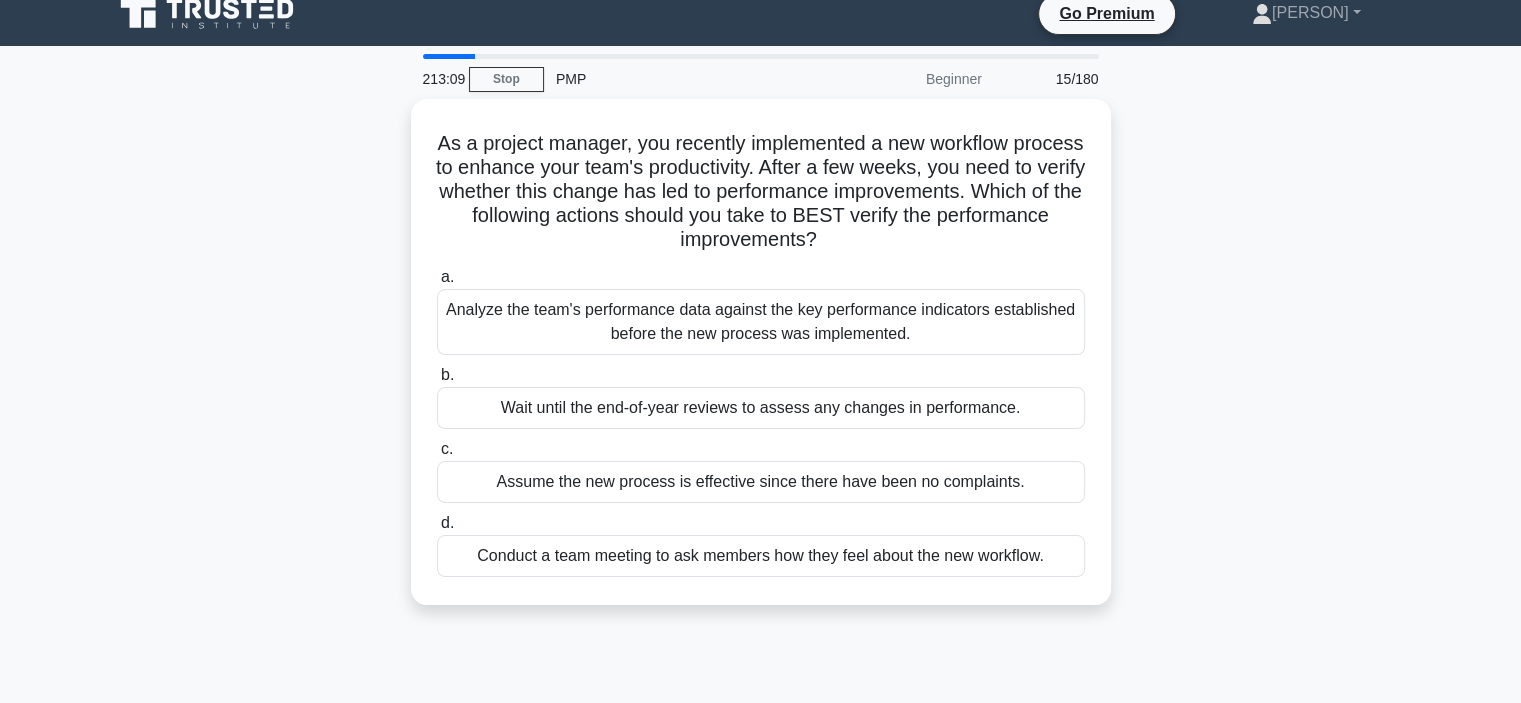 scroll, scrollTop: 0, scrollLeft: 0, axis: both 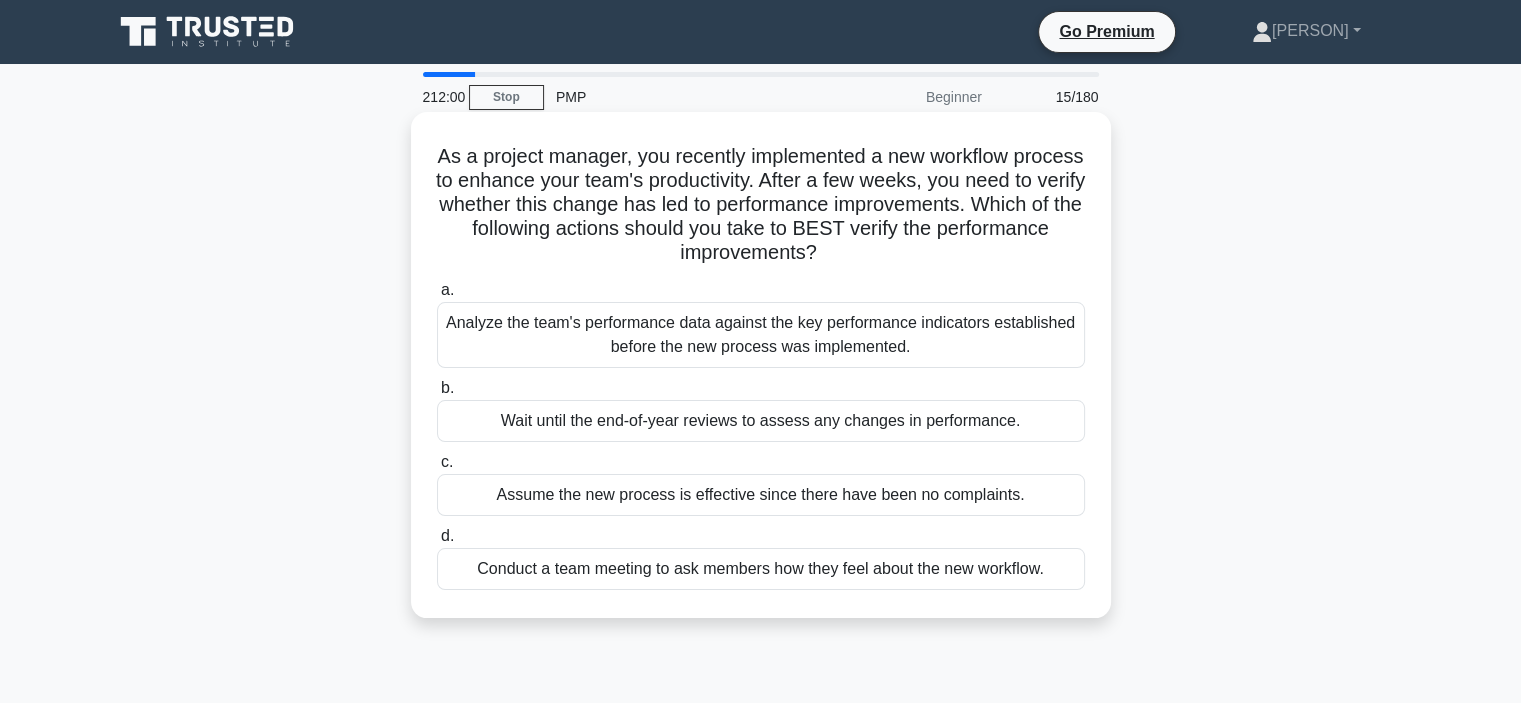click on "Analyze the team's performance data against the key performance indicators established before the new process was implemented." at bounding box center (761, 335) 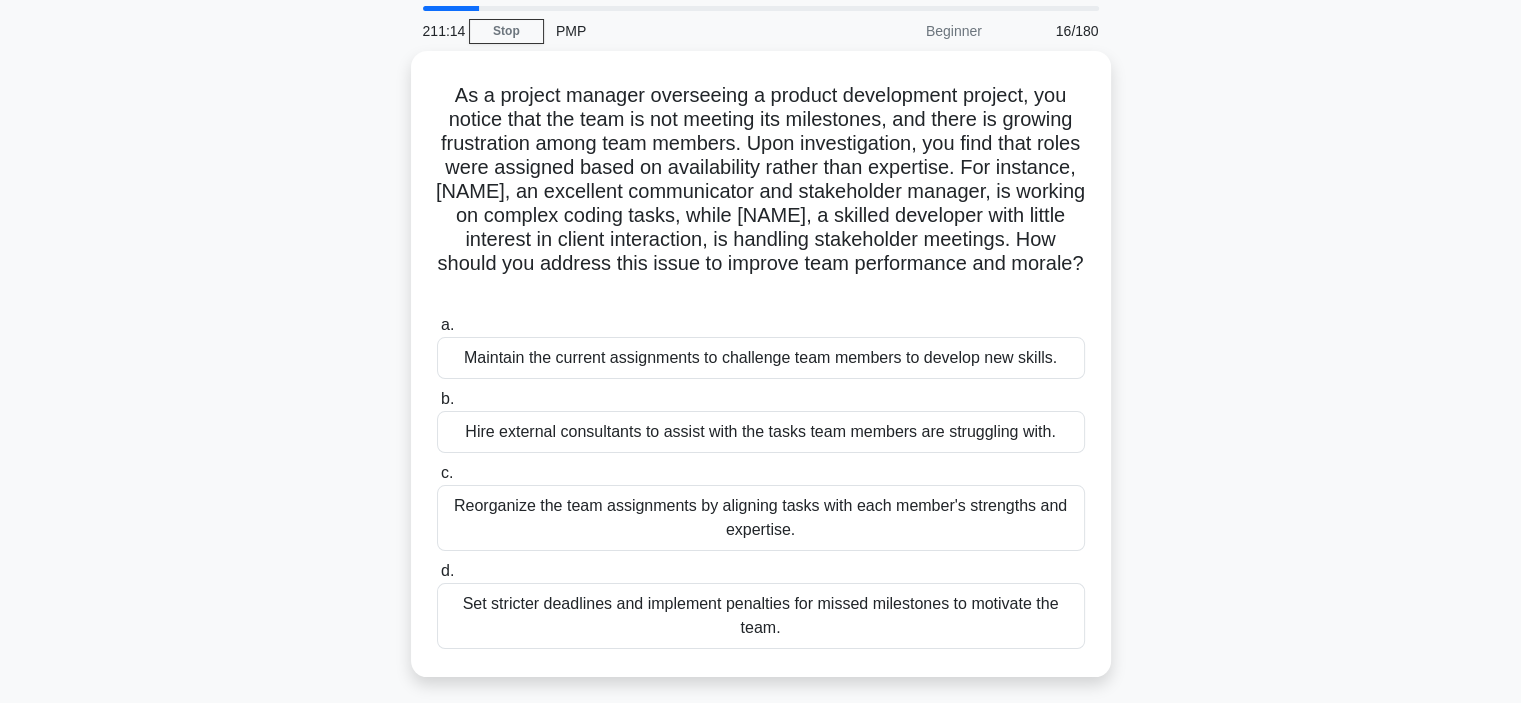 scroll, scrollTop: 112, scrollLeft: 0, axis: vertical 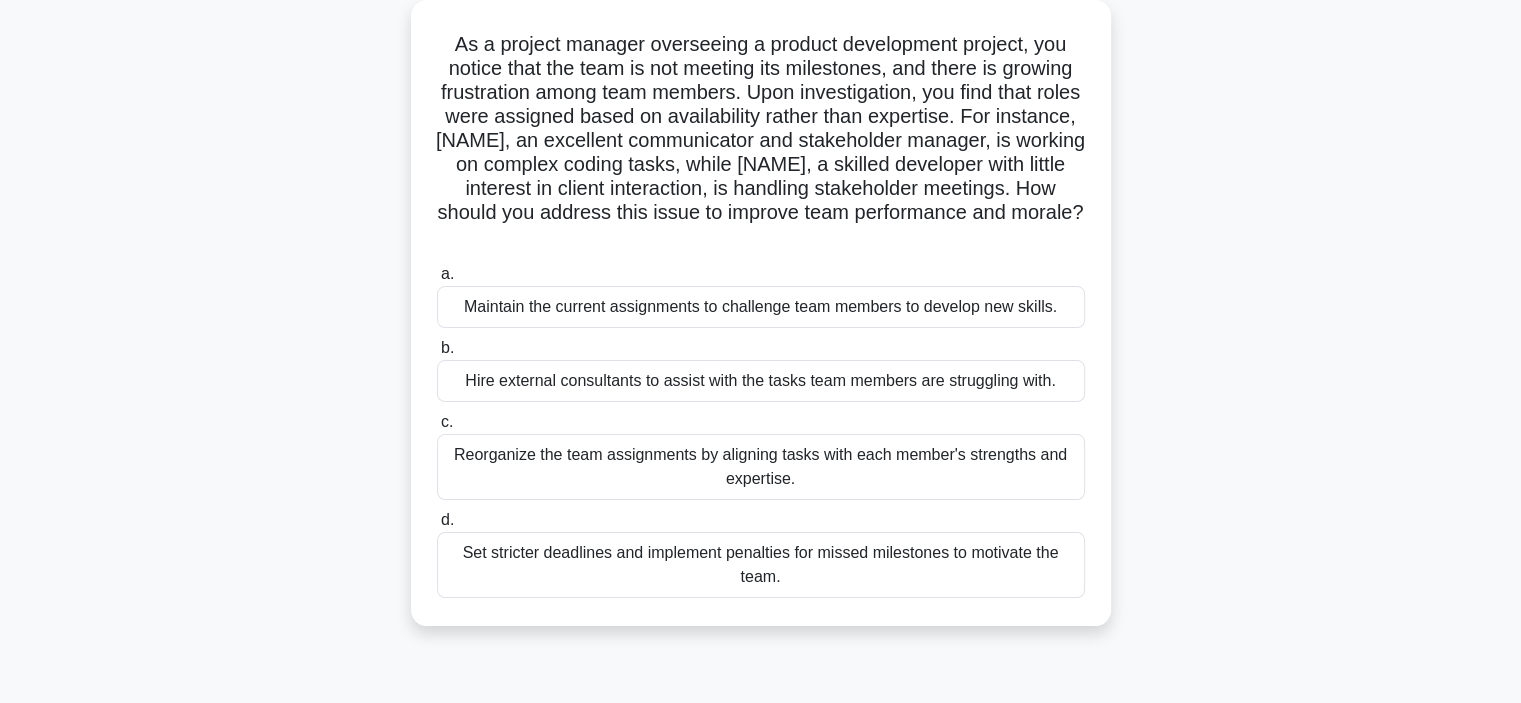 click on "Reorganize the team assignments by aligning tasks with each member's strengths and expertise." at bounding box center (761, 467) 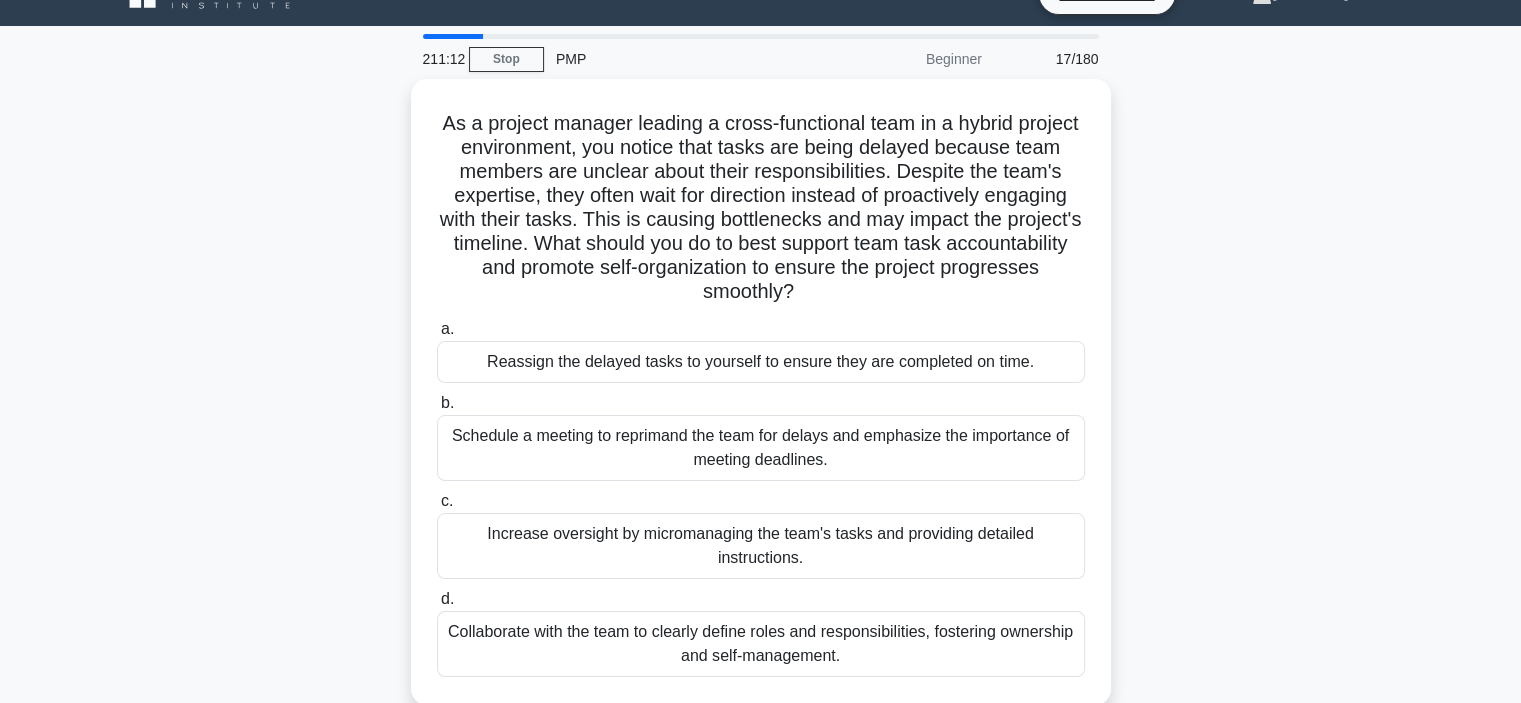 scroll, scrollTop: 0, scrollLeft: 0, axis: both 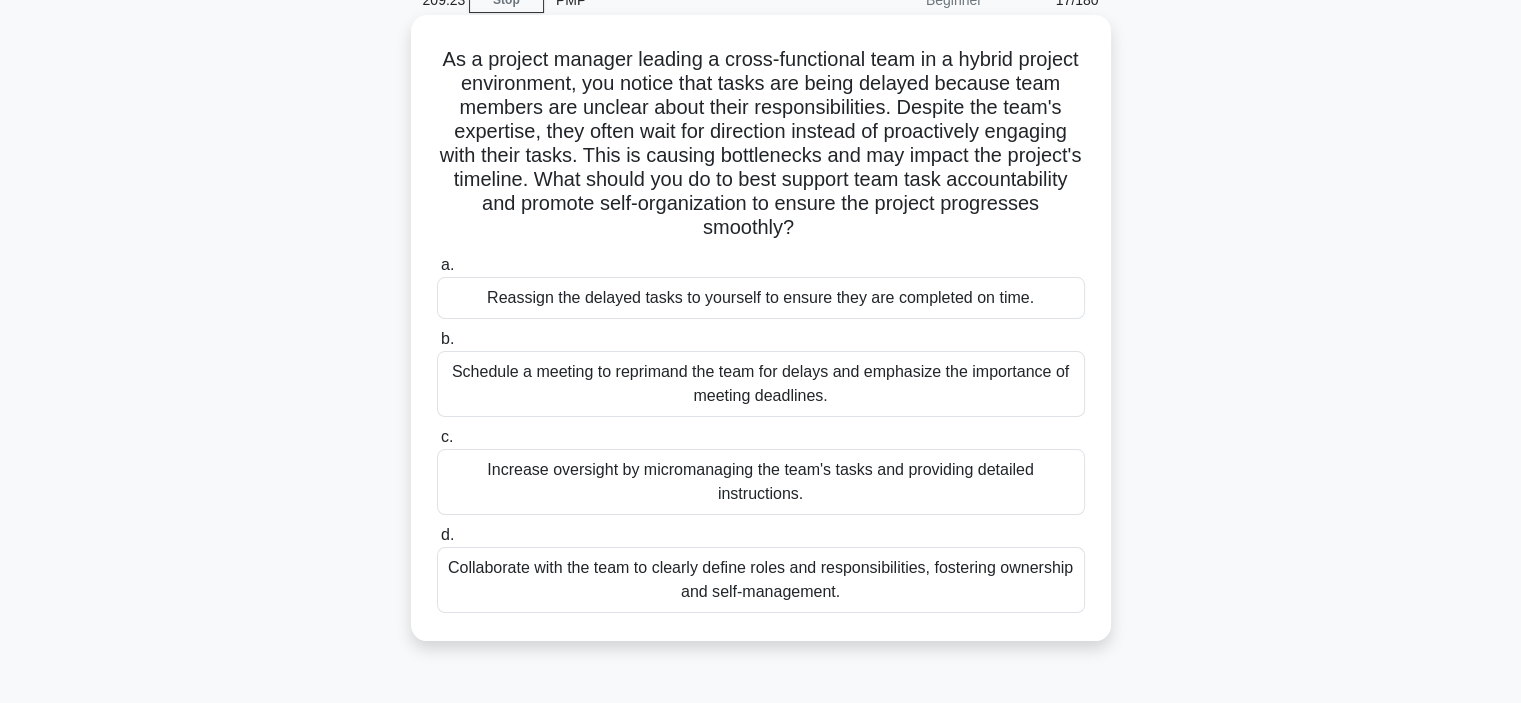 click on "Collaborate with the team to clearly define roles and responsibilities, fostering ownership and self-management." at bounding box center [761, 580] 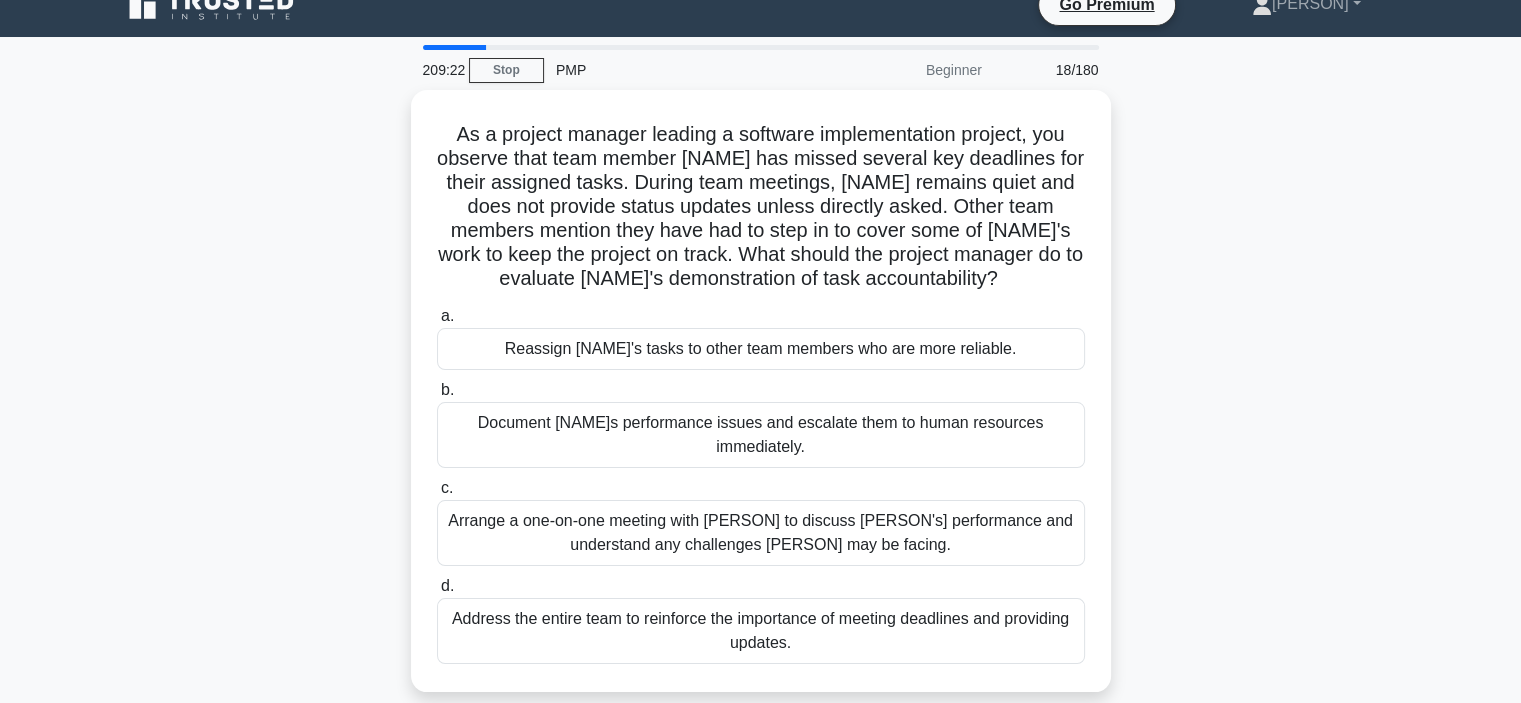 scroll, scrollTop: 0, scrollLeft: 0, axis: both 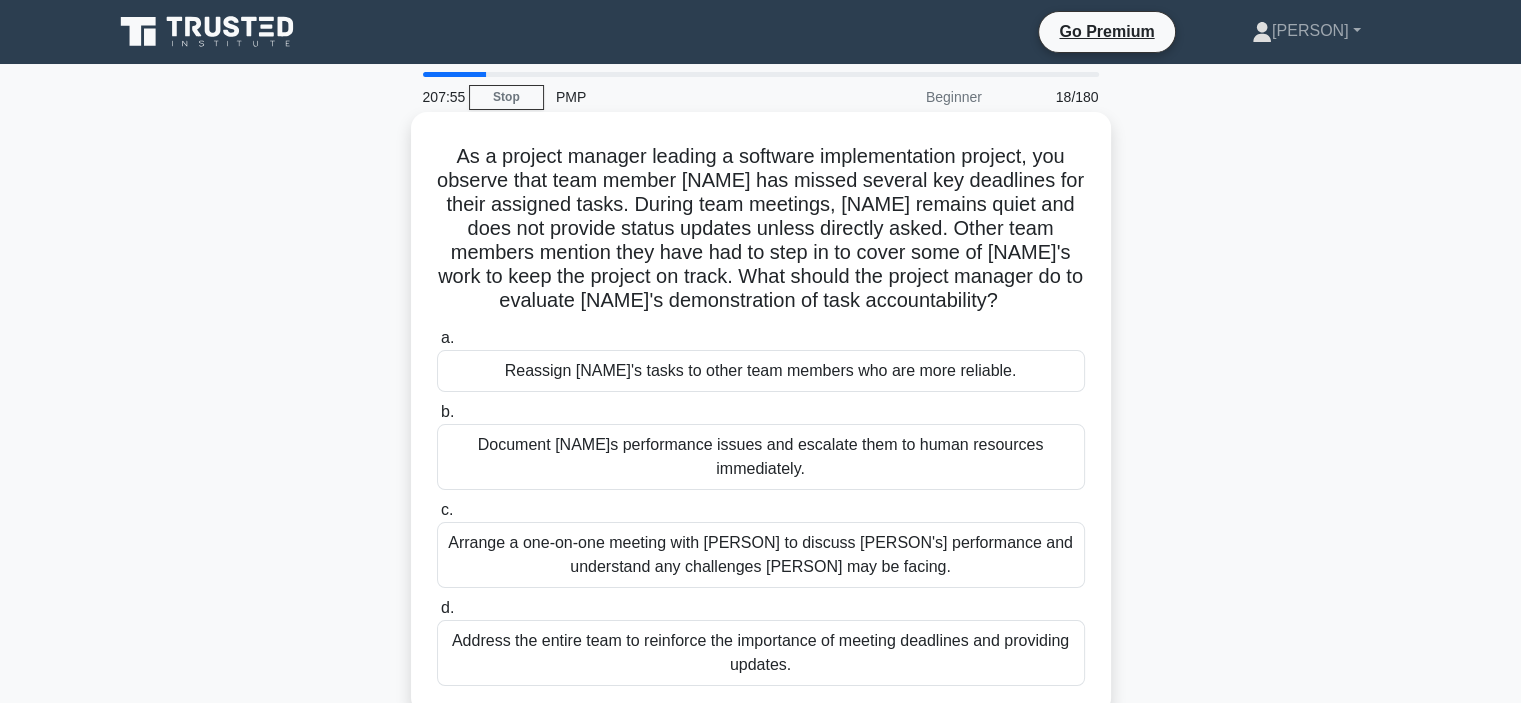 click on "Arrange a one-on-one meeting with [PERSON] to discuss [PERSON's] performance and understand any challenges [PERSON] may be facing." at bounding box center (761, 555) 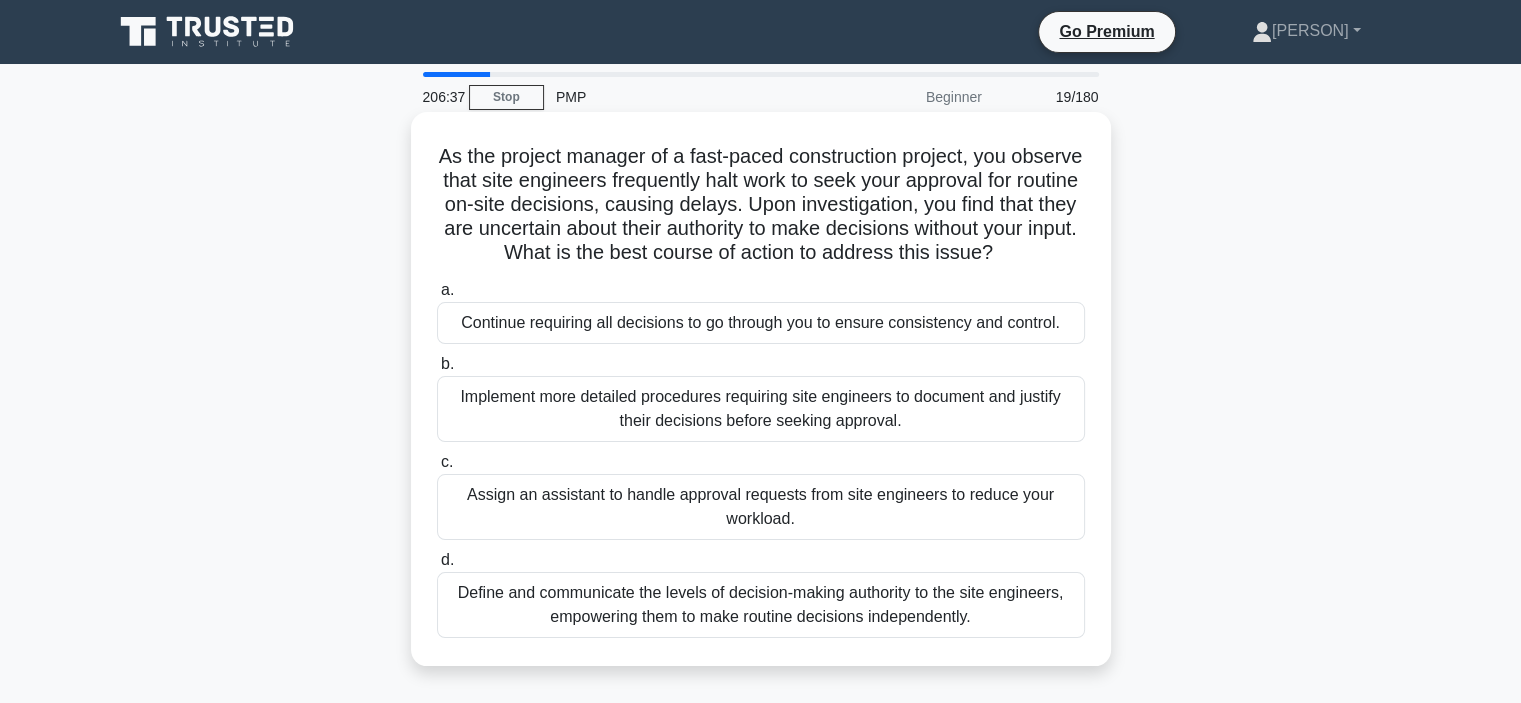 click on "Define and communicate the levels of decision-making authority to the site engineers, empowering them to make routine decisions independently." at bounding box center (761, 605) 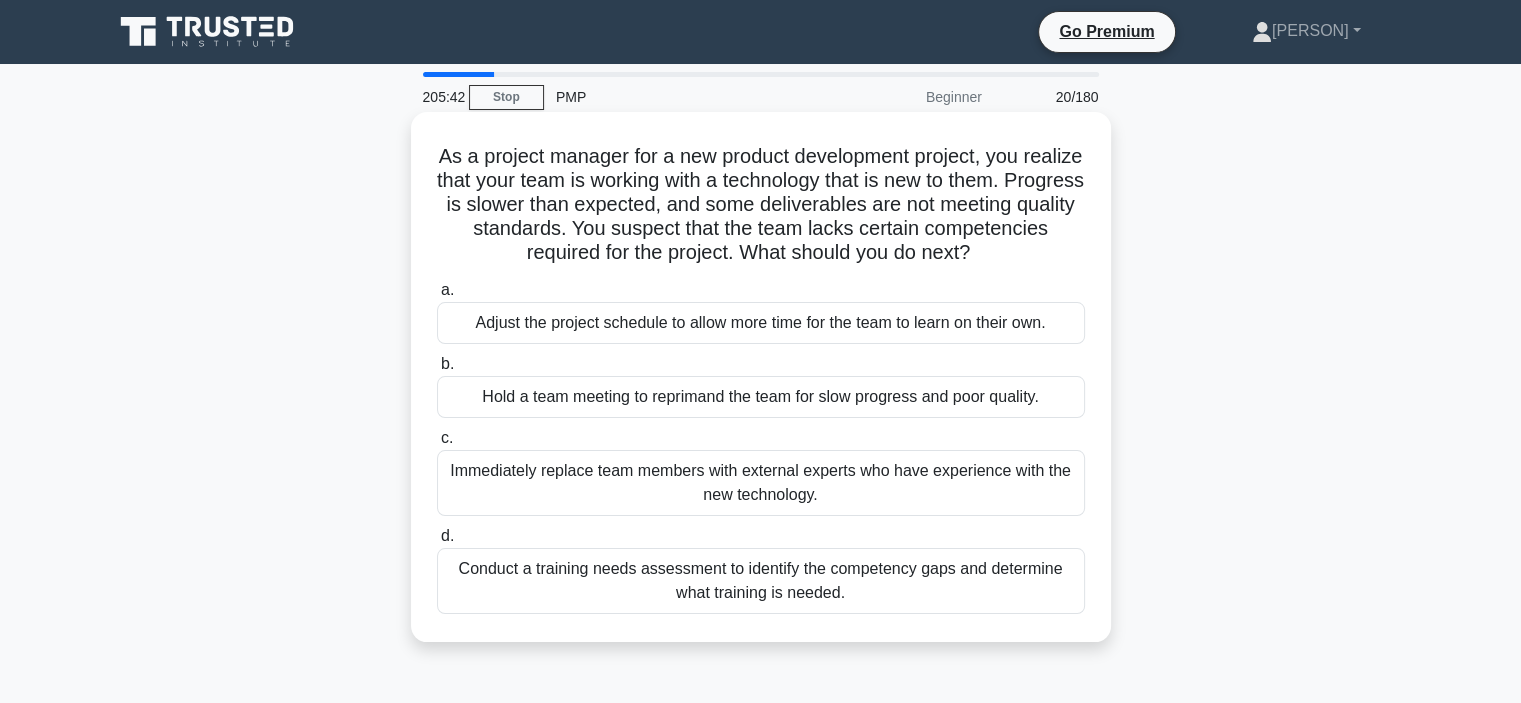 click on "Conduct a training needs assessment to identify the competency gaps and determine what training is needed." at bounding box center (761, 581) 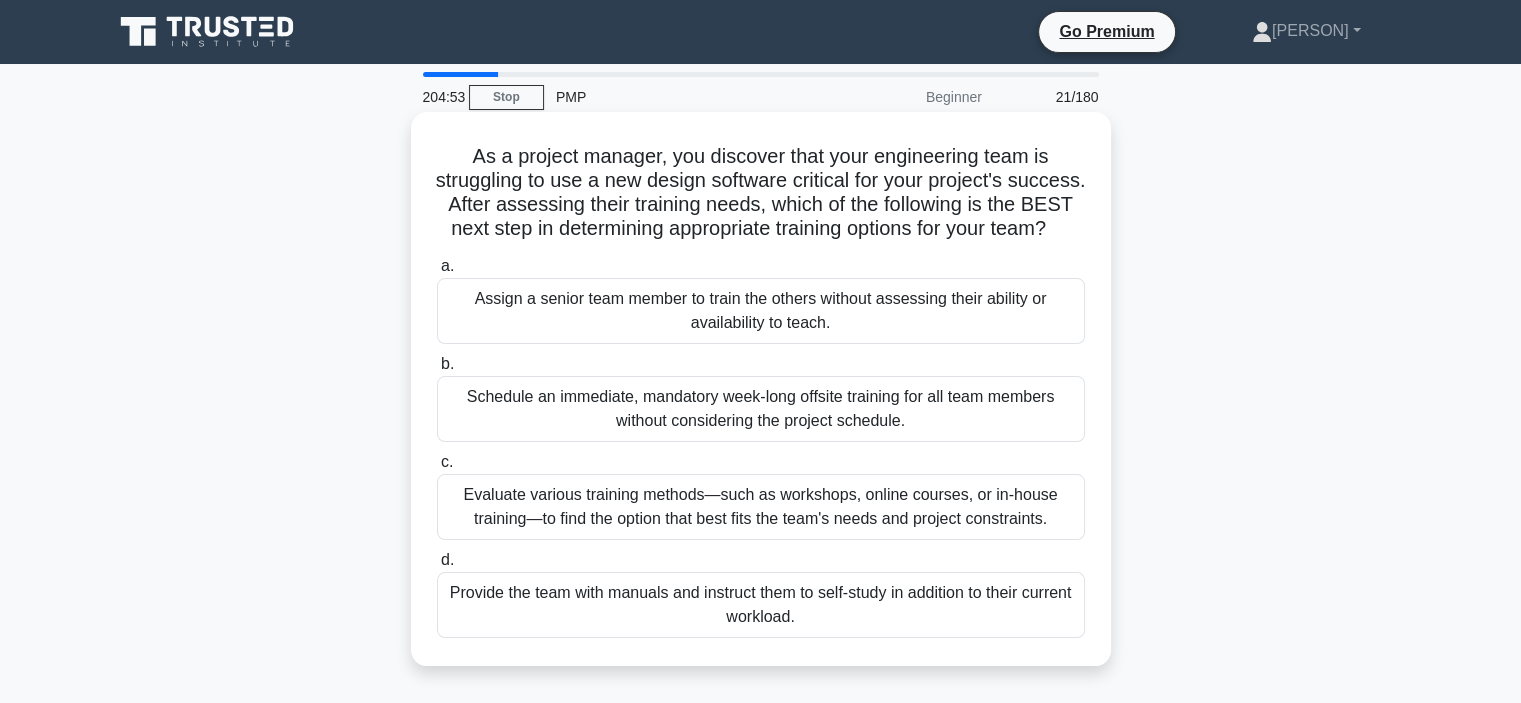 click on "Evaluate various training methods—such as workshops, online courses, or in-house training—to find the option that best fits the team's needs and project constraints." at bounding box center (761, 507) 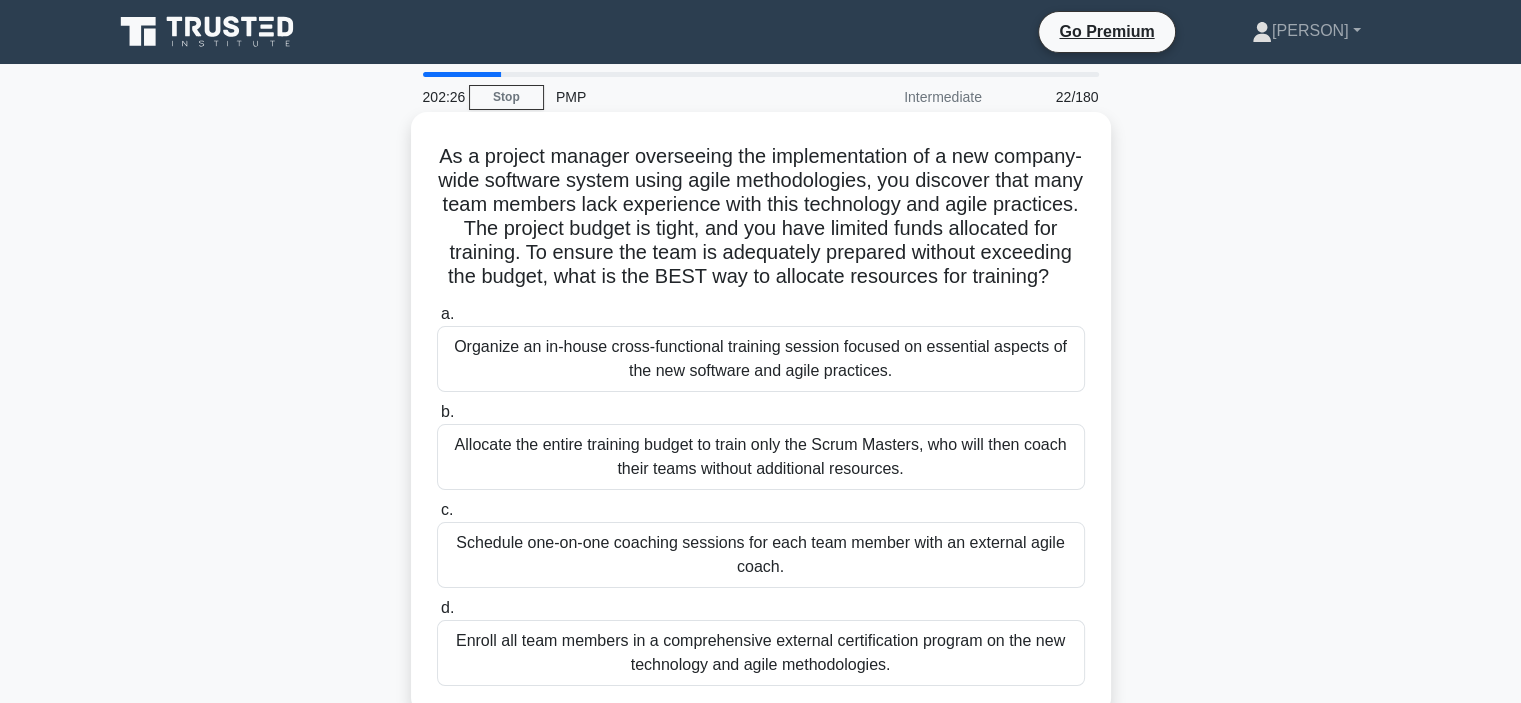 click on "Allocate the entire training budget to train only the Scrum Masters, who will then coach their teams without additional resources." at bounding box center (761, 457) 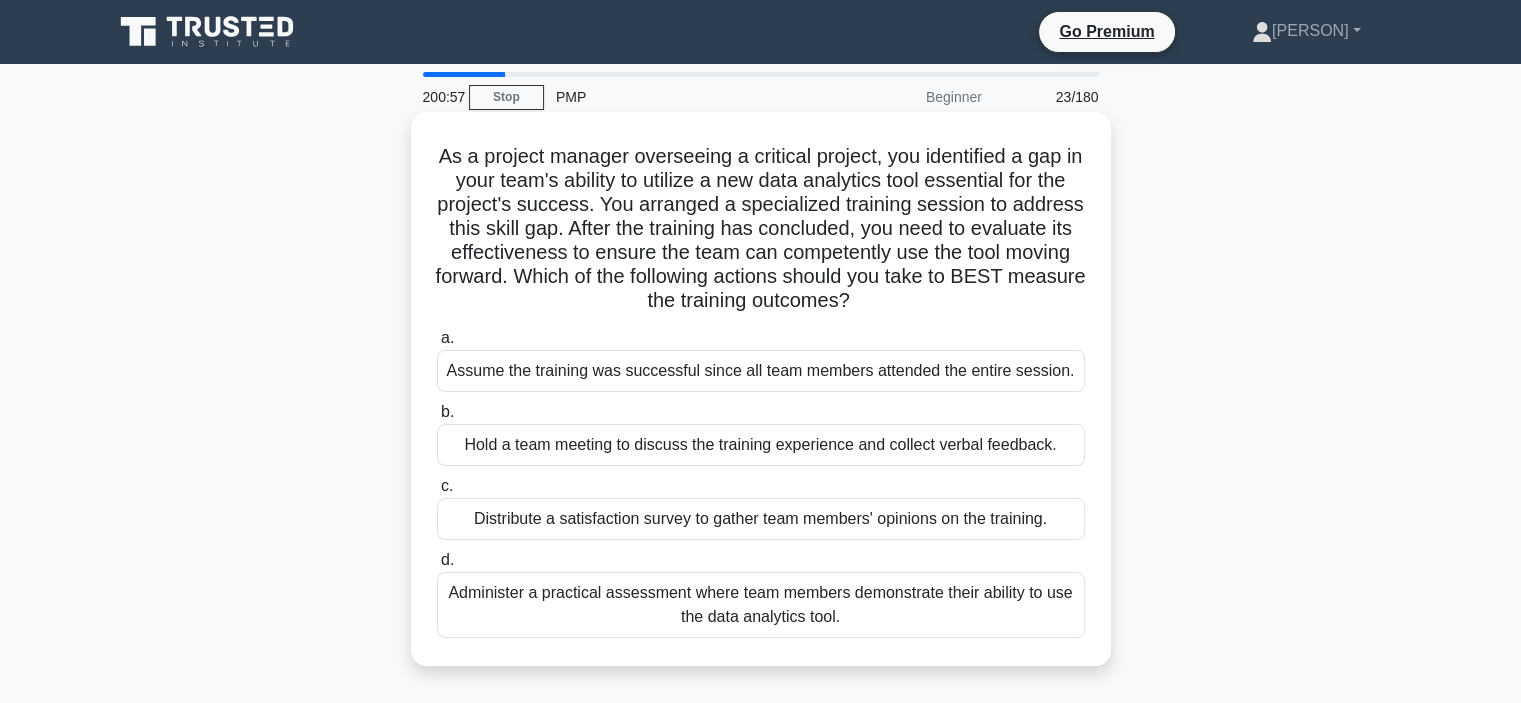 click on "Administer a practical assessment where team members demonstrate their ability to use the data analytics tool." at bounding box center [761, 605] 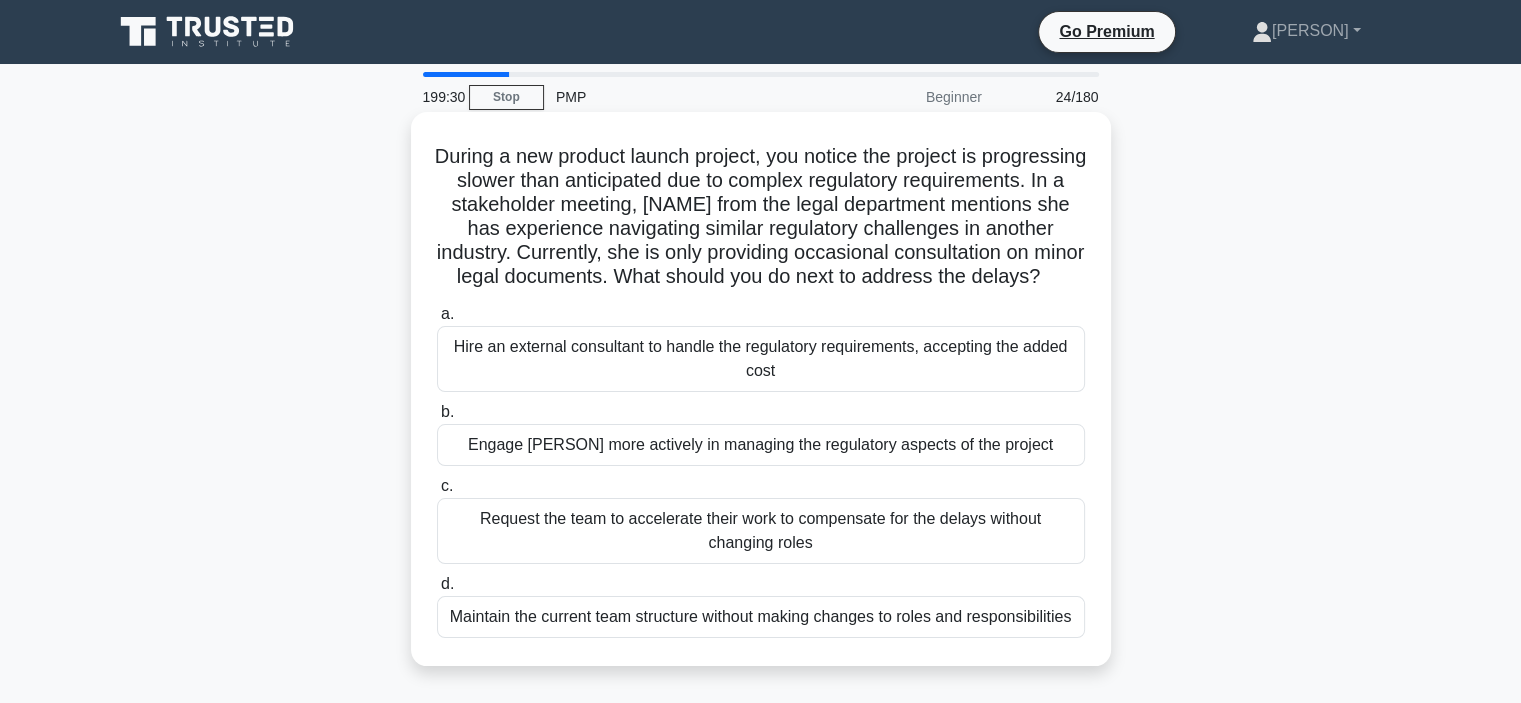 click on "Hire an external consultant to handle the regulatory requirements, accepting the added cost" at bounding box center [761, 359] 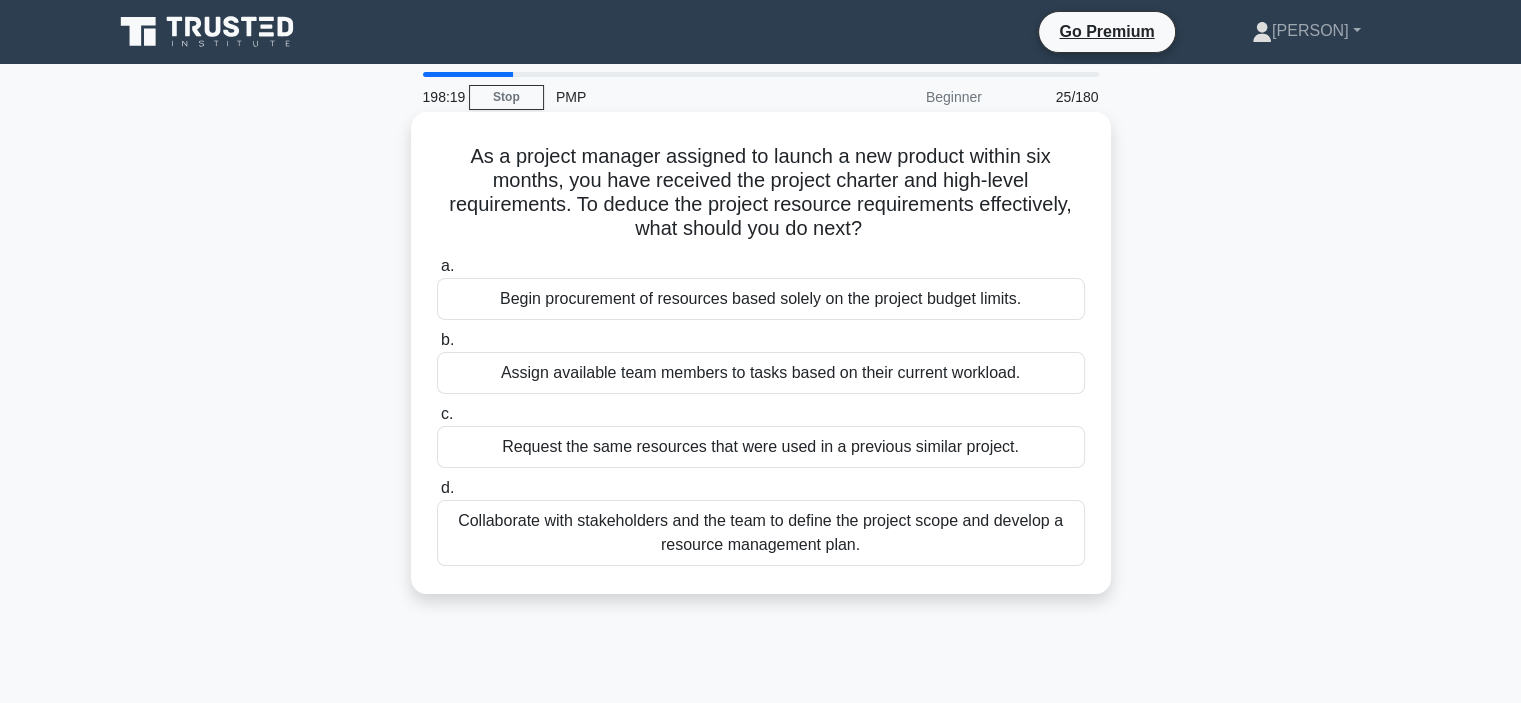 click on "Collaborate with stakeholders and the team to define the project scope and develop a resource management plan." at bounding box center (761, 533) 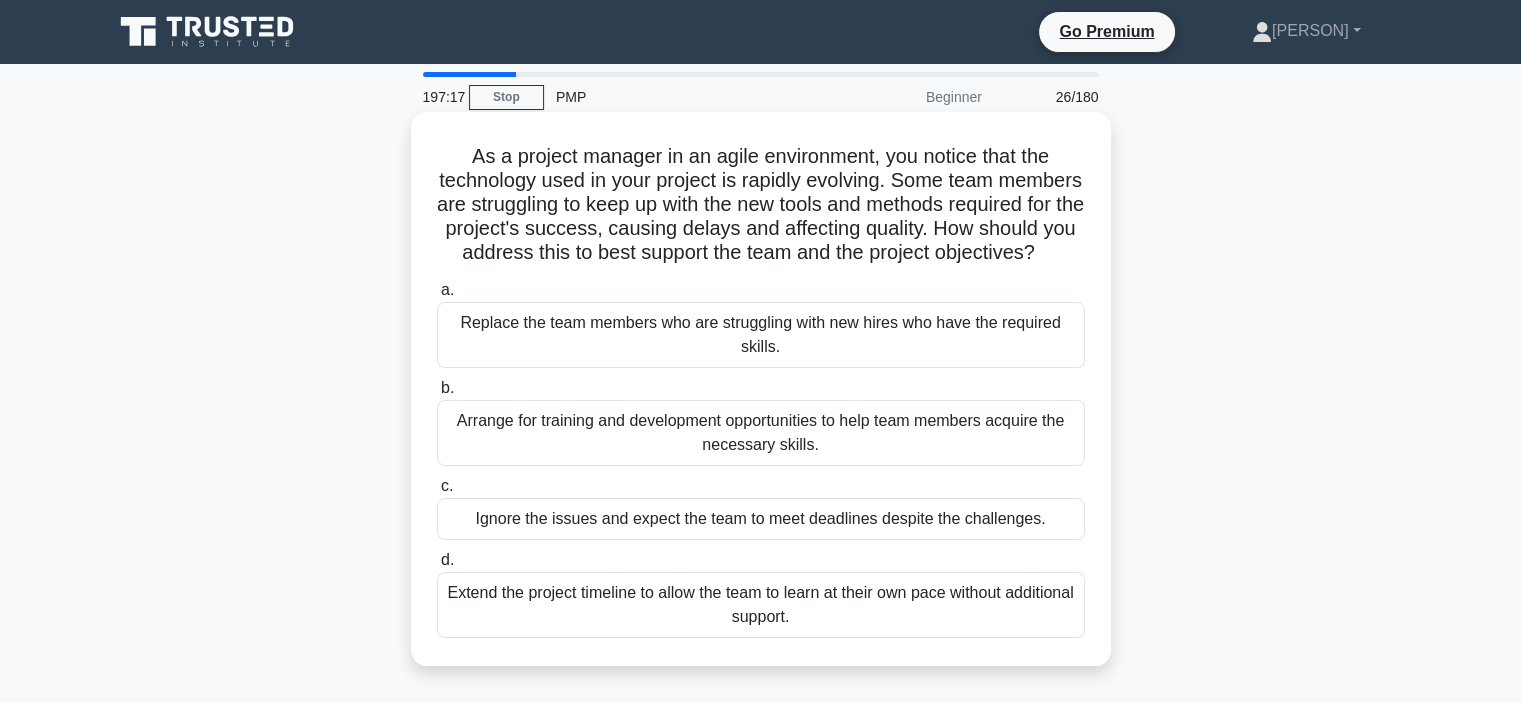 click on "Arrange for training and development opportunities to help team members acquire the necessary skills." at bounding box center [761, 433] 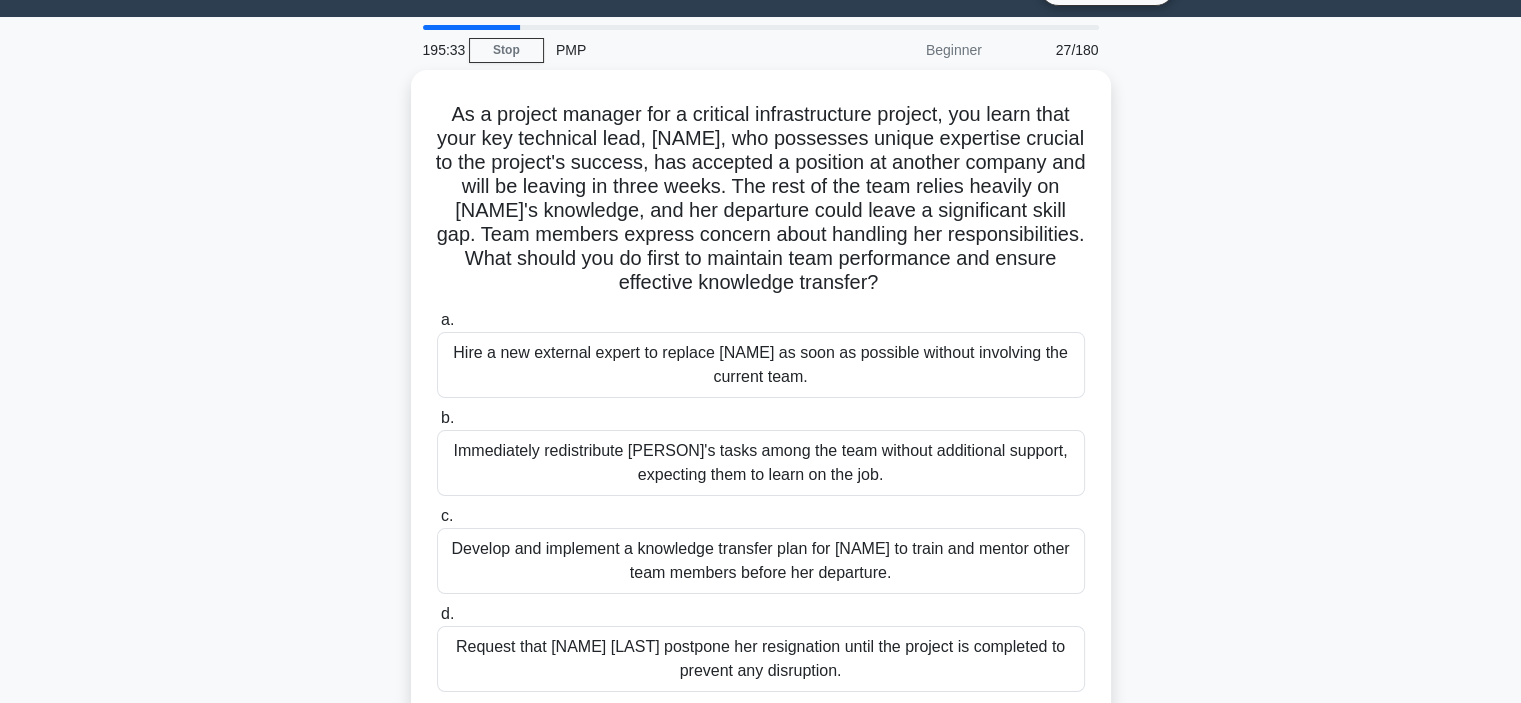 scroll, scrollTop: 53, scrollLeft: 0, axis: vertical 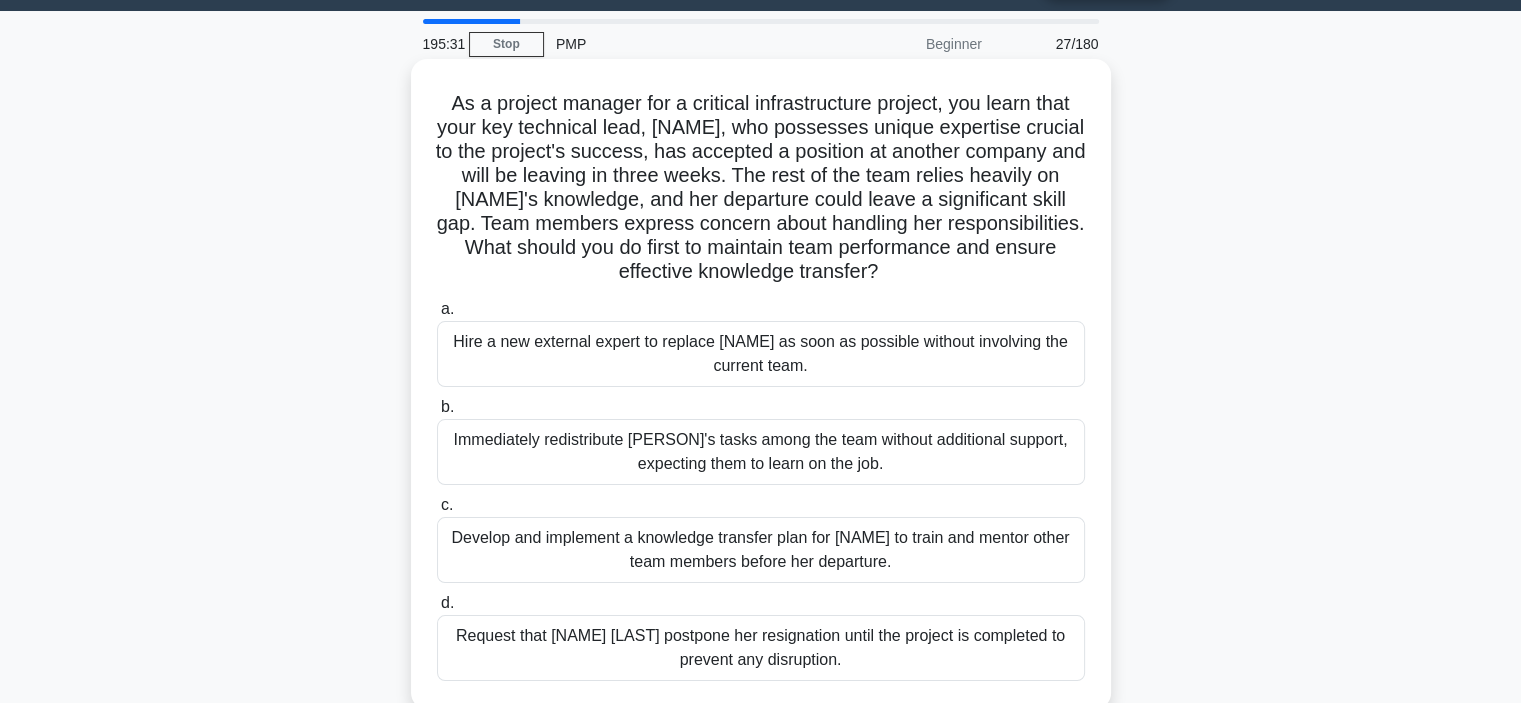 click on "Develop and implement a knowledge transfer plan for [NAME] to train and mentor other team members before her departure." at bounding box center [761, 550] 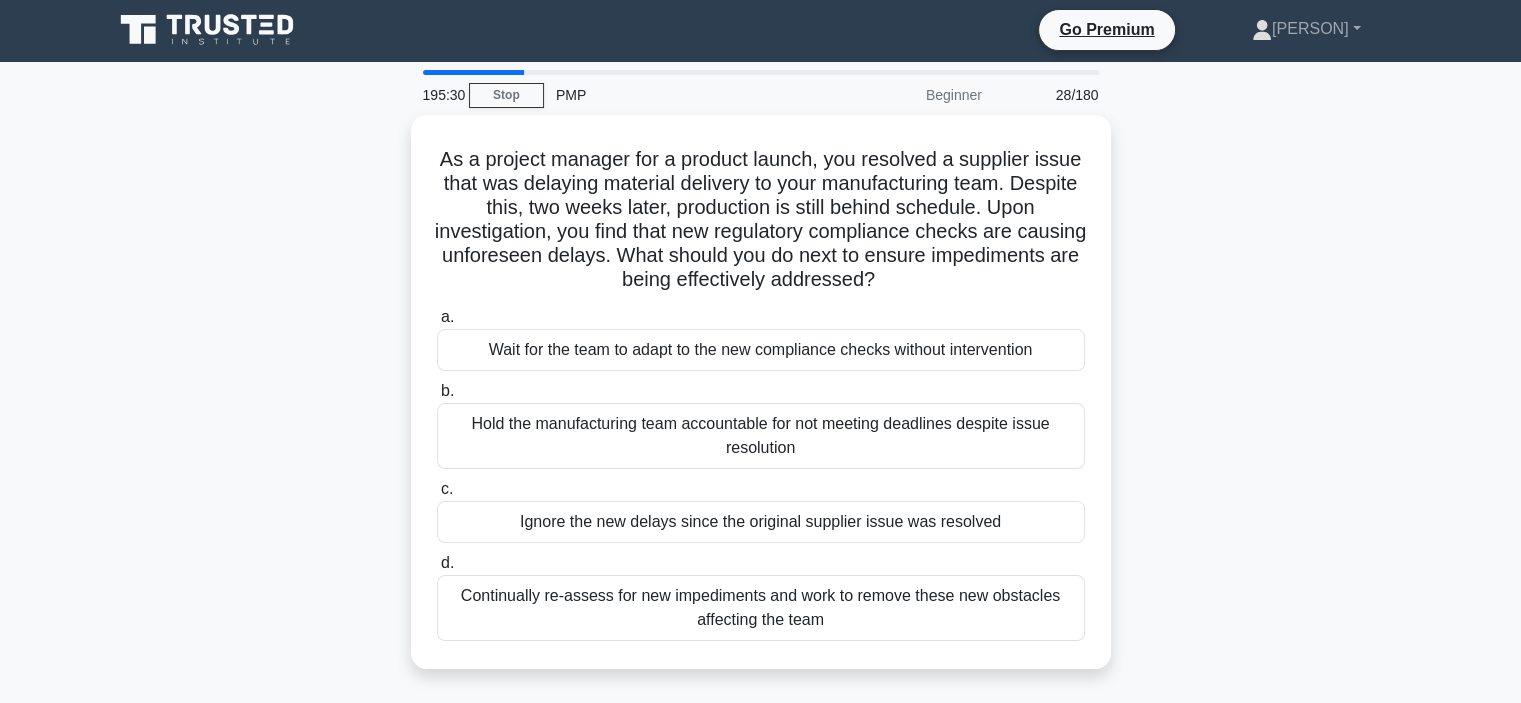 scroll, scrollTop: 0, scrollLeft: 0, axis: both 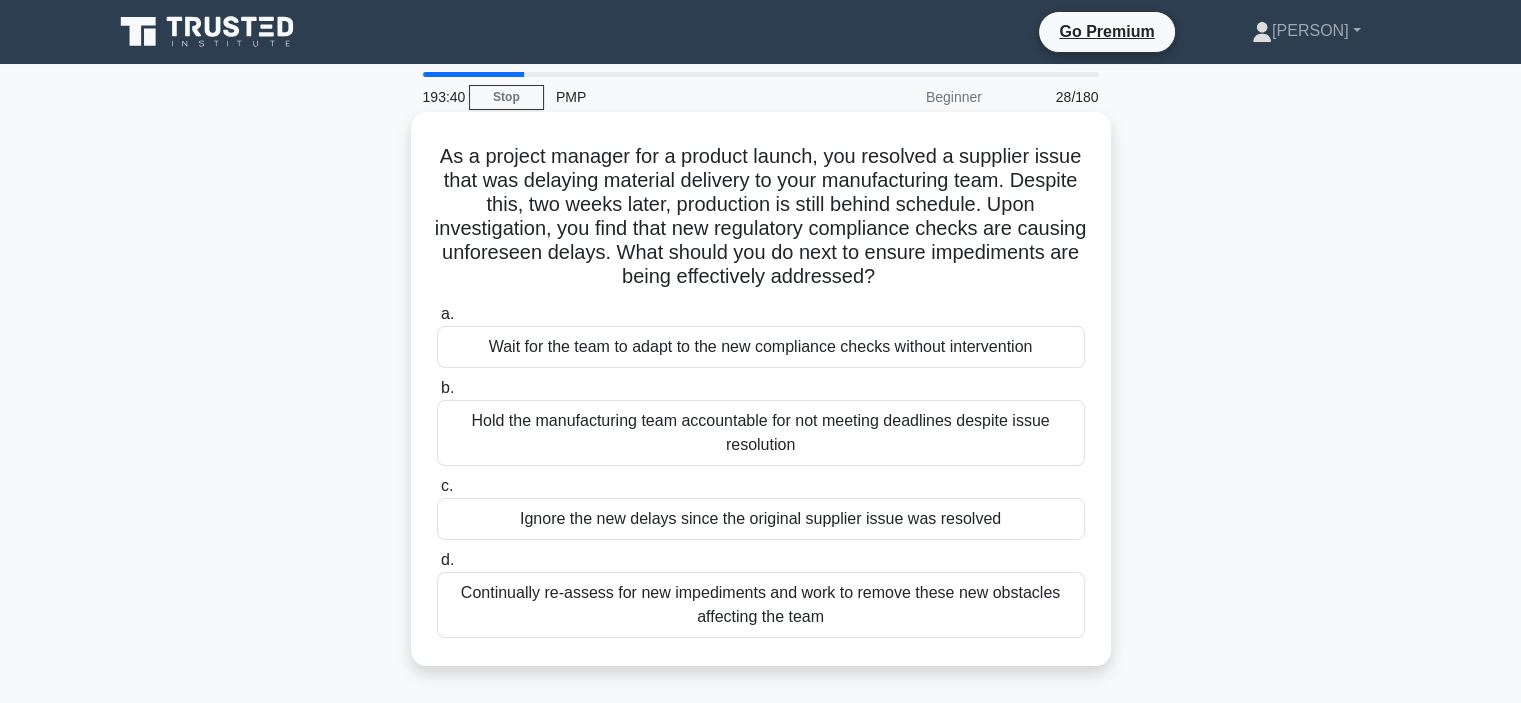 click on "Continually re-assess for new impediments and work to remove these new obstacles affecting the team" at bounding box center [761, 605] 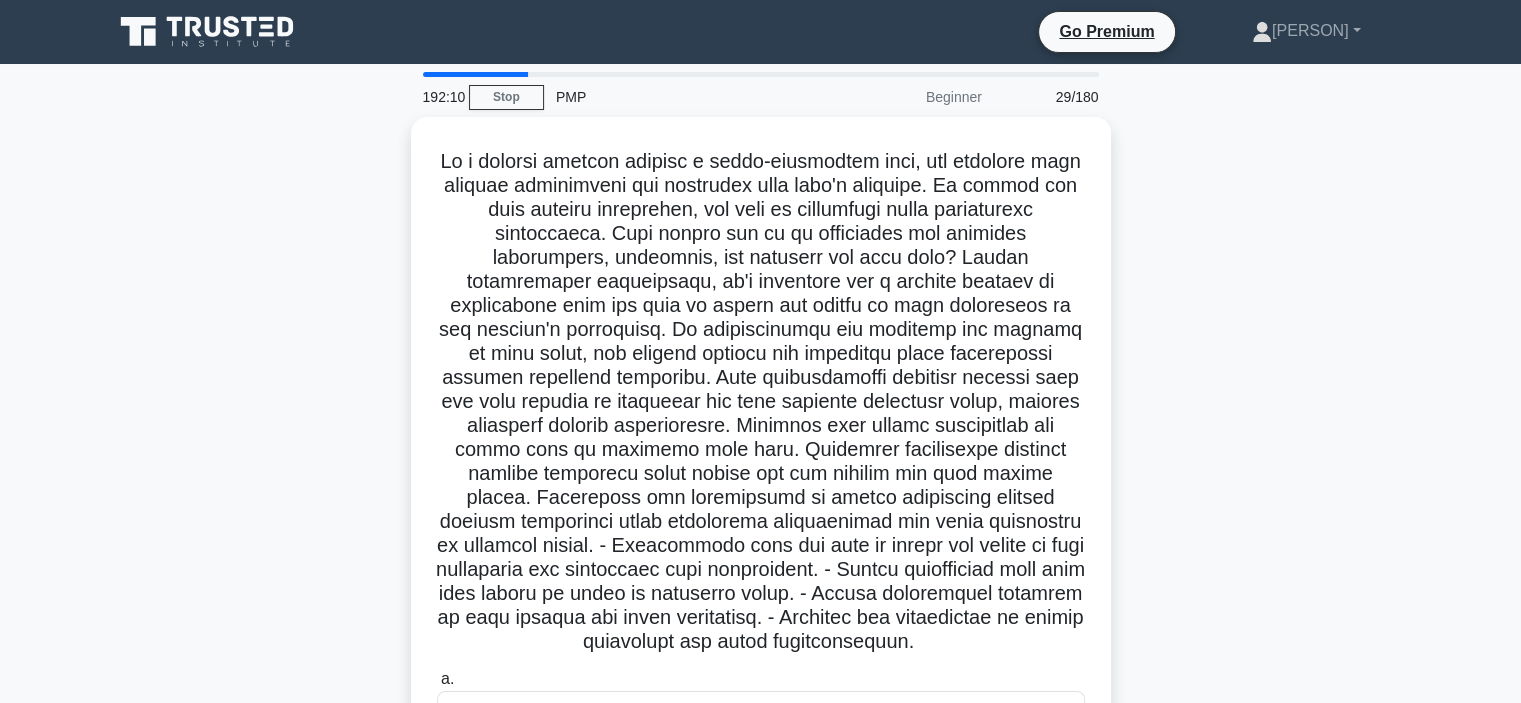 click on ".spinner_0XTQ{transform-origin:center;animation:spinner_y6GP .75s linear infinite}@keyframes spinner_y6GP{100%{transform:rotate(360deg)}}
a.
Escalate all impediments to senior management for their prioritization.
b." at bounding box center [761, 574] 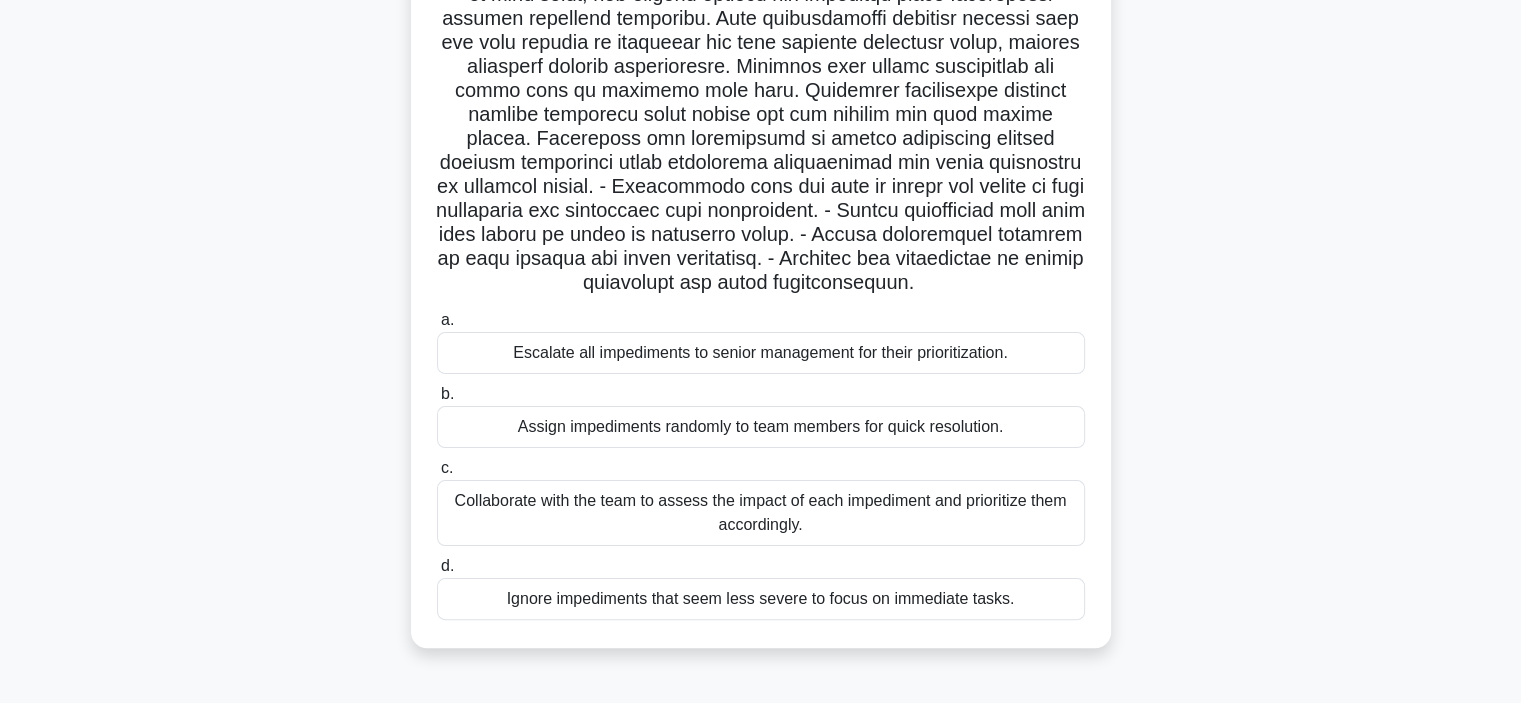 scroll, scrollTop: 377, scrollLeft: 0, axis: vertical 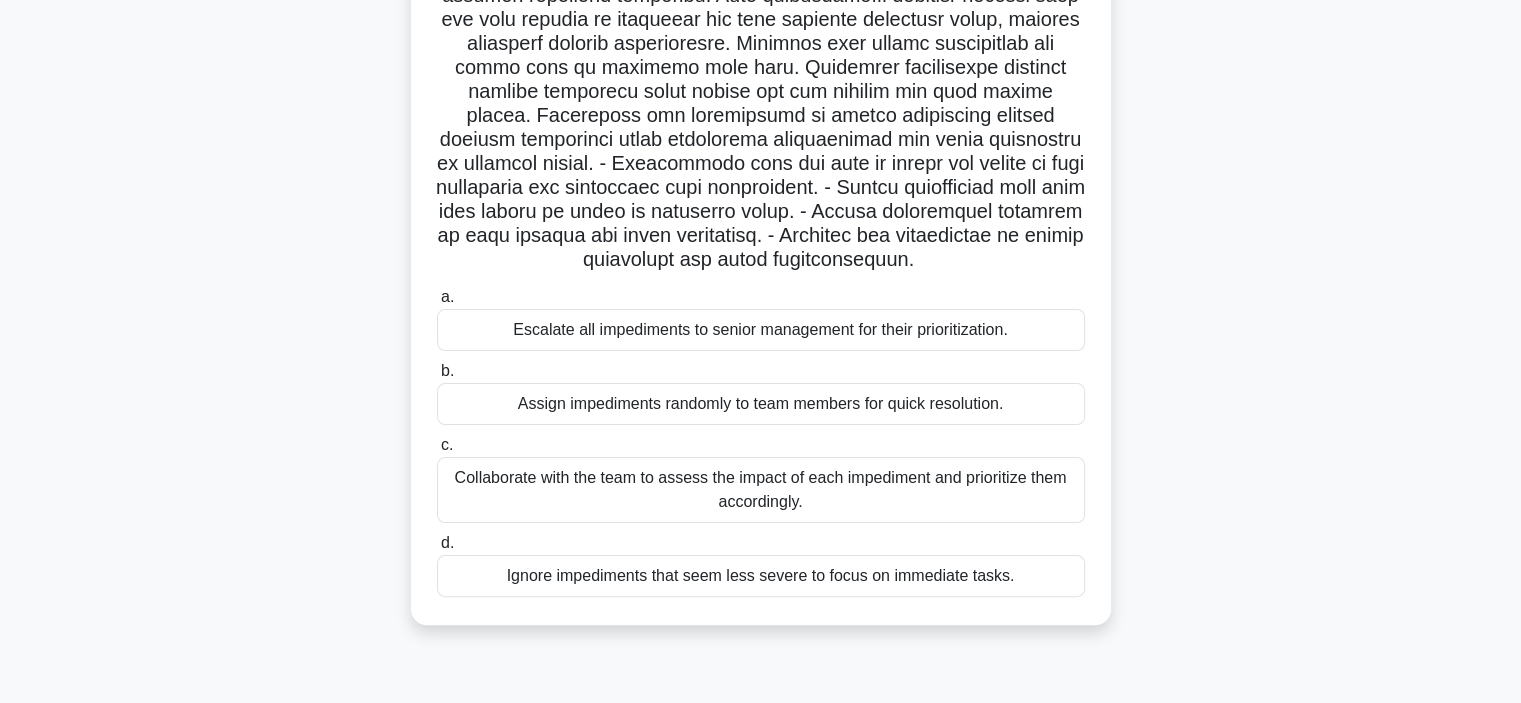 click on "Collaborate with the team to assess the impact of each impediment and prioritize them accordingly." at bounding box center [761, 490] 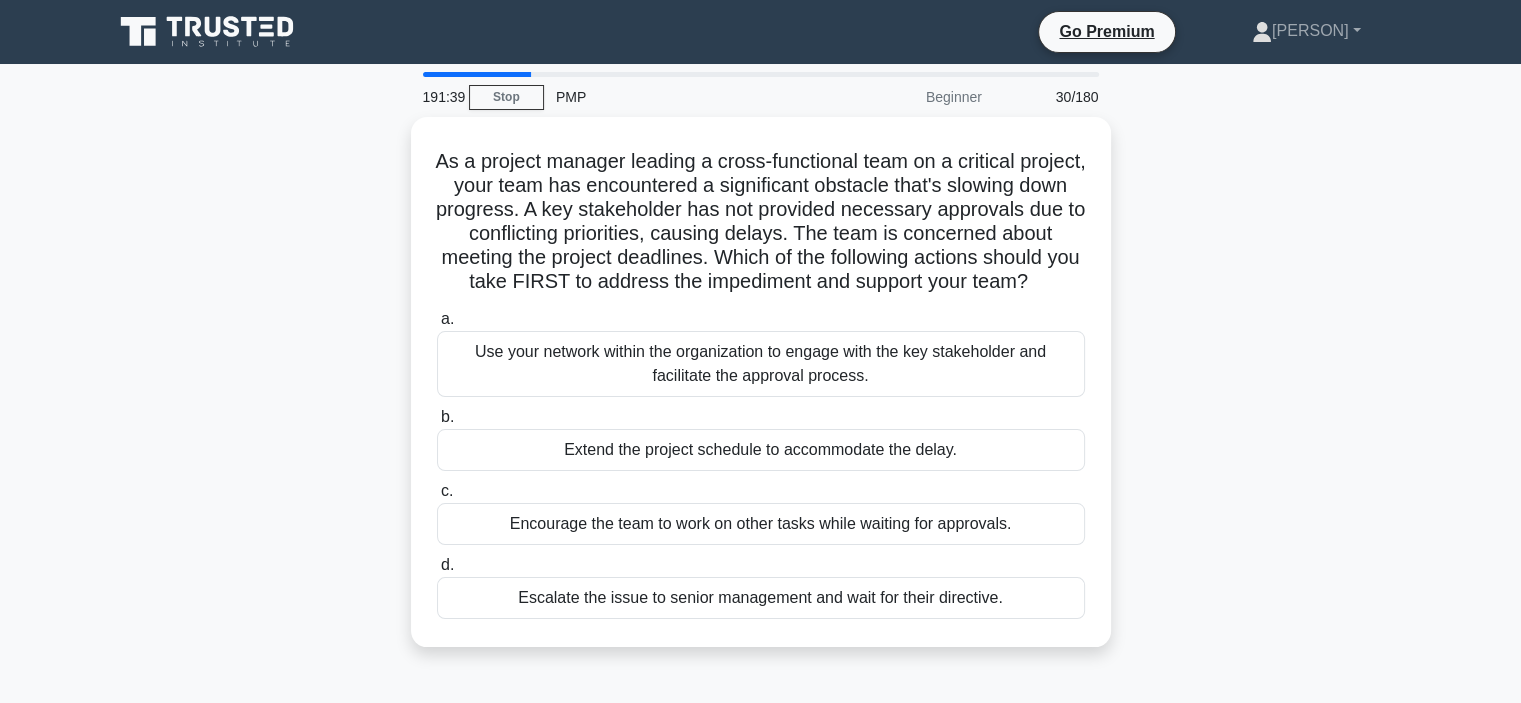scroll, scrollTop: 0, scrollLeft: 0, axis: both 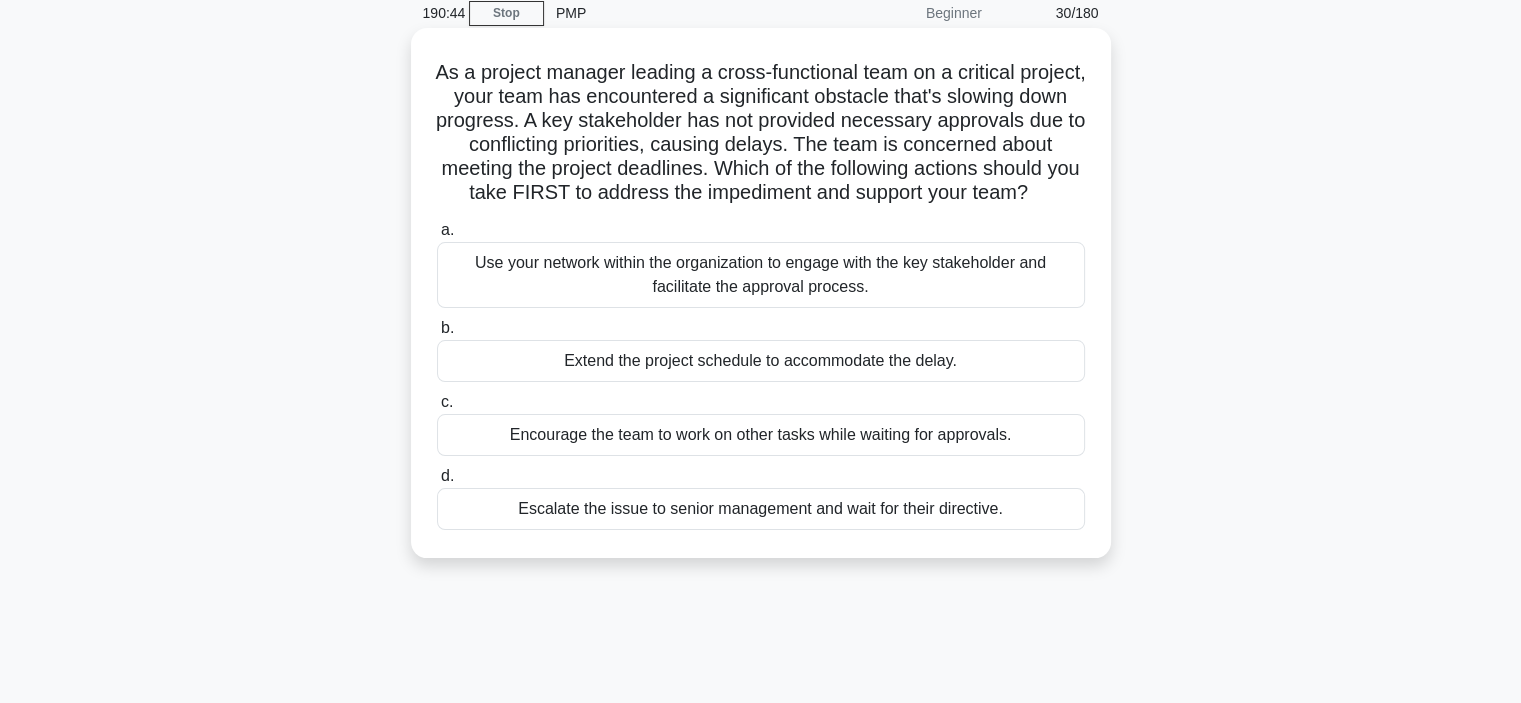 click on "Use your network within the organization to engage with the key stakeholder and facilitate the approval process." at bounding box center [761, 275] 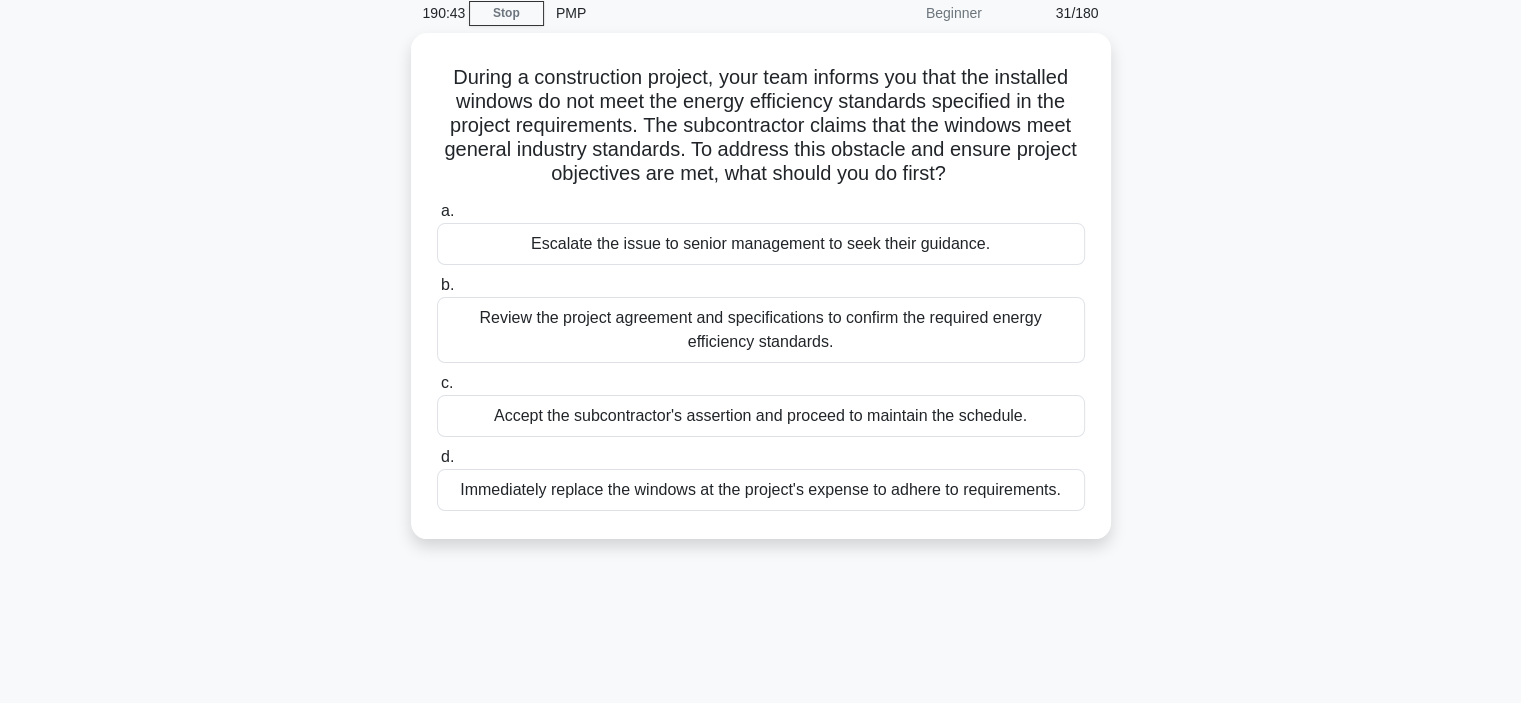 scroll, scrollTop: 0, scrollLeft: 0, axis: both 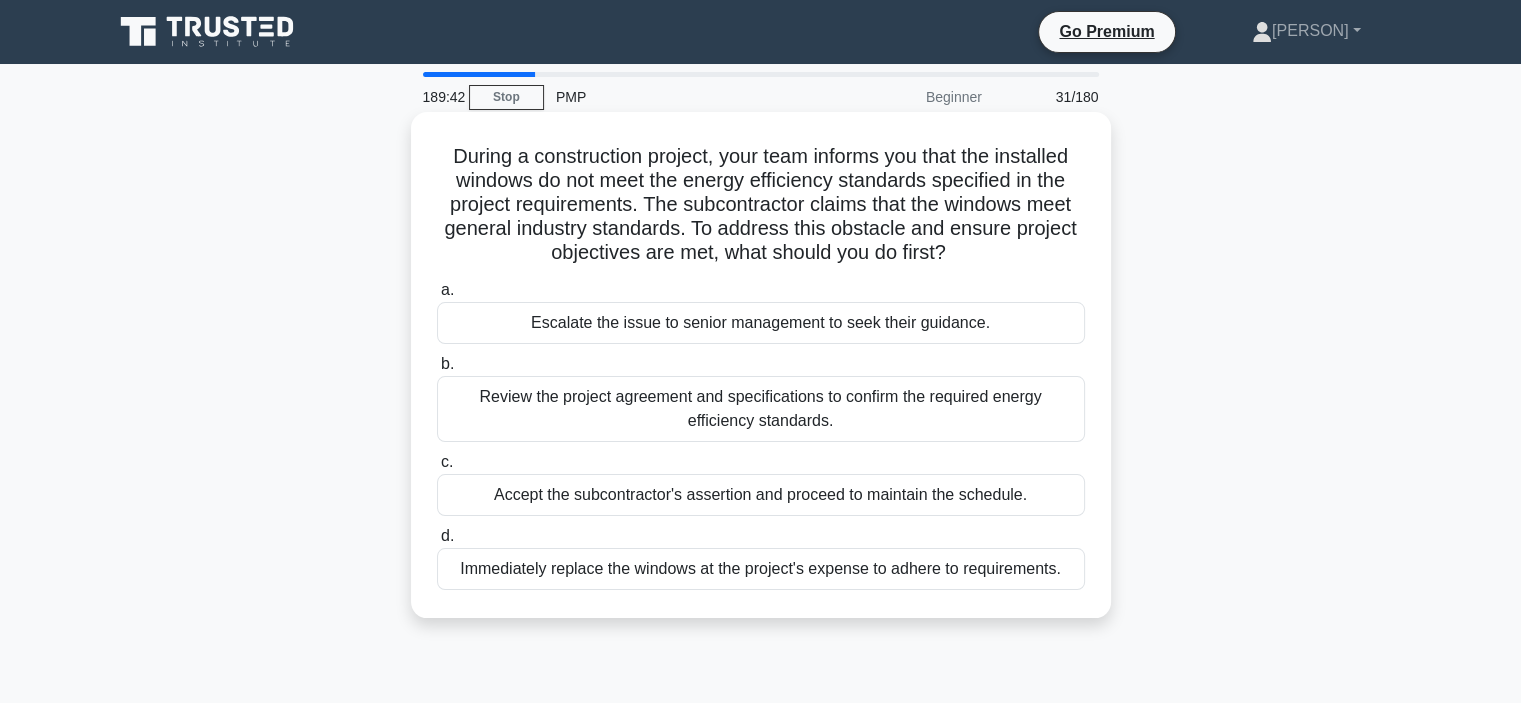 click on "Review the project agreement and specifications to confirm the required energy efficiency standards." at bounding box center [761, 409] 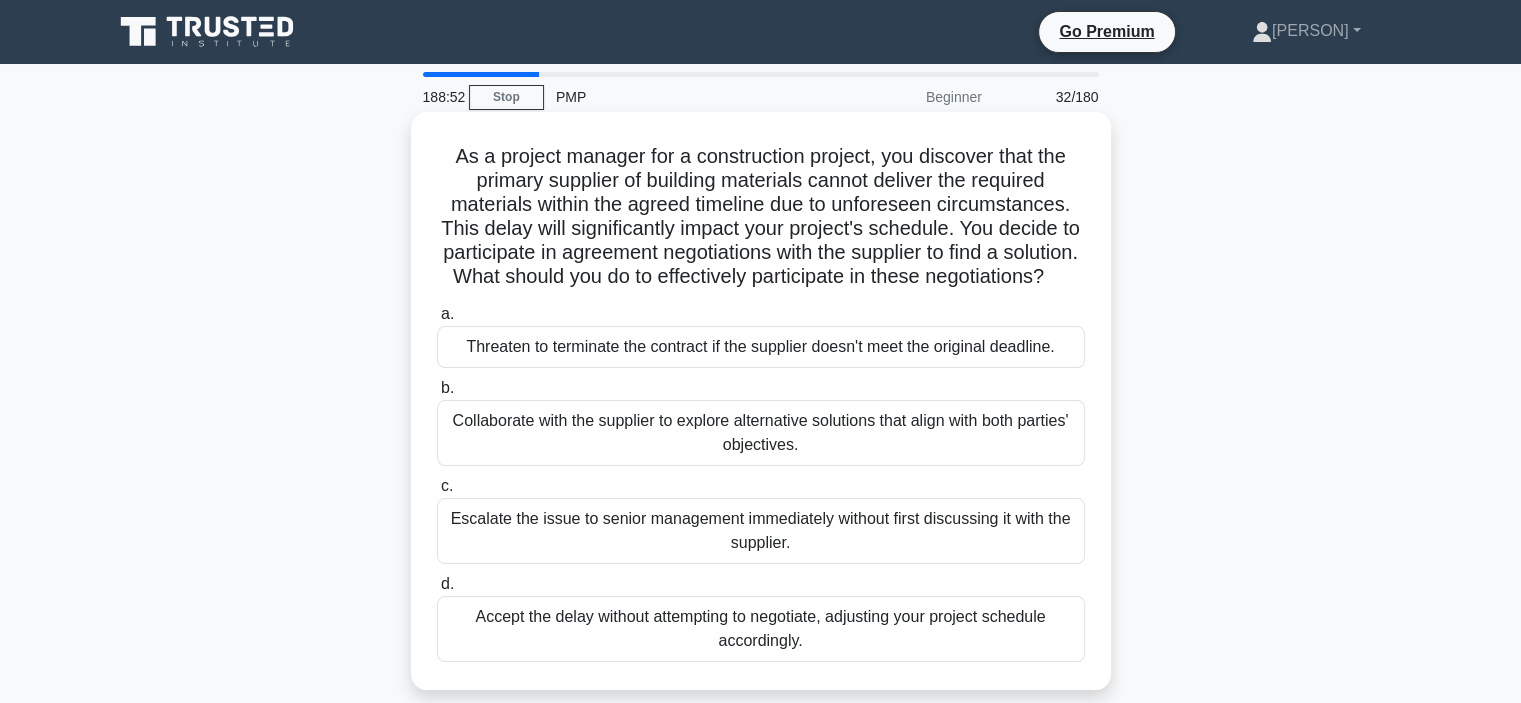 click on "Collaborate with the supplier to explore alternative solutions that align with both parties' objectives." at bounding box center (761, 433) 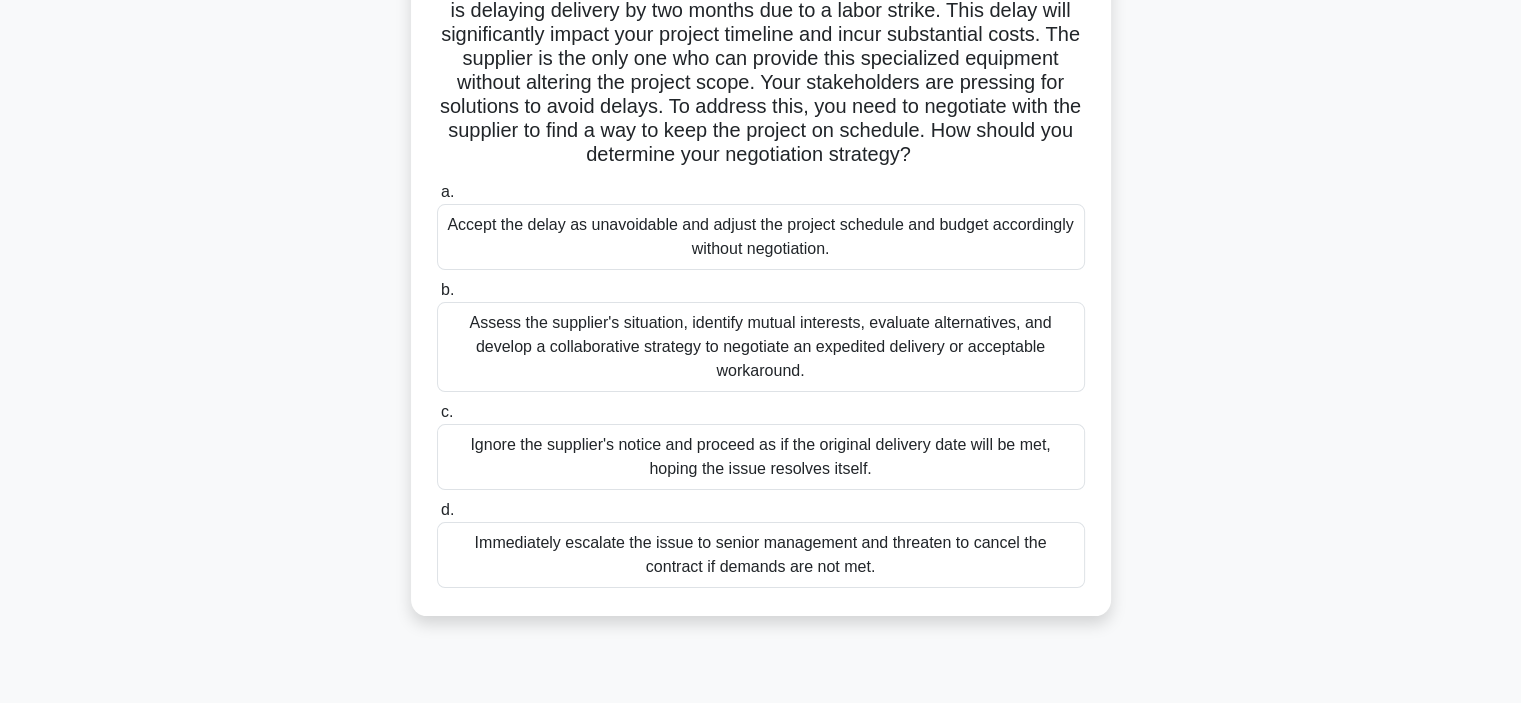 scroll, scrollTop: 200, scrollLeft: 0, axis: vertical 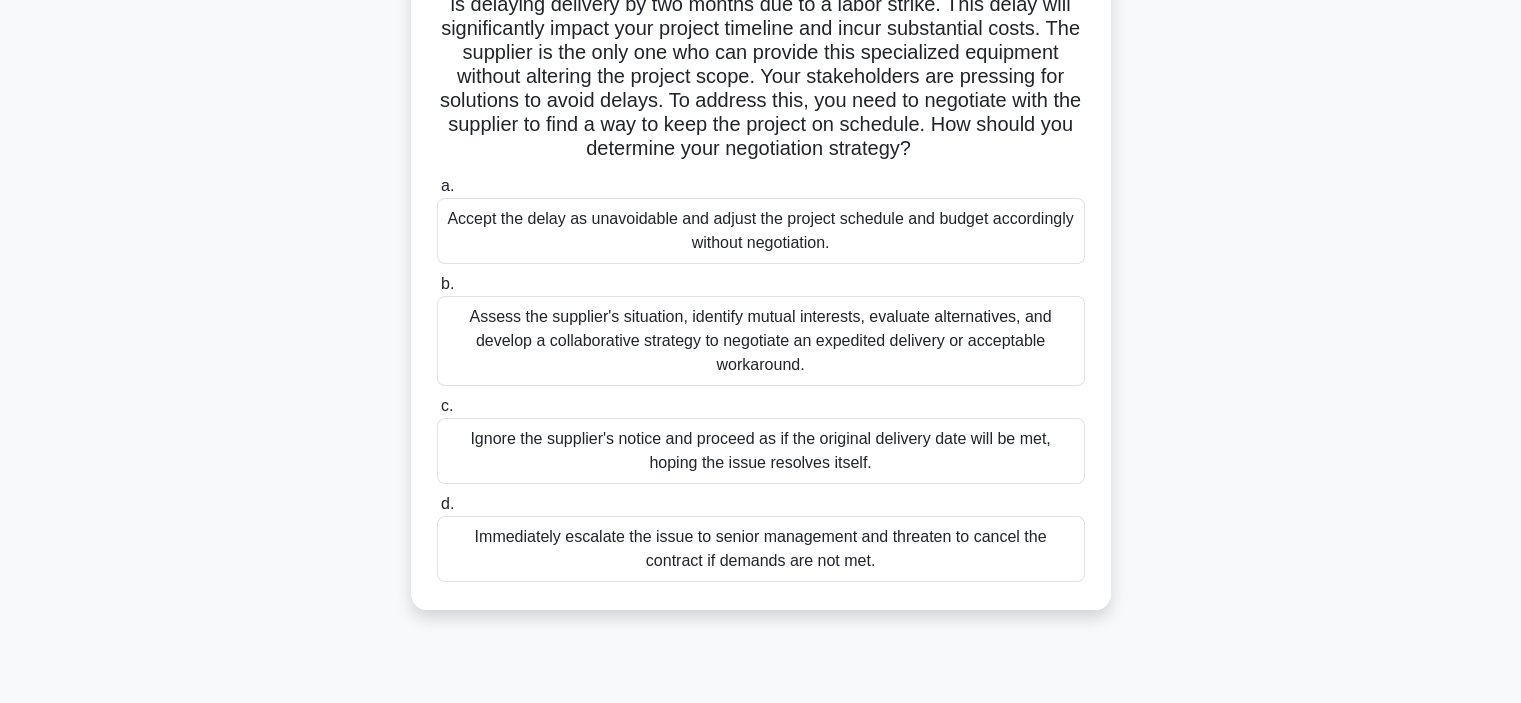 click on "Assess the supplier's situation, identify mutual interests, evaluate alternatives, and develop a collaborative strategy to negotiate an expedited delivery or acceptable workaround." at bounding box center (761, 341) 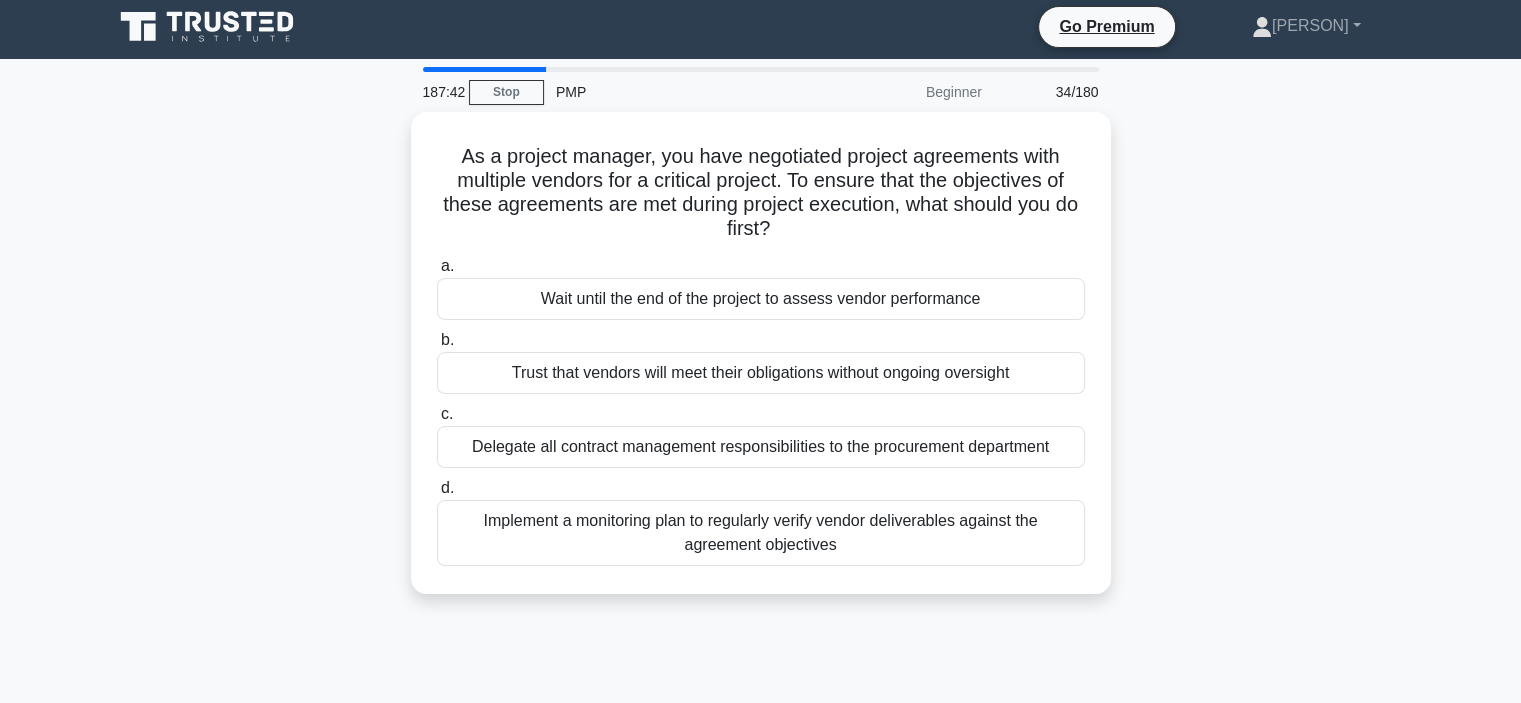 scroll, scrollTop: 0, scrollLeft: 0, axis: both 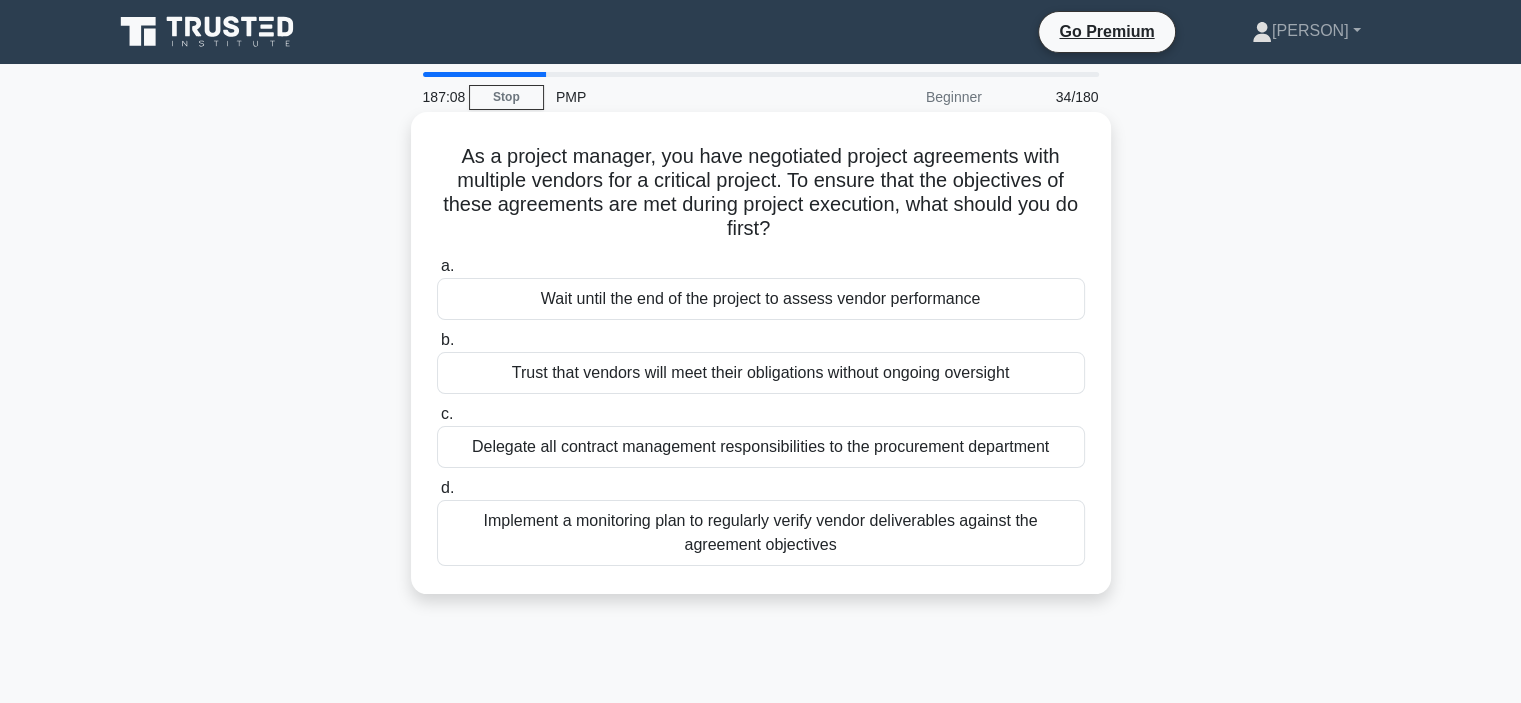 click on "Implement a monitoring plan to regularly verify vendor deliverables against the agreement objectives" at bounding box center (761, 533) 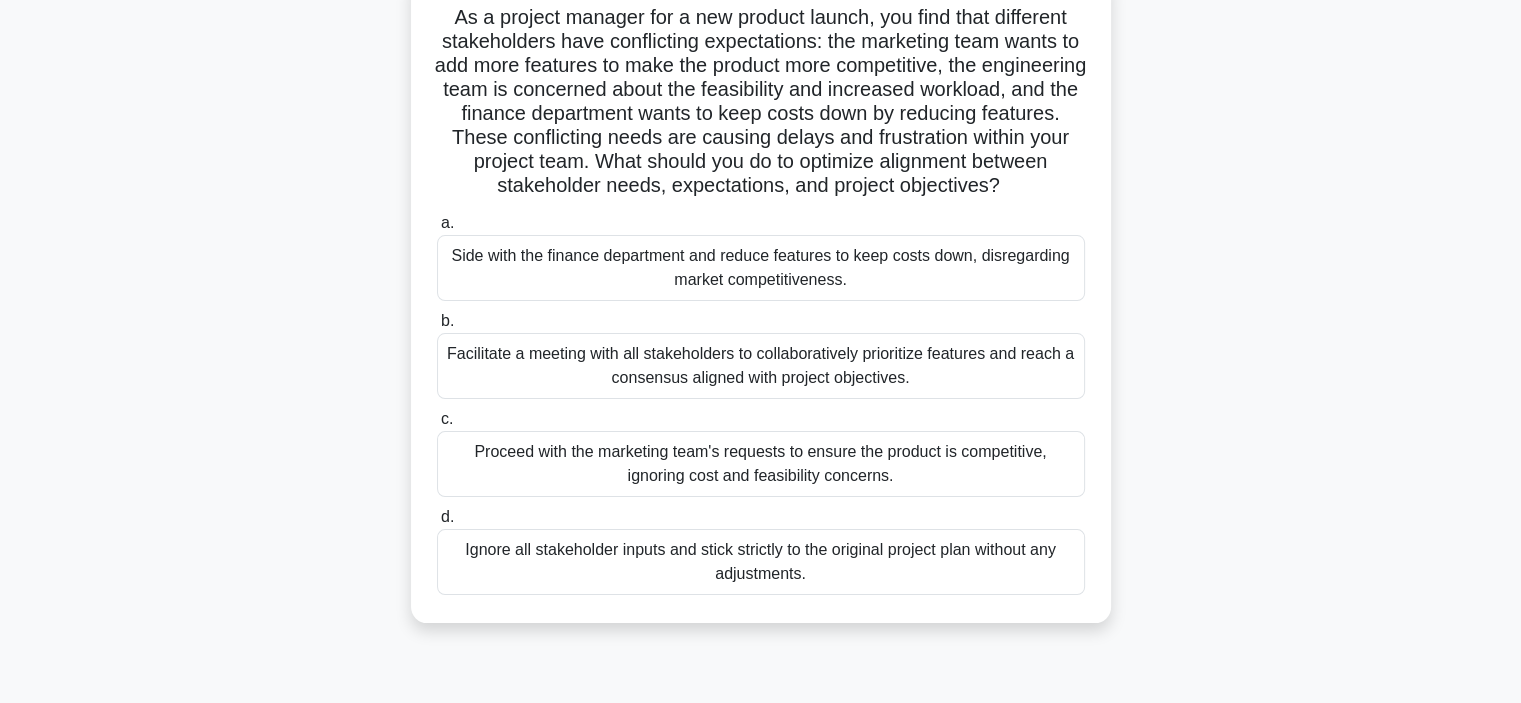 scroll, scrollTop: 145, scrollLeft: 0, axis: vertical 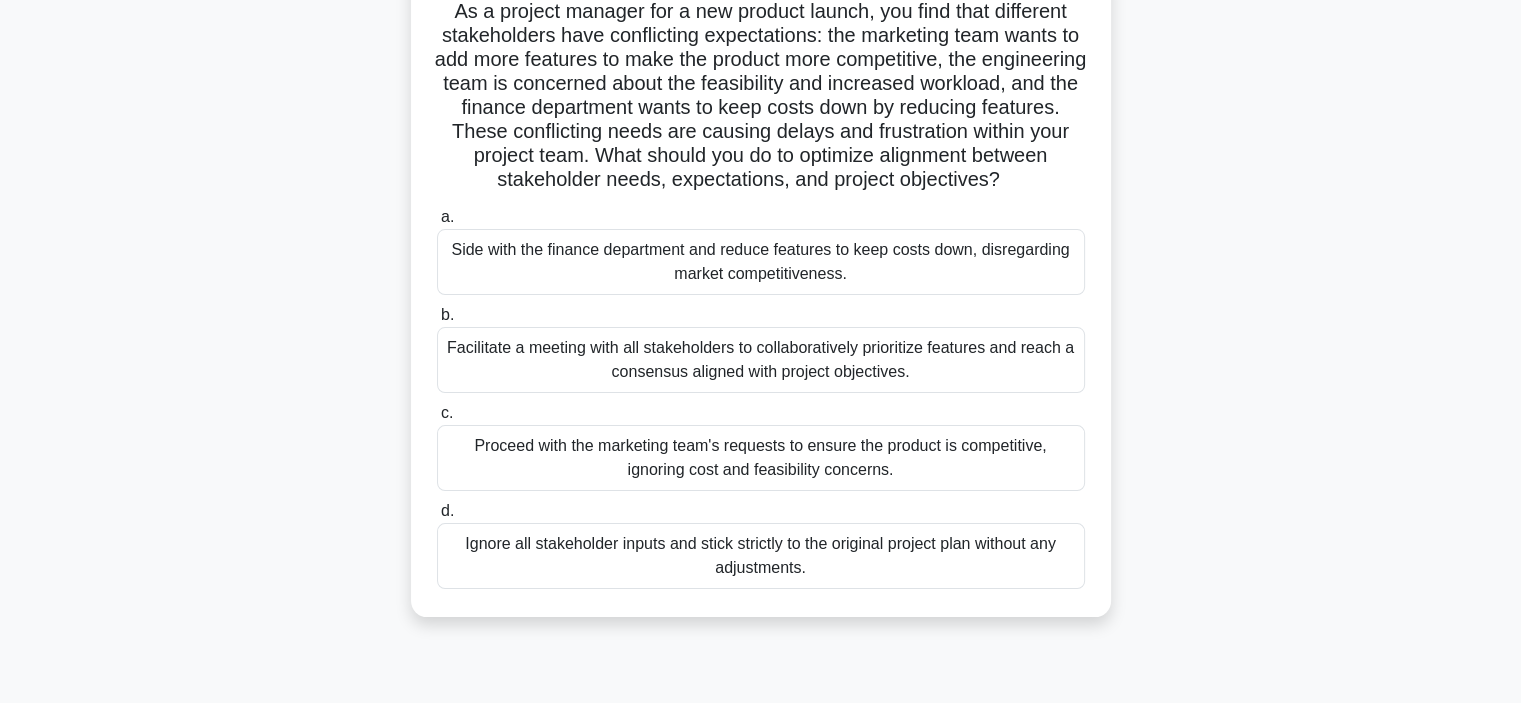 click on "Facilitate a meeting with all stakeholders to collaboratively prioritize features and reach a consensus aligned with project objectives." at bounding box center (761, 360) 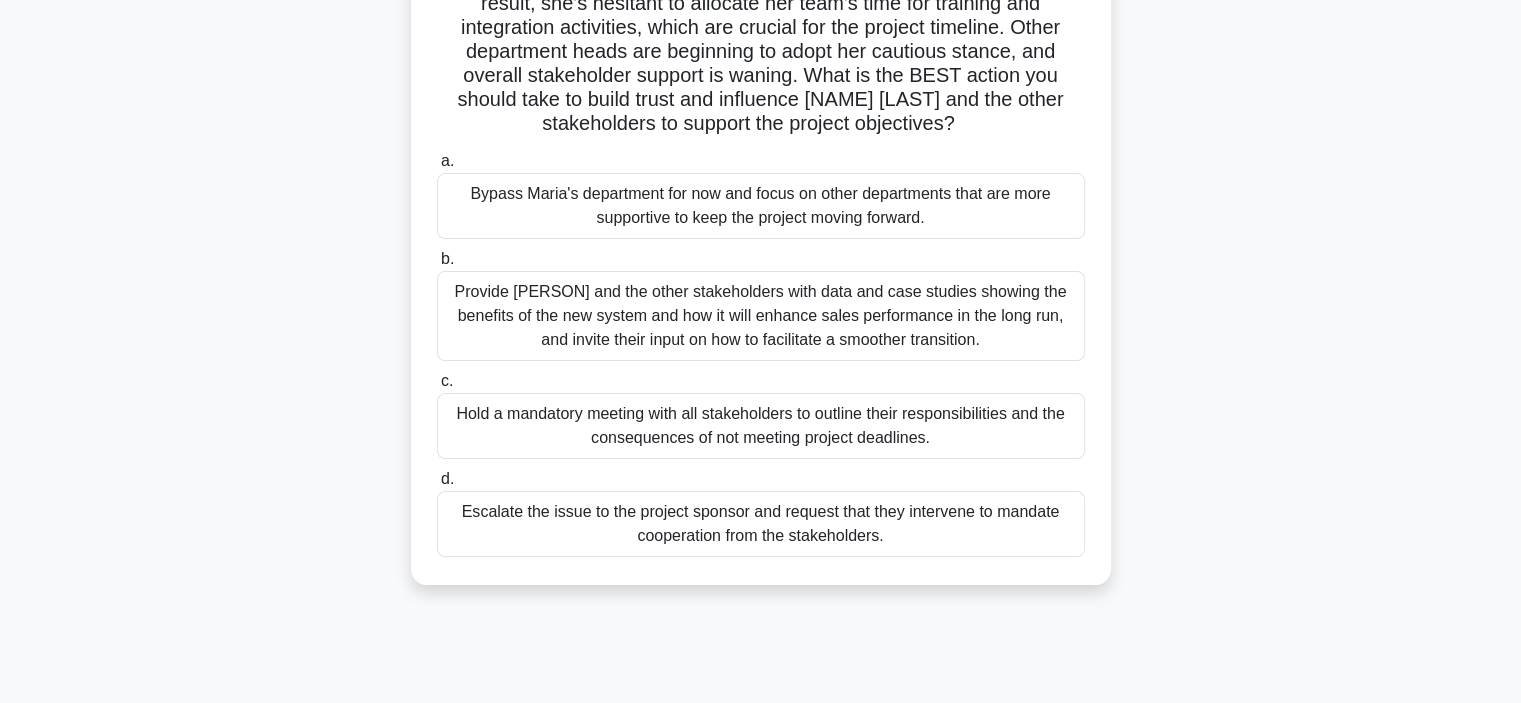 scroll, scrollTop: 280, scrollLeft: 0, axis: vertical 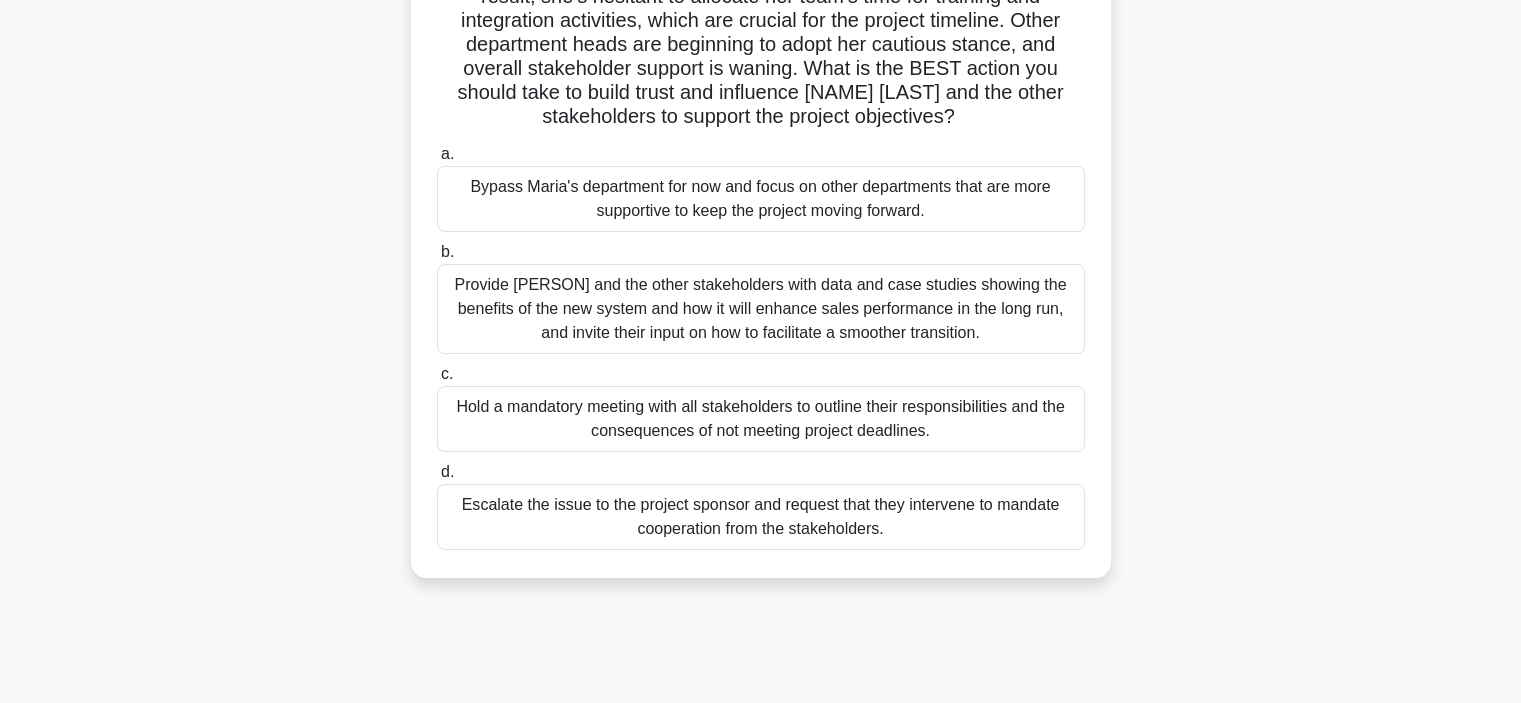 click on "Provide [PERSON] and the other stakeholders with data and case studies showing the benefits of the new system and how it will enhance sales performance in the long run, and invite their input on how to facilitate a smoother transition." at bounding box center (761, 309) 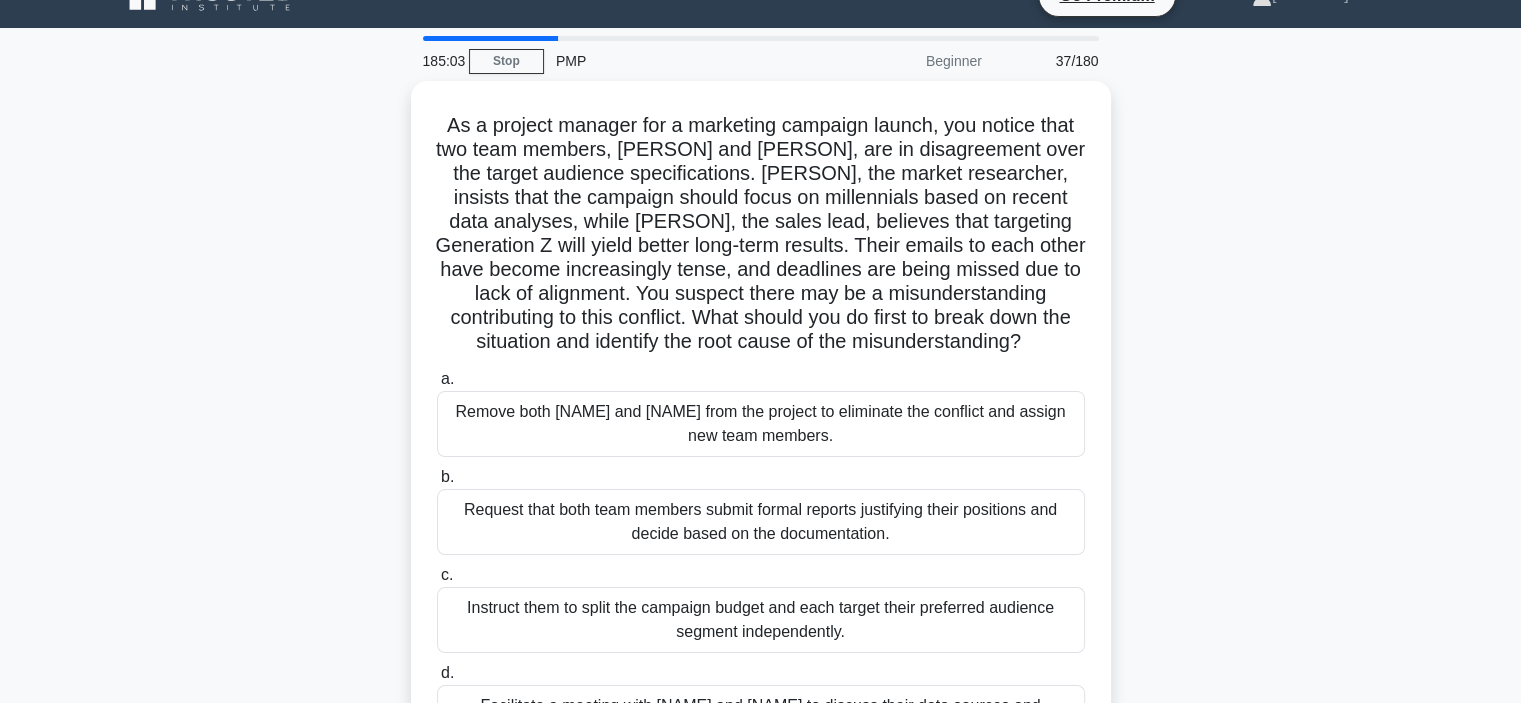 scroll, scrollTop: 0, scrollLeft: 0, axis: both 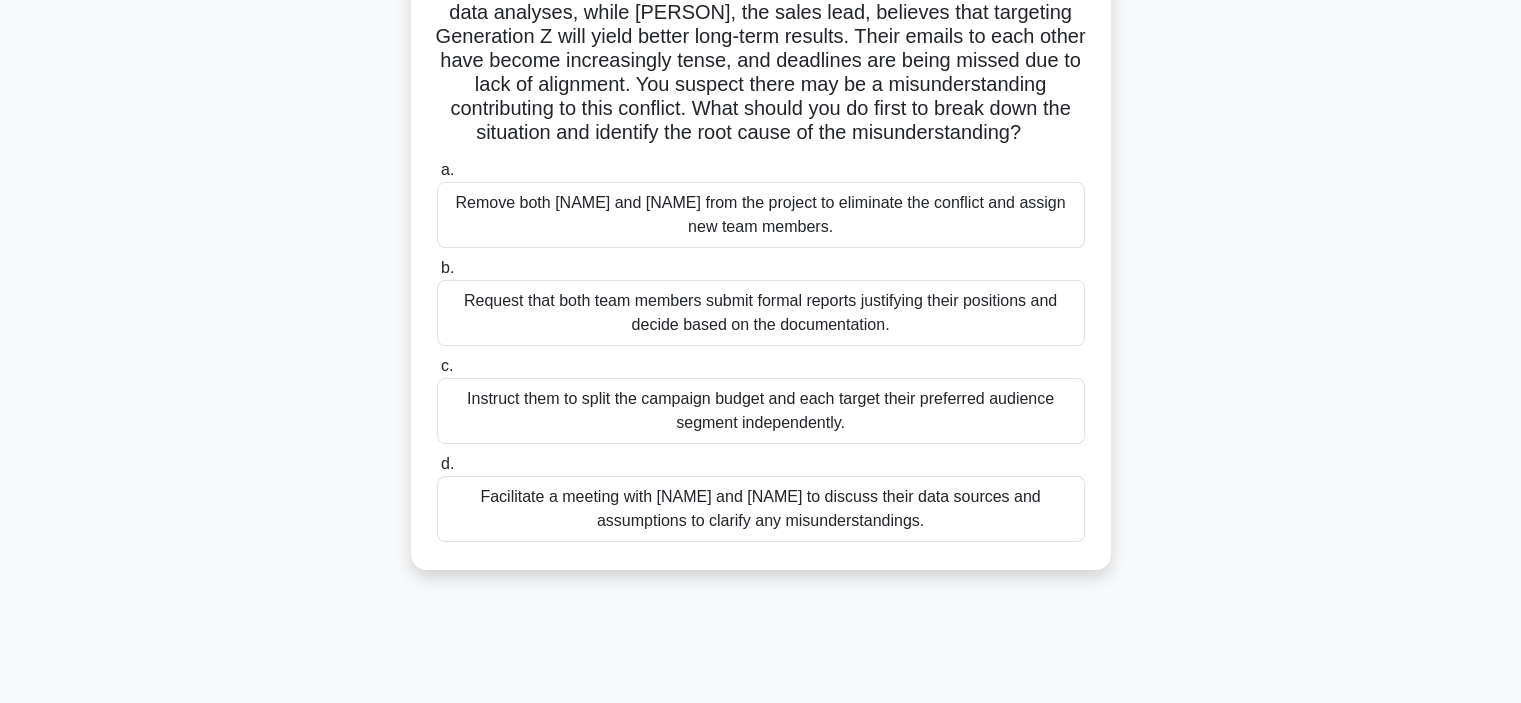 click on "Facilitate a meeting with [NAME] and [NAME] to discuss their data sources and assumptions to clarify any misunderstandings." at bounding box center (761, 509) 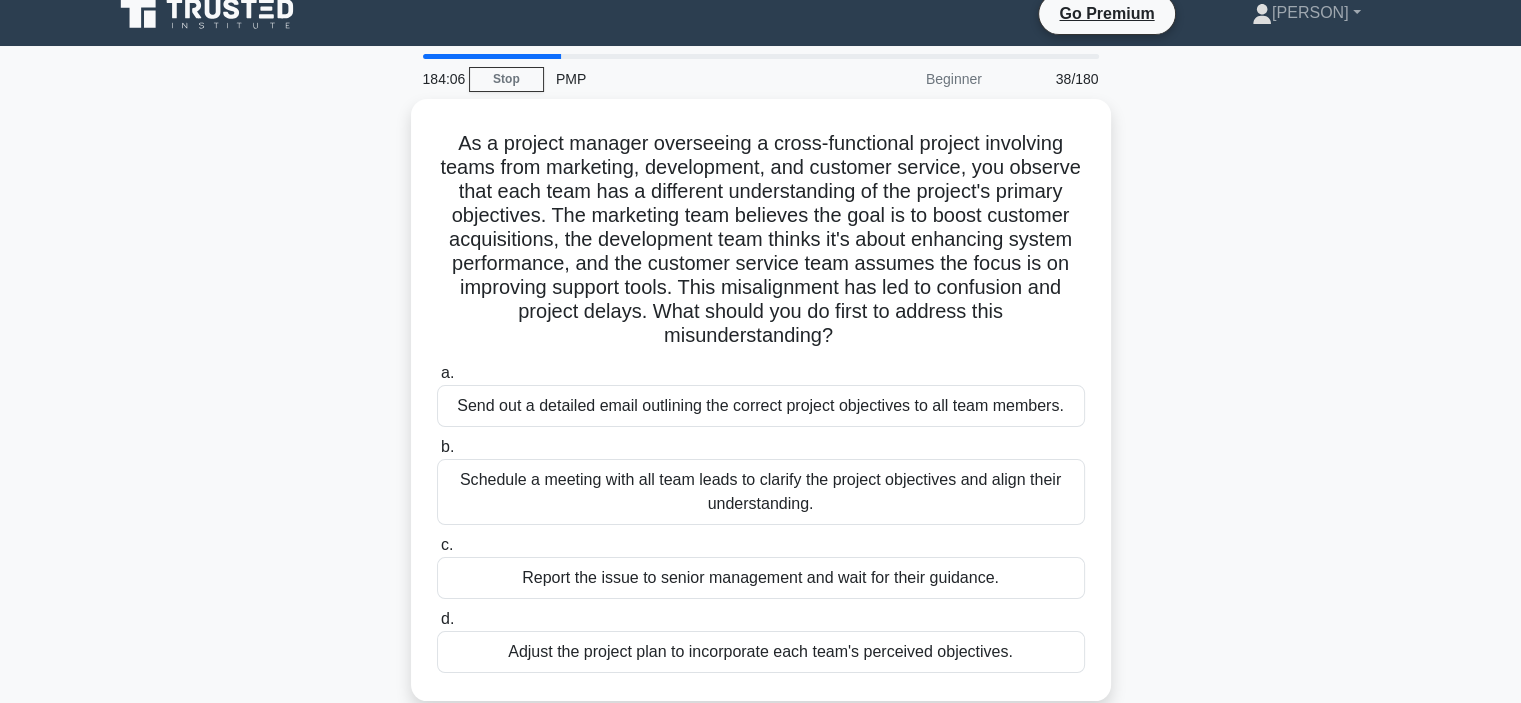 scroll, scrollTop: 0, scrollLeft: 0, axis: both 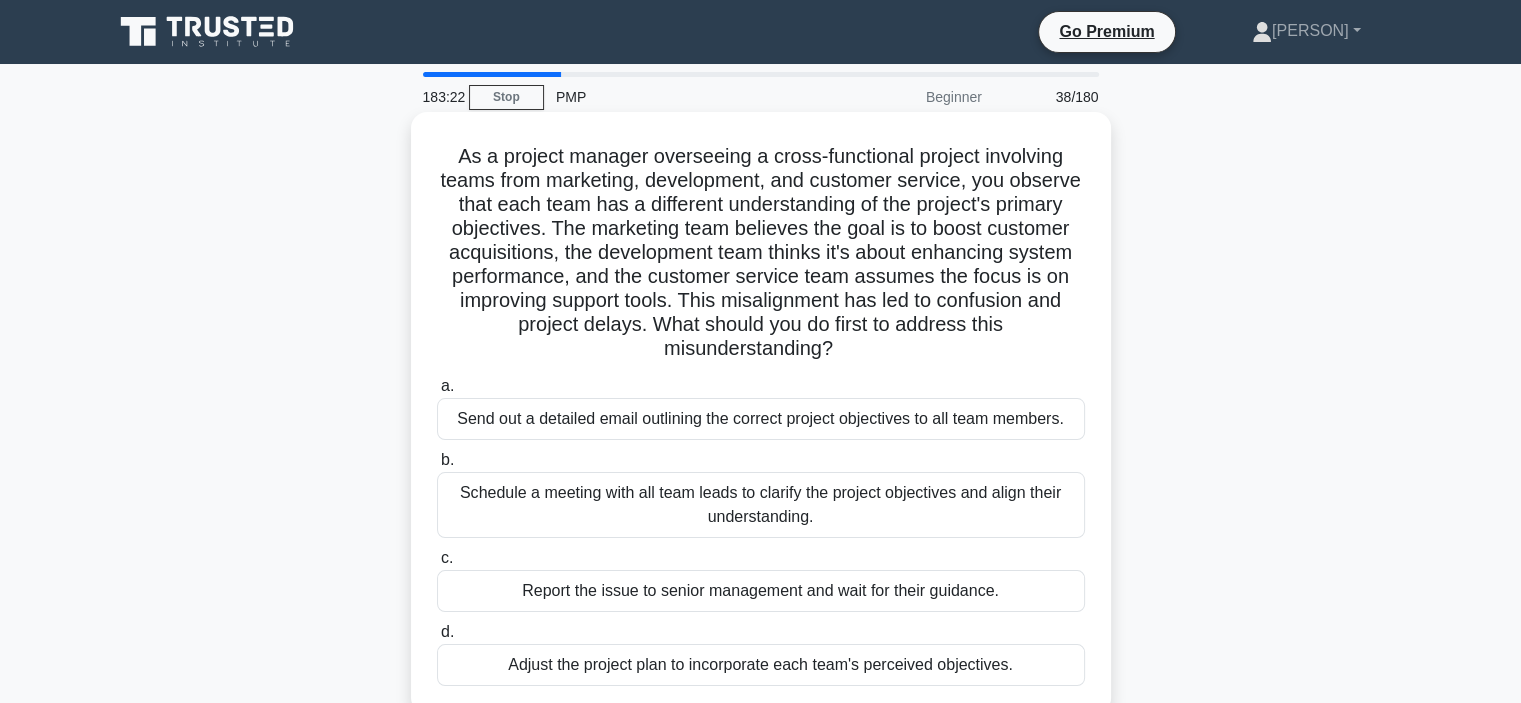 click on "Schedule a meeting with all team leads to clarify the project objectives and align their understanding." at bounding box center [761, 505] 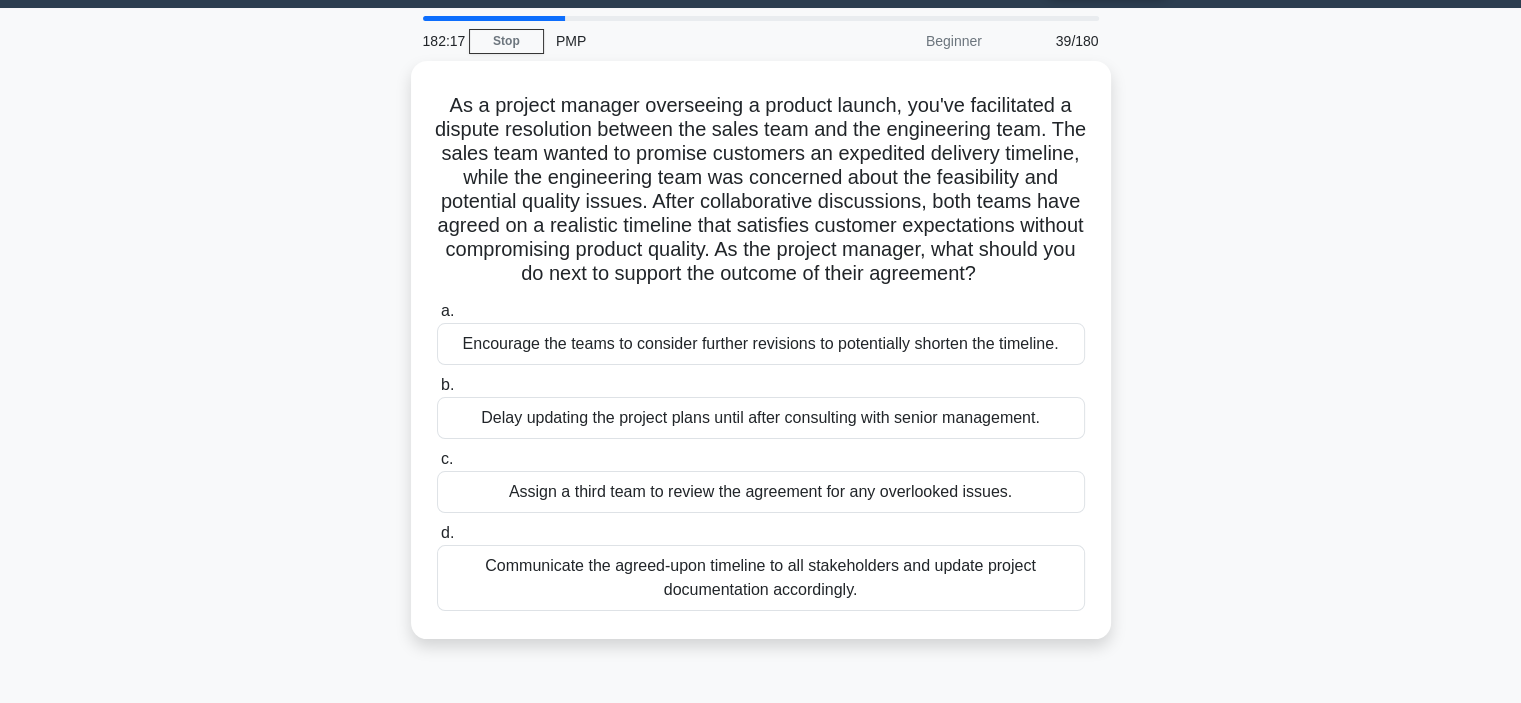 scroll, scrollTop: 70, scrollLeft: 0, axis: vertical 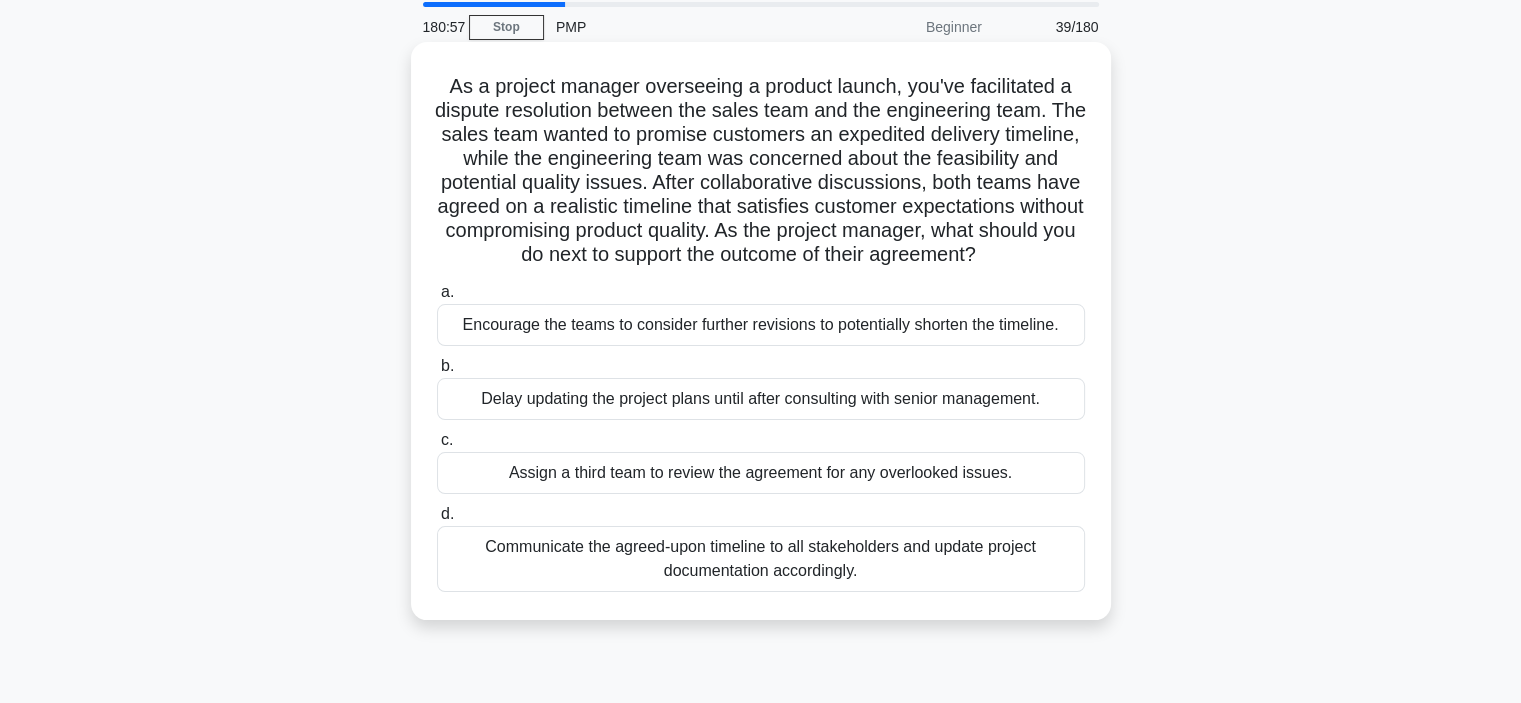 click on "Communicate the agreed-upon timeline to all stakeholders and update project documentation accordingly." at bounding box center (761, 559) 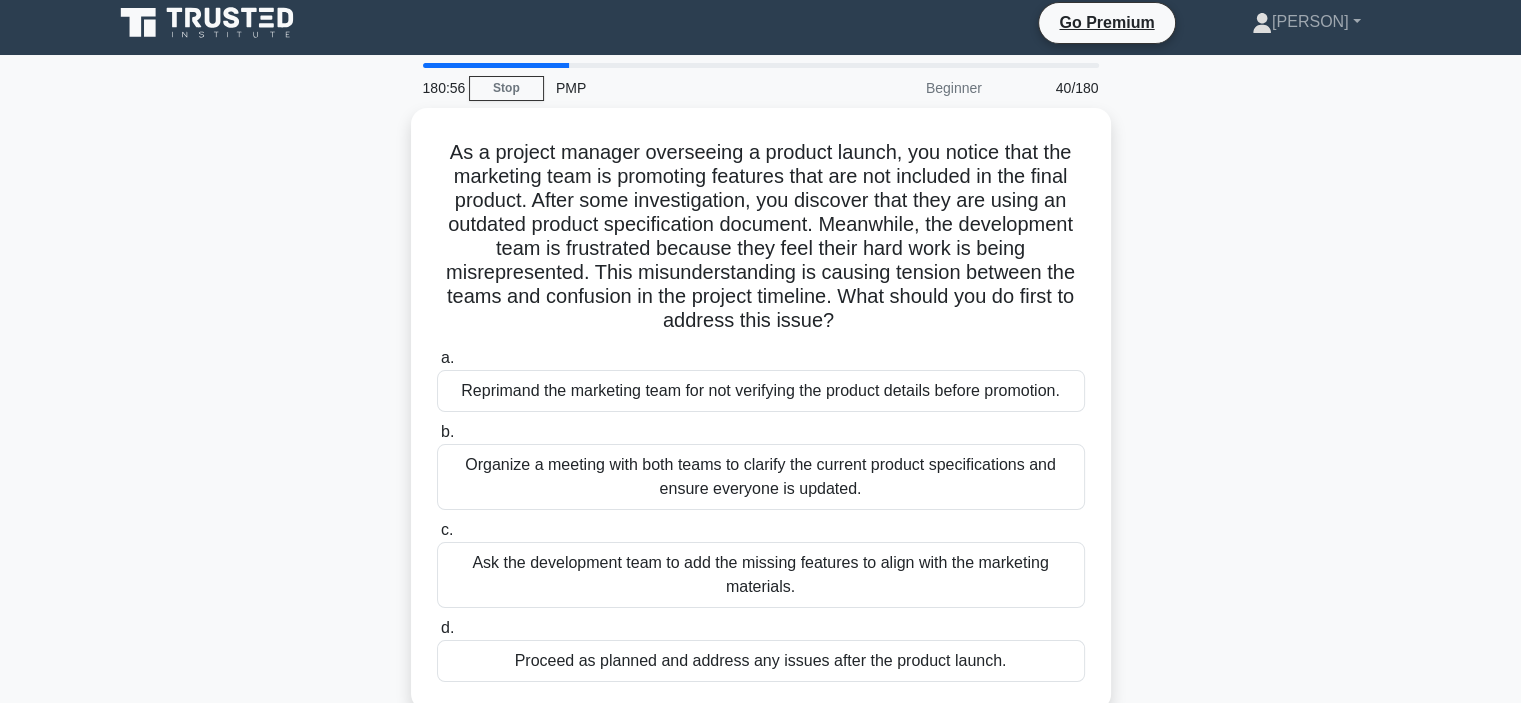 scroll, scrollTop: 0, scrollLeft: 0, axis: both 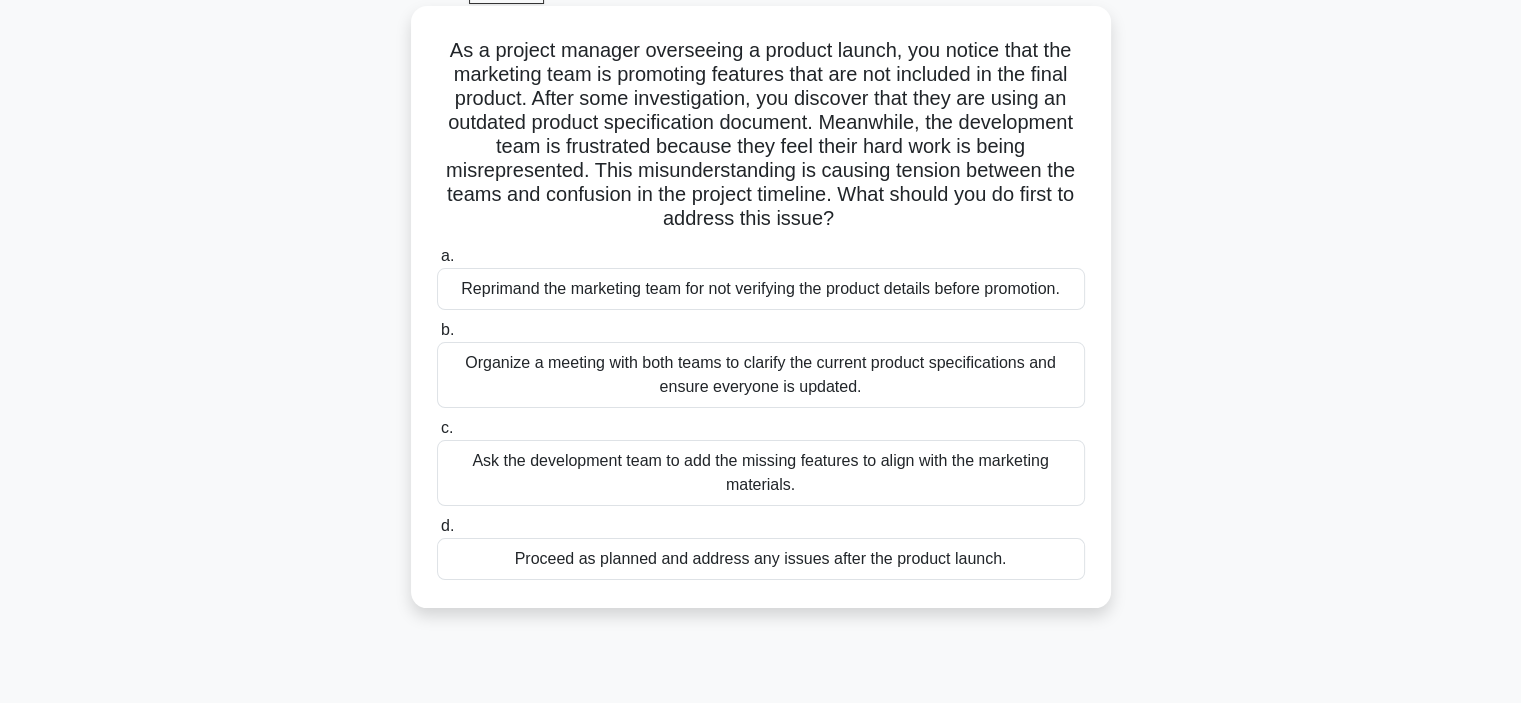 click on "Organize a meeting with both teams to clarify the current product specifications and ensure everyone is updated." at bounding box center [761, 375] 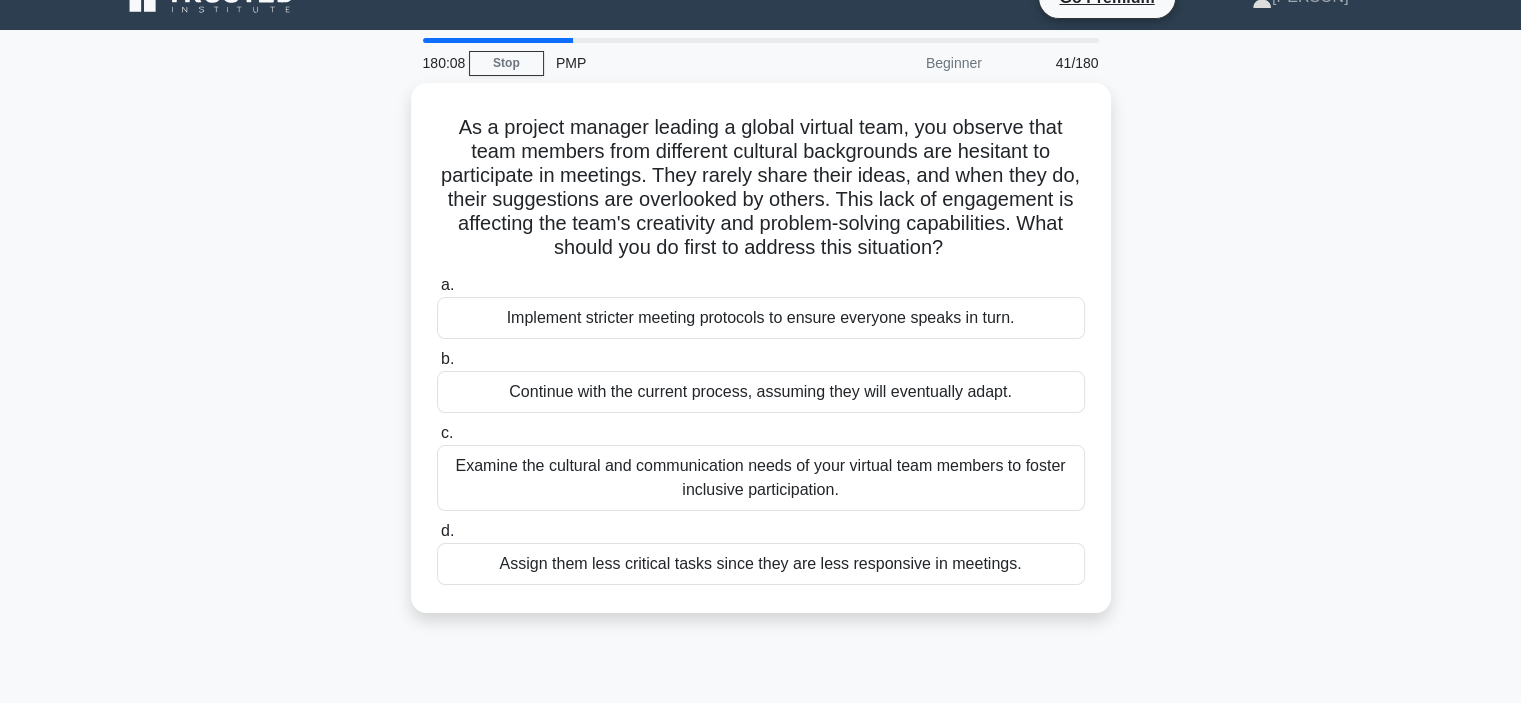 scroll, scrollTop: 0, scrollLeft: 0, axis: both 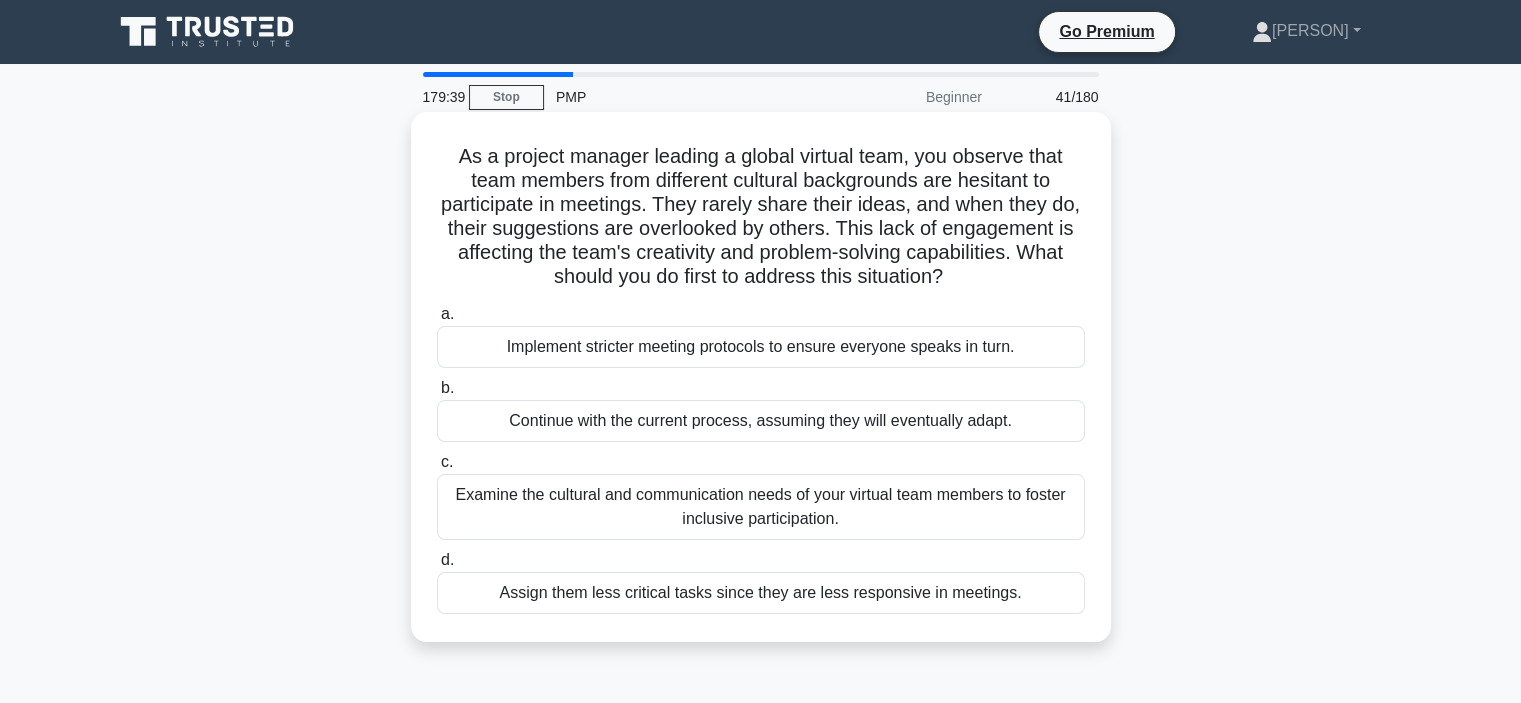 click on "Examine the cultural and communication needs of your virtual team members to foster inclusive participation." at bounding box center (761, 507) 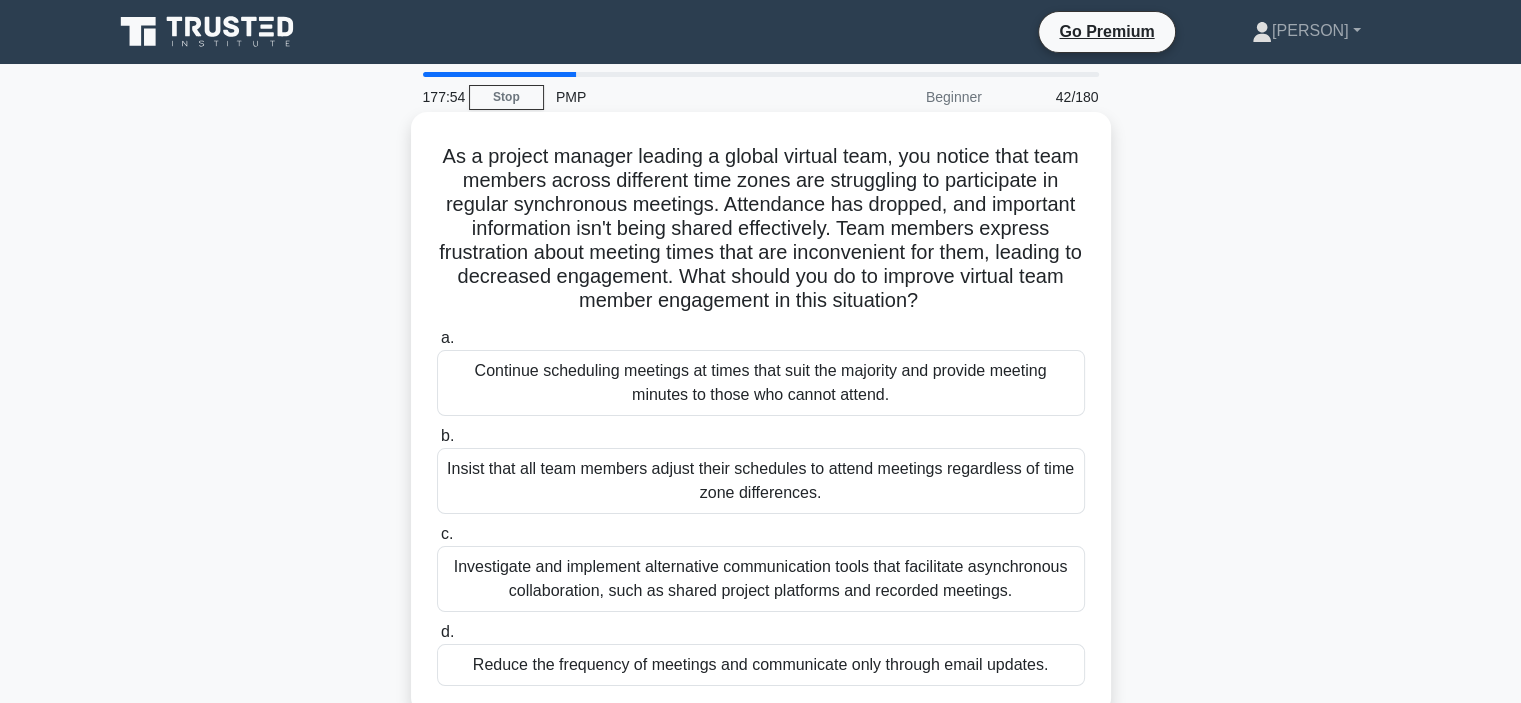 click on "Investigate and implement alternative communication tools that facilitate asynchronous collaboration, such as shared project platforms and recorded meetings." at bounding box center [761, 579] 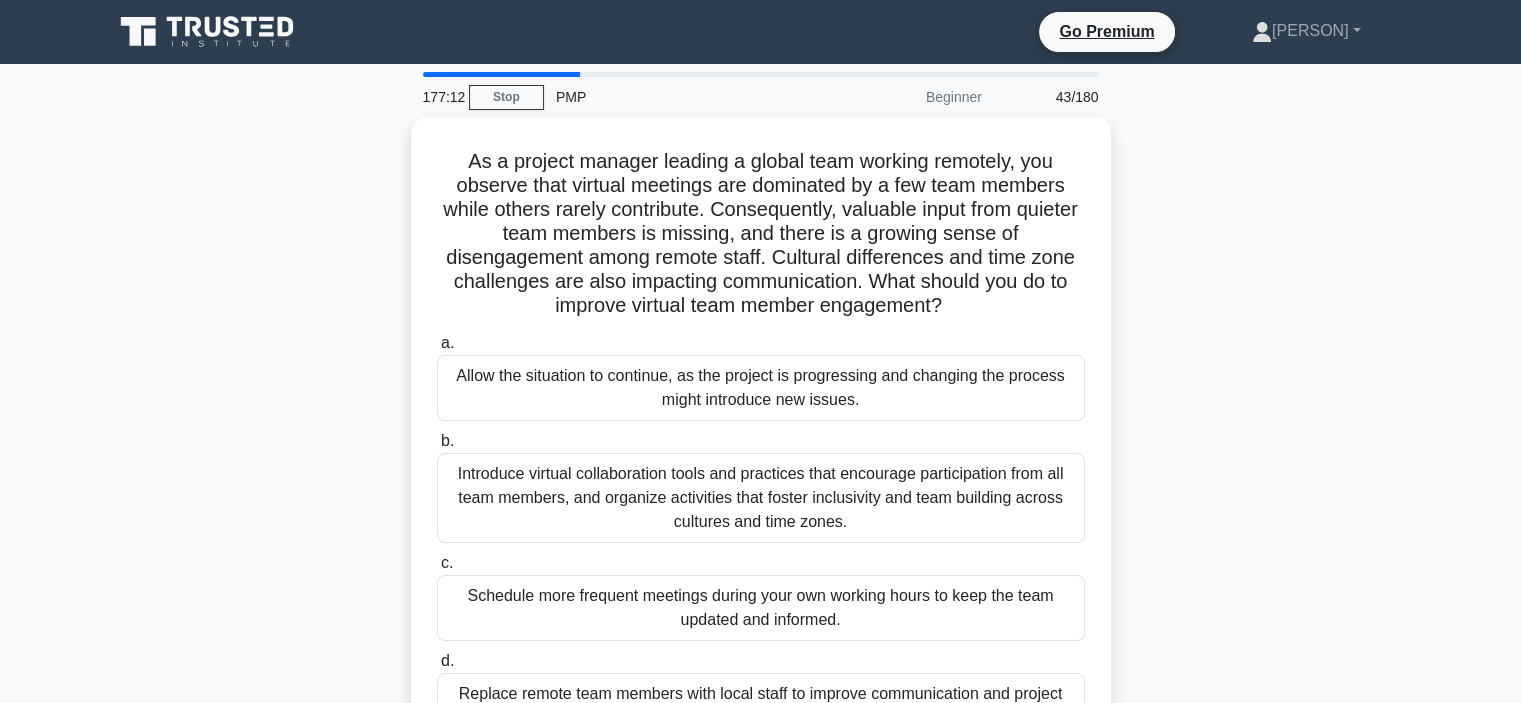 click on "As a project manager leading a global team working remotely, you observe that virtual meetings are dominated by a few team members while others rarely contribute. Consequently, valuable input from quieter team members is missing, and there is a growing sense of disengagement among remote staff. Cultural differences and time zone challenges are also impacting communication. What should you do to improve virtual team member engagement?" at bounding box center [760, 572] 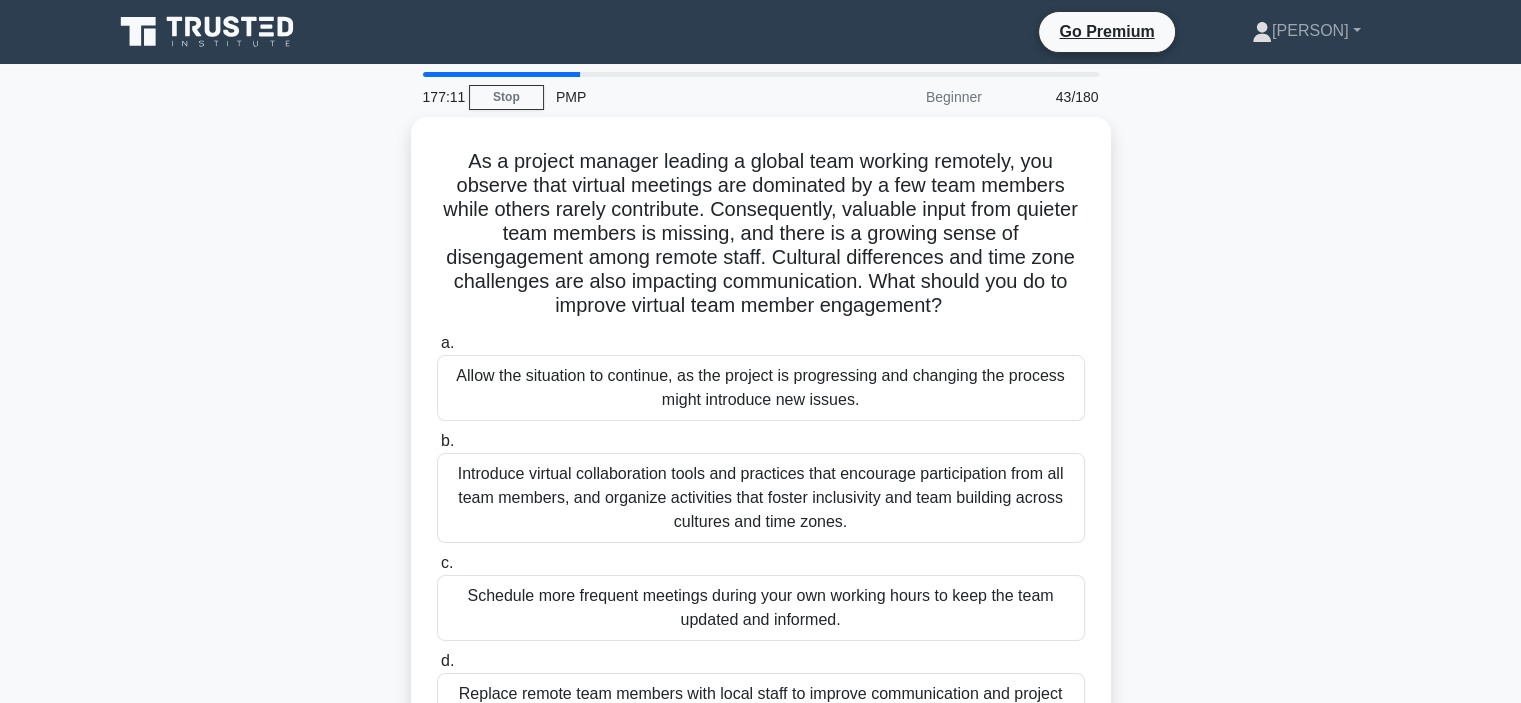 scroll, scrollTop: 40, scrollLeft: 0, axis: vertical 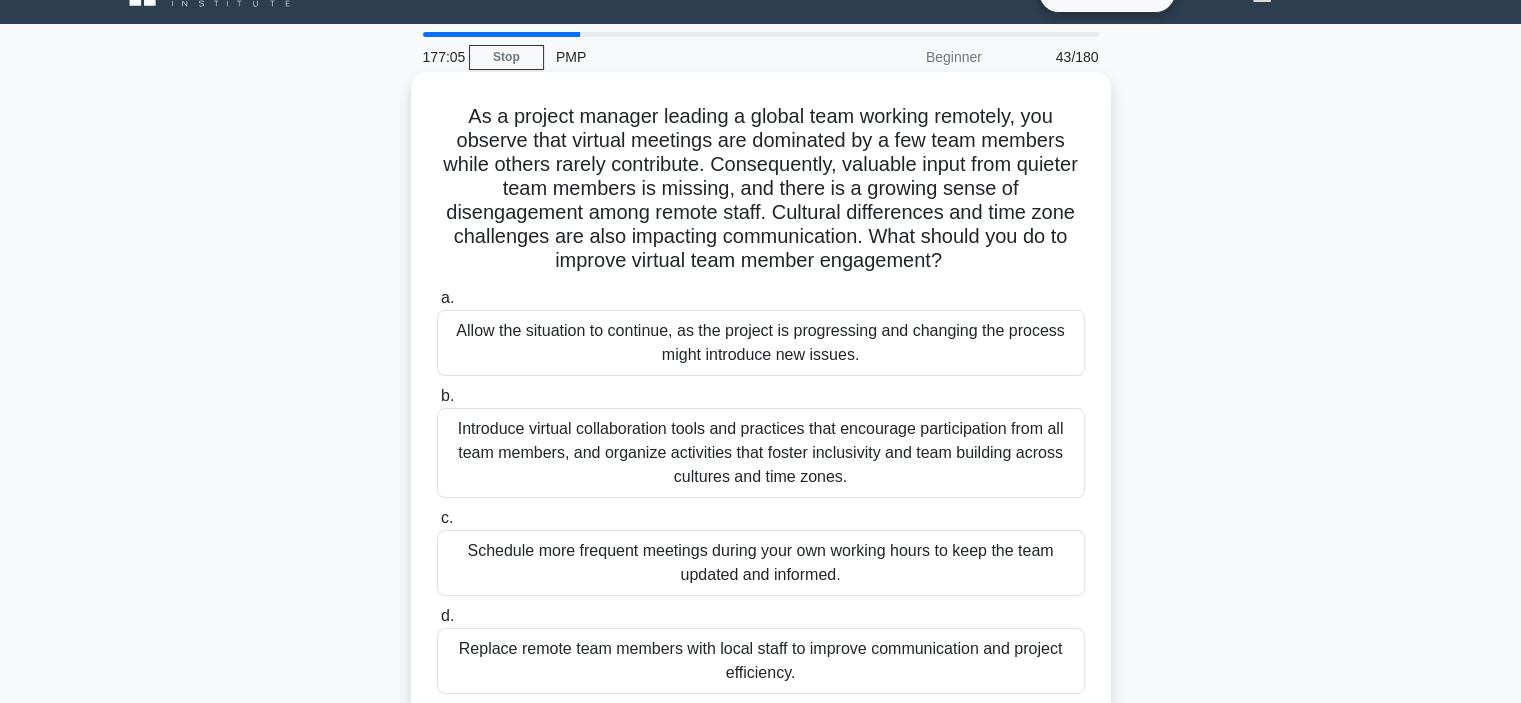 click on "Introduce virtual collaboration tools and practices that encourage participation from all team members, and organize activities that foster inclusivity and team building across cultures and time zones." at bounding box center (761, 453) 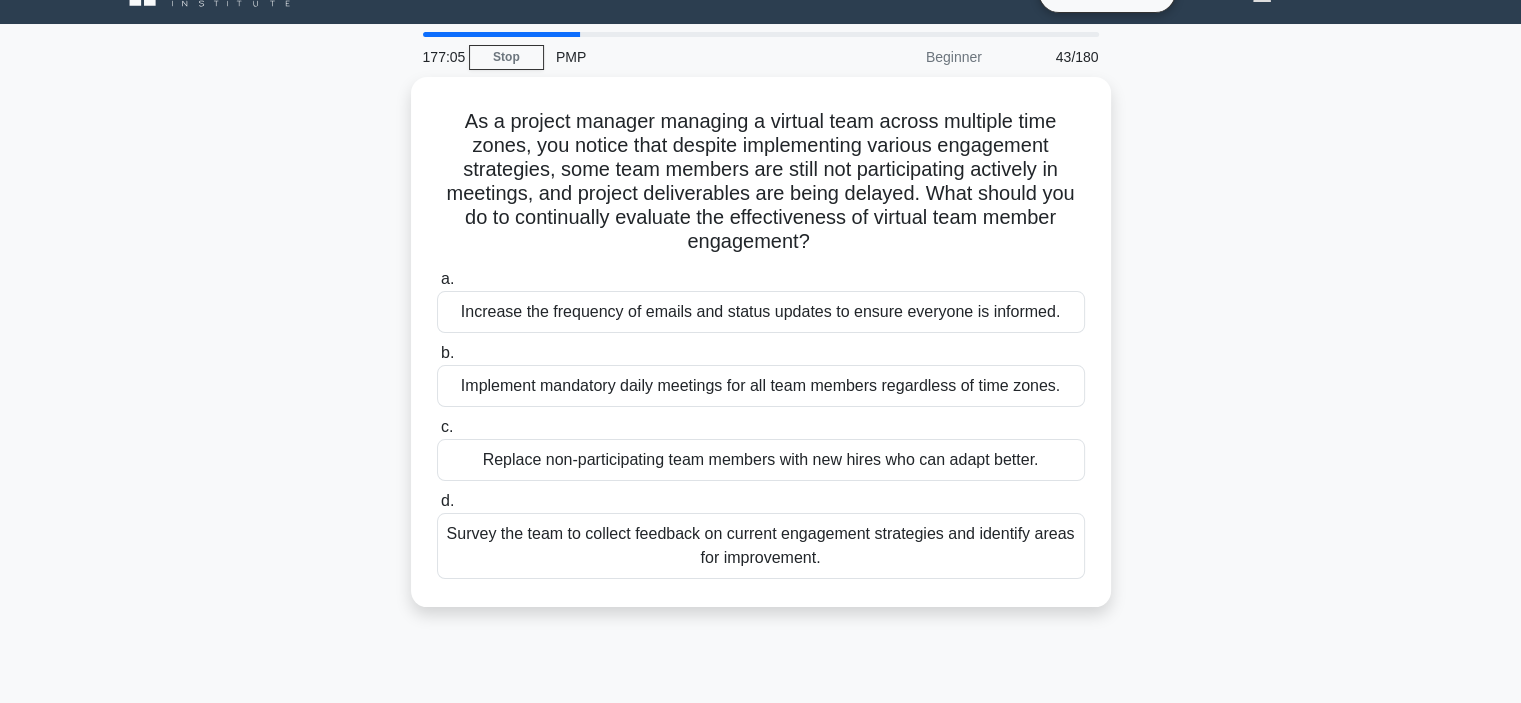 scroll, scrollTop: 0, scrollLeft: 0, axis: both 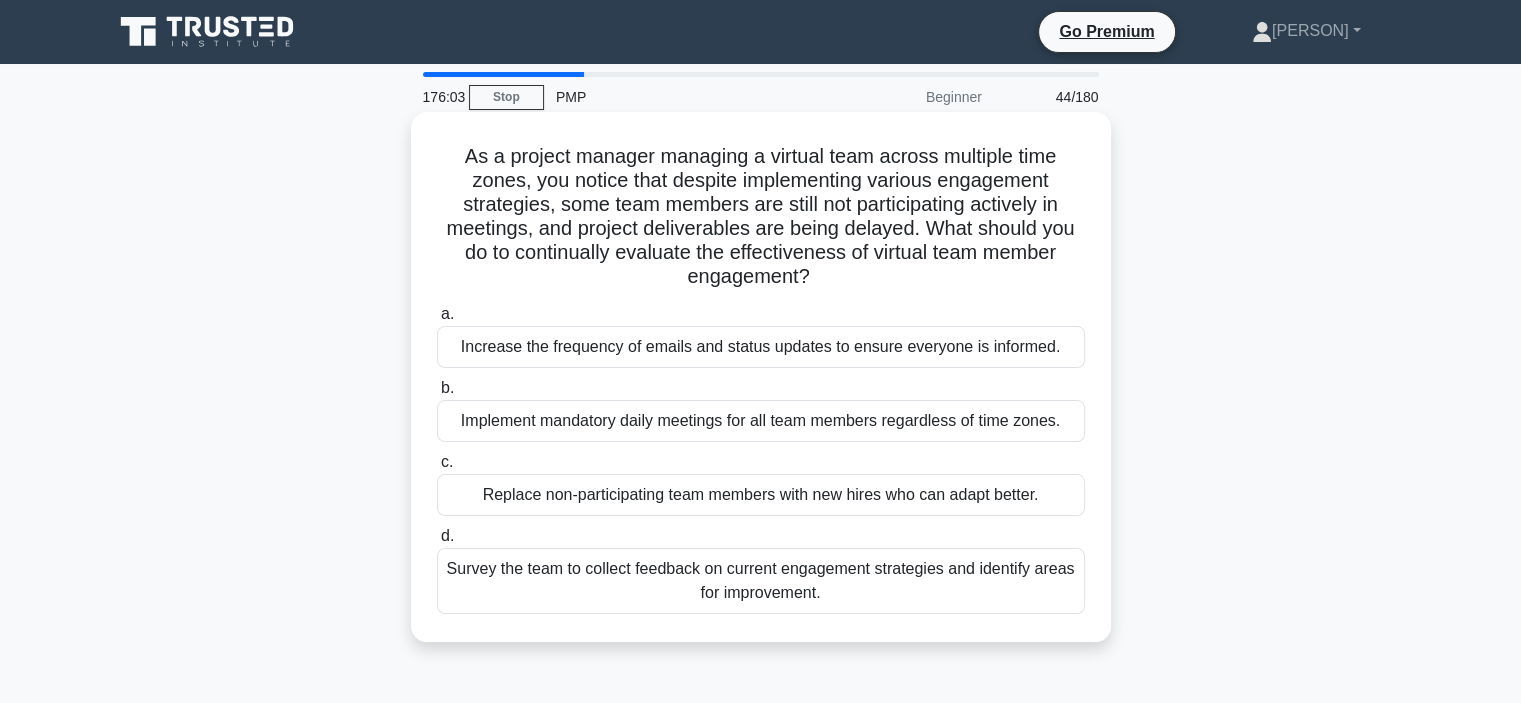 click on "Survey the team to collect feedback on current engagement strategies and identify areas for improvement." at bounding box center (761, 581) 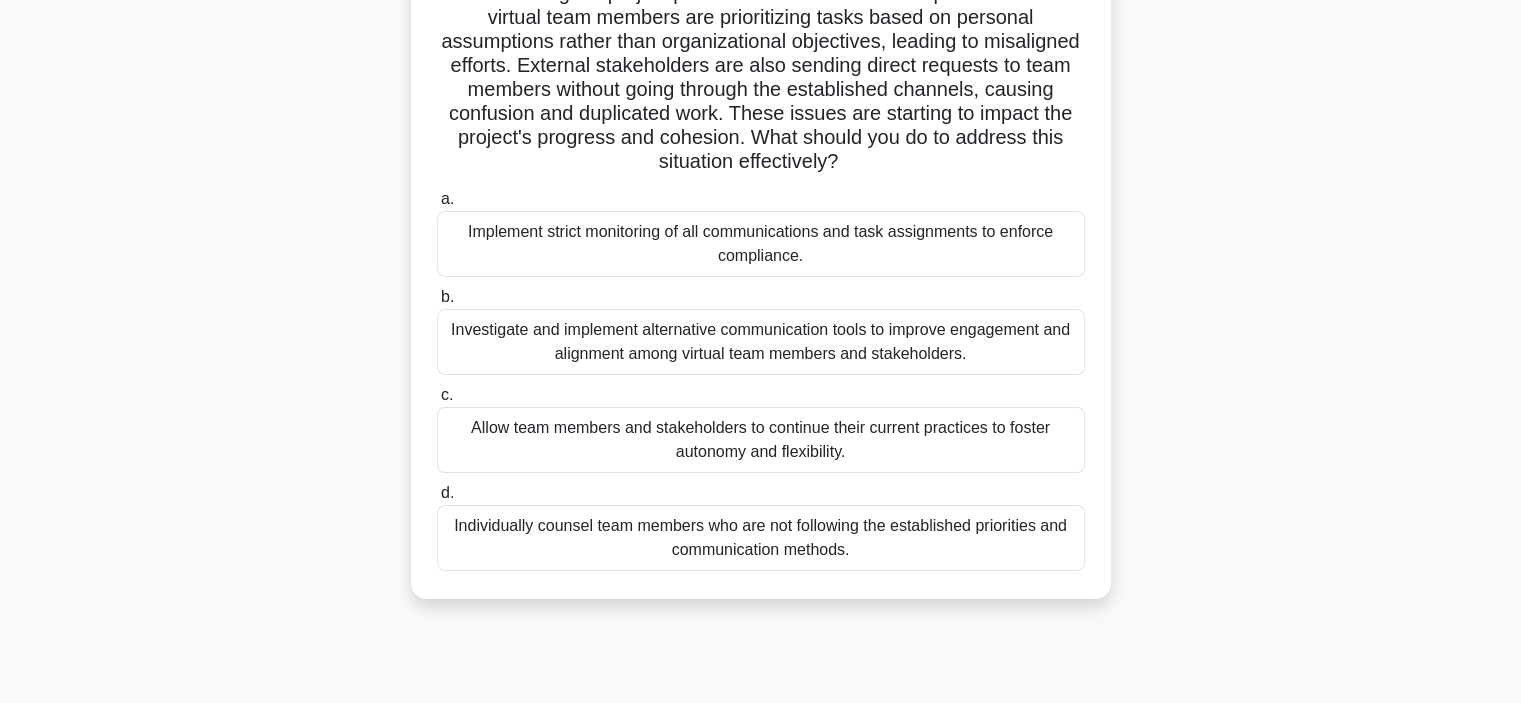 scroll, scrollTop: 214, scrollLeft: 0, axis: vertical 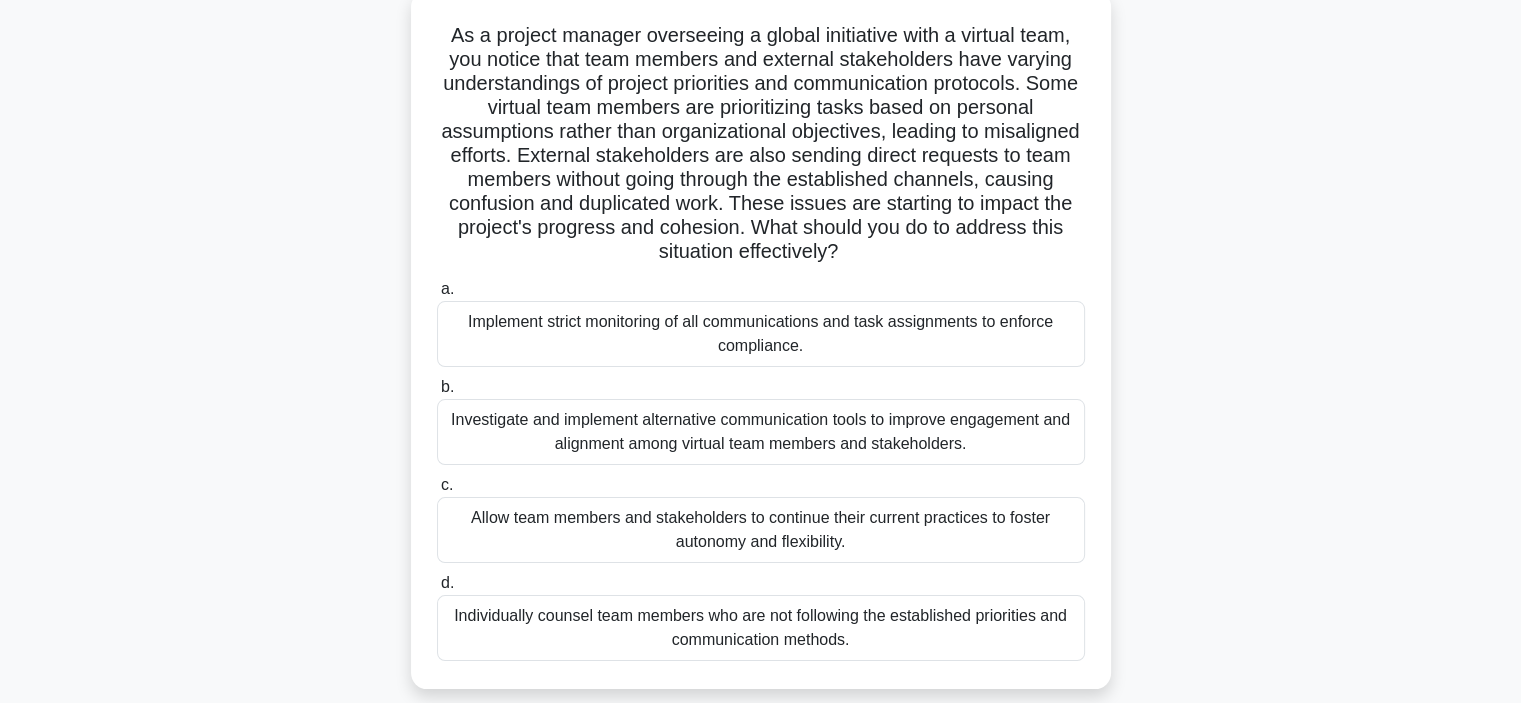 click on "Implement strict monitoring of all communications and task assignments to enforce compliance." at bounding box center [761, 334] 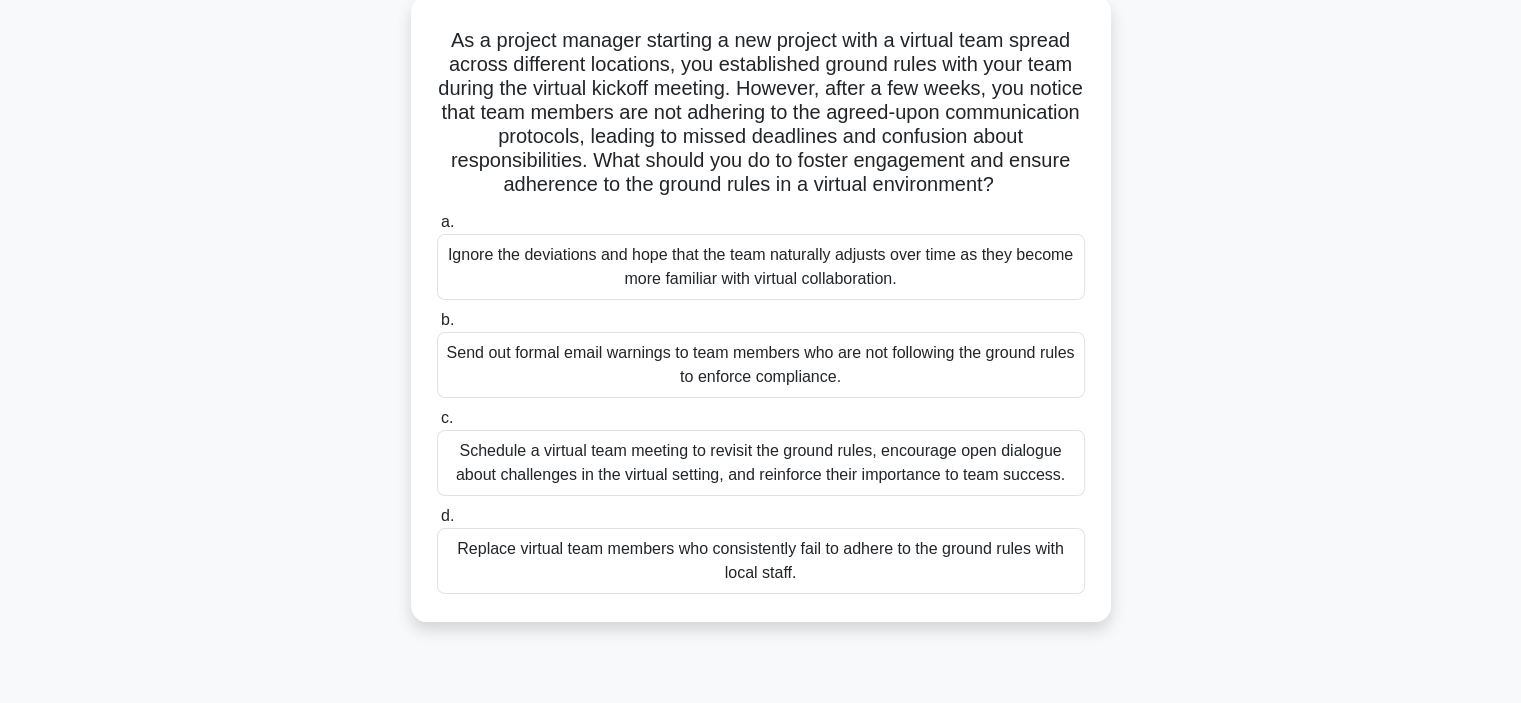 scroll, scrollTop: 0, scrollLeft: 0, axis: both 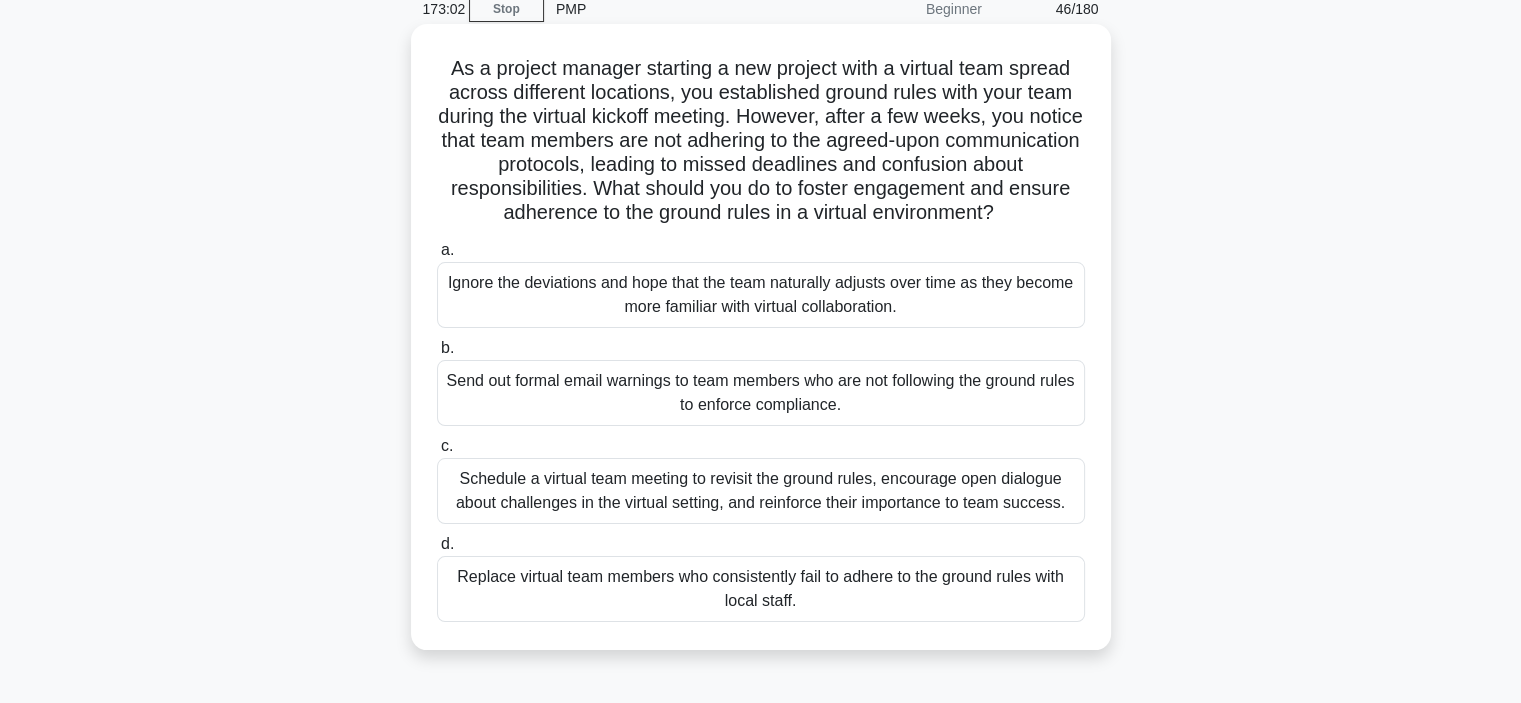 click on "Schedule a virtual team meeting to revisit the ground rules, encourage open dialogue about challenges in the virtual setting, and reinforce their importance to team success." at bounding box center [761, 491] 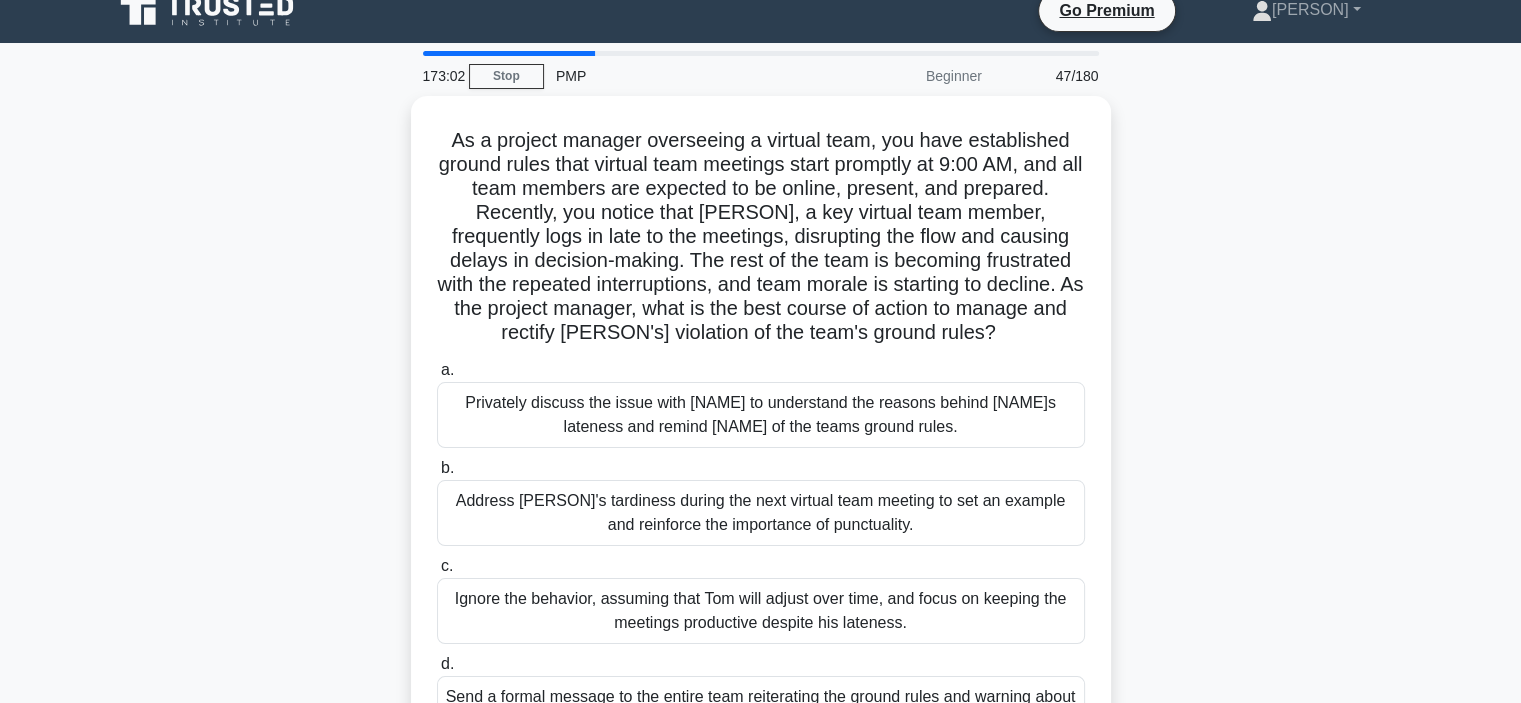 scroll, scrollTop: 0, scrollLeft: 0, axis: both 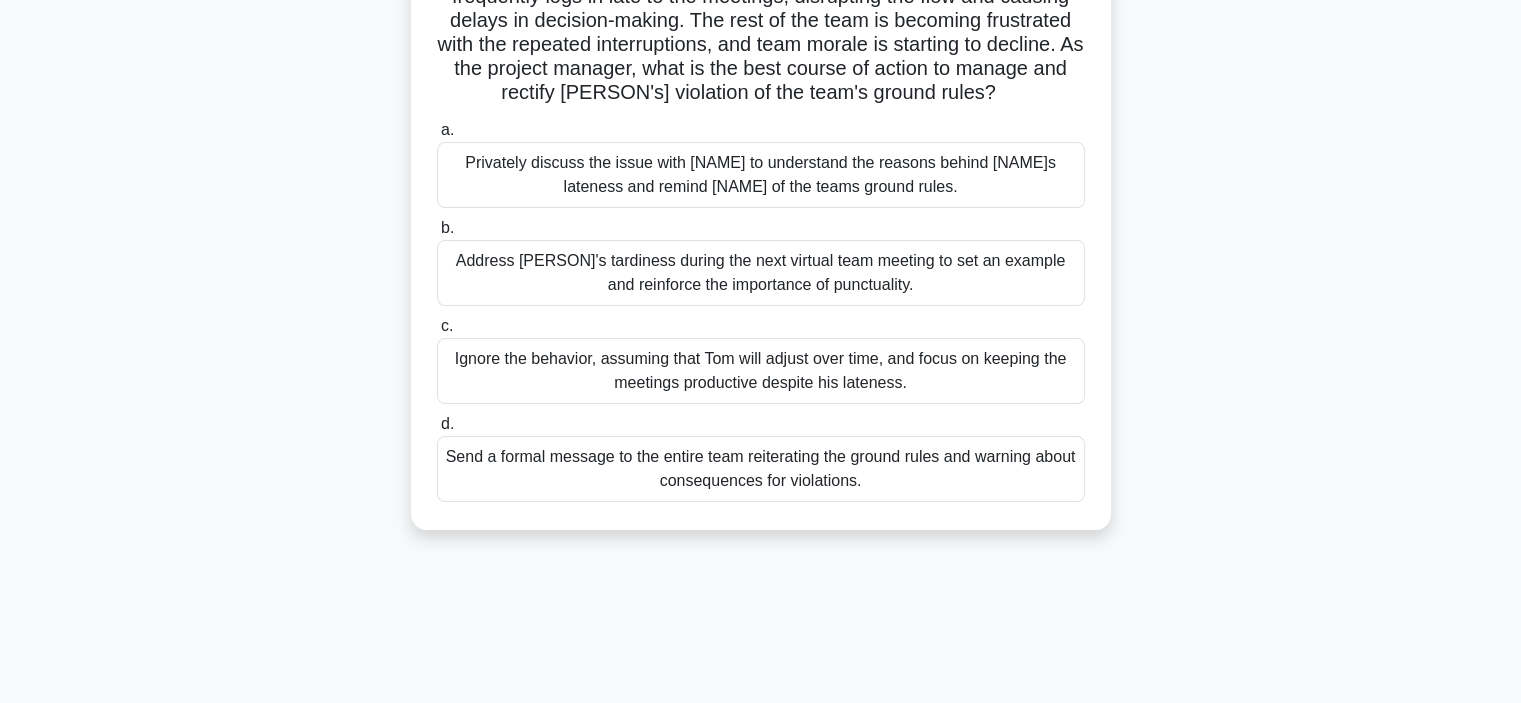 click on "Privately discuss the issue with [NAME] to understand the reasons behind [NAME]s lateness and remind [NAME] of the teams ground rules." at bounding box center (761, 175) 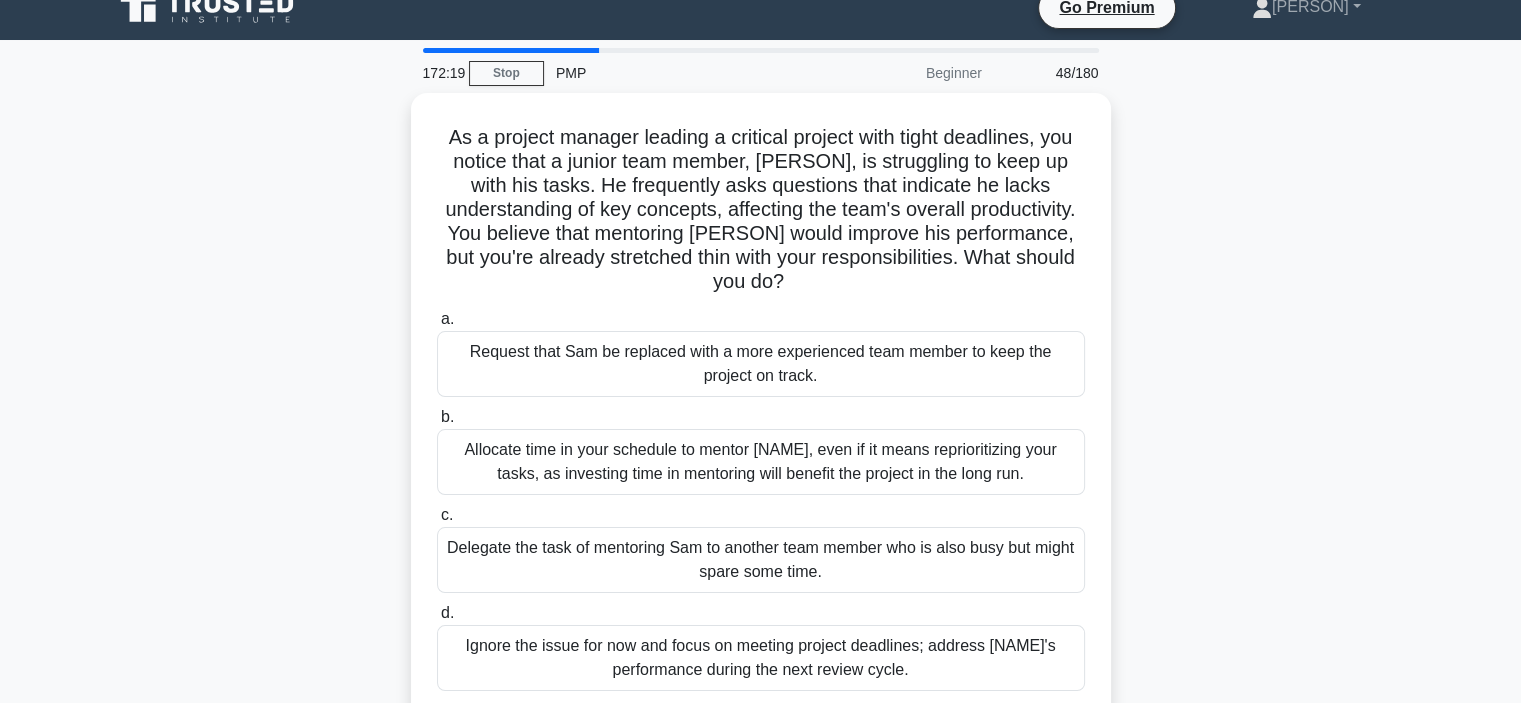 scroll, scrollTop: 0, scrollLeft: 0, axis: both 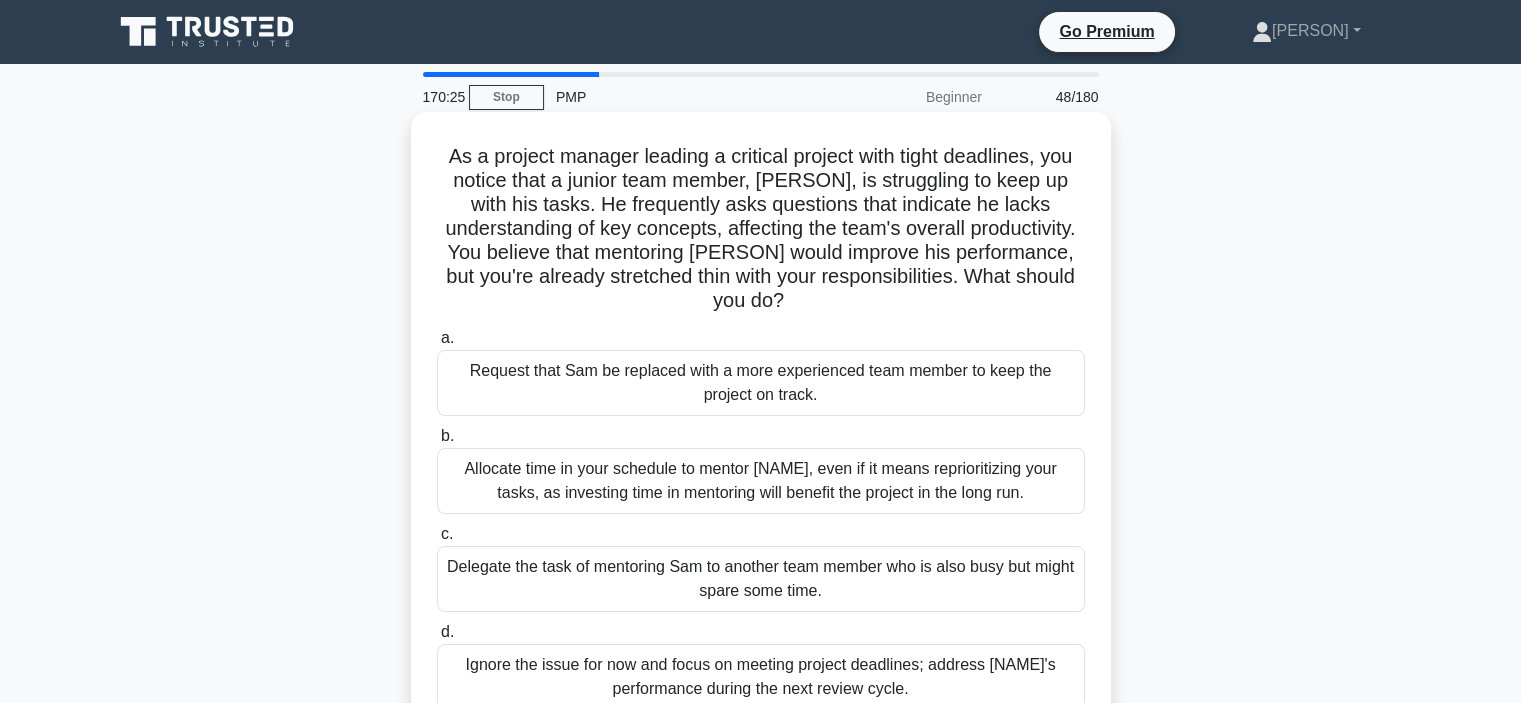 click on "Allocate time in your schedule to mentor [NAME], even if it means reprioritizing your tasks, as investing time in mentoring will benefit the project in the long run." at bounding box center [761, 481] 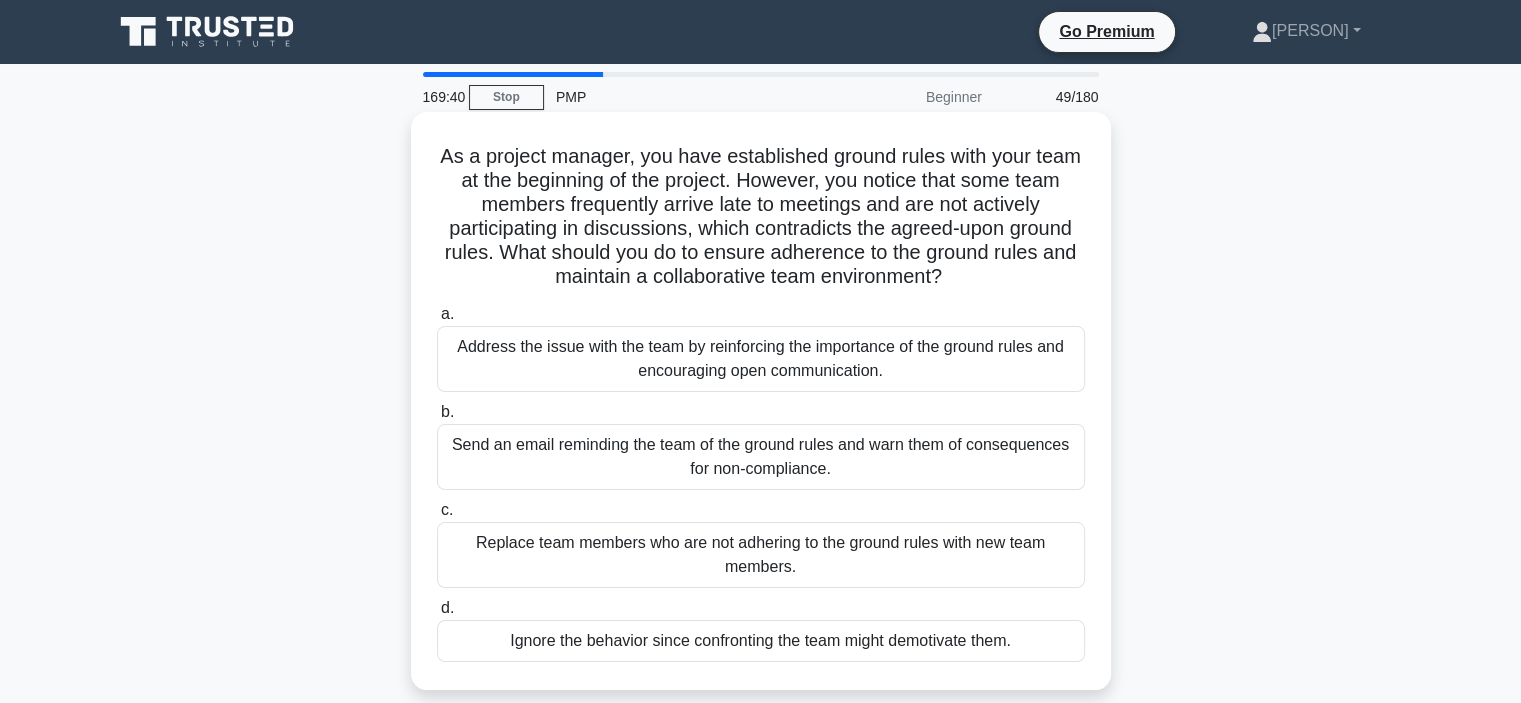 click on "Address the issue with the team by reinforcing the importance of the ground rules and encouraging open communication." at bounding box center (761, 359) 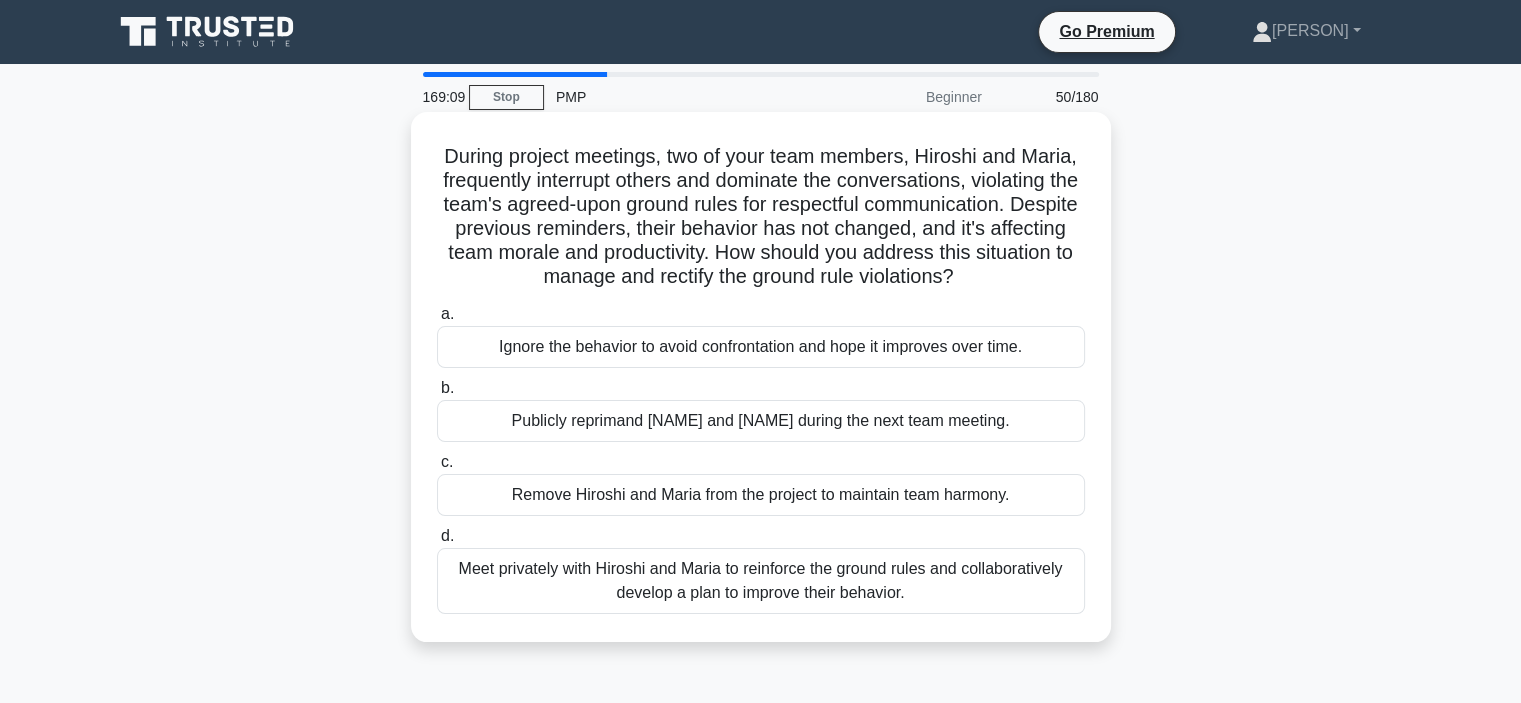 click on "Meet privately with Hiroshi and Maria to reinforce the ground rules and collaboratively develop a plan to improve their behavior." at bounding box center (761, 581) 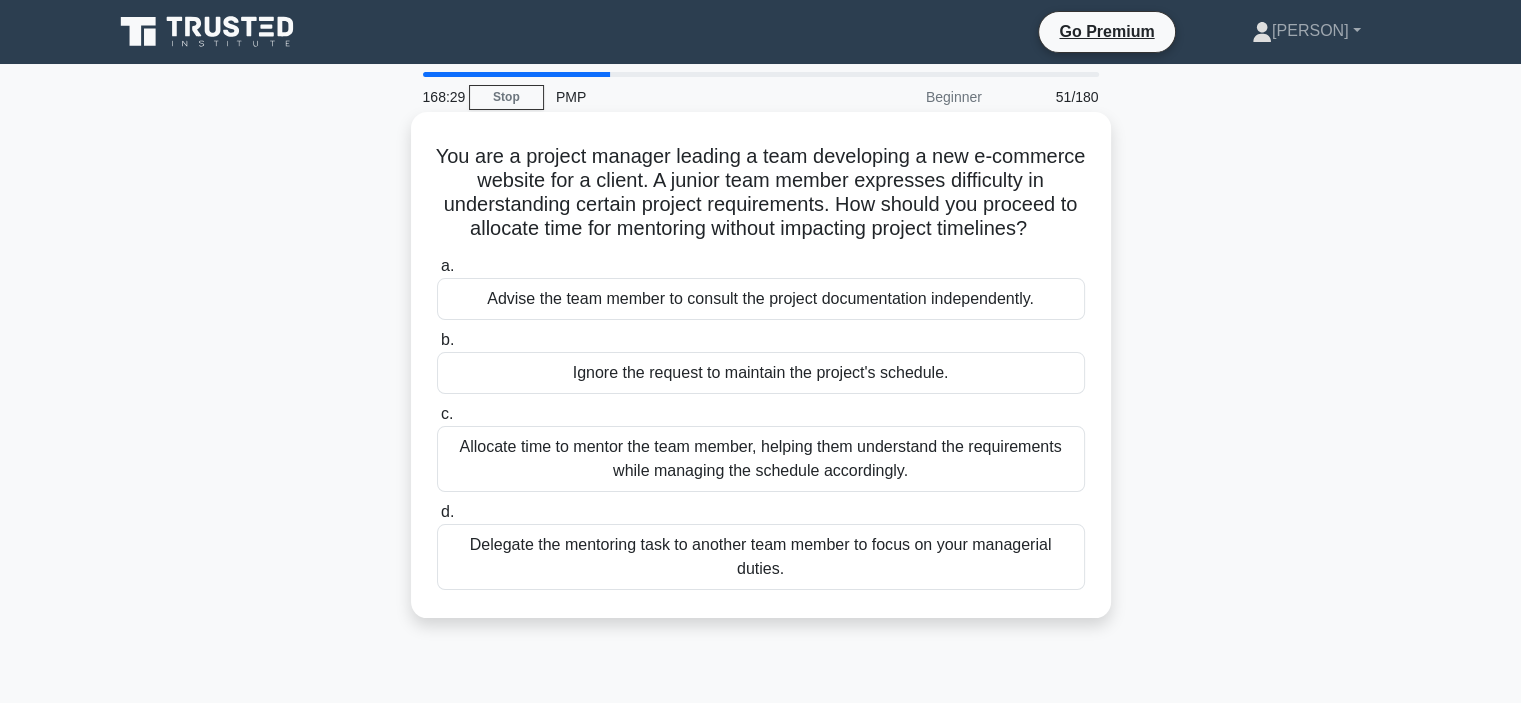 click on "Allocate time to mentor the team member, helping them understand the requirements while managing the schedule accordingly." at bounding box center (761, 459) 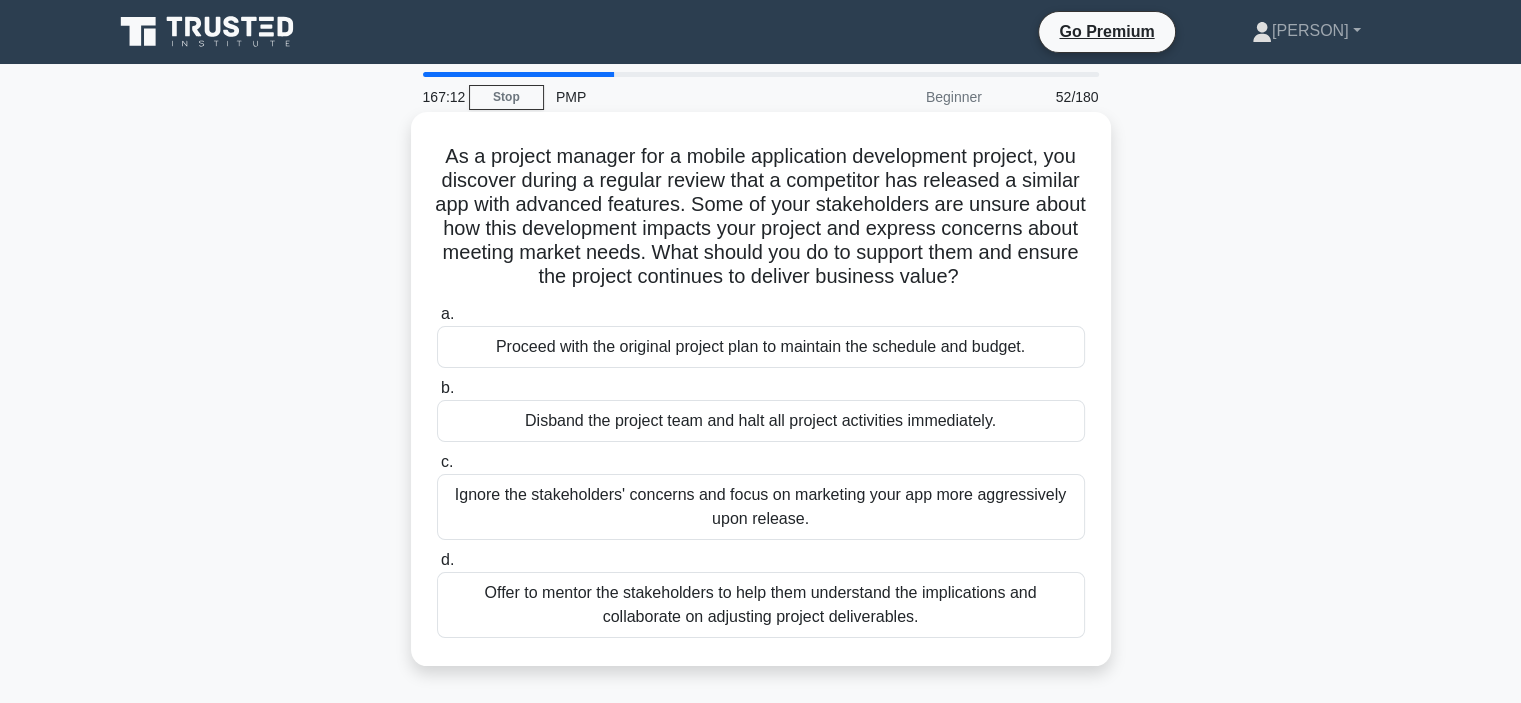 click on "Offer to mentor the stakeholders to help them understand the implications and collaborate on adjusting project deliverables." at bounding box center (761, 605) 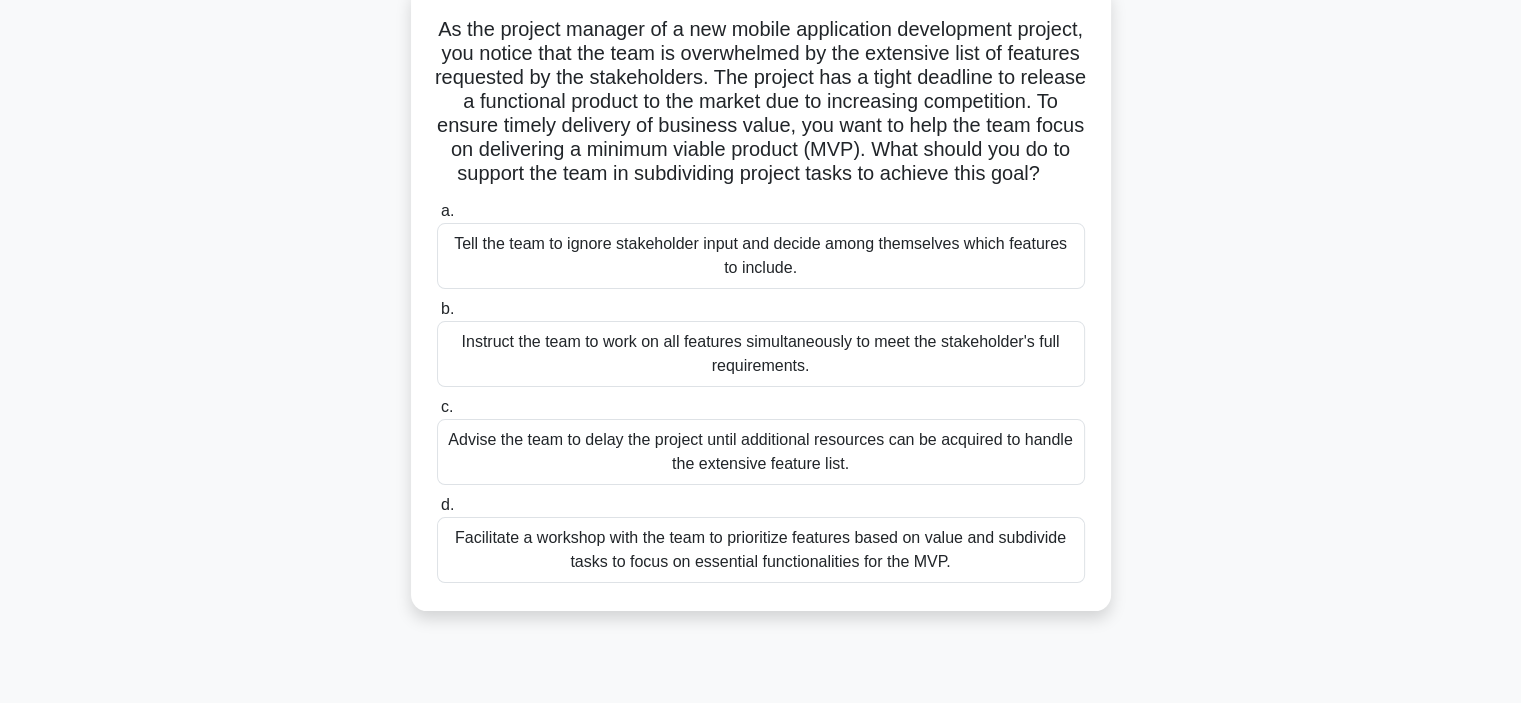 scroll, scrollTop: 141, scrollLeft: 0, axis: vertical 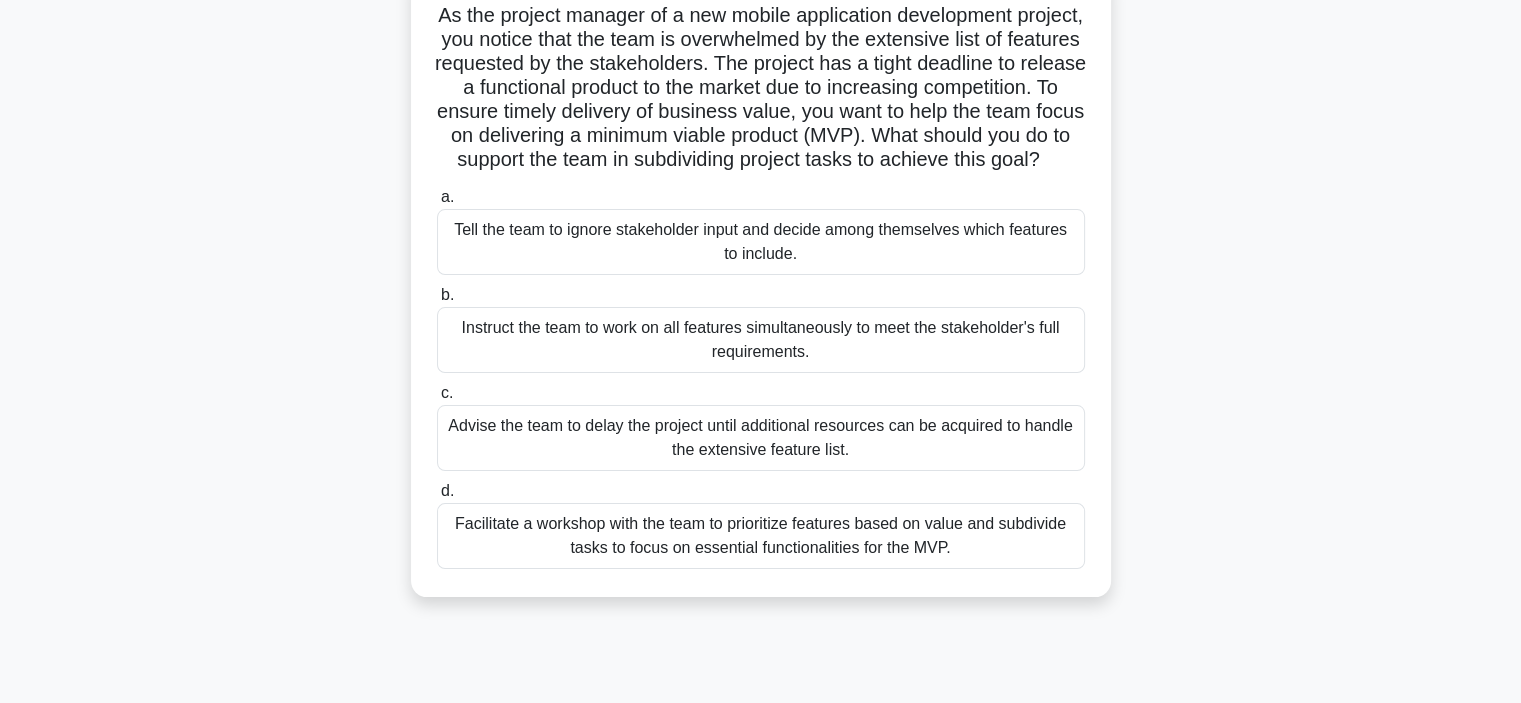 click on "Facilitate a workshop with the team to prioritize features based on value and subdivide tasks to focus on essential functionalities for the MVP." at bounding box center (761, 536) 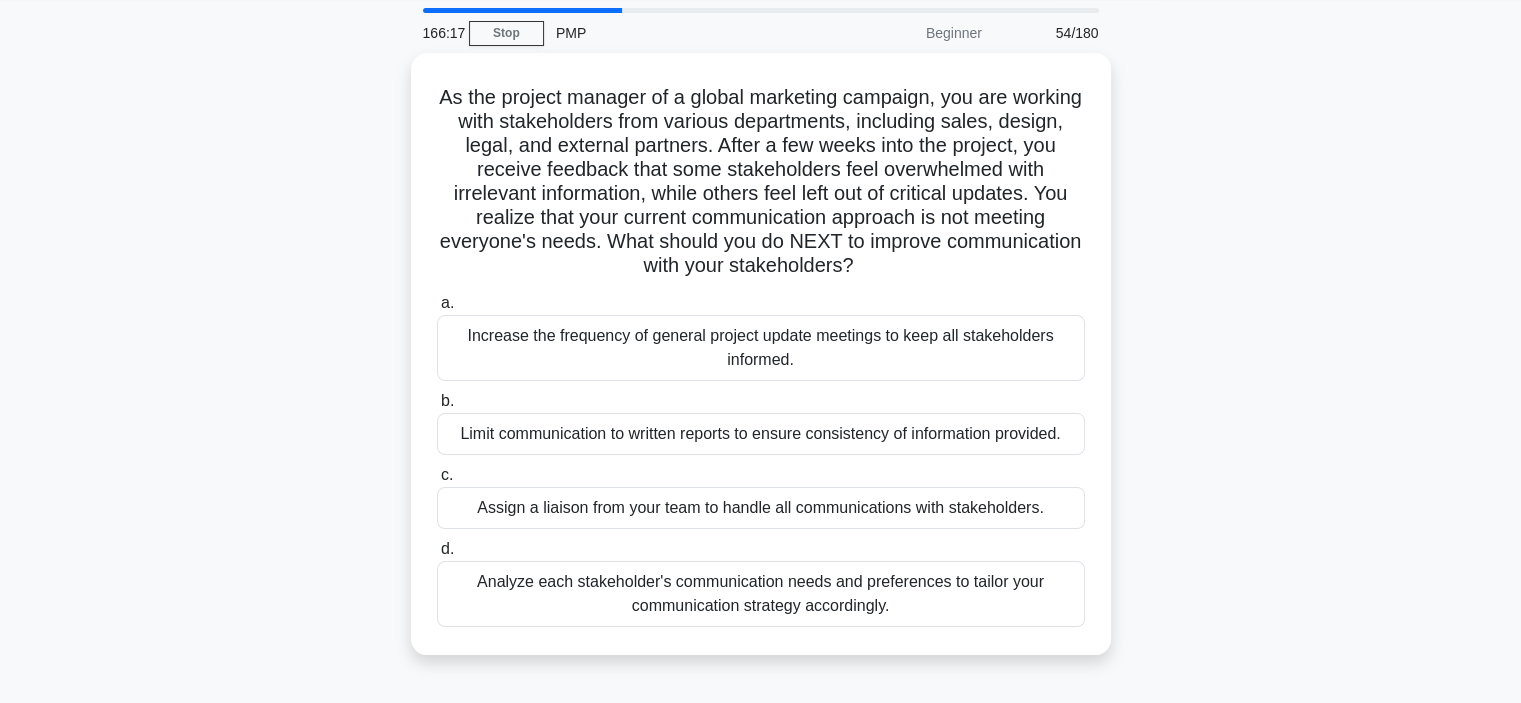 scroll, scrollTop: 0, scrollLeft: 0, axis: both 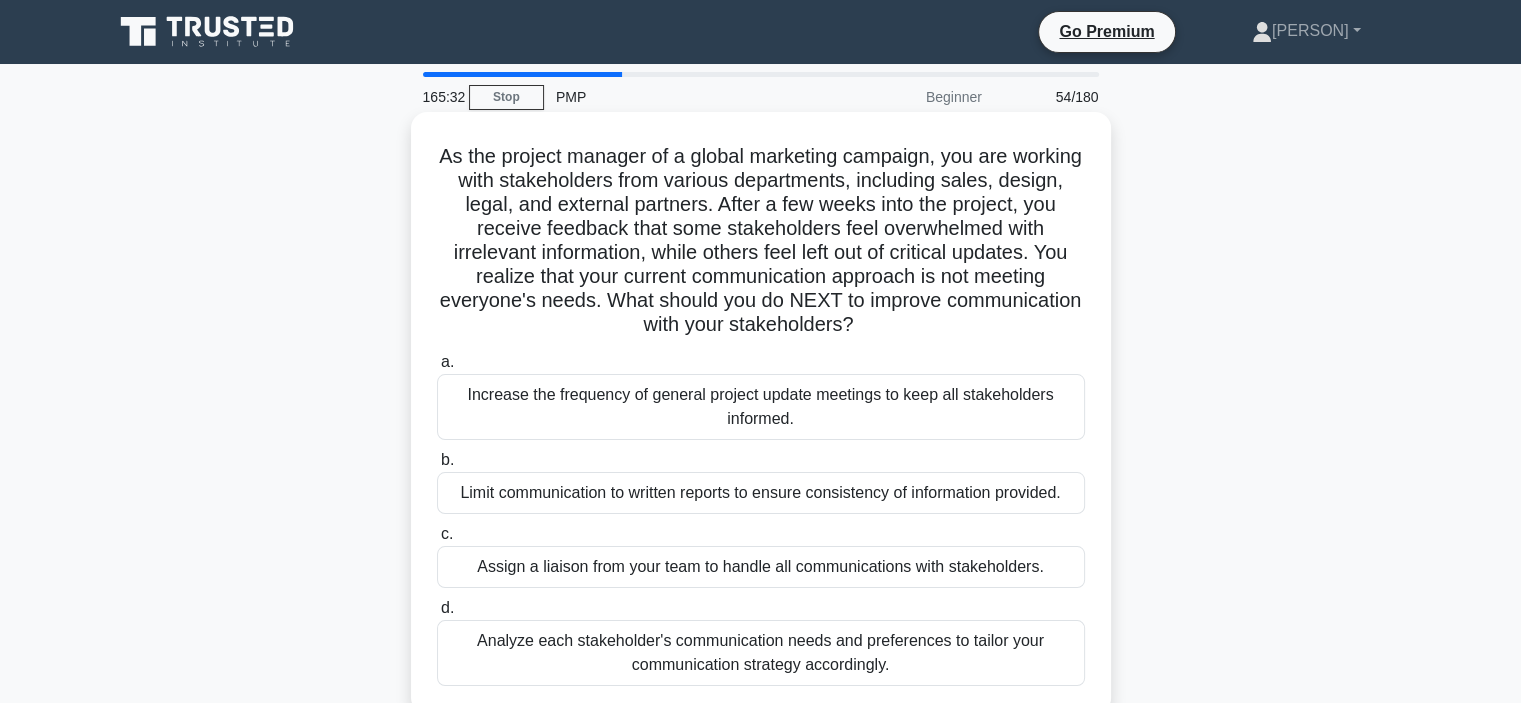 click on "Analyze each stakeholder's communication needs and preferences to tailor your communication strategy accordingly." at bounding box center [761, 653] 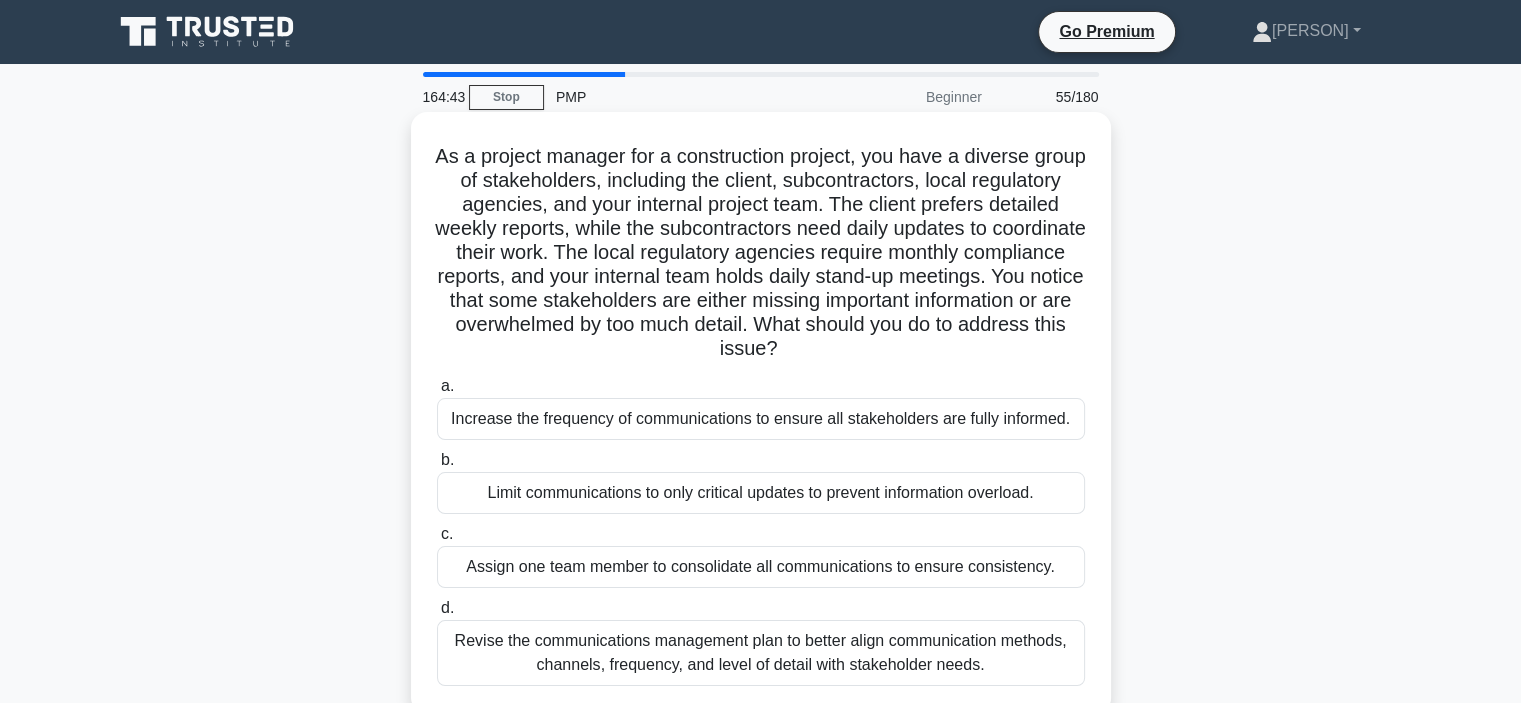 click on "Revise the communications management plan to better align communication methods, channels, frequency, and level of detail with stakeholder needs." at bounding box center [761, 653] 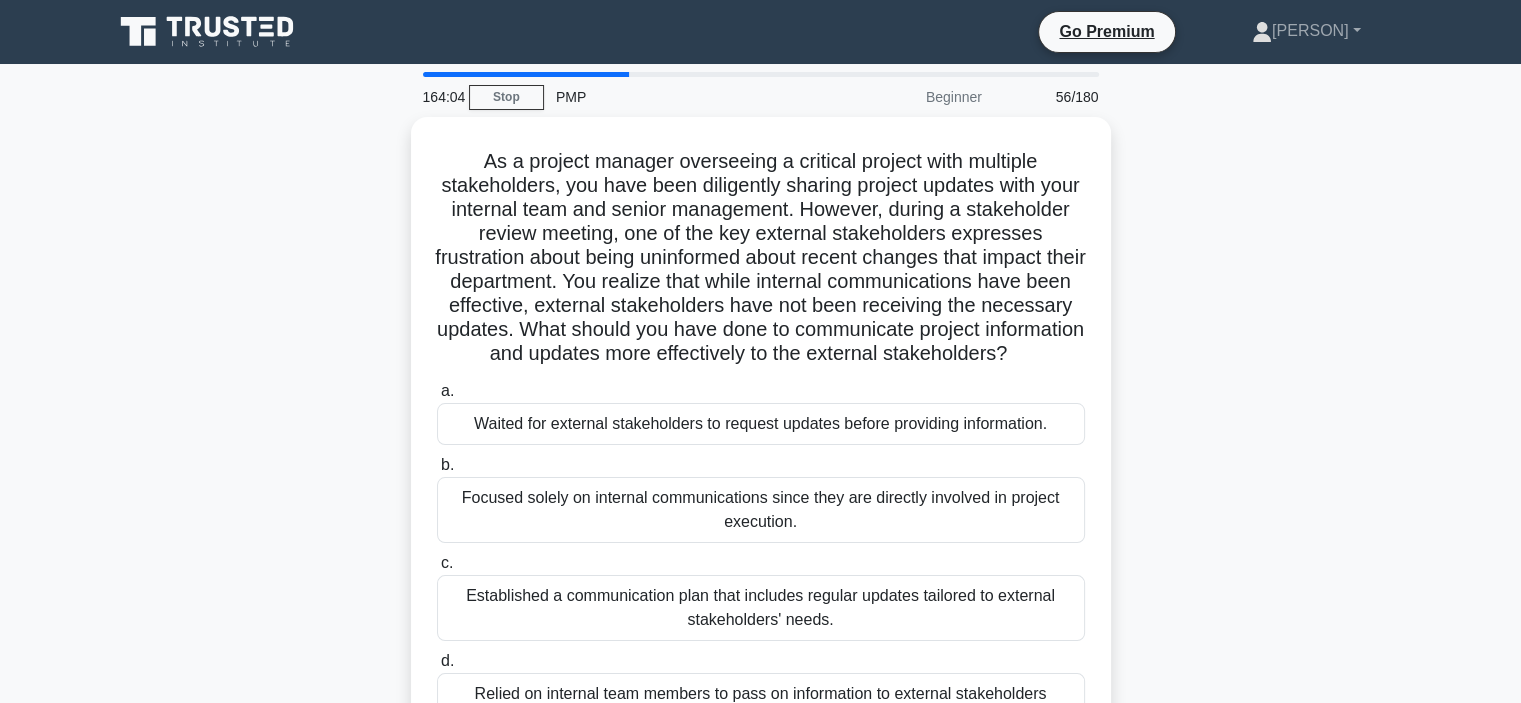 click on "As a project manager overseeing a critical project with multiple stakeholders, you have been diligently sharing project updates with your internal team and senior management. However, during a stakeholder review meeting, one of the key external stakeholders expresses frustration about being uninformed about recent changes that impact their department. You realize that while internal communications have been effective, external stakeholders have not been receiving the necessary updates. What should you have done to communicate project information and updates more effectively to the external stakeholders?" at bounding box center (761, 454) 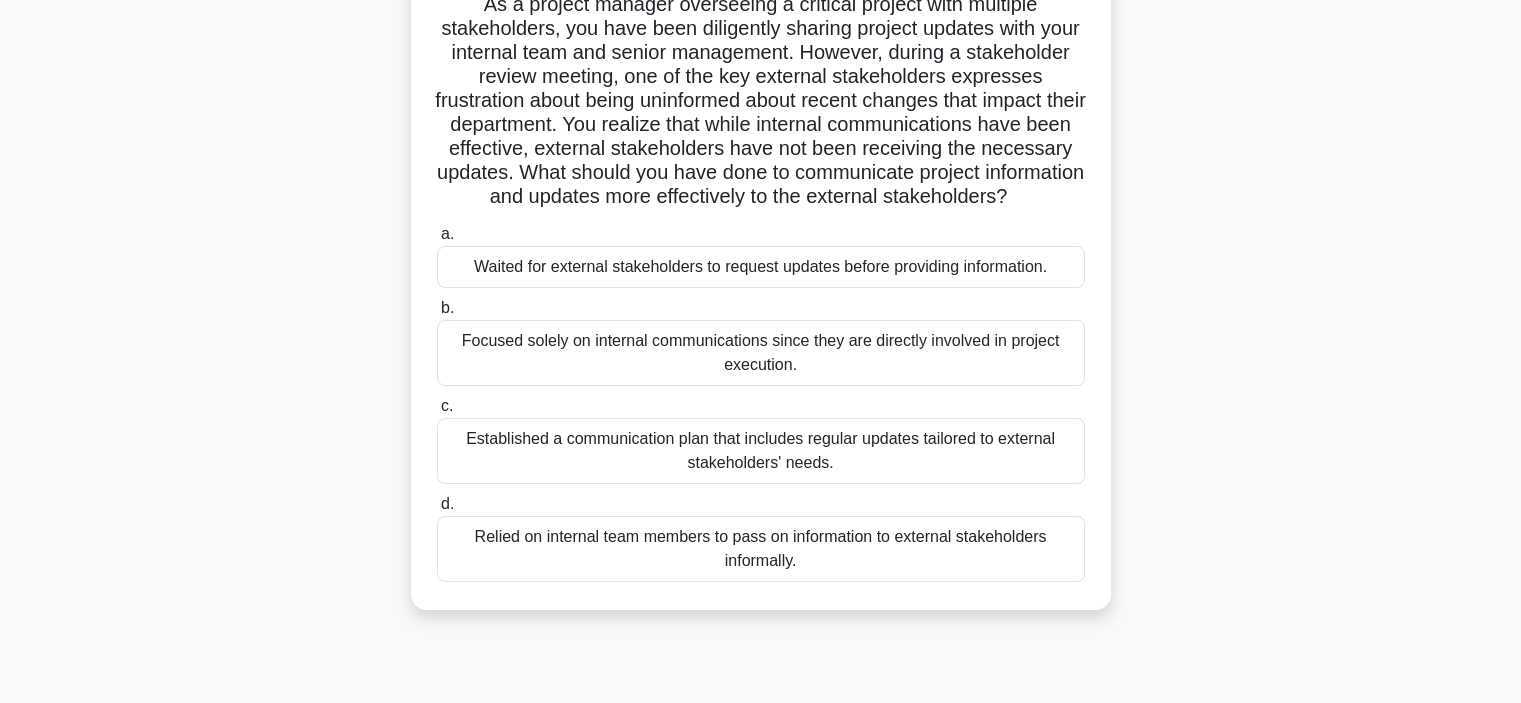 scroll, scrollTop: 160, scrollLeft: 0, axis: vertical 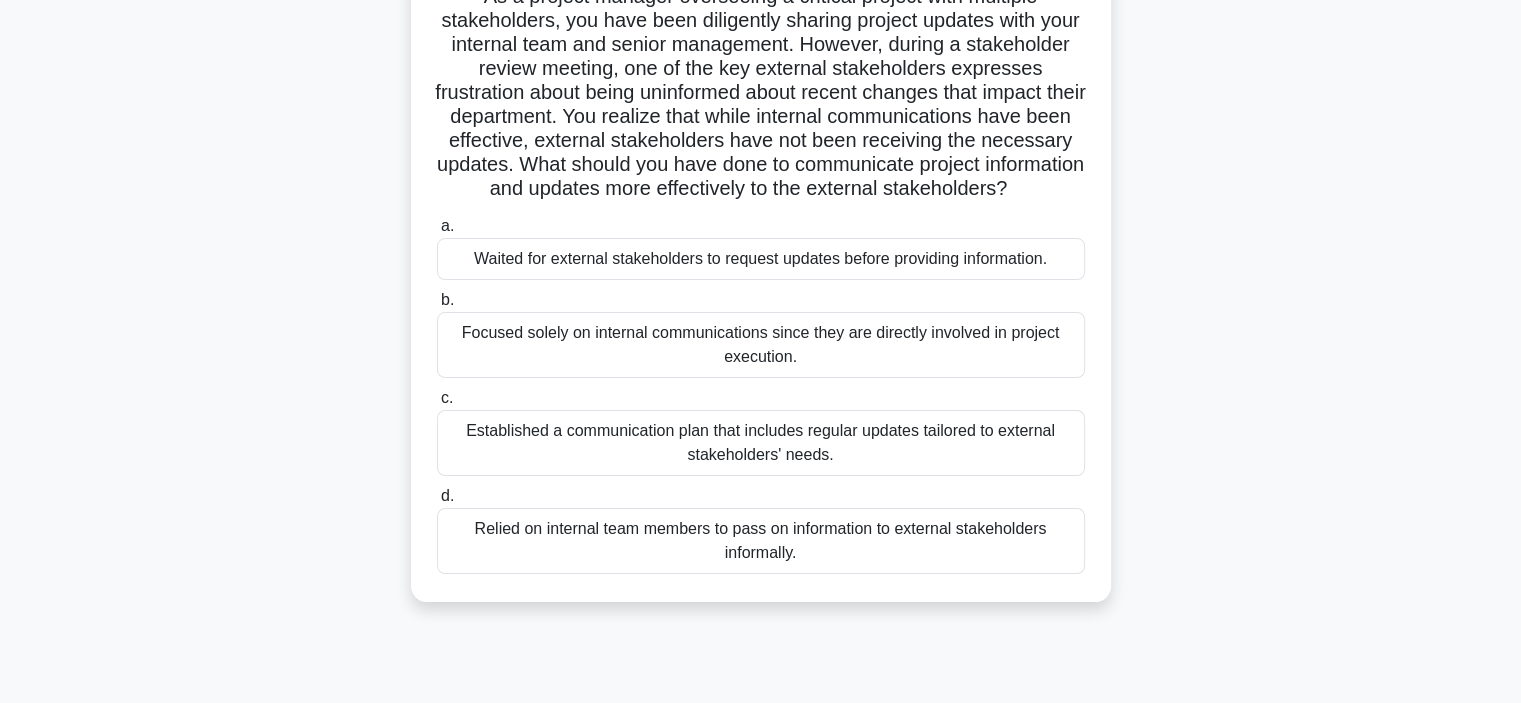 click on "Established a communication plan that includes regular updates tailored to external stakeholders' needs." at bounding box center [761, 443] 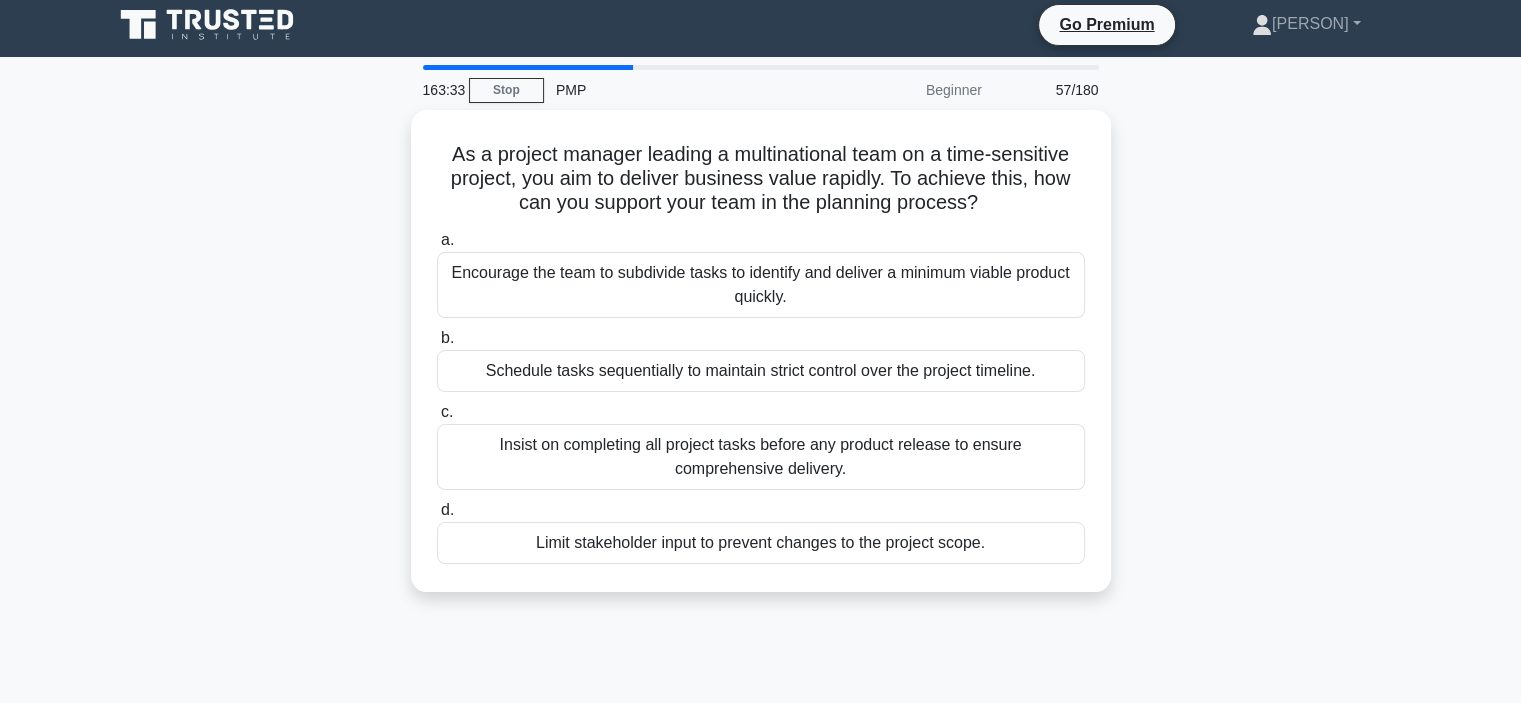 scroll, scrollTop: 0, scrollLeft: 0, axis: both 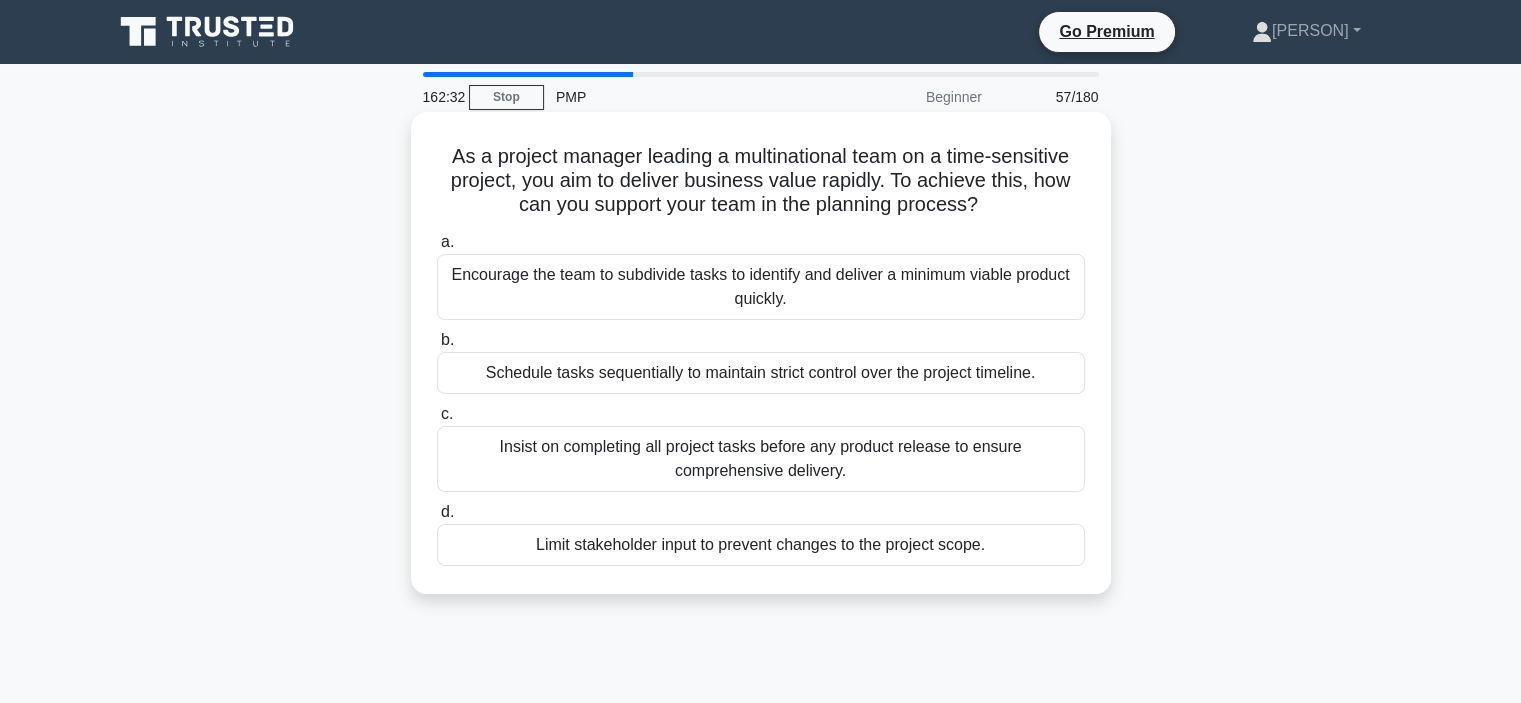 click on "Encourage the team to subdivide tasks to identify and deliver a minimum viable product quickly." at bounding box center (761, 287) 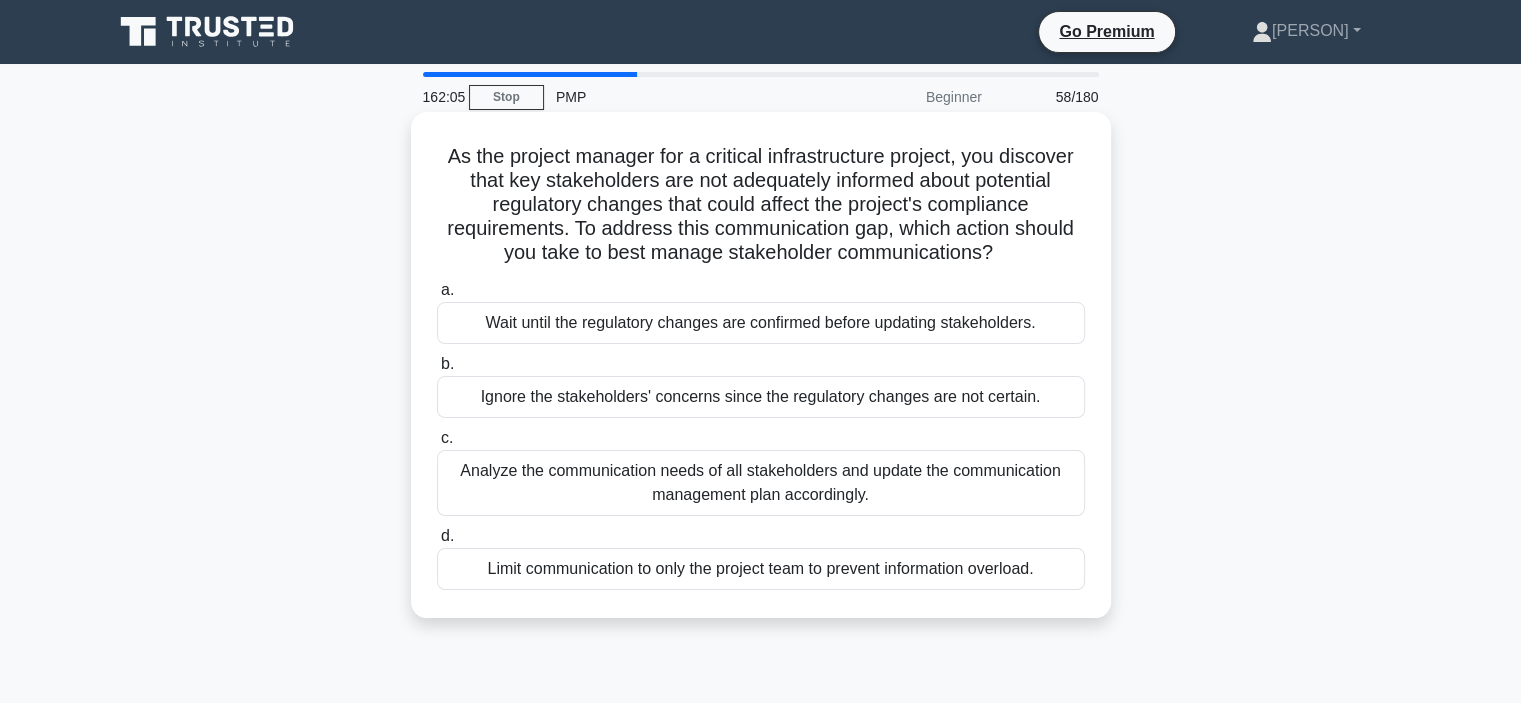 click on "Analyze the communication needs of all stakeholders and update the communication management plan accordingly." at bounding box center [761, 483] 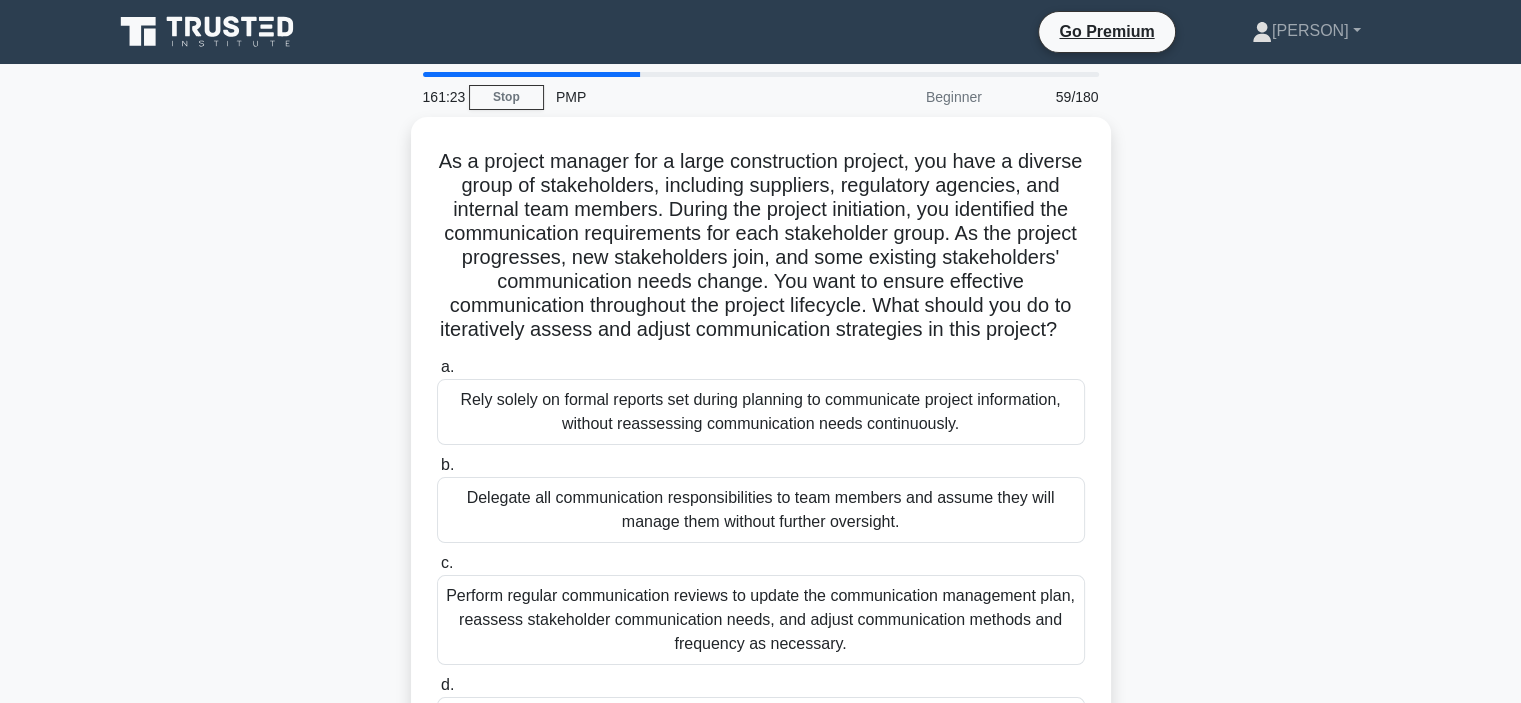 click on "161:23
Stop
PMP
Beginner
59/180
As a project manager for a large construction project, you have a diverse group of stakeholders, including suppliers, regulatory agencies, and internal team members. During the project initiation, you identified the communication requirements for each stakeholder group. As the project progresses, new stakeholders join, and some existing stakeholders' communication needs change. You want to ensure effective communication throughout the project lifecycle.
What should you do to iteratively assess and adjust communication strategies in this project?
.spinner_0XTQ{transform-origin:center;animation:spinner_y6GP .75s linear infinite}@keyframes spinner_y6GP{100%{transform:rotate(360deg)}}
a. b." at bounding box center (760, 572) 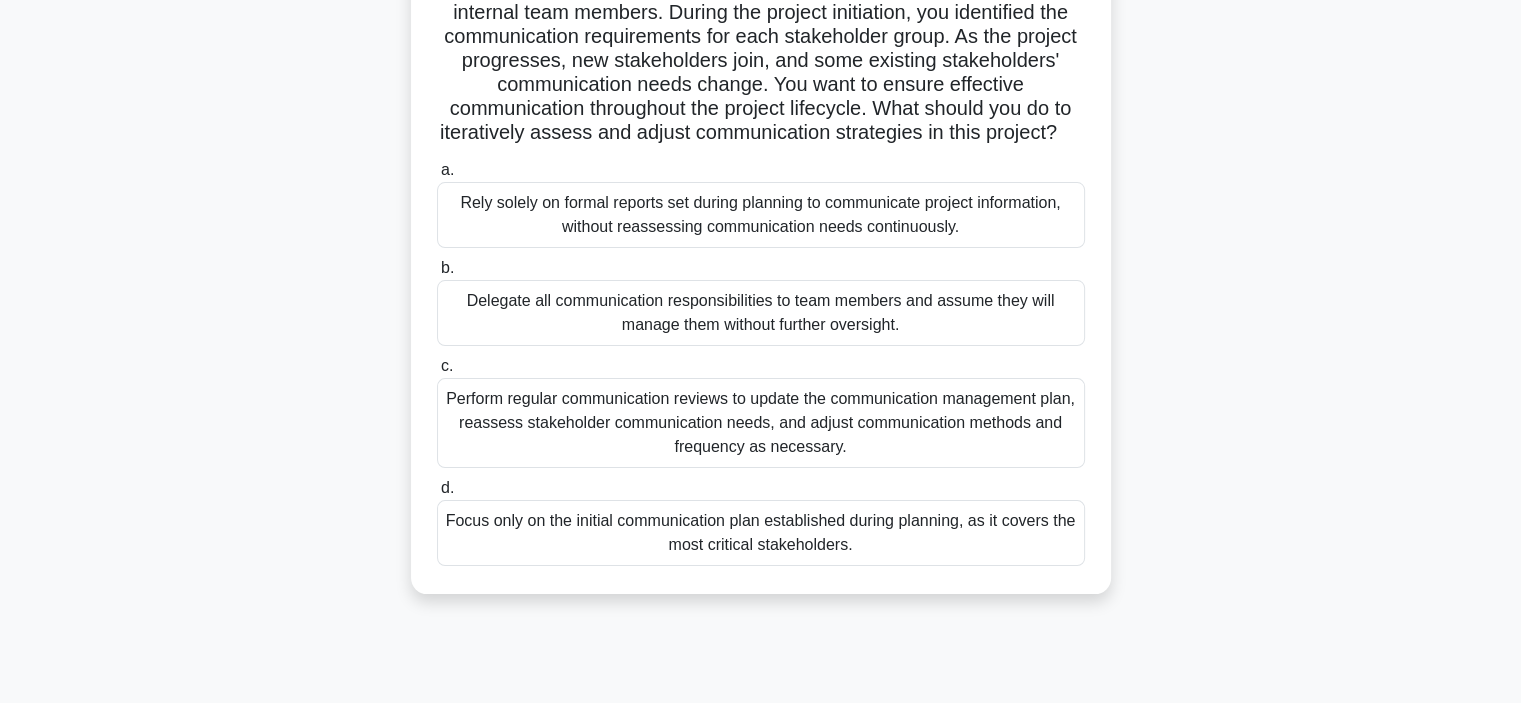 scroll, scrollTop: 200, scrollLeft: 0, axis: vertical 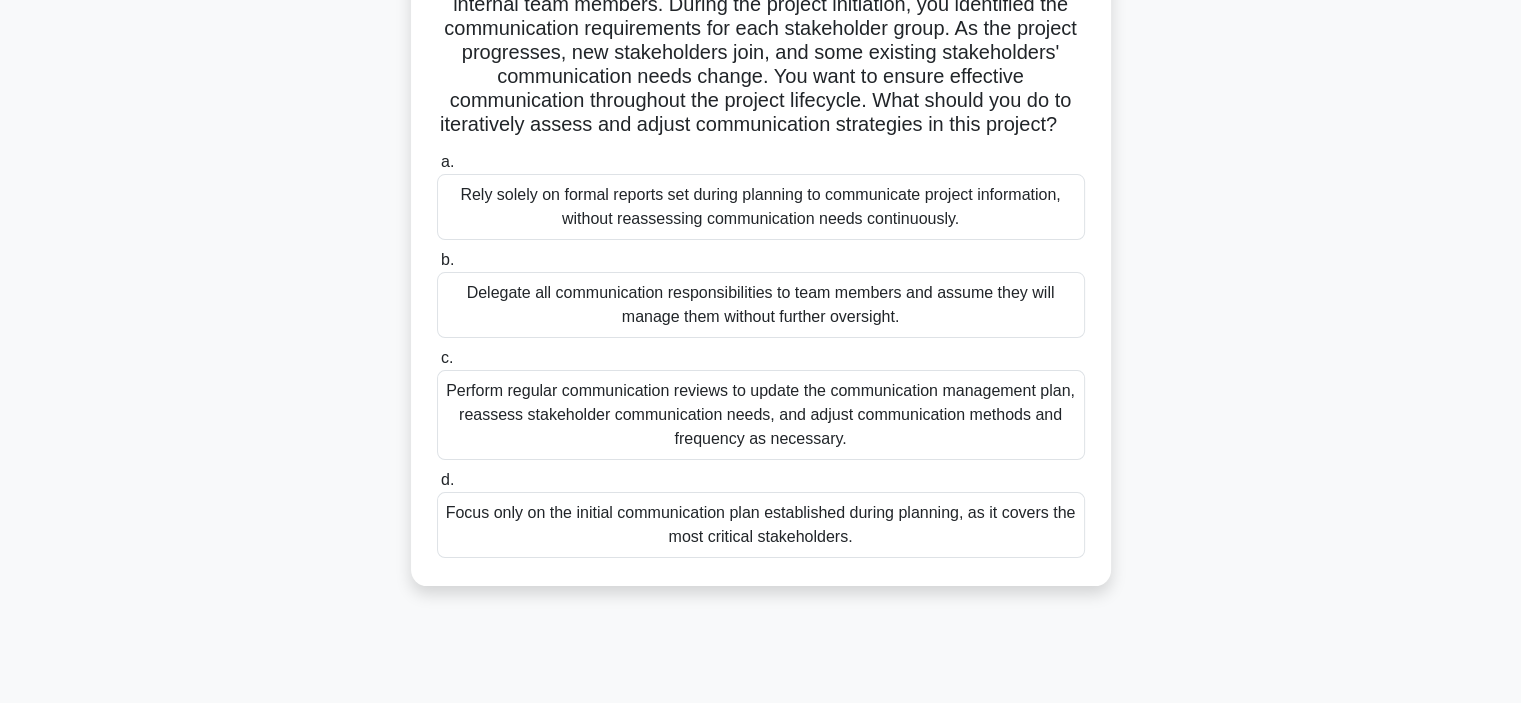 click on "Perform regular communication reviews to update the communication management plan, reassess stakeholder communication needs, and adjust communication methods and frequency as necessary." at bounding box center [761, 415] 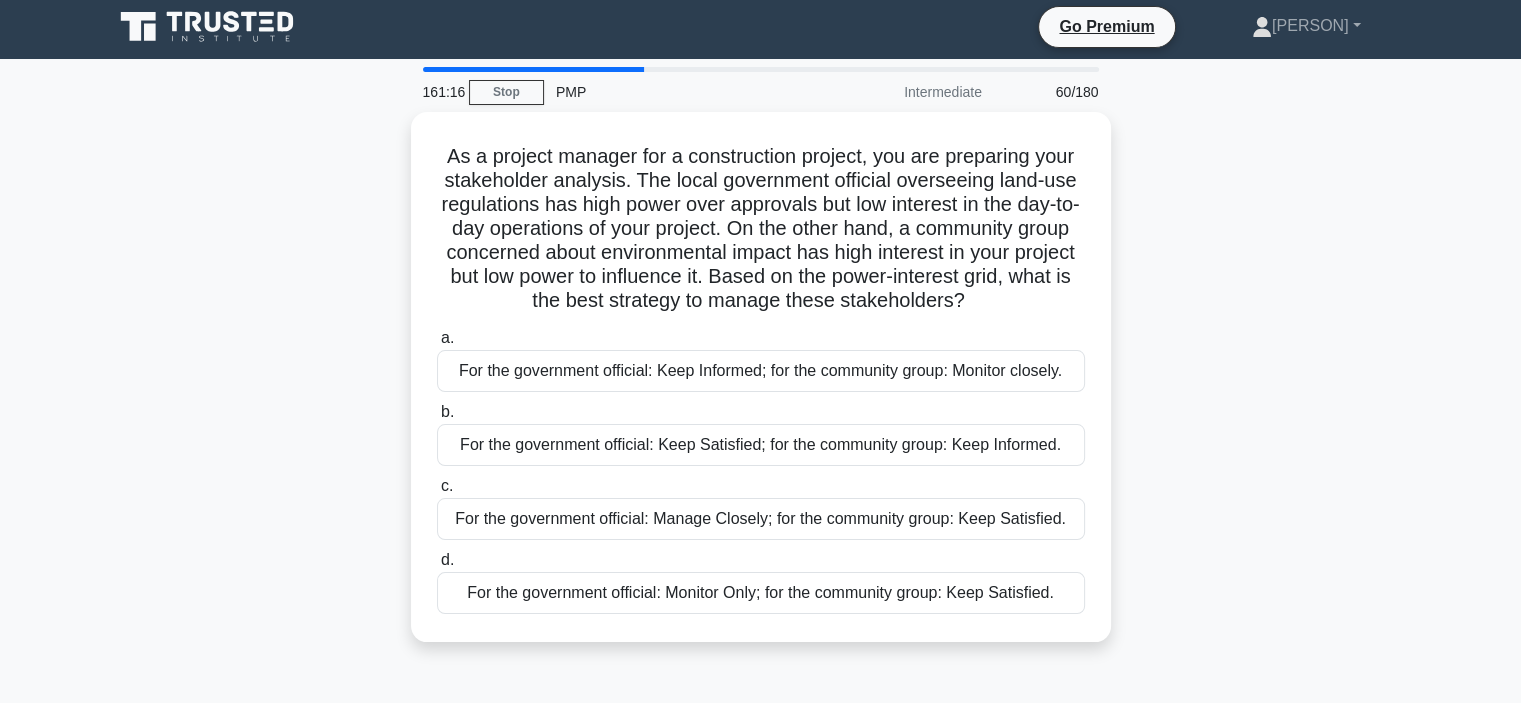 scroll, scrollTop: 0, scrollLeft: 0, axis: both 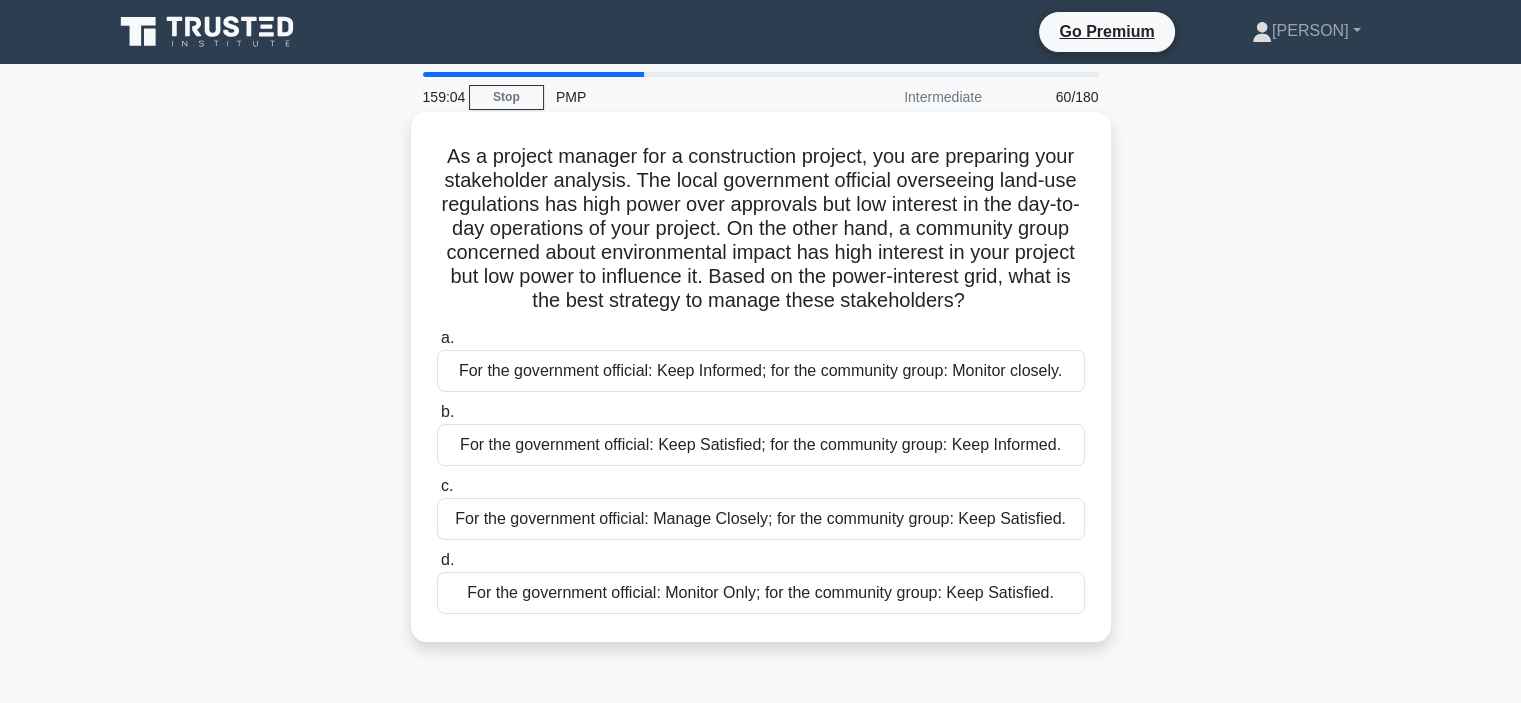 click on "For the government official: Keep Satisfied; for the community group: Keep Informed." at bounding box center (761, 445) 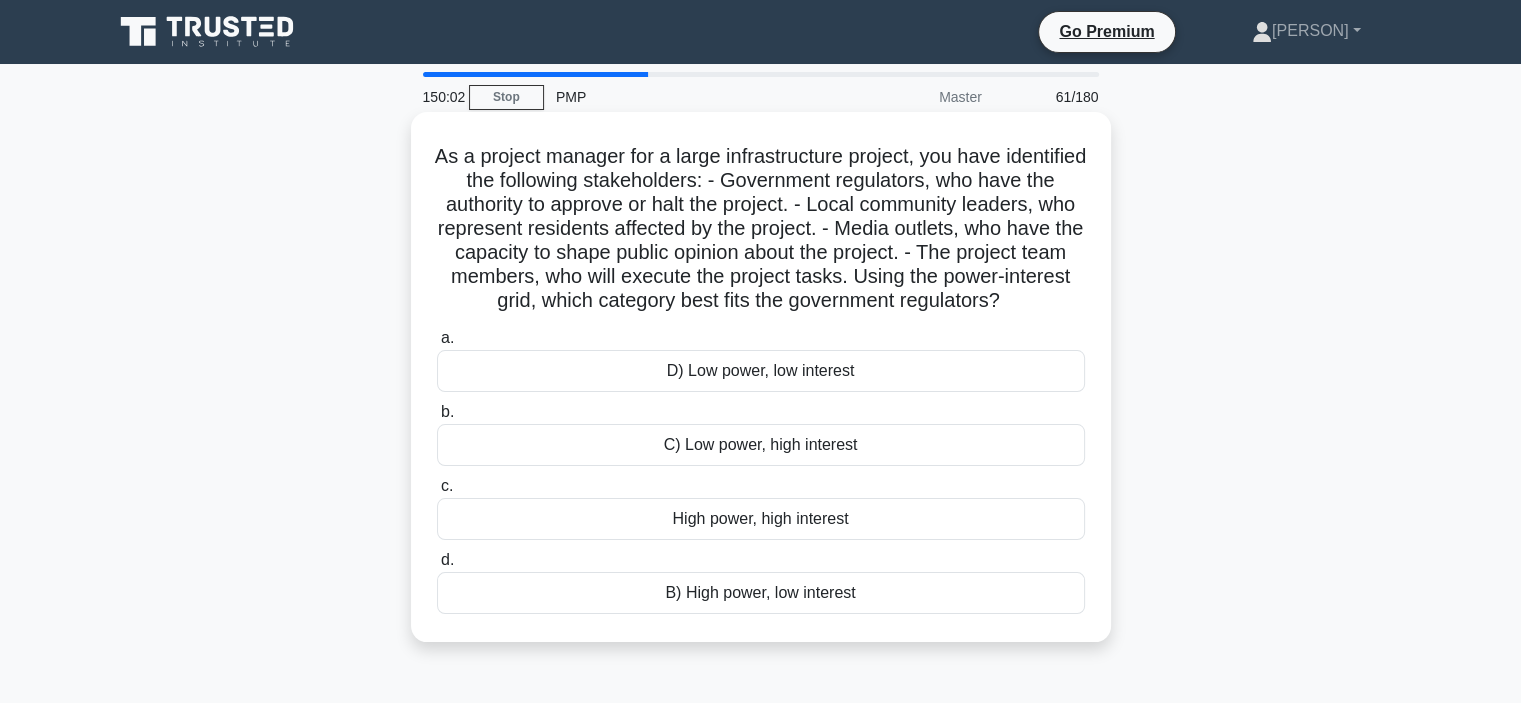 click on "High power, high interest" at bounding box center [761, 519] 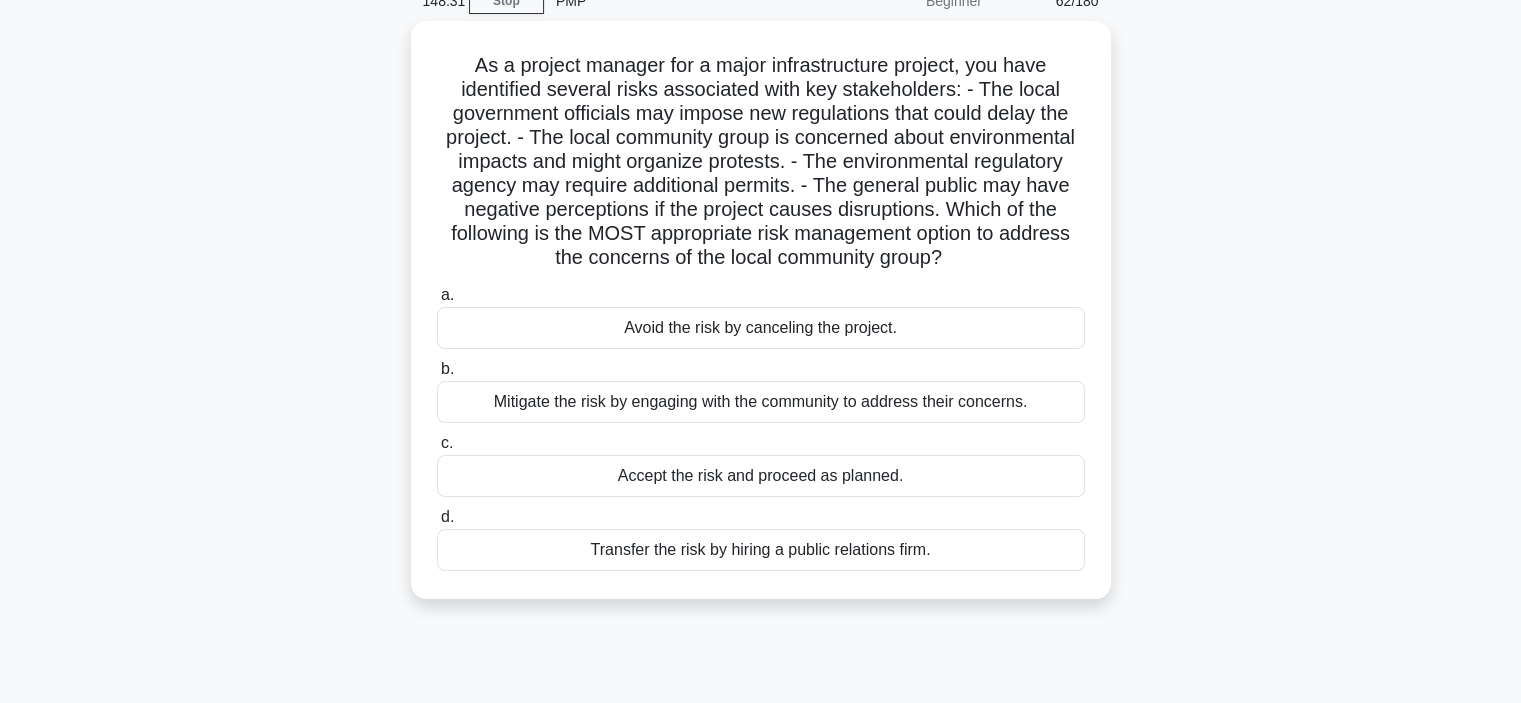 scroll, scrollTop: 100, scrollLeft: 0, axis: vertical 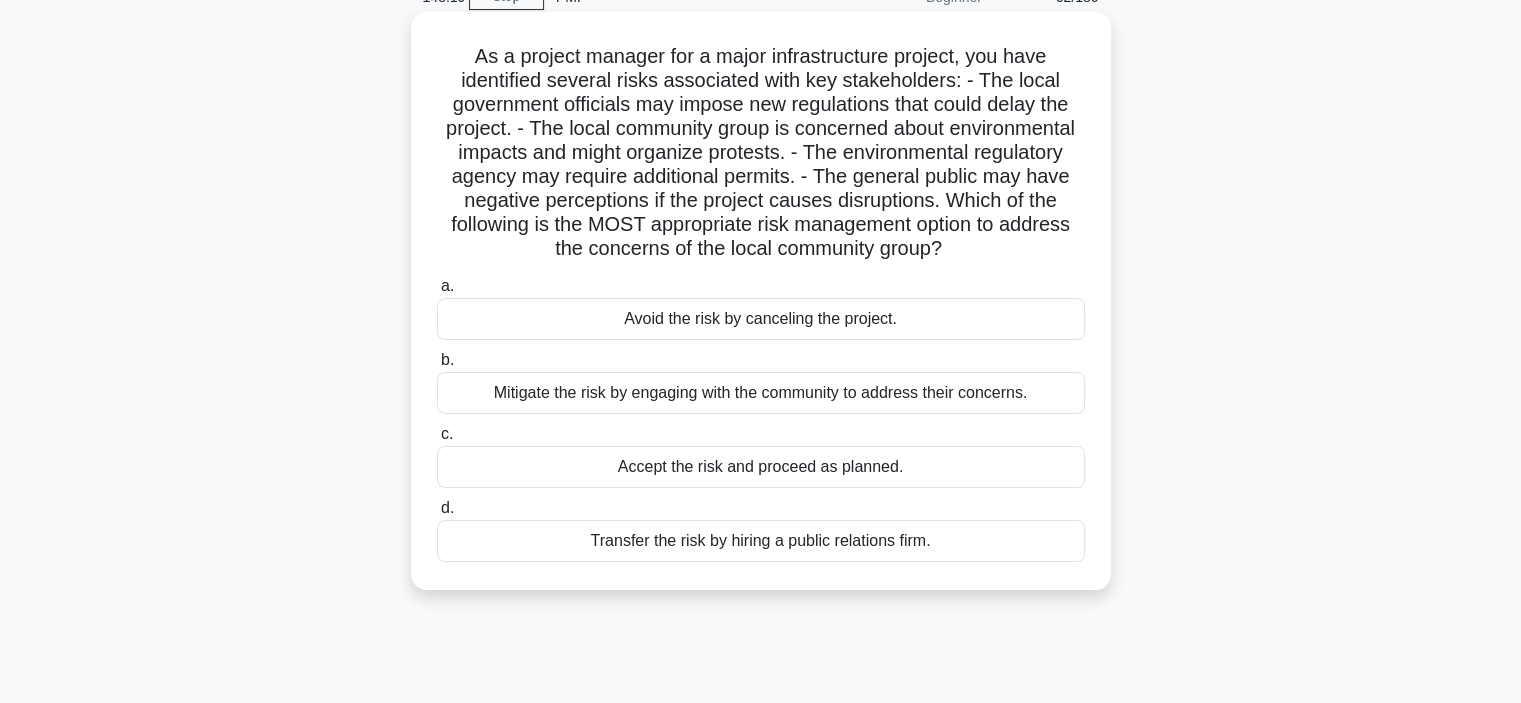 click on "Mitigate the risk by engaging with the community to address their concerns." at bounding box center [761, 393] 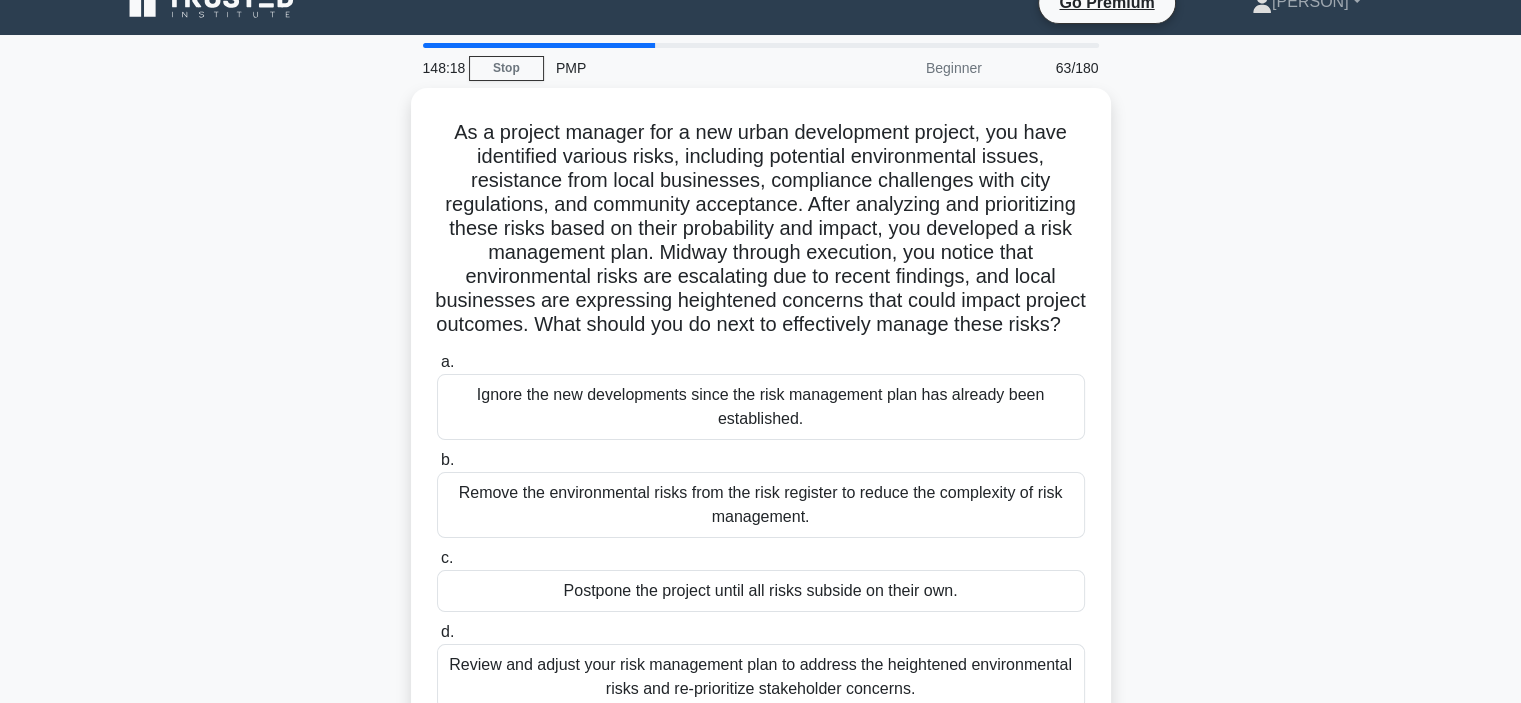 scroll, scrollTop: 0, scrollLeft: 0, axis: both 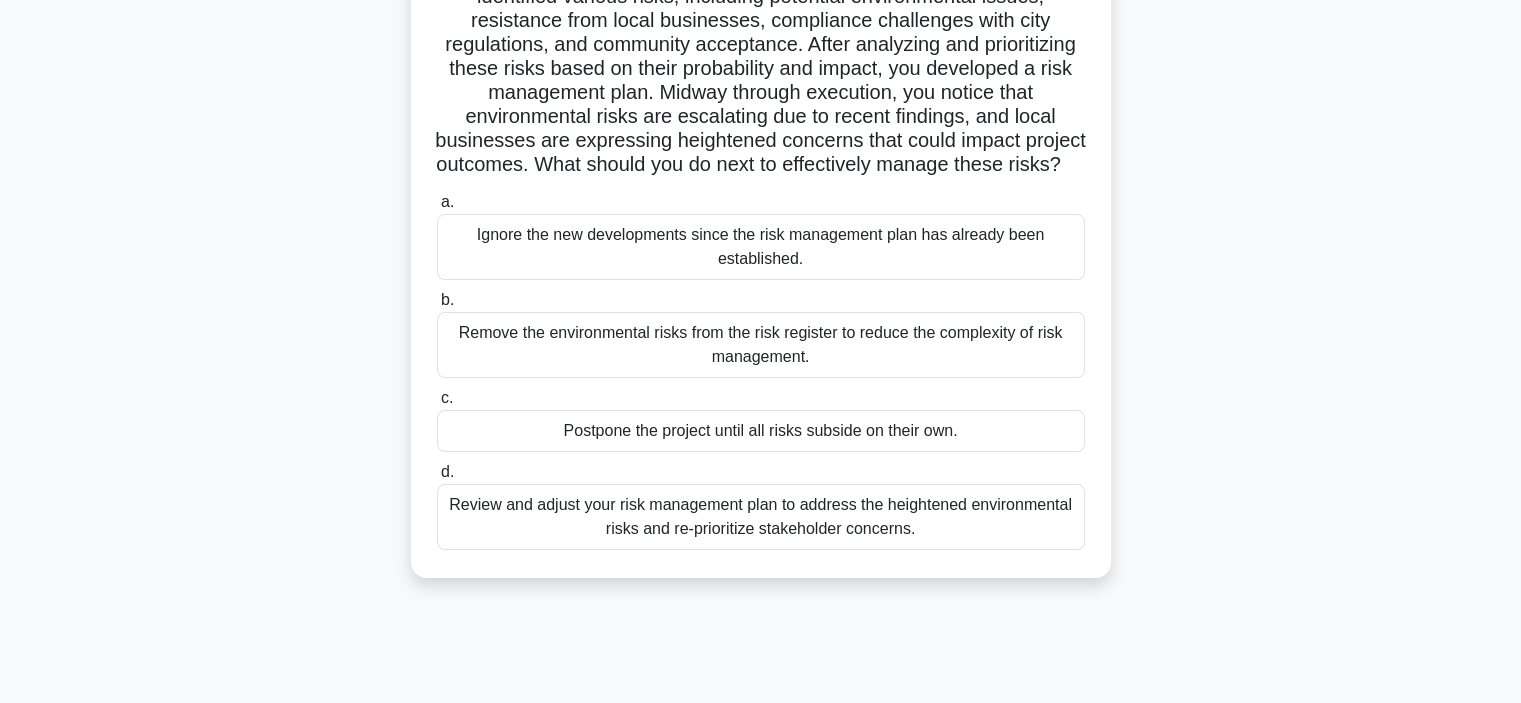 click on "Review and adjust your risk management plan to address the heightened environmental risks and re-prioritize stakeholder concerns." at bounding box center [761, 517] 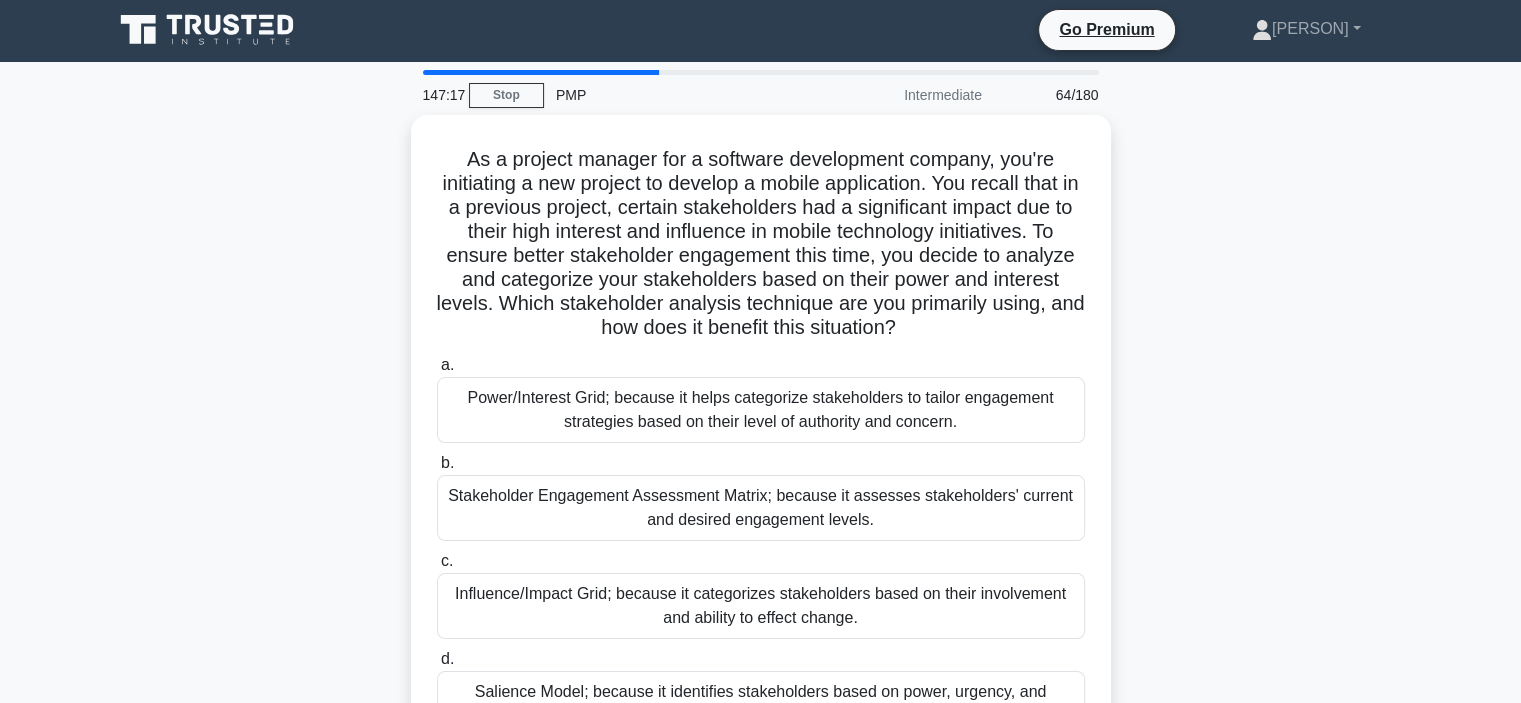 scroll, scrollTop: 0, scrollLeft: 0, axis: both 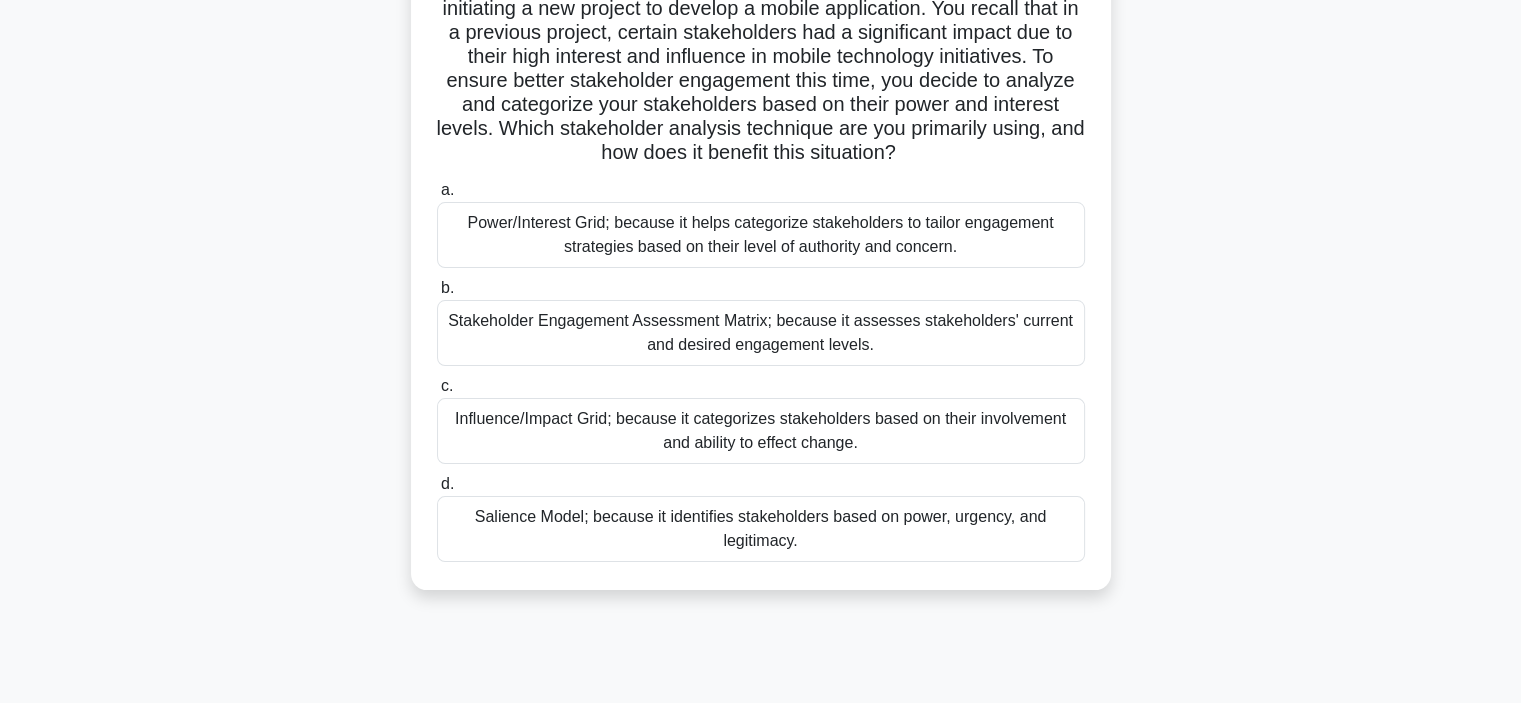 click on "Power/Interest Grid; because it helps categorize stakeholders to tailor engagement strategies based on their level of authority and concern." at bounding box center (761, 235) 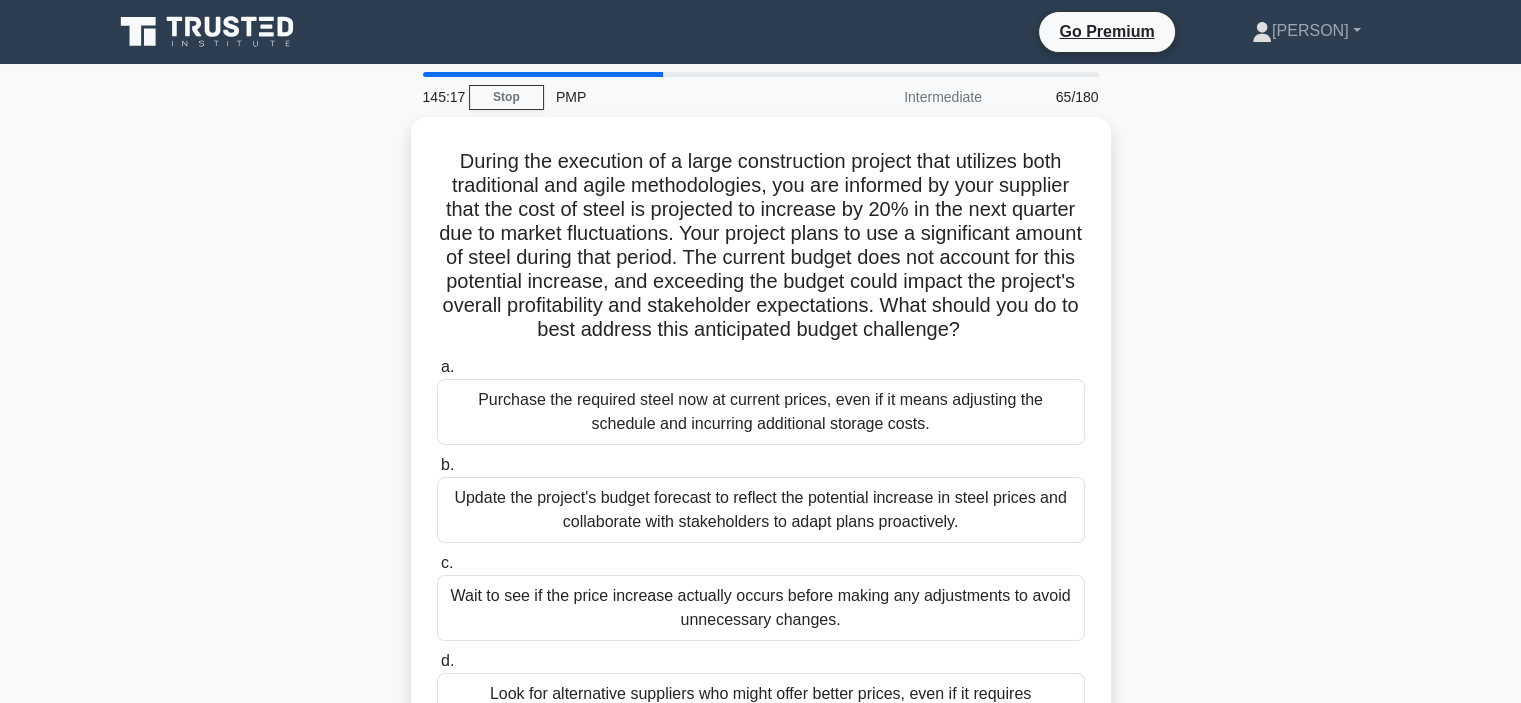 scroll, scrollTop: 0, scrollLeft: 0, axis: both 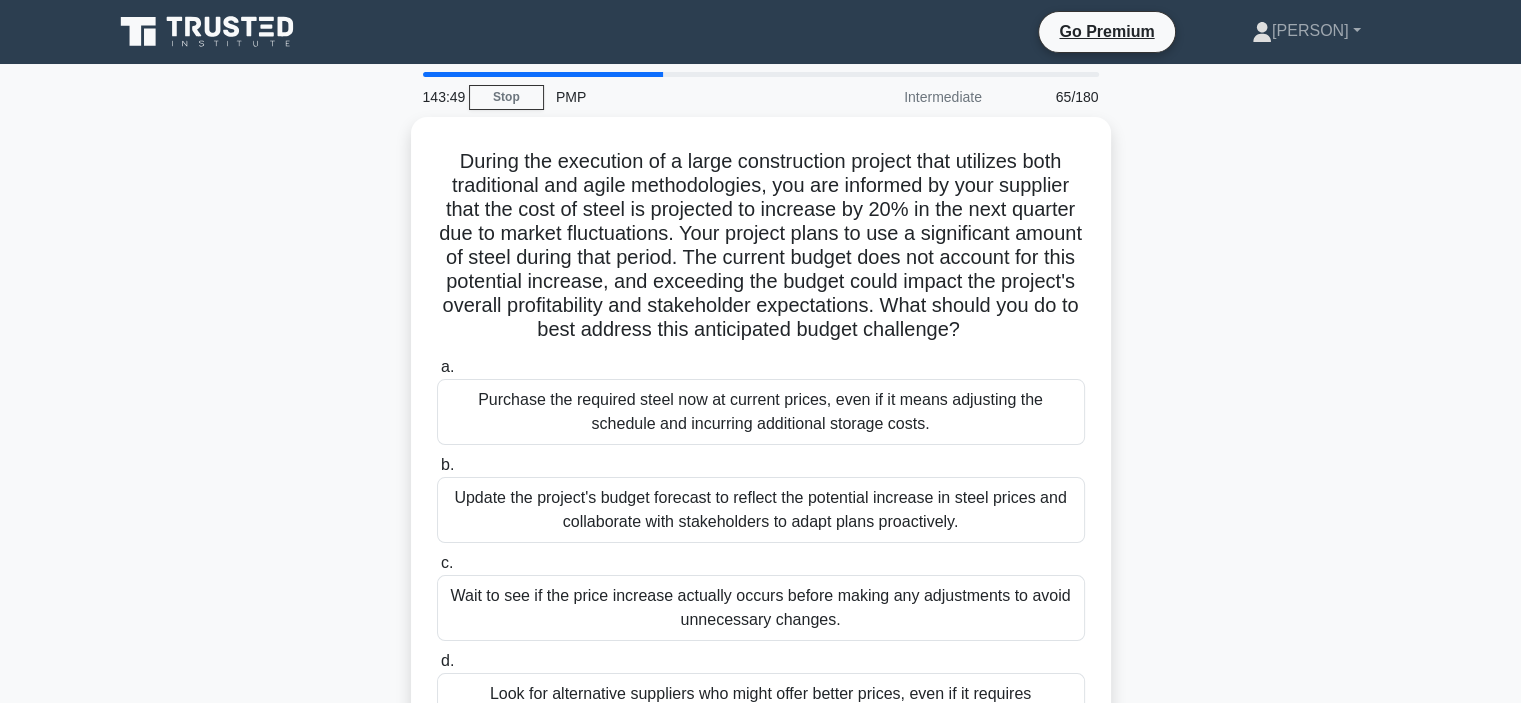click on "During the execution of a large construction project that utilizes both traditional and agile methodologies, you are informed by your supplier that the cost of steel is projected to increase by 20% in the next quarter due to market fluctuations. Your project plans to use a significant amount of steel during that period. The current budget does not account for this potential increase, and exceeding the budget could impact the project's overall profitability and stakeholder expectations.
What should you do to best address this anticipated budget challenge?
.spinner_0XTQ{transform-origin:center;animation:spinner_y6GP .75s linear infinite}@keyframes spinner_y6GP{100%{transform:rotate(360deg)}}
a. b. c. d." at bounding box center [761, 454] 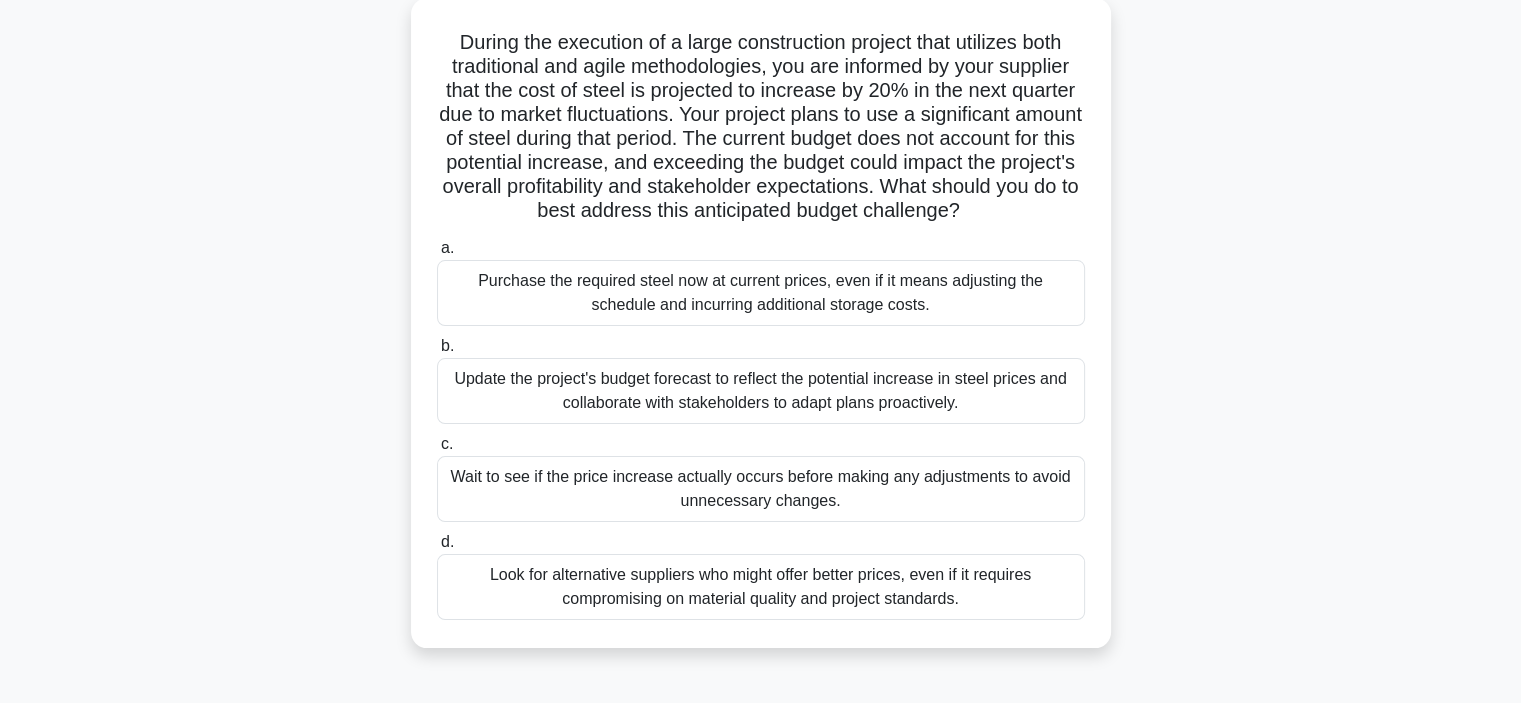 scroll, scrollTop: 120, scrollLeft: 0, axis: vertical 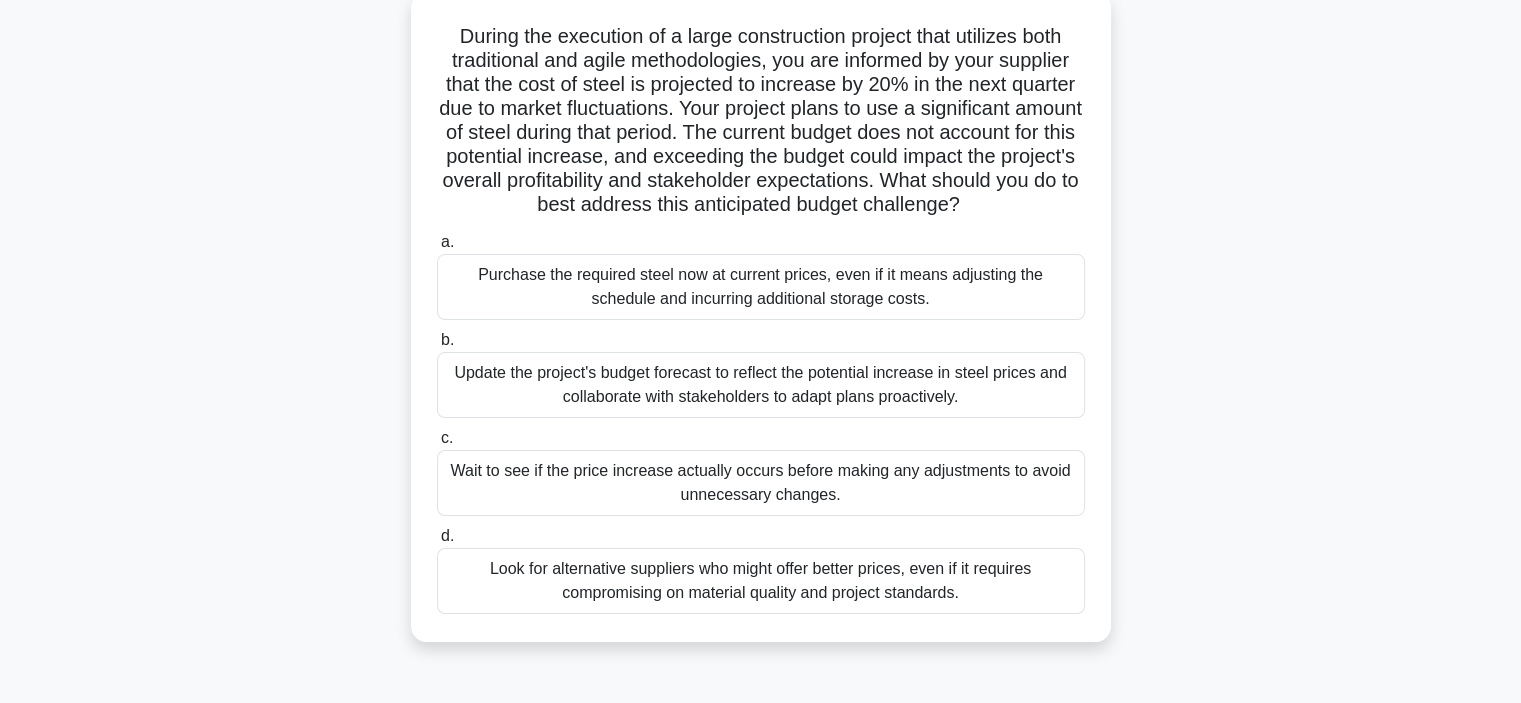 click on "Update the project's budget forecast to reflect the potential increase in steel prices and collaborate with stakeholders to adapt plans proactively." at bounding box center [761, 385] 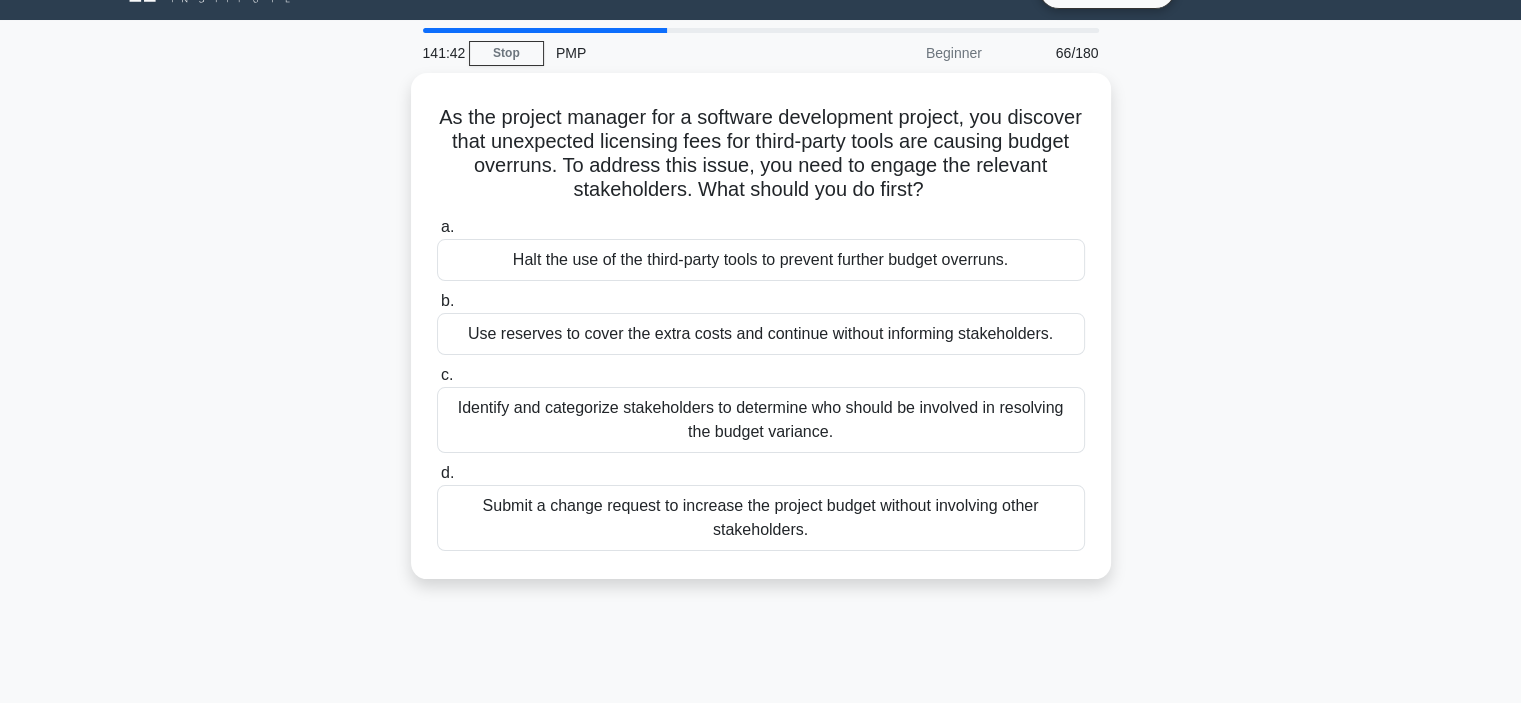 scroll, scrollTop: 0, scrollLeft: 0, axis: both 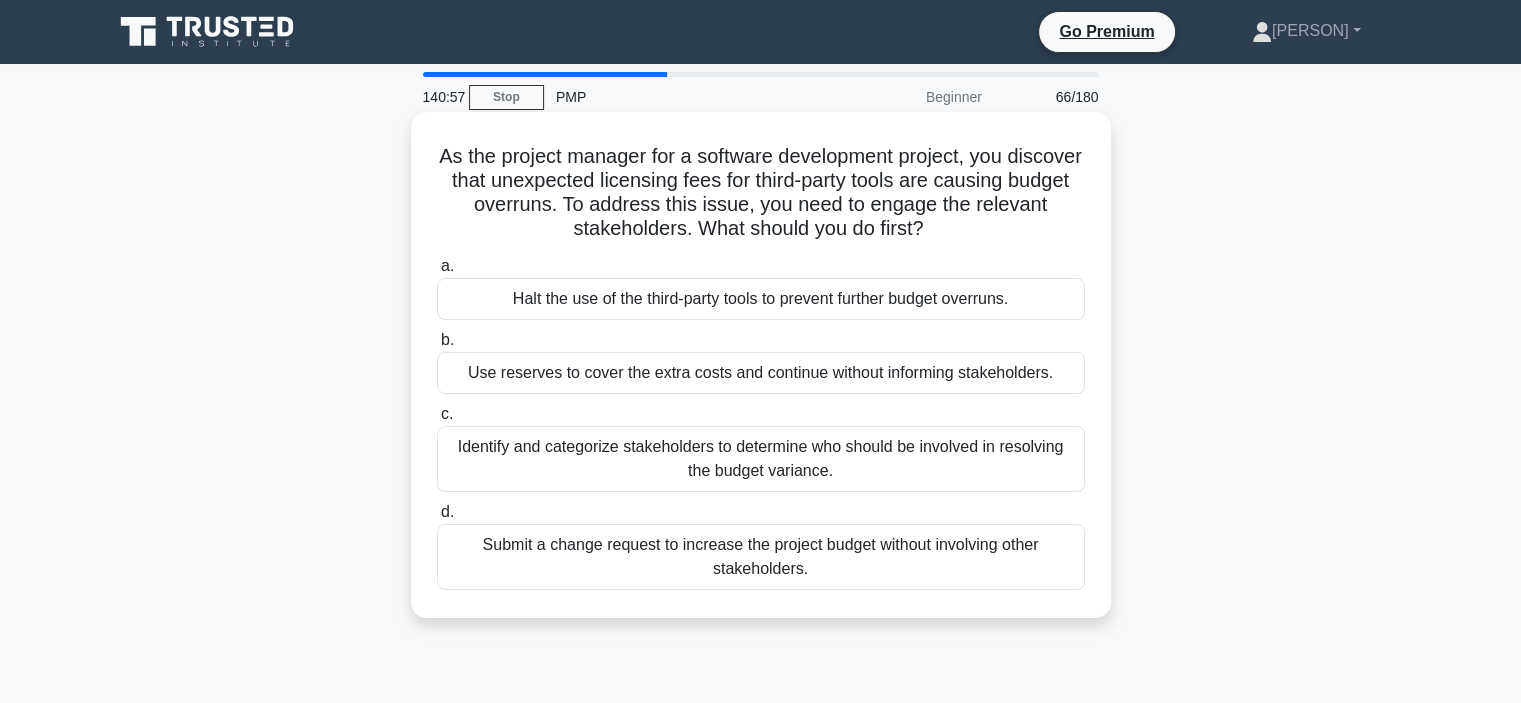 click on "Identify and categorize stakeholders to determine who should be involved in resolving the budget variance." at bounding box center [761, 459] 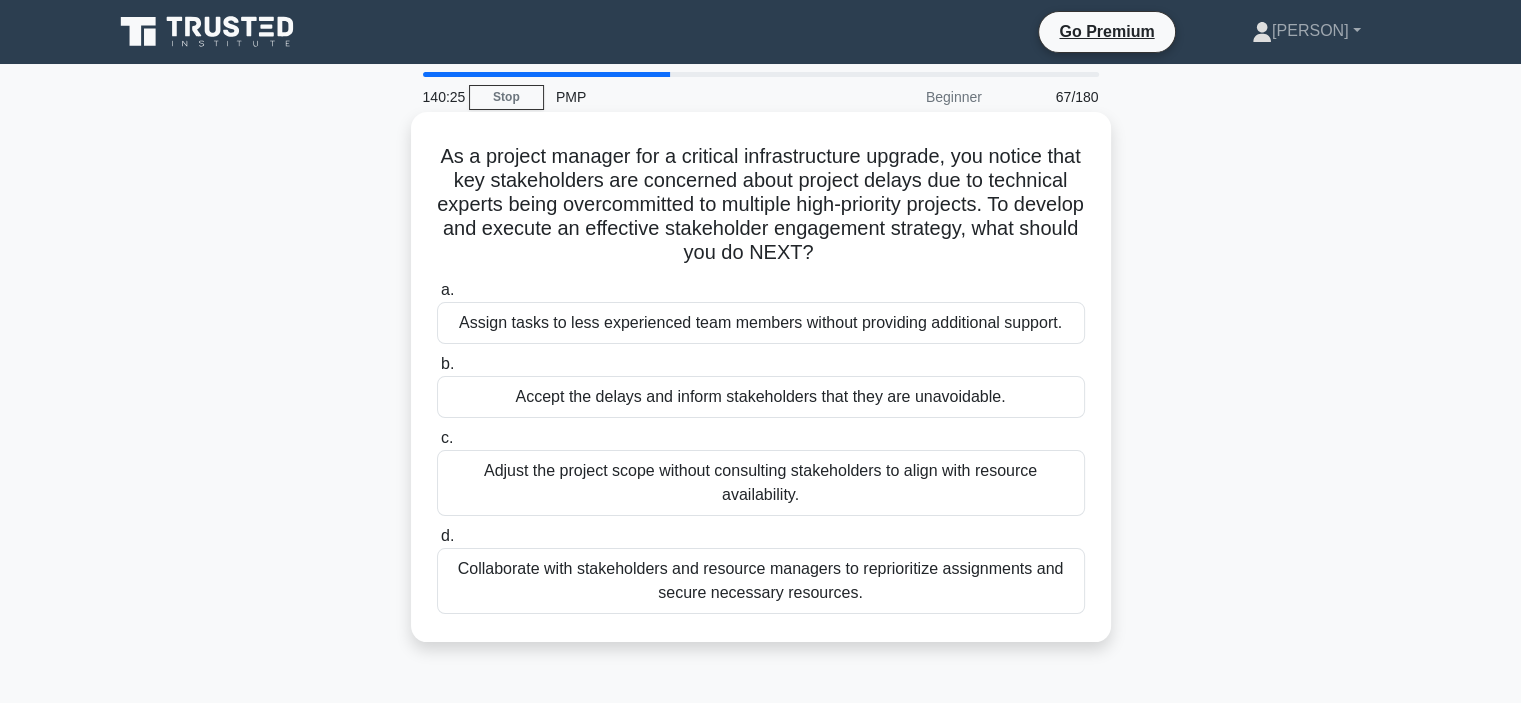 click on "Collaborate with stakeholders and resource managers to reprioritize assignments and secure necessary resources." at bounding box center (761, 581) 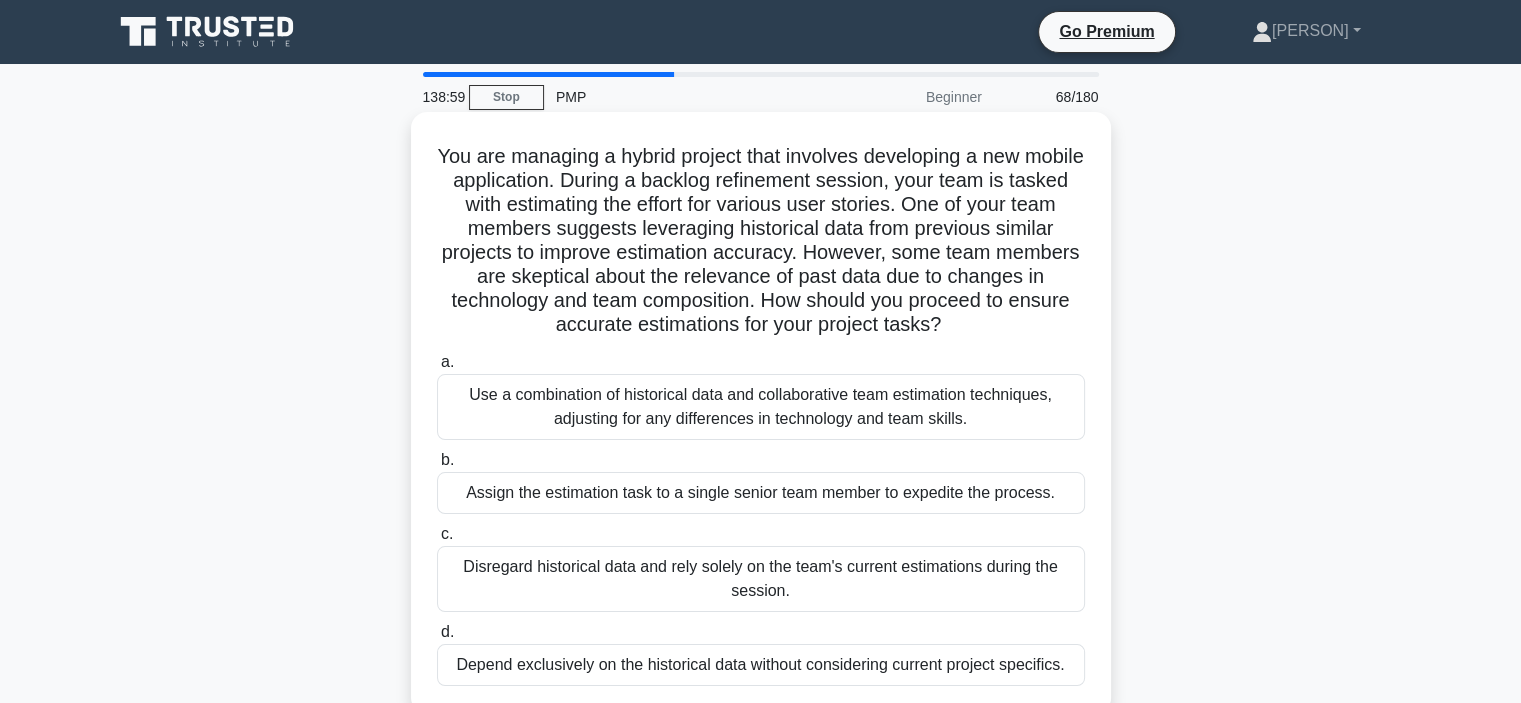click on "Use a combination of historical data and collaborative team estimation techniques, adjusting for any differences in technology and team skills." at bounding box center (761, 407) 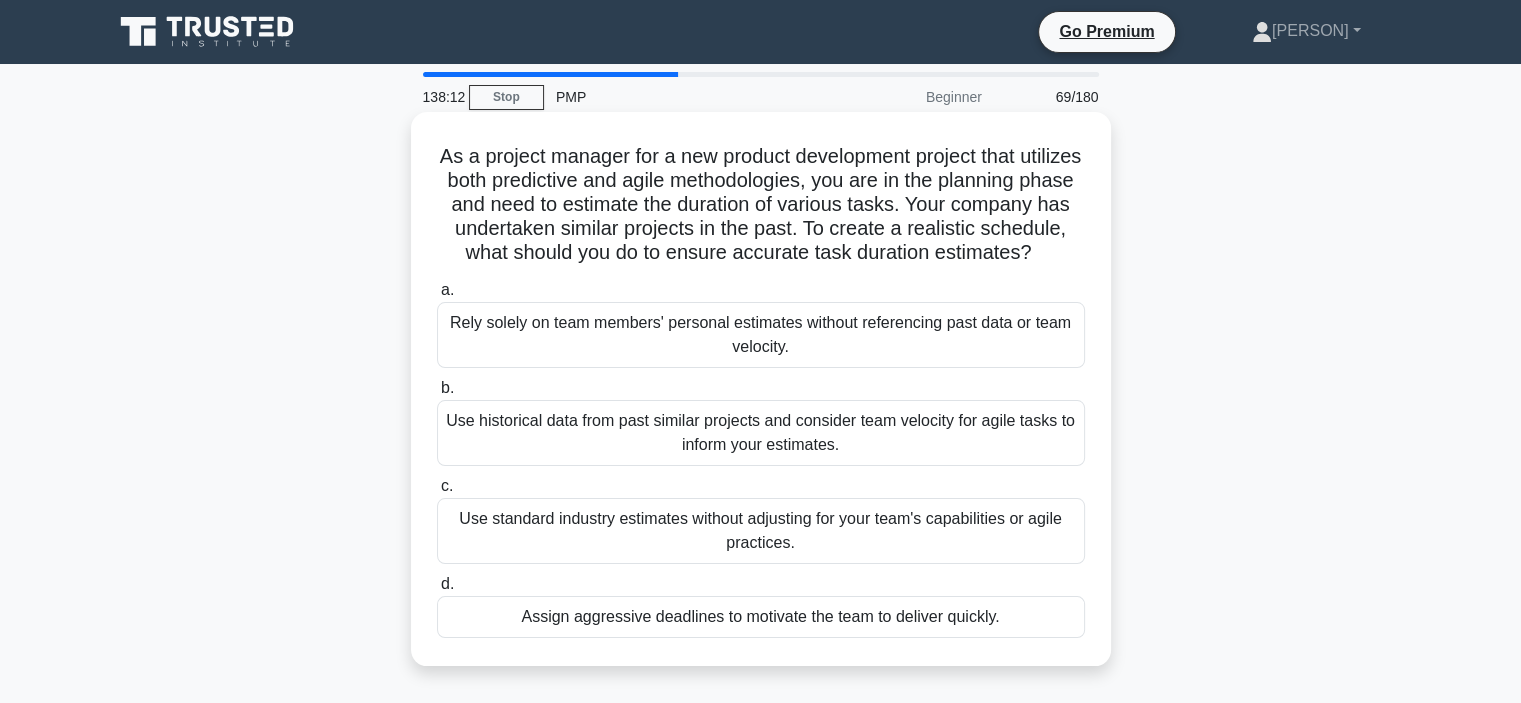 click on "Use historical data from past similar projects and consider team velocity for agile tasks to inform your estimates." at bounding box center (761, 433) 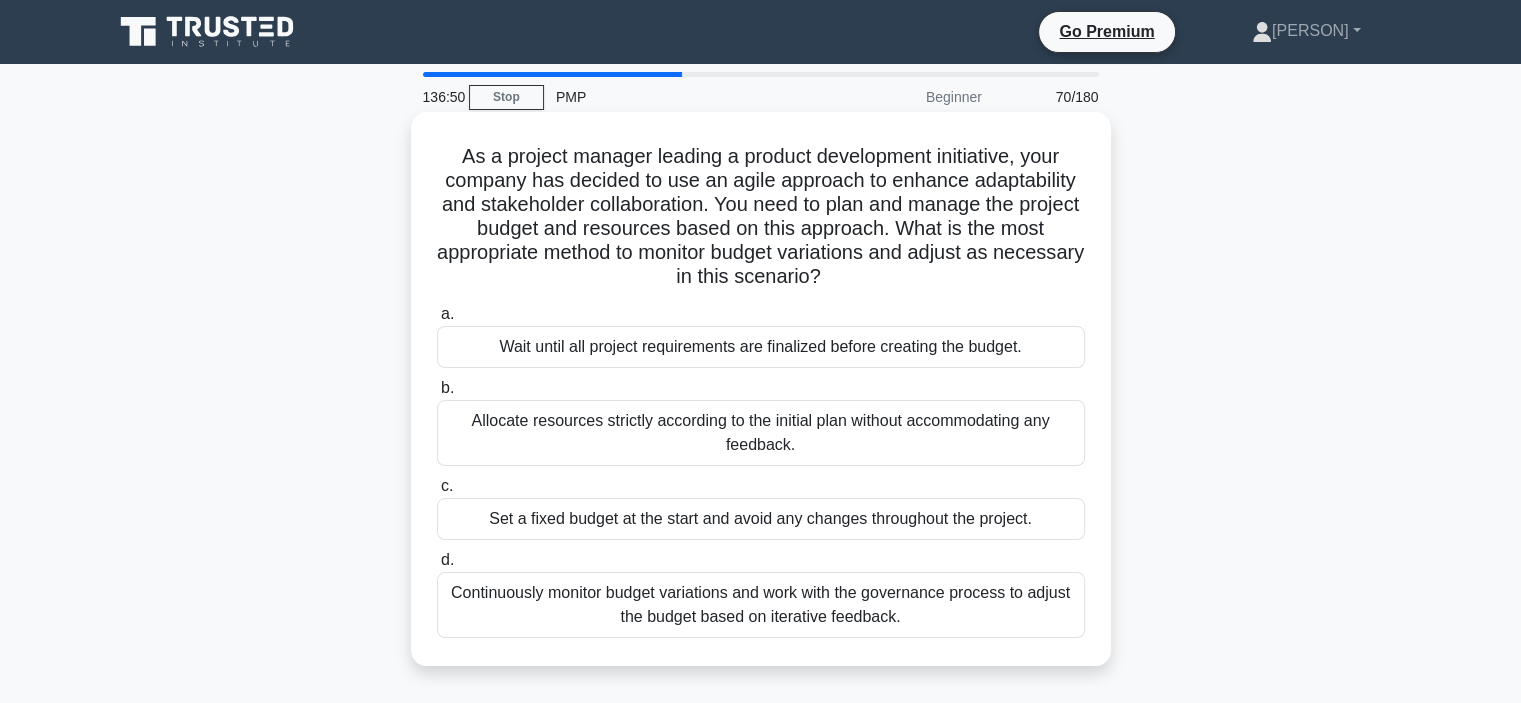 click on "Continuously monitor budget variations and work with the governance process to adjust the budget based on iterative feedback." at bounding box center [761, 605] 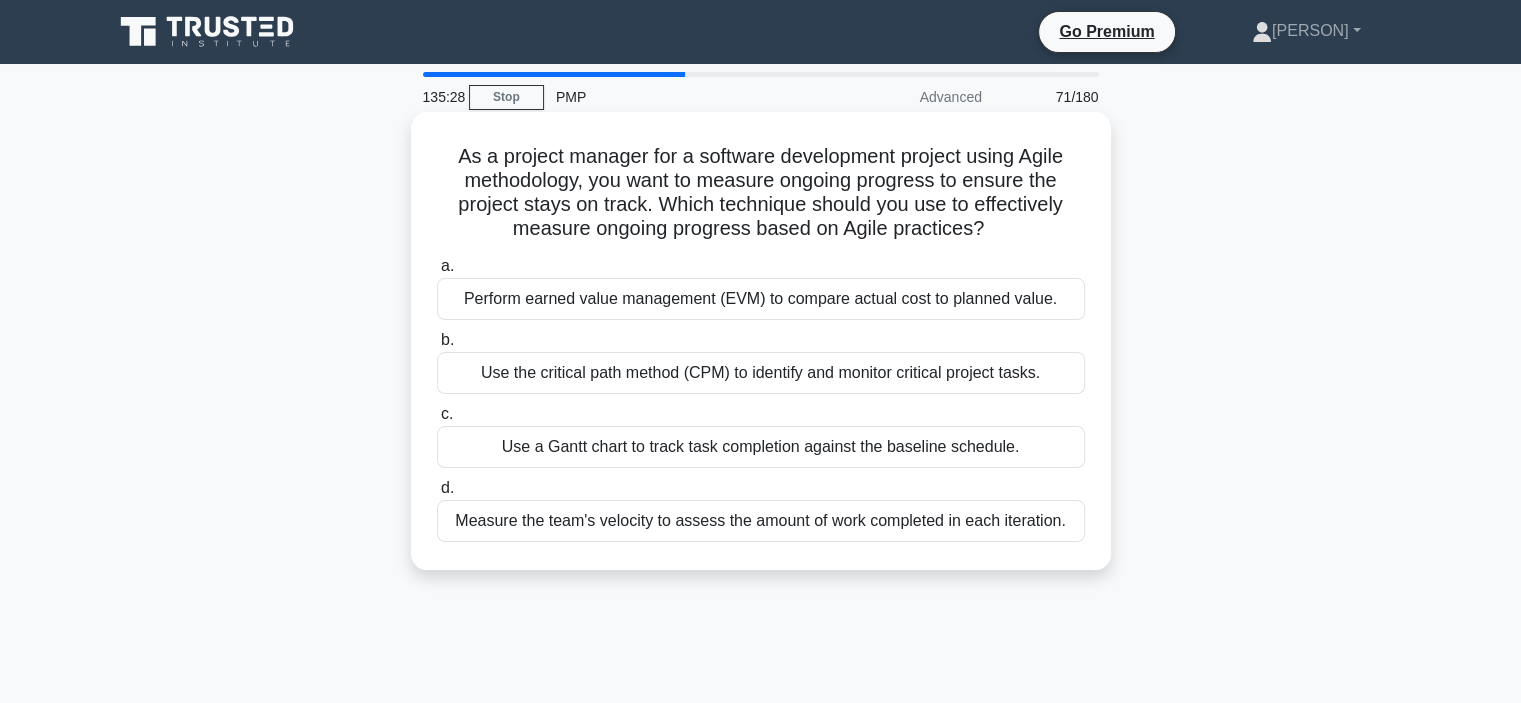 click on "Measure the team's velocity to assess the amount of work completed in each iteration." at bounding box center (761, 521) 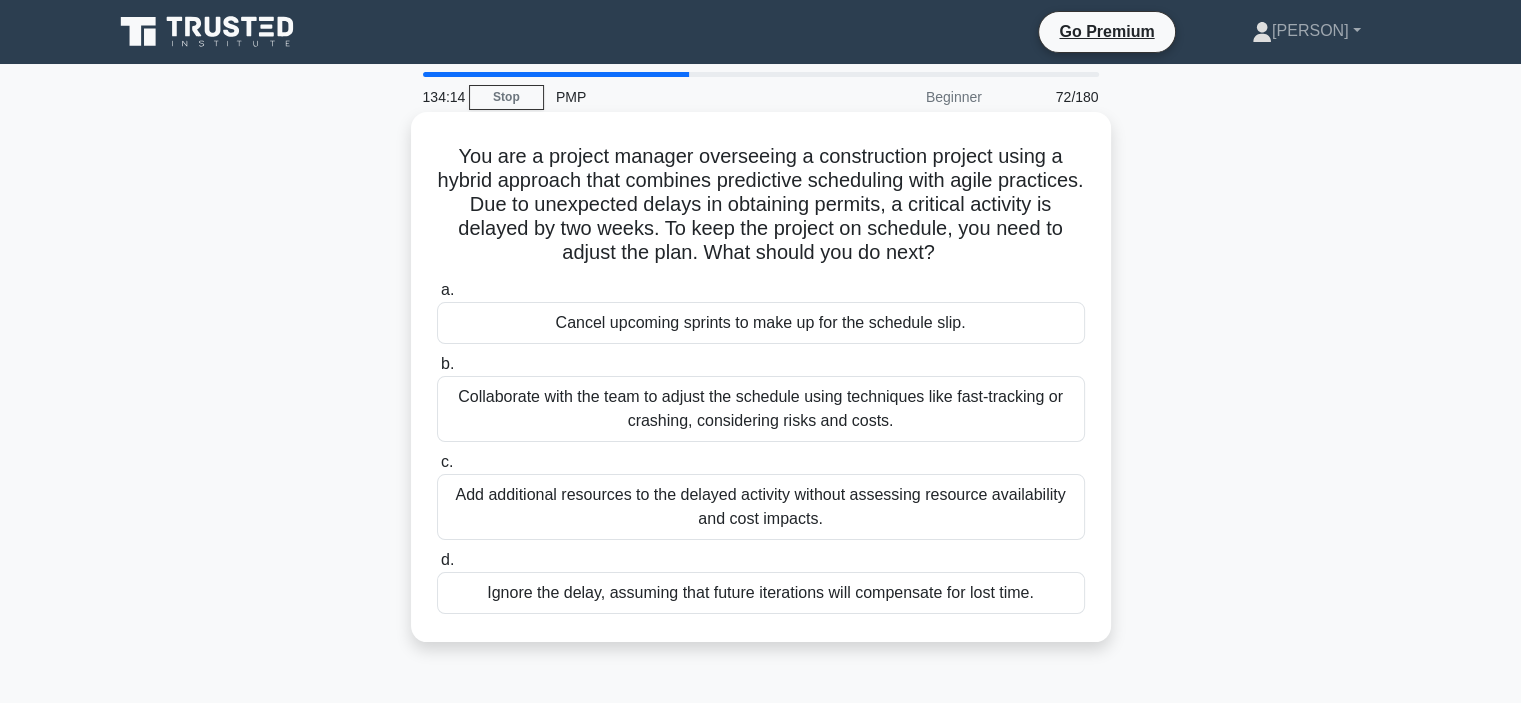 click on "Add additional resources to the delayed activity without assessing resource availability and cost impacts." at bounding box center [761, 507] 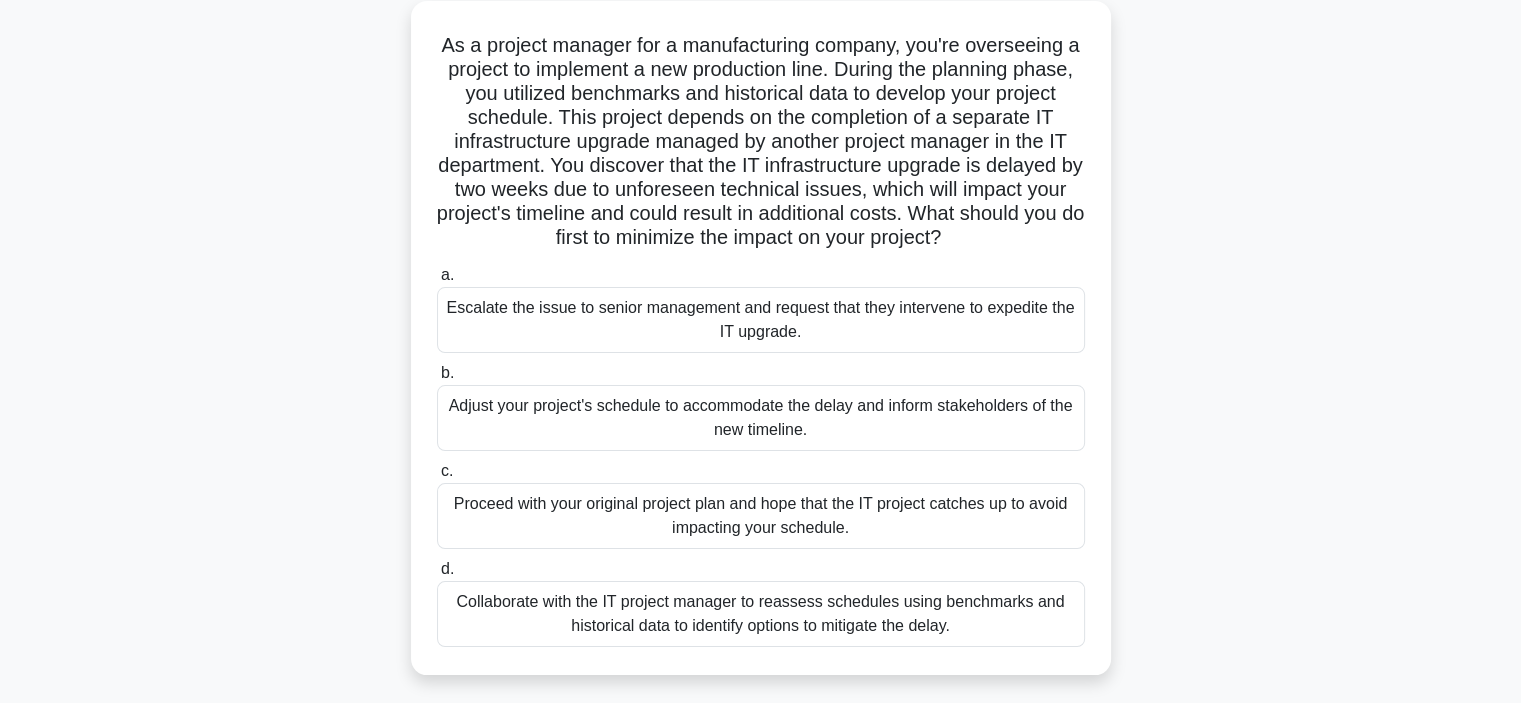 scroll, scrollTop: 120, scrollLeft: 0, axis: vertical 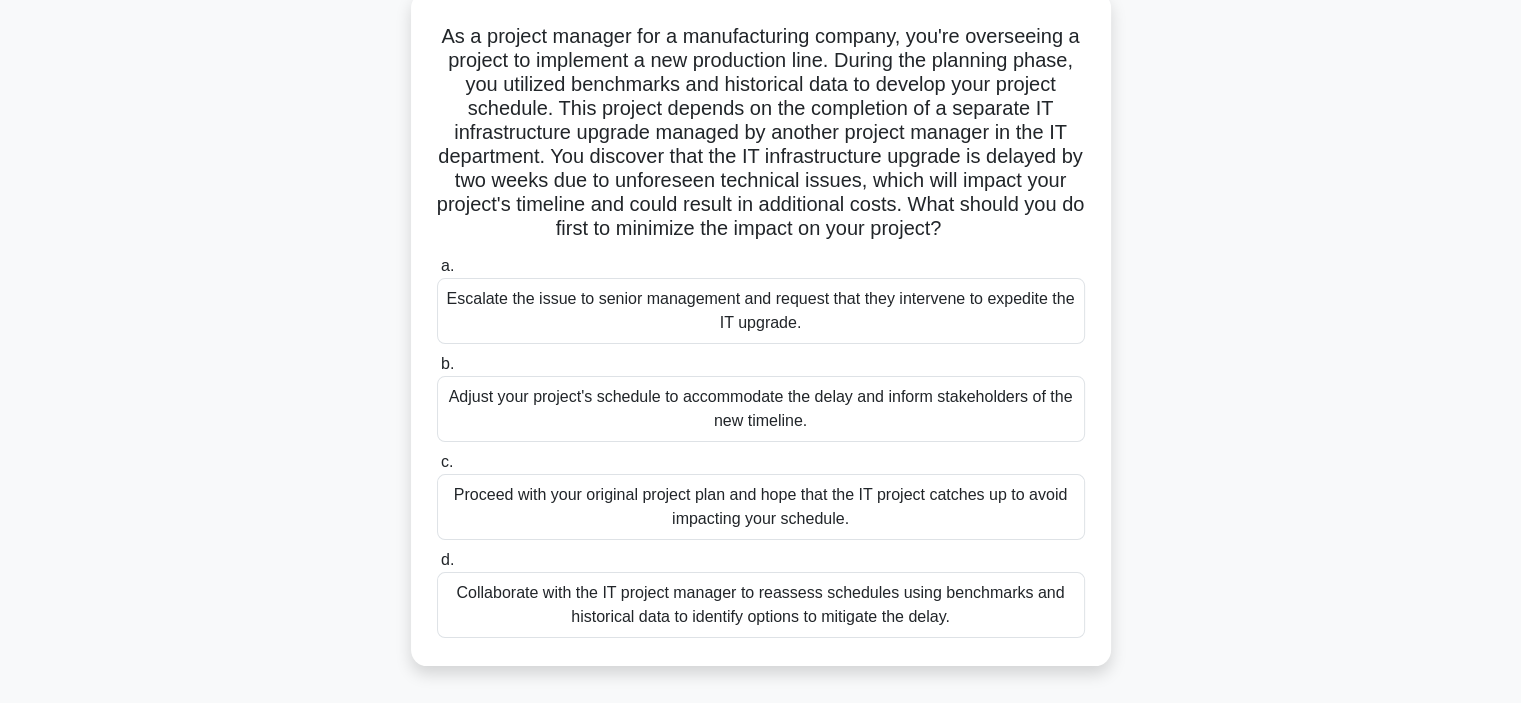 click on "Collaborate with the IT project manager to reassess schedules using benchmarks and historical data to identify options to mitigate the delay." at bounding box center (761, 605) 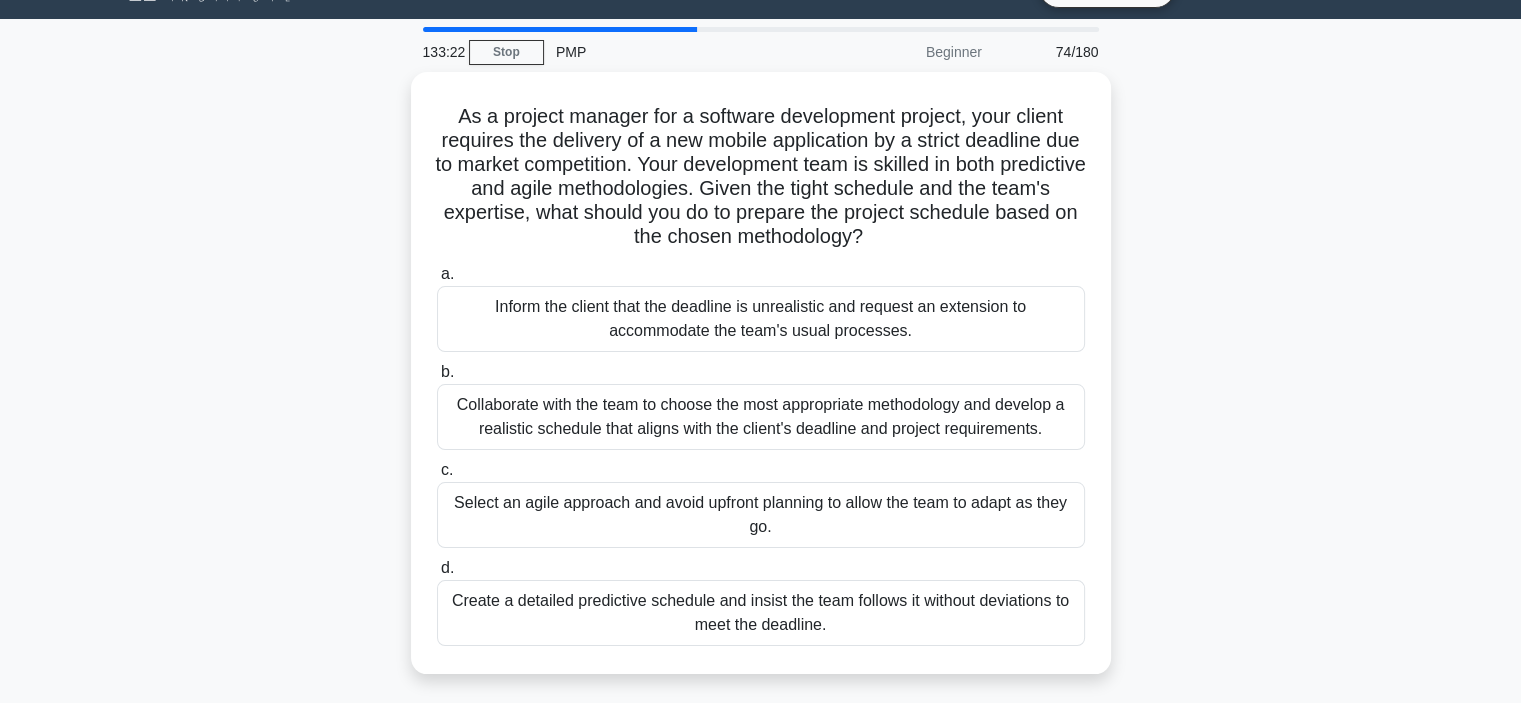 scroll, scrollTop: 0, scrollLeft: 0, axis: both 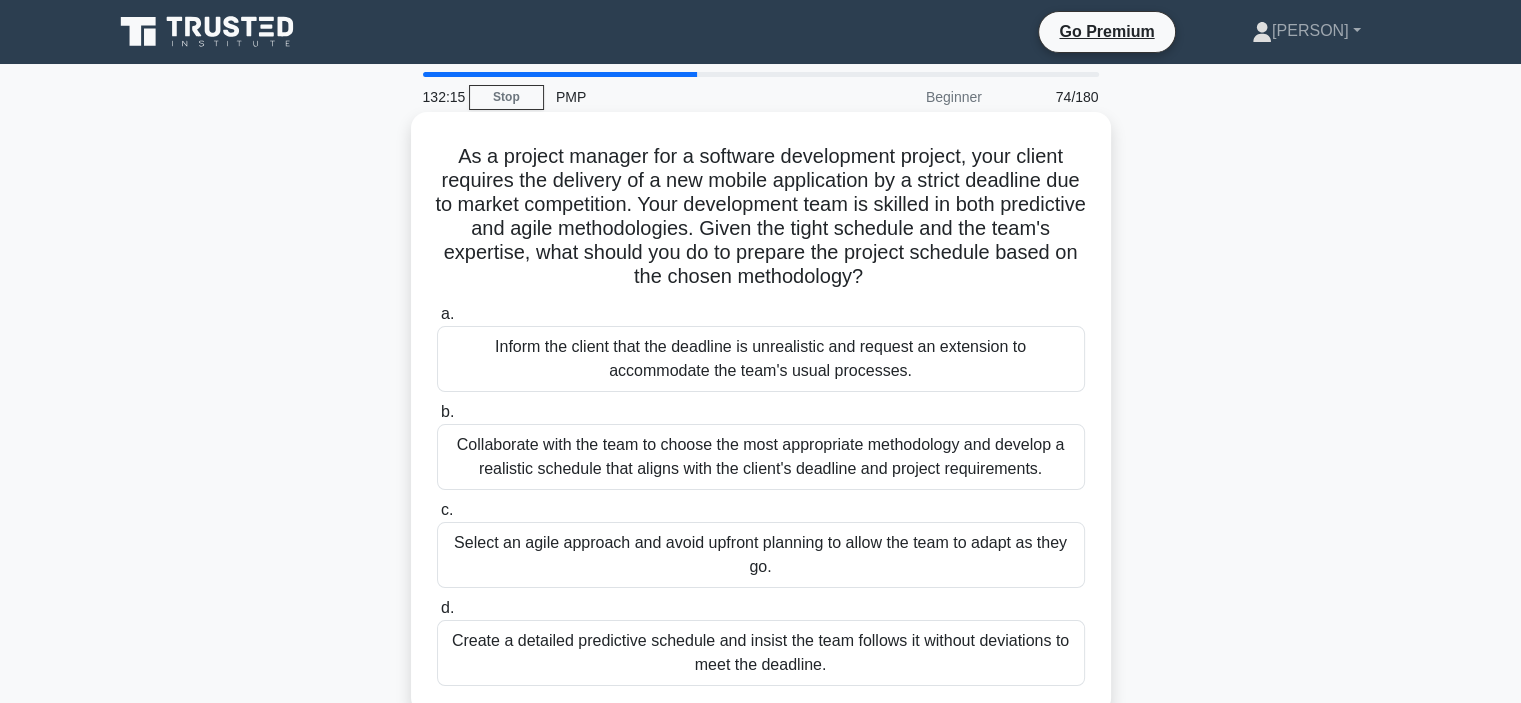click on "Collaborate with the team to choose the most appropriate methodology and develop a realistic schedule that aligns with the client's deadline and project requirements." at bounding box center [761, 457] 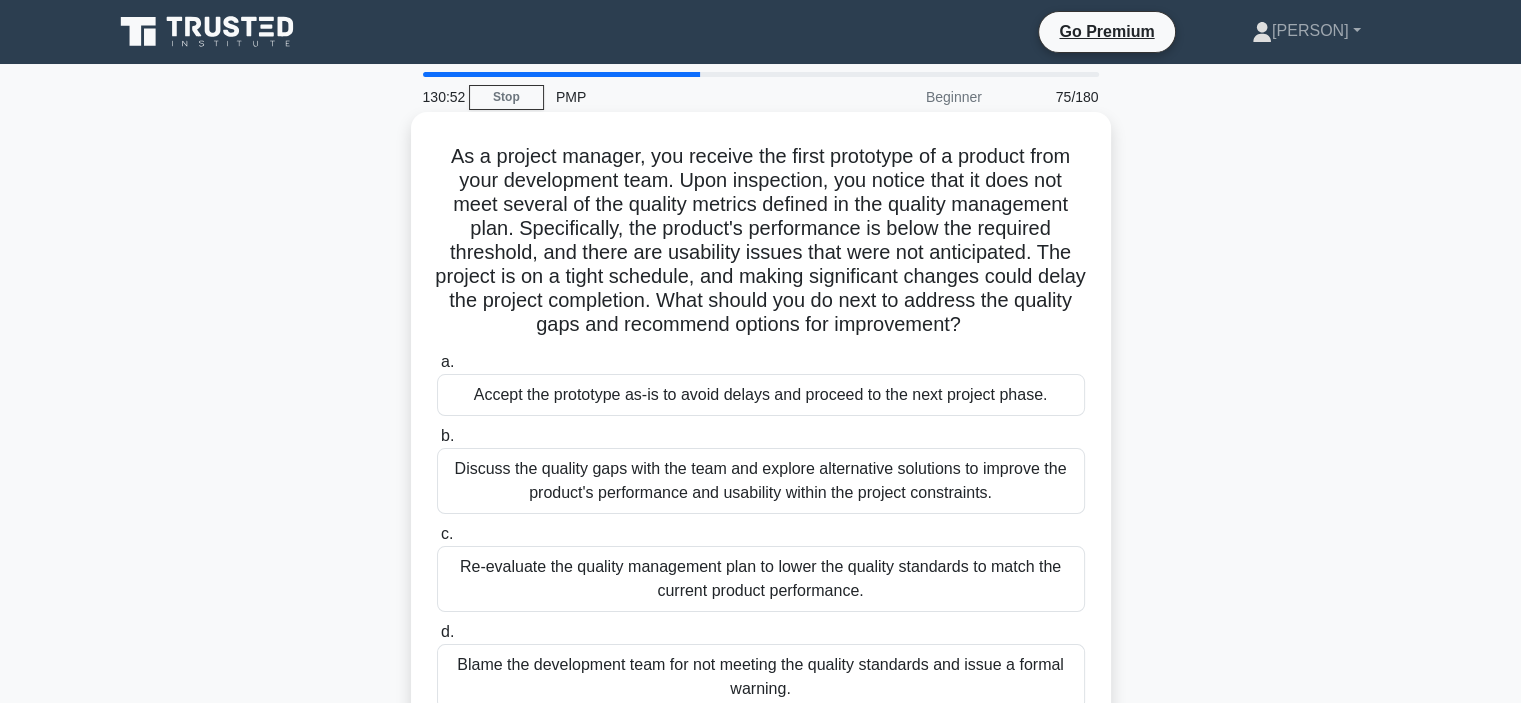 click on "Discuss the quality gaps with the team and explore alternative solutions to improve the product's performance and usability within the project constraints." at bounding box center [761, 481] 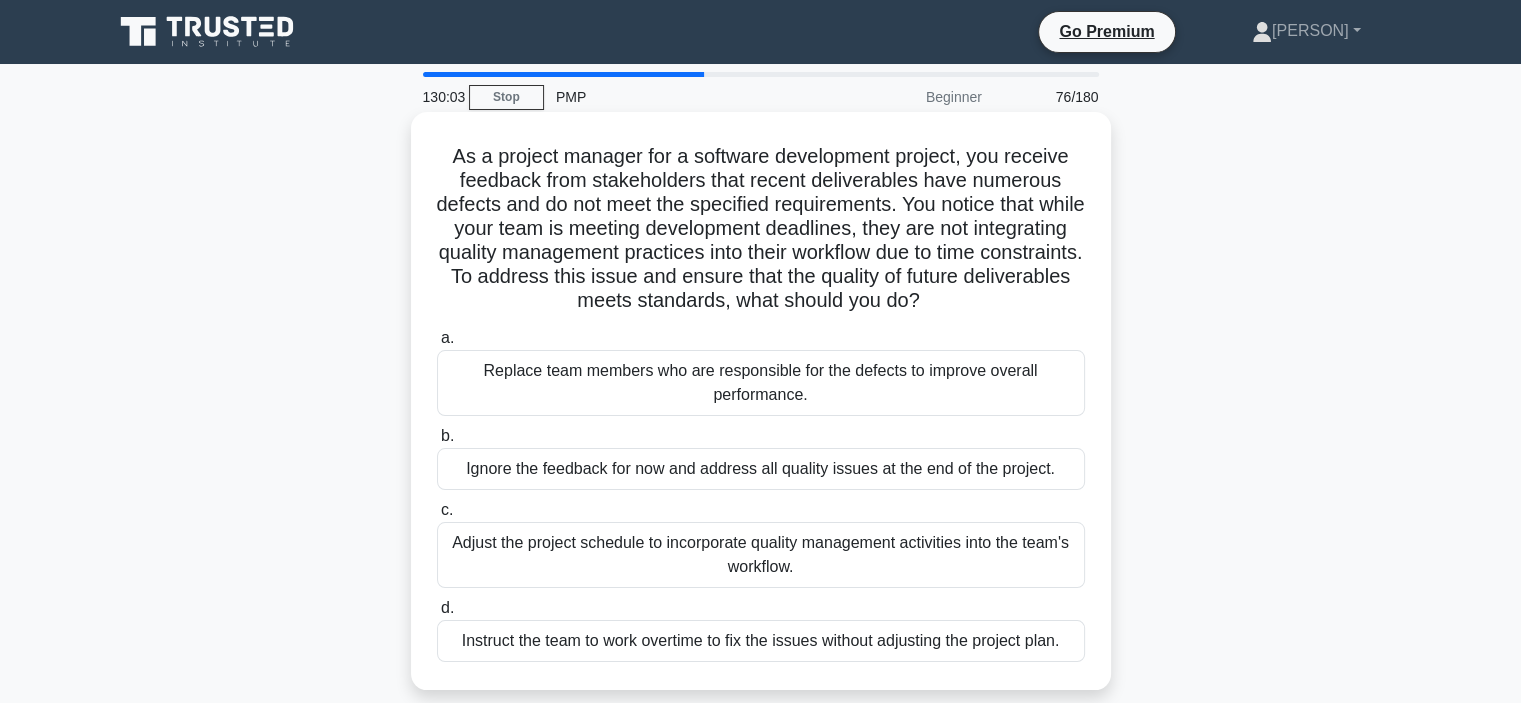 click on "Adjust the project schedule to incorporate quality management activities into the team's workflow." at bounding box center (761, 555) 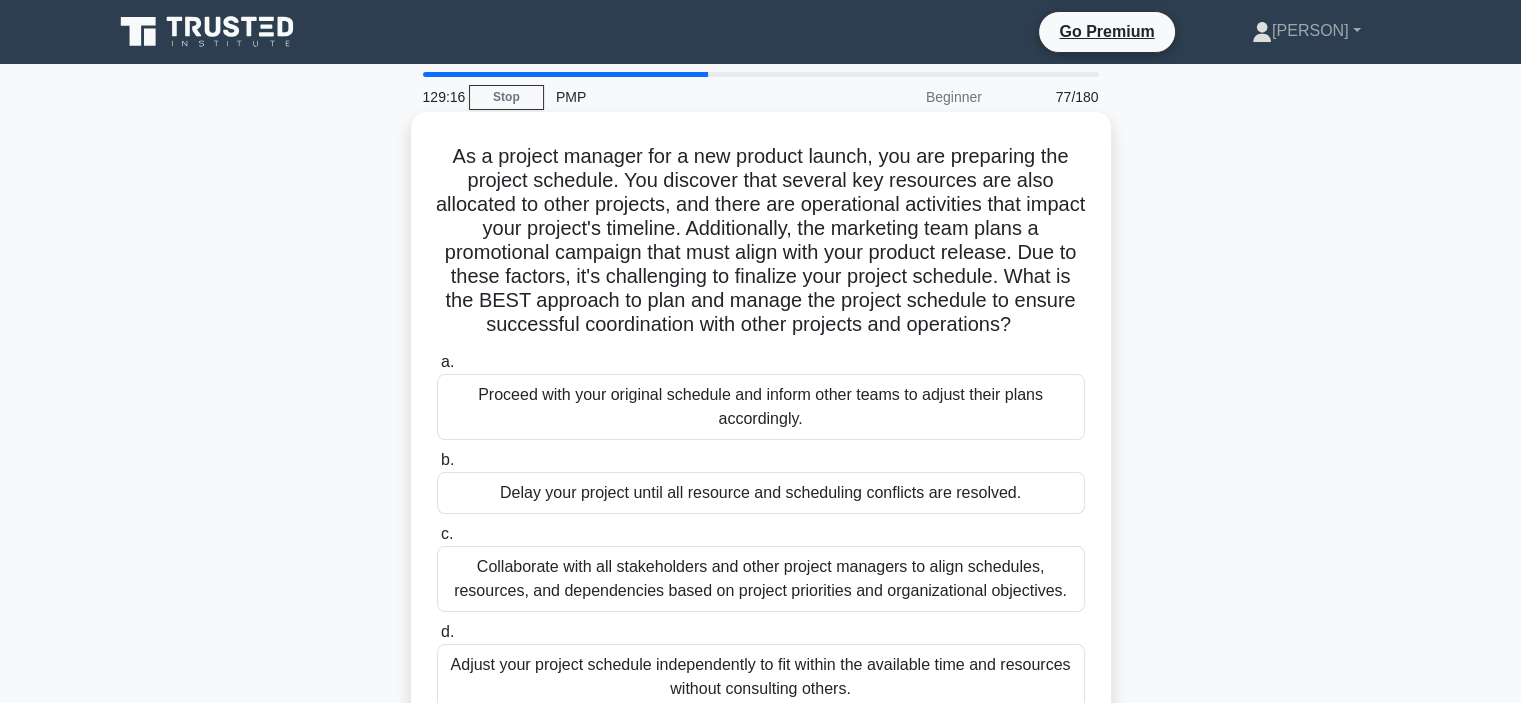 click on "Collaborate with all stakeholders and other project managers to align schedules, resources, and dependencies based on project priorities and organizational objectives." at bounding box center [761, 579] 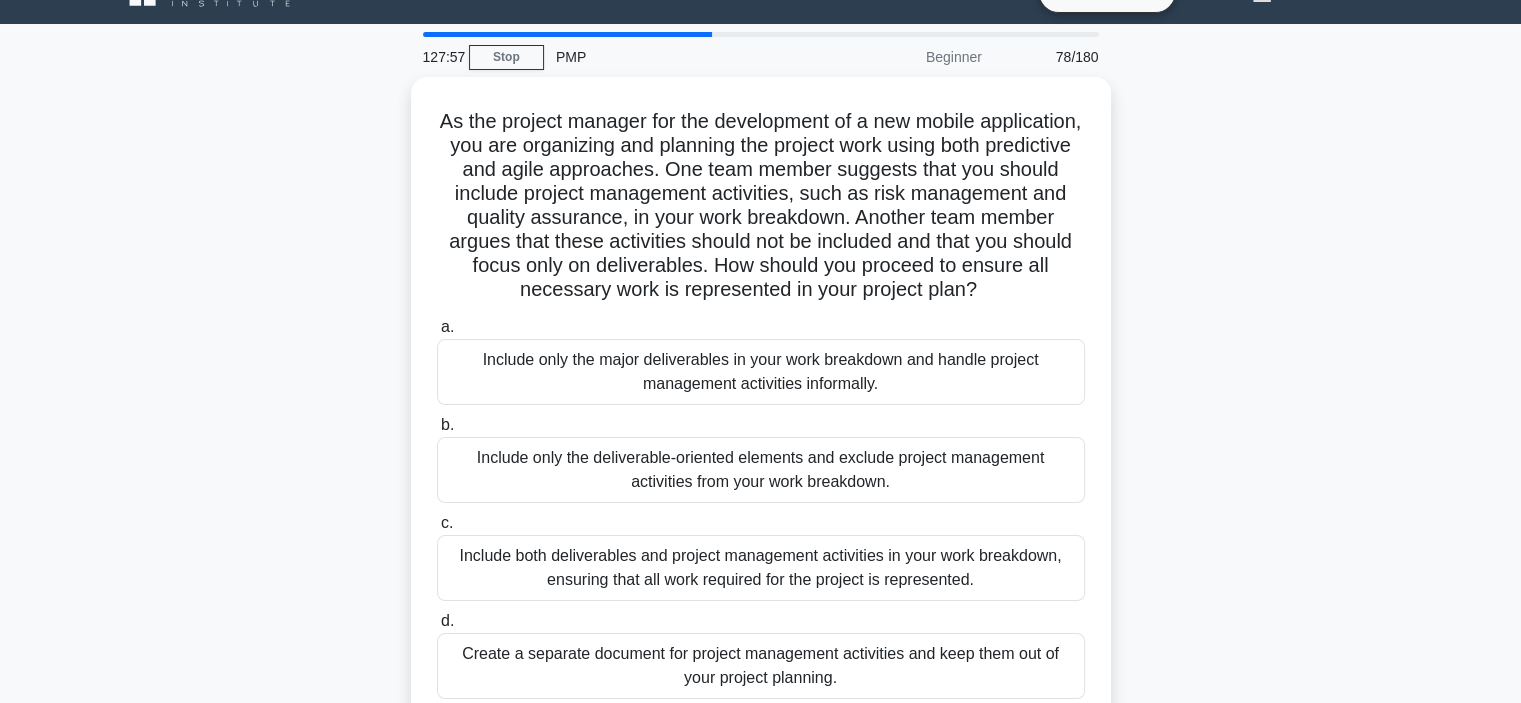 scroll, scrollTop: 80, scrollLeft: 0, axis: vertical 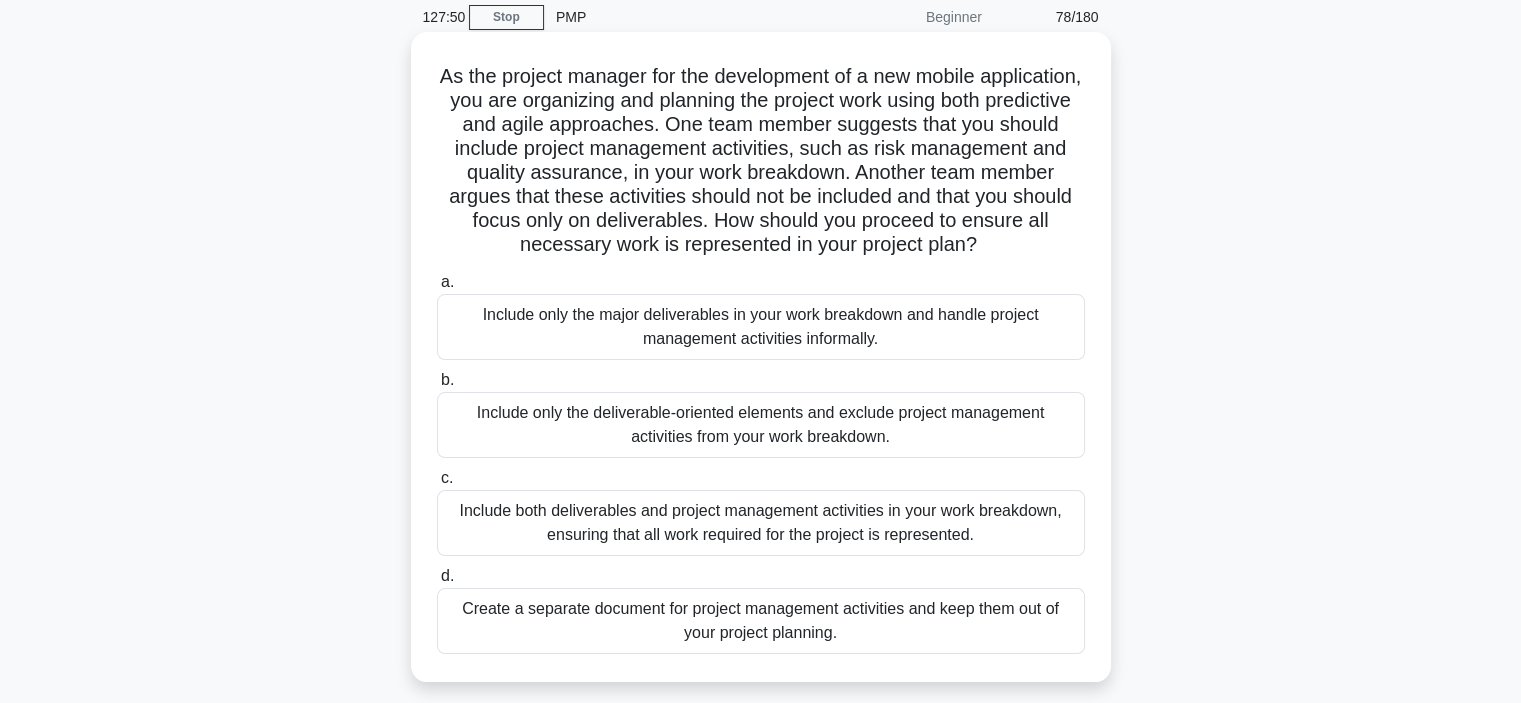 click on "Include both deliverables and project management activities in your work breakdown, ensuring that all work required for the project is represented." at bounding box center (761, 523) 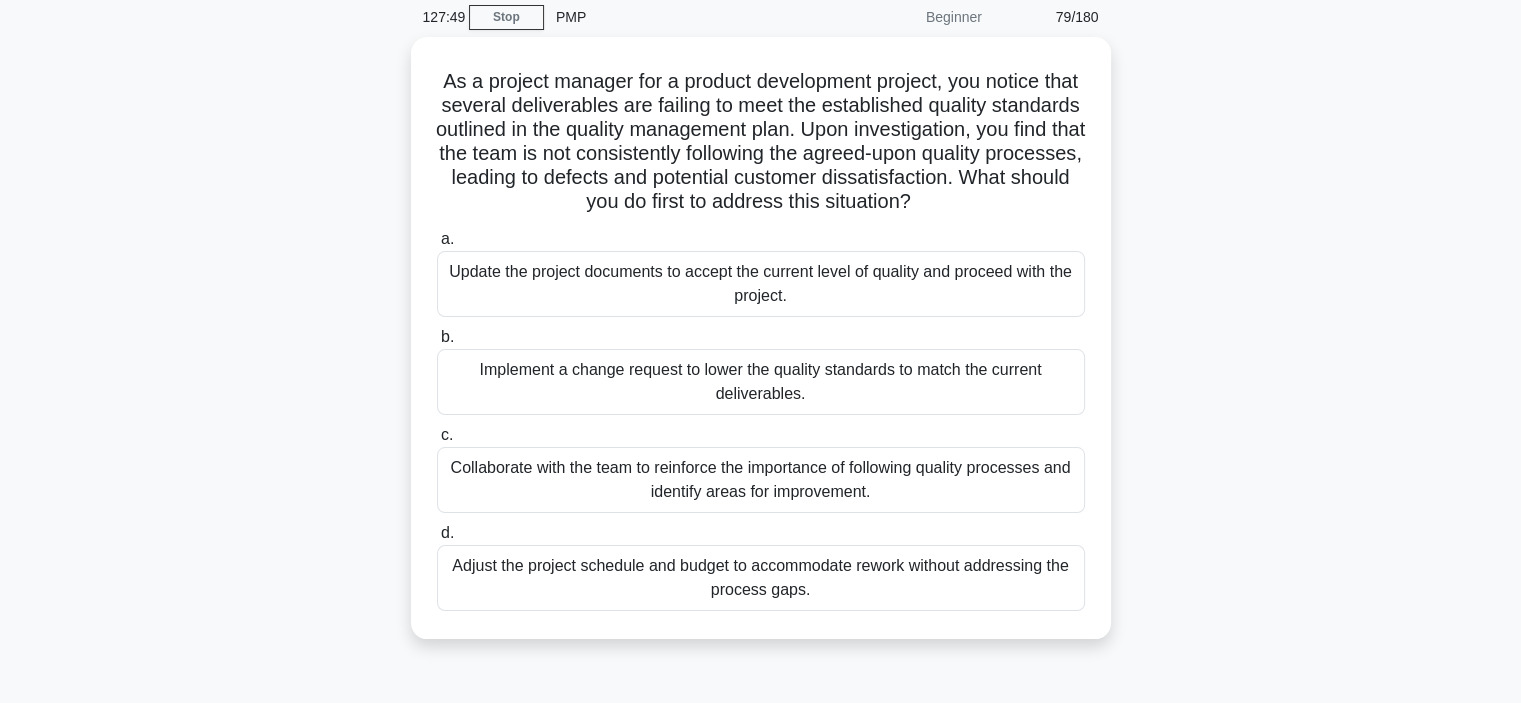 scroll, scrollTop: 0, scrollLeft: 0, axis: both 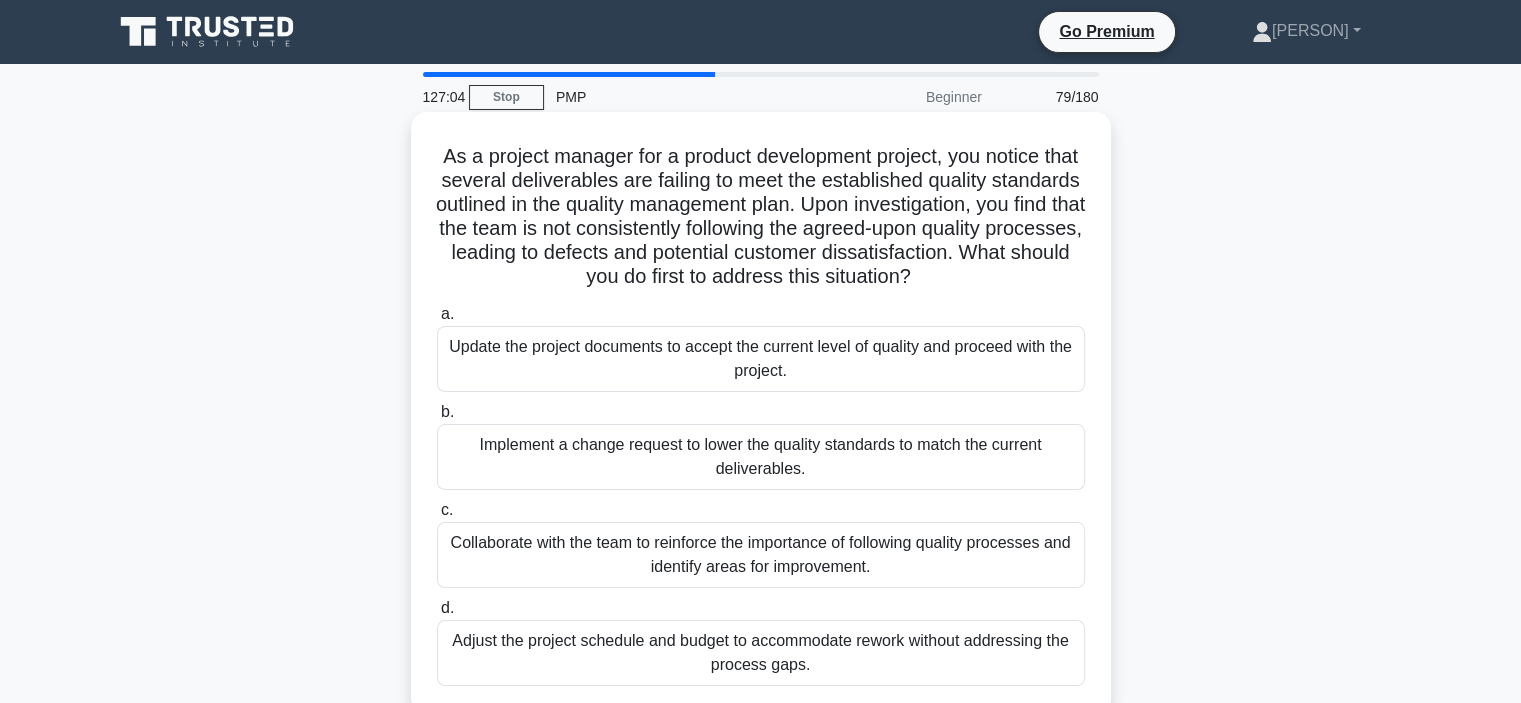 click on "Collaborate with the team to reinforce the importance of following quality processes and identify areas for improvement." at bounding box center [761, 555] 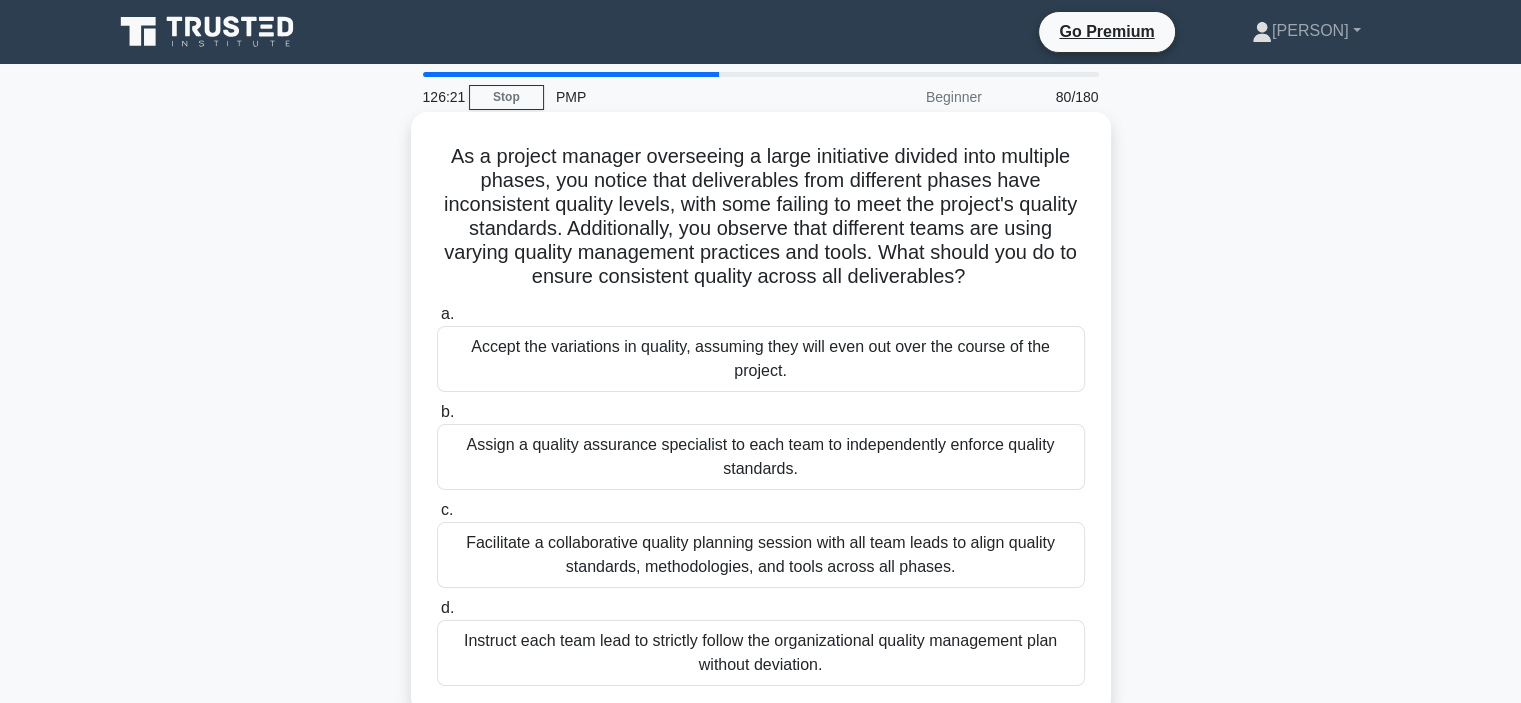 click on "Facilitate a collaborative quality planning session with all team leads to align quality standards, methodologies, and tools across all phases." at bounding box center [761, 555] 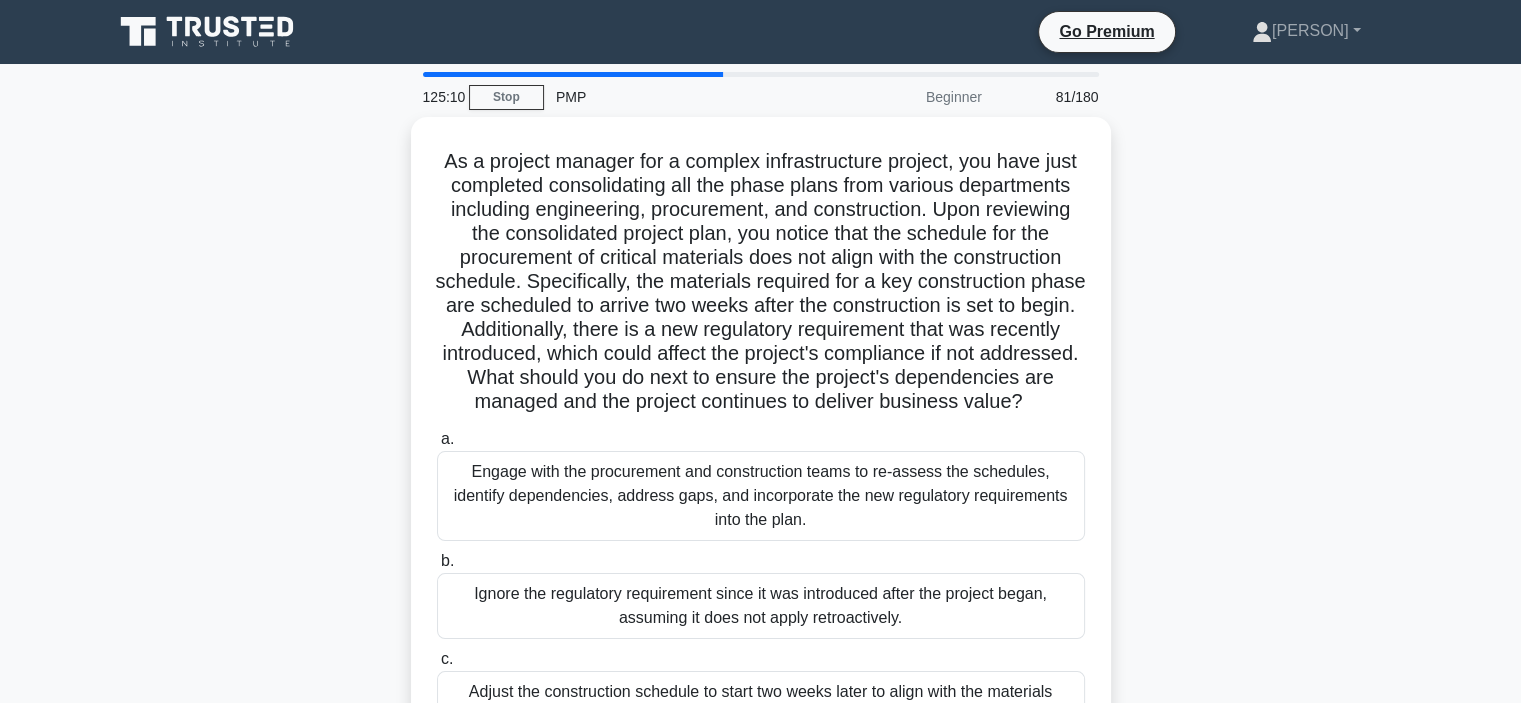 click on "As a project manager for a complex infrastructure project, you have just completed consolidating all the phase plans from various departments including engineering, procurement, and construction. Upon reviewing the consolidated project plan, you notice that the schedule for the procurement of critical materials does not align with the construction schedule. Specifically, the materials required for a key construction phase are scheduled to arrive two weeks after the construction is set to begin. Additionally, there is a new regulatory requirement that was recently introduced, which could affect the project's compliance if not addressed.
What should you do next to ensure the project's dependencies are managed and the project continues to deliver business value?
.spinner_0XTQ{transform-origin:center;animation:spinner_y6GP .75s linear infinite}@keyframes spinner_y6GP{100%{transform:rotate(360deg)}} a. b. c. d." at bounding box center [761, 502] 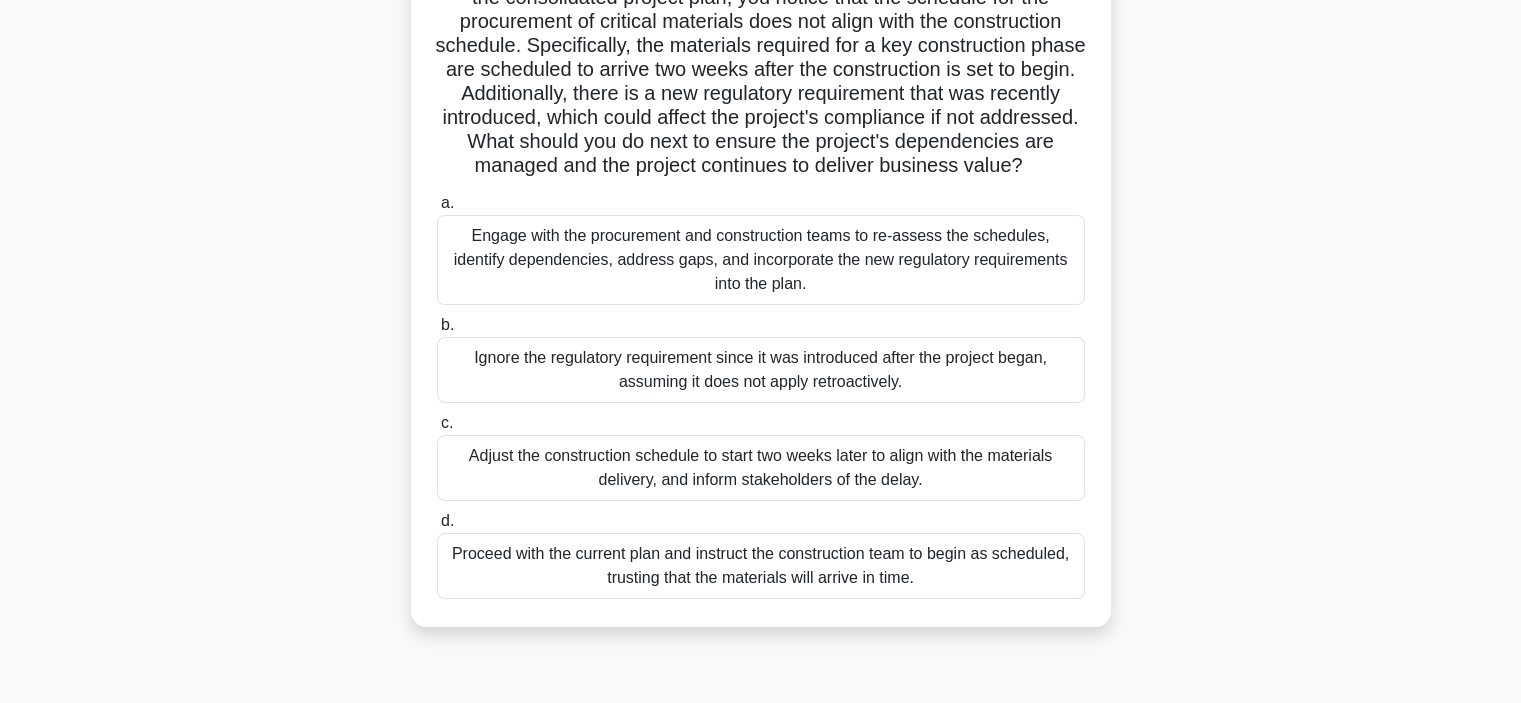 scroll, scrollTop: 240, scrollLeft: 0, axis: vertical 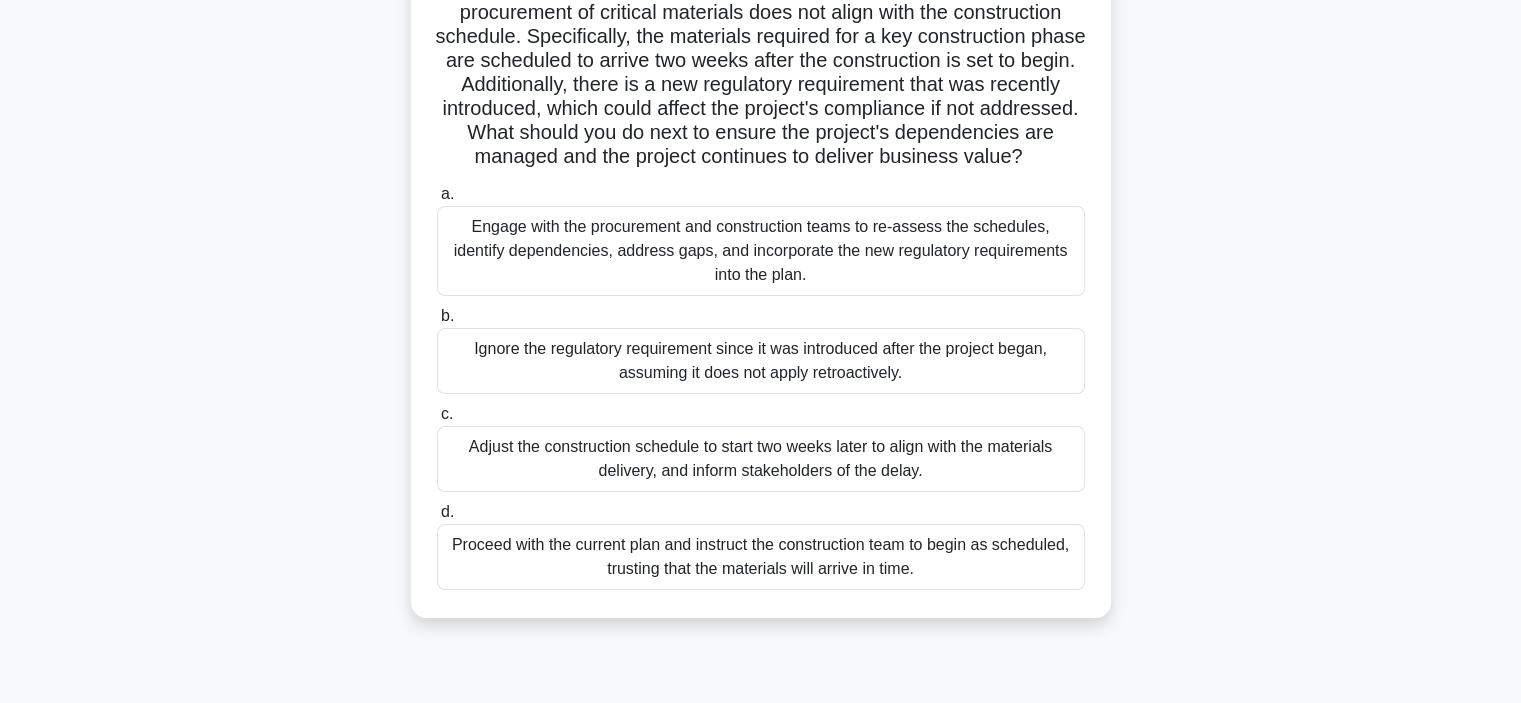 click on "Engage with the procurement and construction teams to re-assess the schedules, identify dependencies, address gaps, and incorporate the new regulatory requirements into the plan." at bounding box center [761, 251] 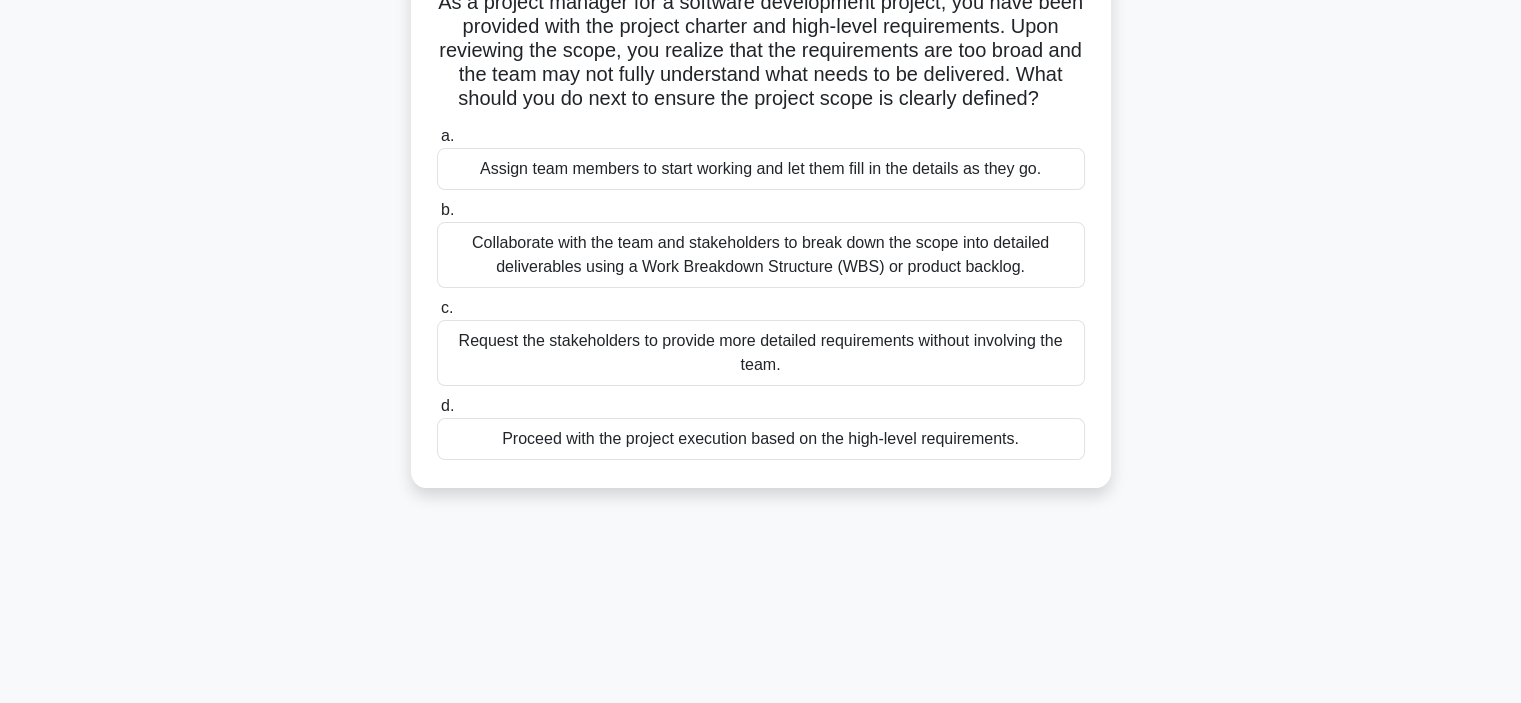 scroll, scrollTop: 0, scrollLeft: 0, axis: both 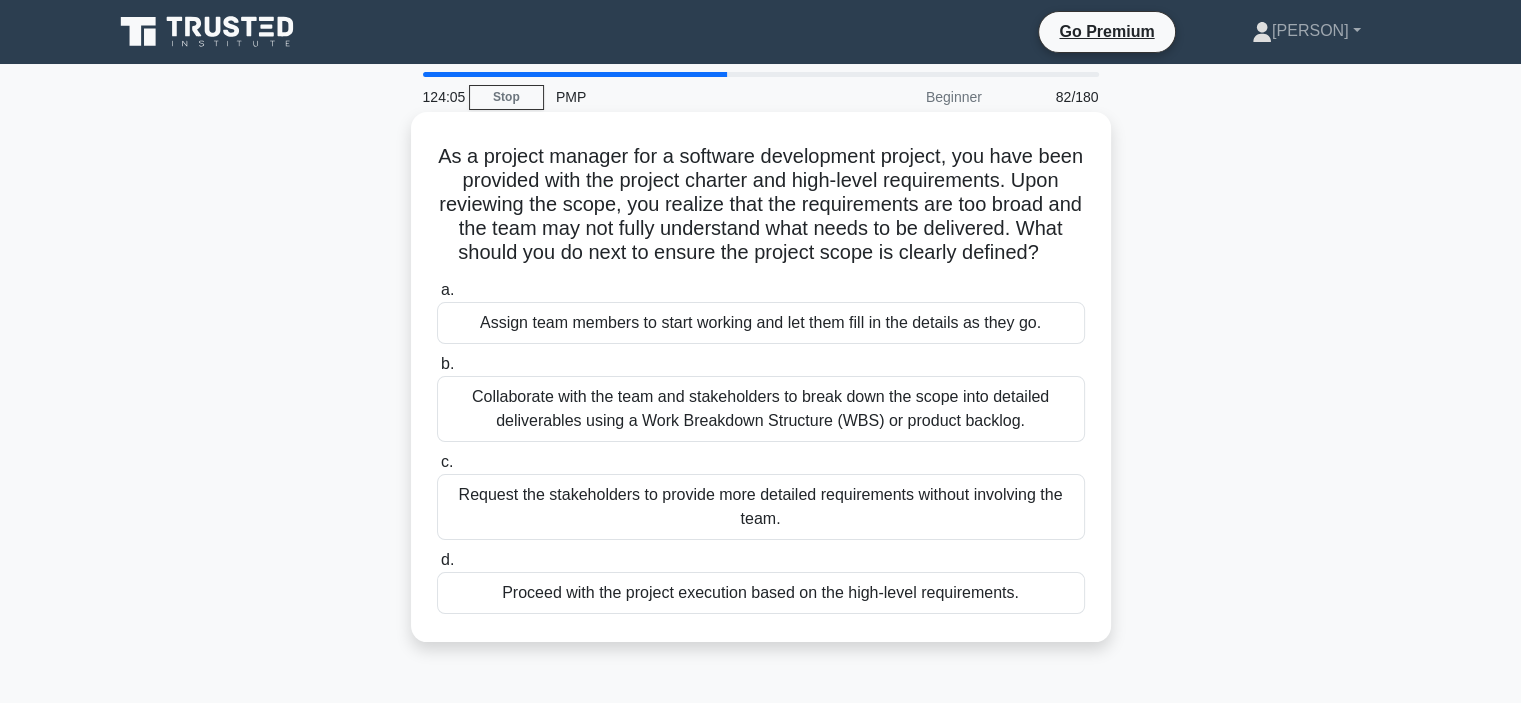 click on "Collaborate with the team and stakeholders to break down the scope into detailed deliverables using a Work Breakdown Structure (WBS) or product backlog." at bounding box center (761, 409) 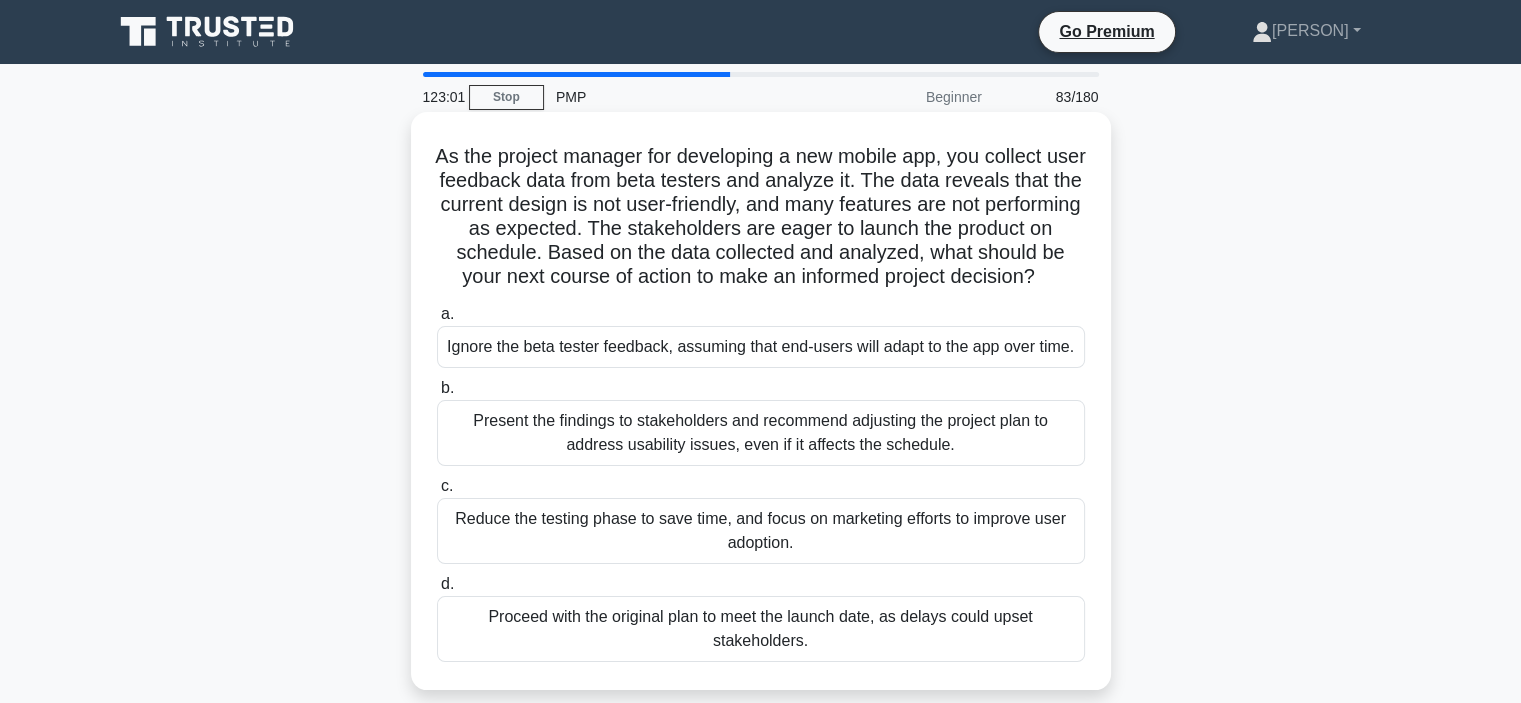click on "Present the findings to stakeholders and recommend adjusting the project plan to address usability issues, even if it affects the schedule." at bounding box center (761, 433) 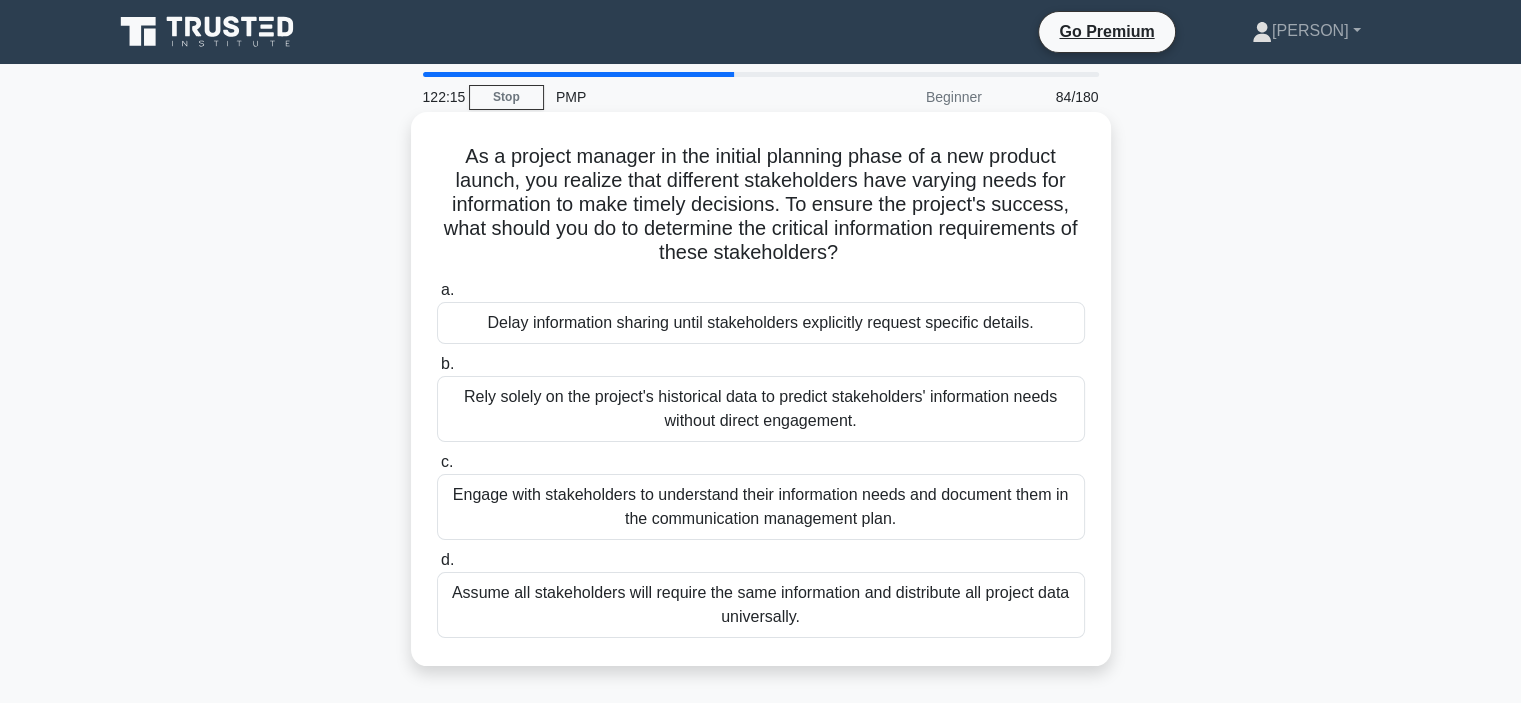 click on "Engage with stakeholders to understand their information needs and document them in the communication management plan." at bounding box center (761, 507) 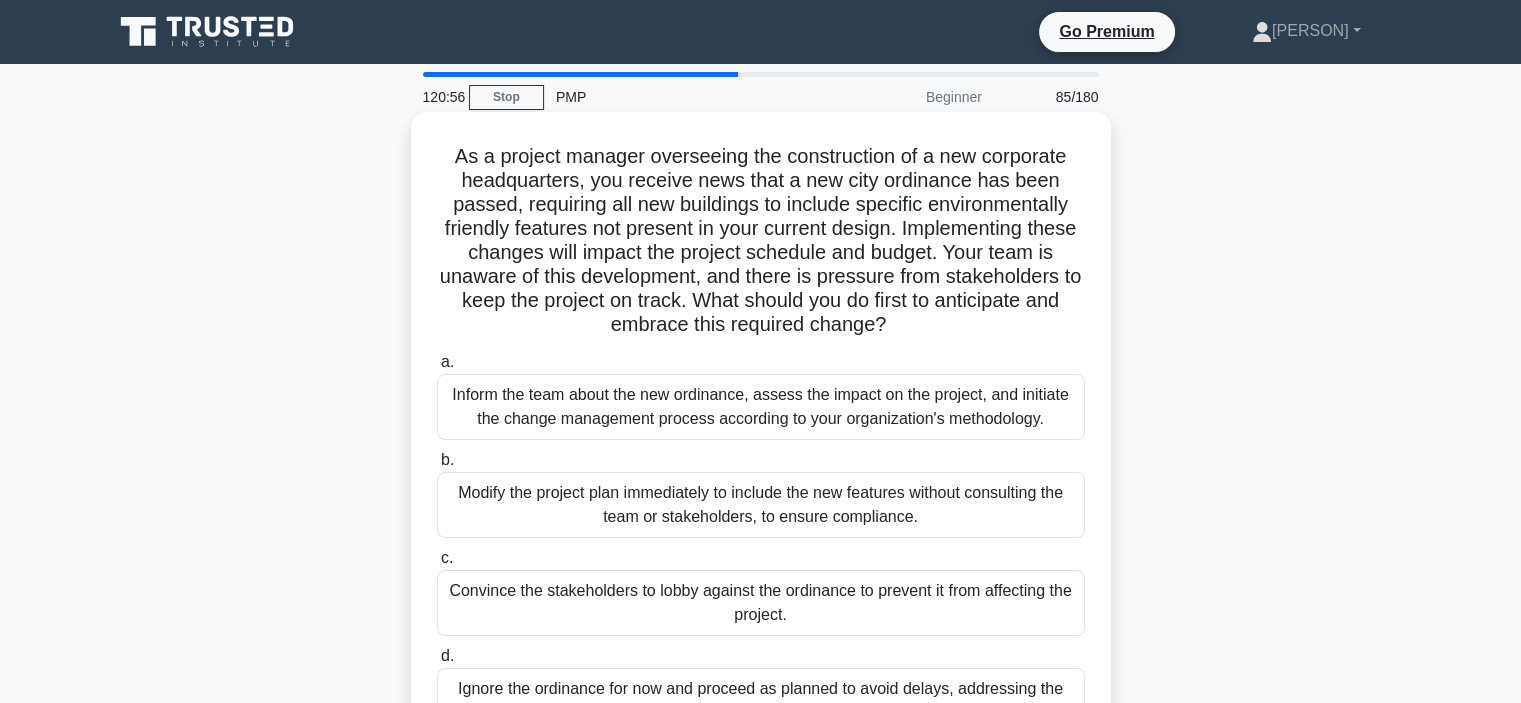click on "Inform the team about the new ordinance, assess the impact on the project, and initiate the change management process according to your organization's methodology." at bounding box center [761, 407] 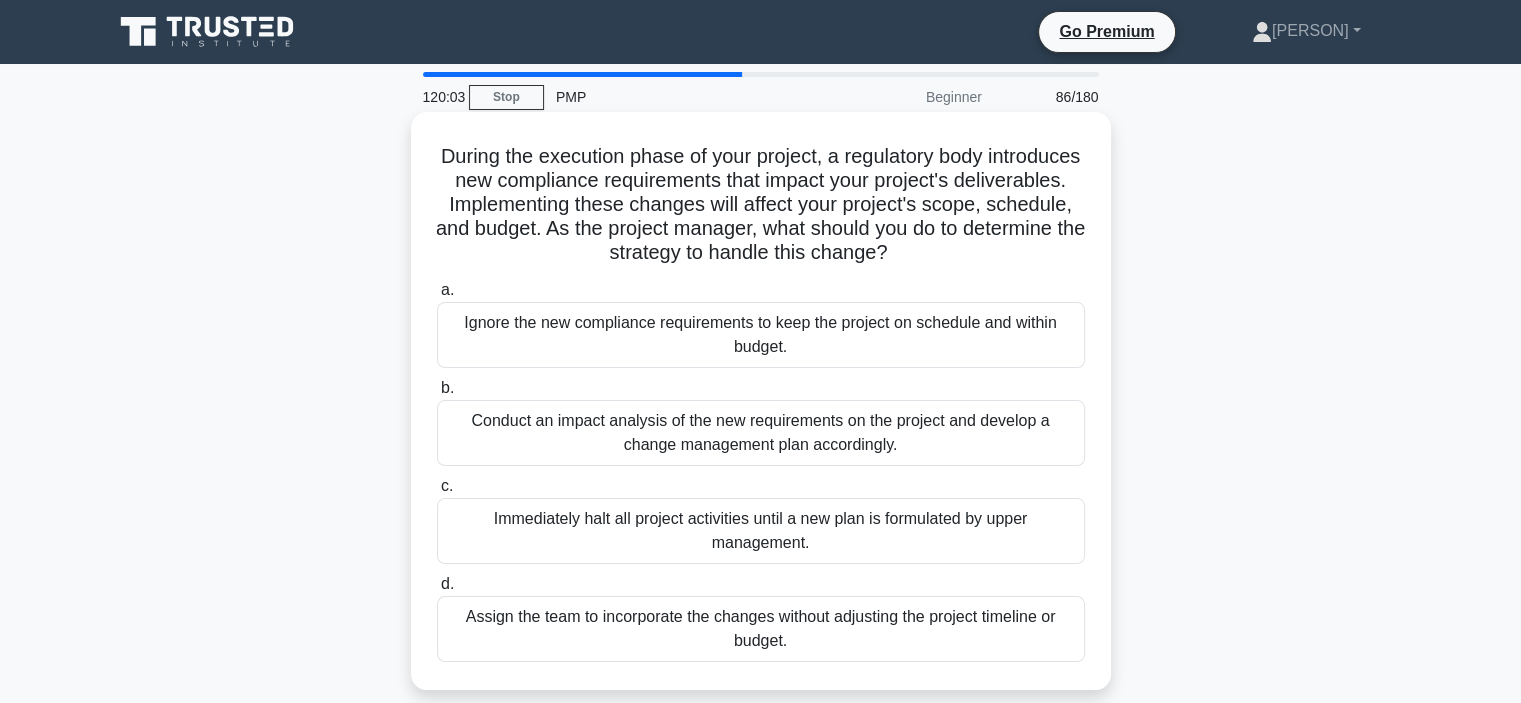 click on "Conduct an impact analysis of the new requirements on the project and develop a change management plan accordingly." at bounding box center (761, 433) 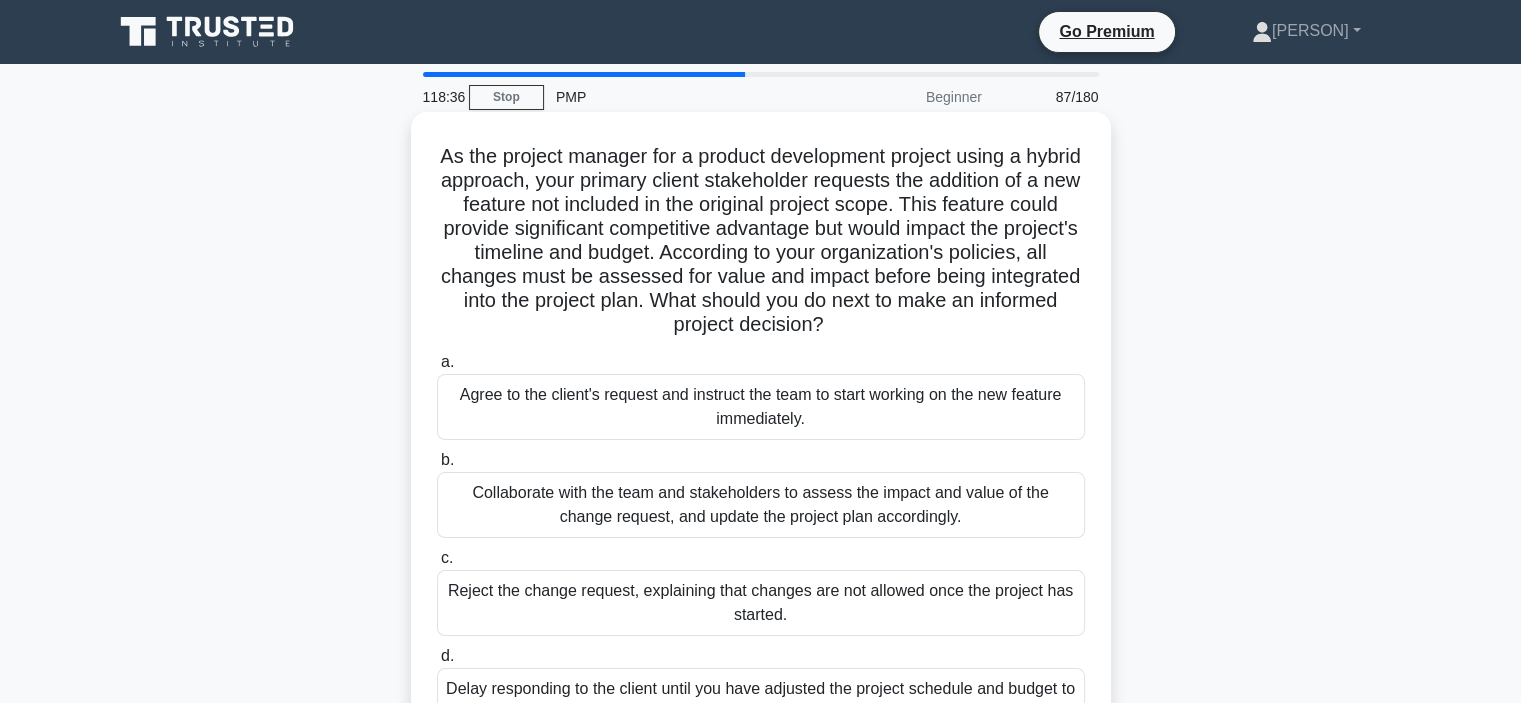 click on "Collaborate with the team and stakeholders to assess the impact and value of the change request, and update the project plan accordingly." at bounding box center (761, 505) 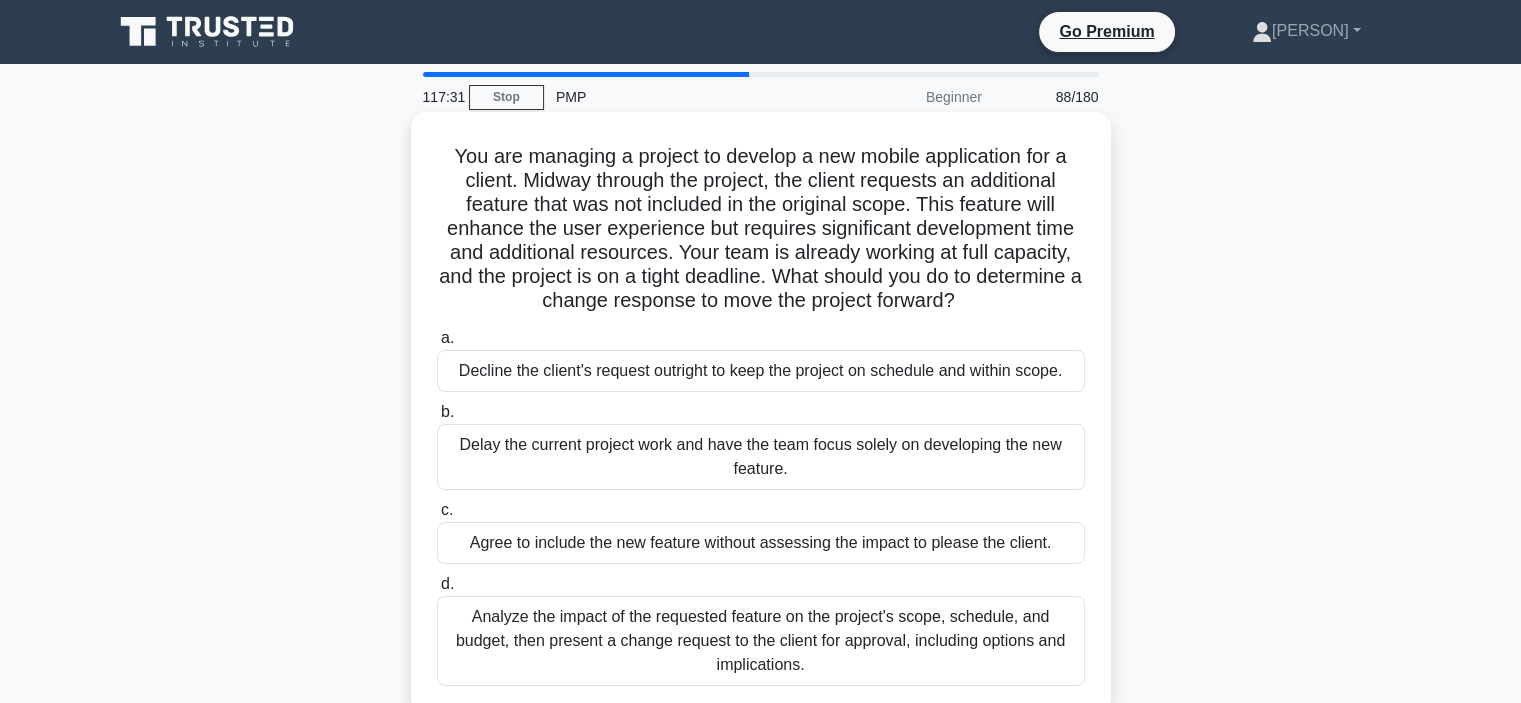 click on "Analyze the impact of the requested feature on the project's scope, schedule, and budget, then present a change request to the client for approval, including options and implications." at bounding box center [761, 641] 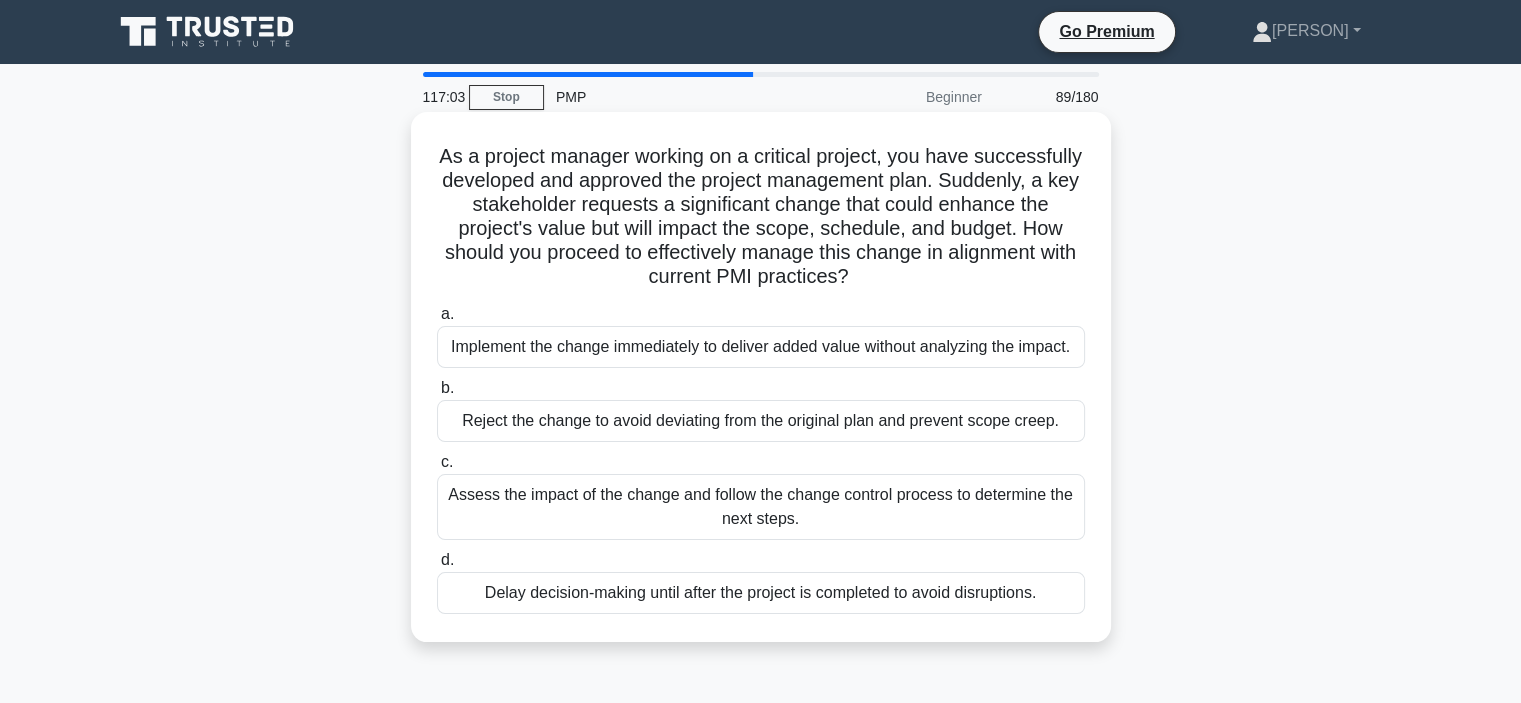 click on "c.
Assess the impact of the change and follow the change control process to determine the next steps." at bounding box center [761, 495] 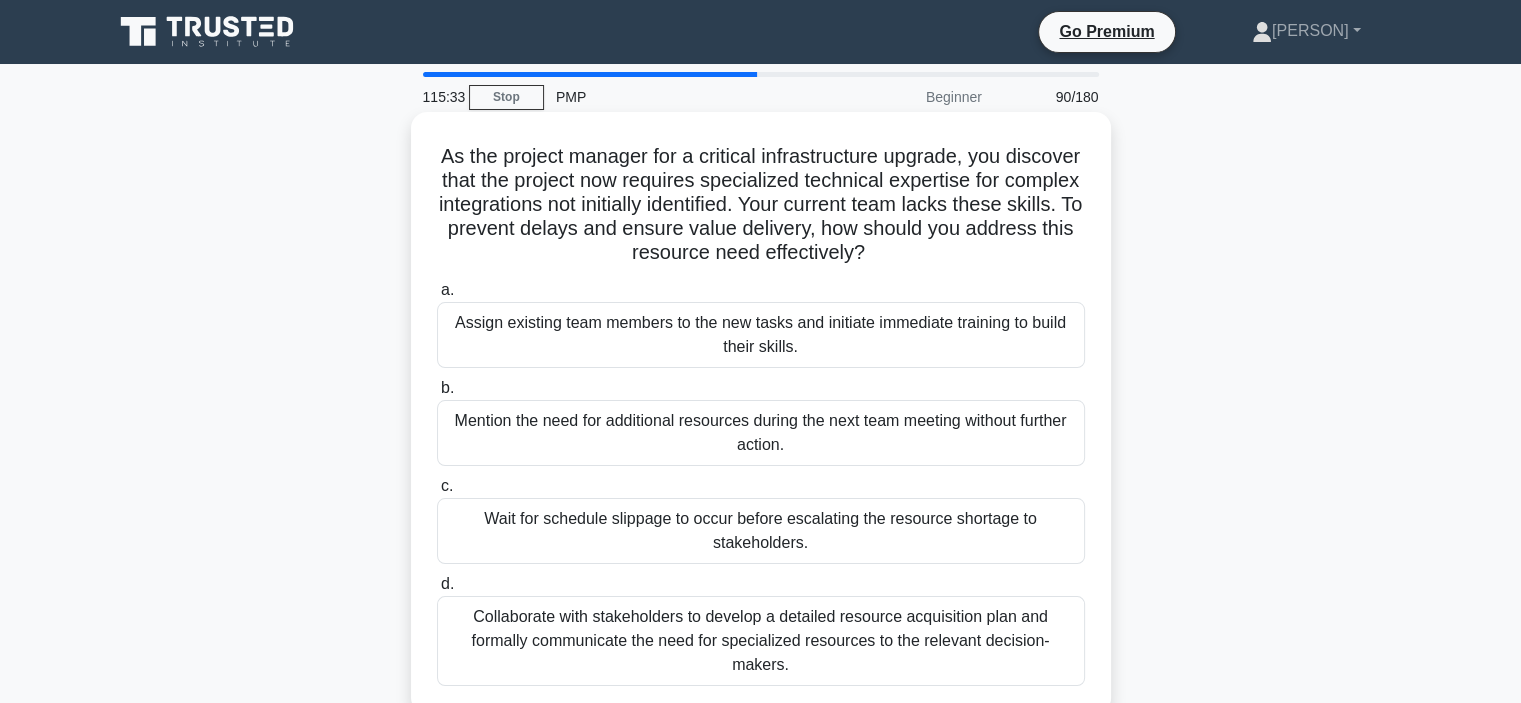 click on "Collaborate with stakeholders to develop a detailed resource acquisition plan and formally communicate the need for specialized resources to the relevant decision-makers." at bounding box center [761, 641] 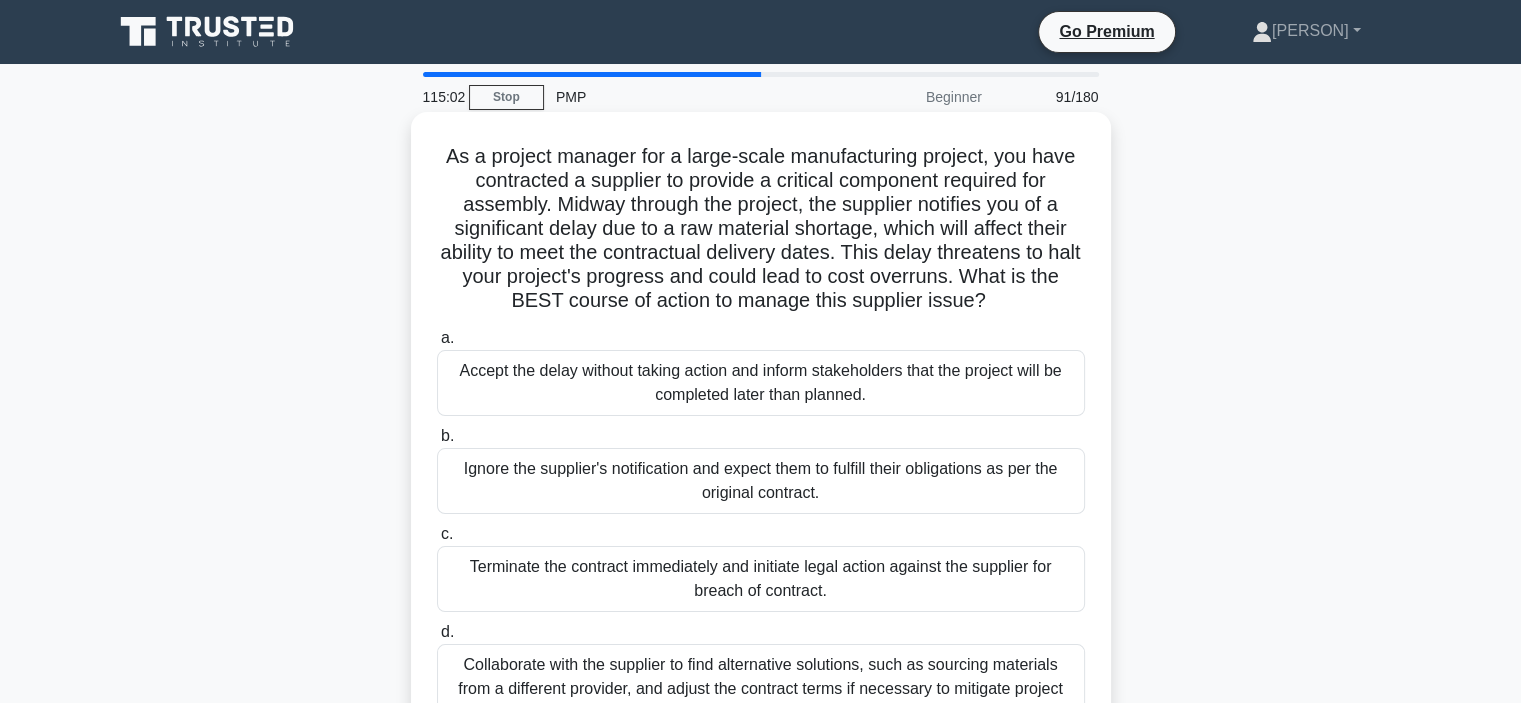 click on "Collaborate with the supplier to find alternative solutions, such as sourcing materials from a different provider, and adjust the contract terms if necessary to mitigate project delays." at bounding box center (761, 689) 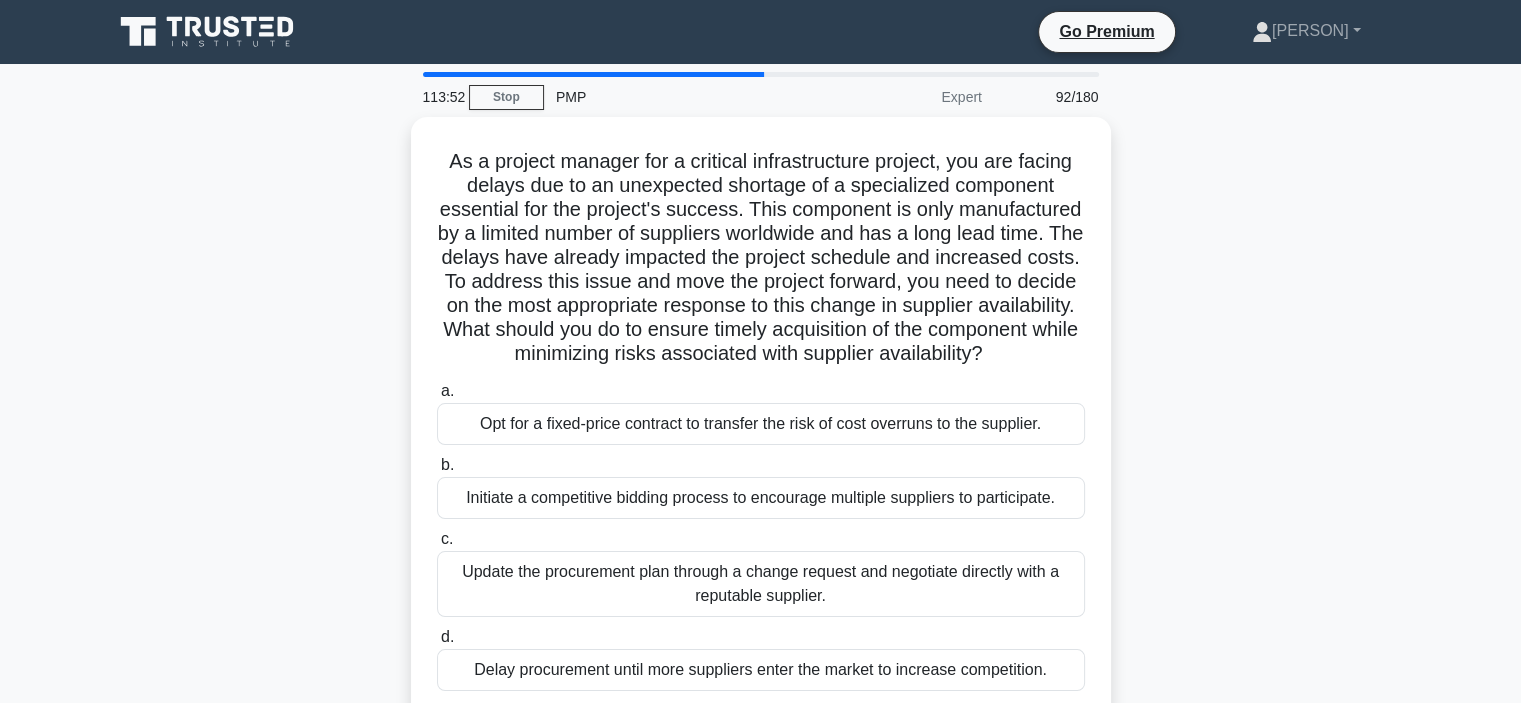 click on "As a project manager for a critical infrastructure project, you are facing delays due to an unexpected shortage of a specialized component essential for the project's success. This component is only manufactured by a limited number of suppliers worldwide and has a long lead time. The delays have already impacted the project schedule and increased costs.
To address this issue and move the project forward, you need to decide on the most appropriate response to this change in supplier availability.
What should you do to ensure timely acquisition of the component while minimizing risks associated with supplier availability?" at bounding box center [761, 430] 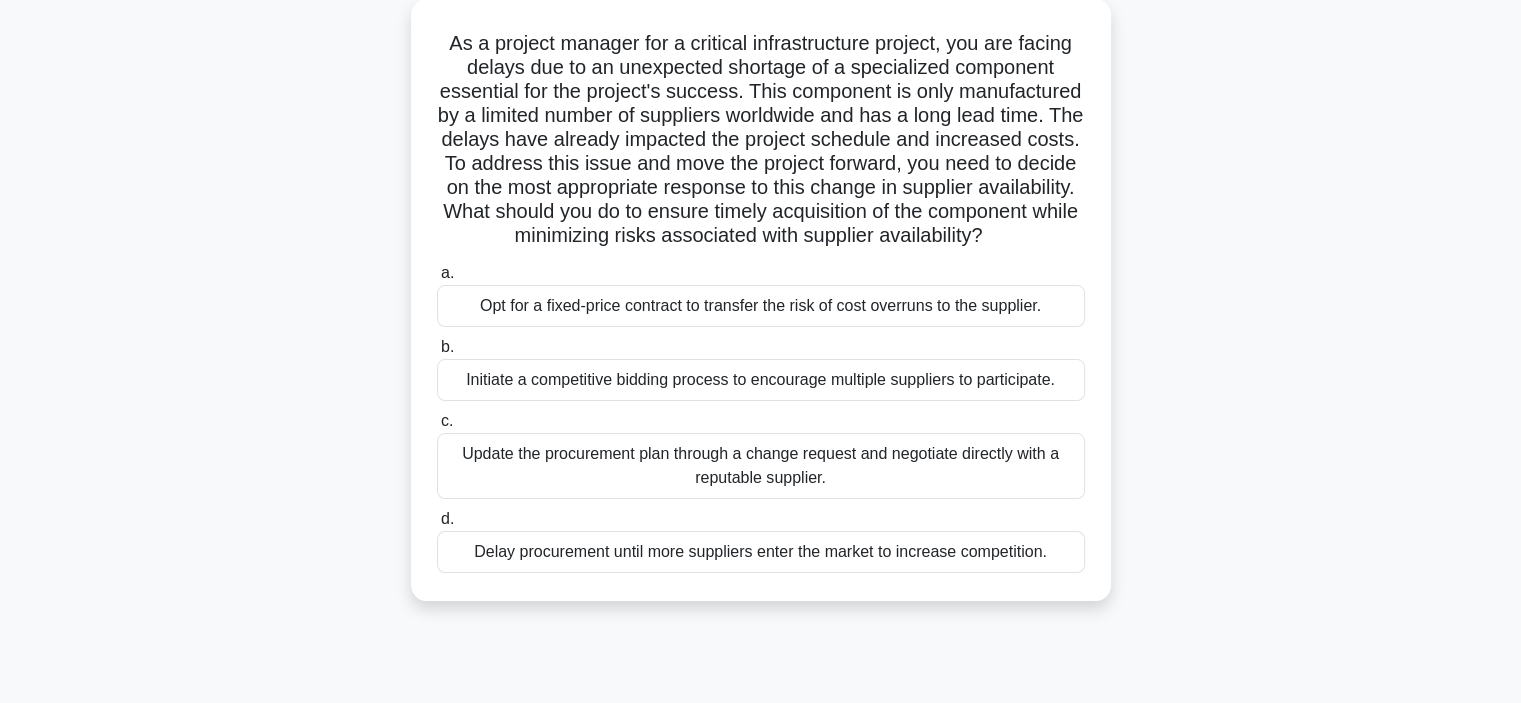 scroll, scrollTop: 120, scrollLeft: 0, axis: vertical 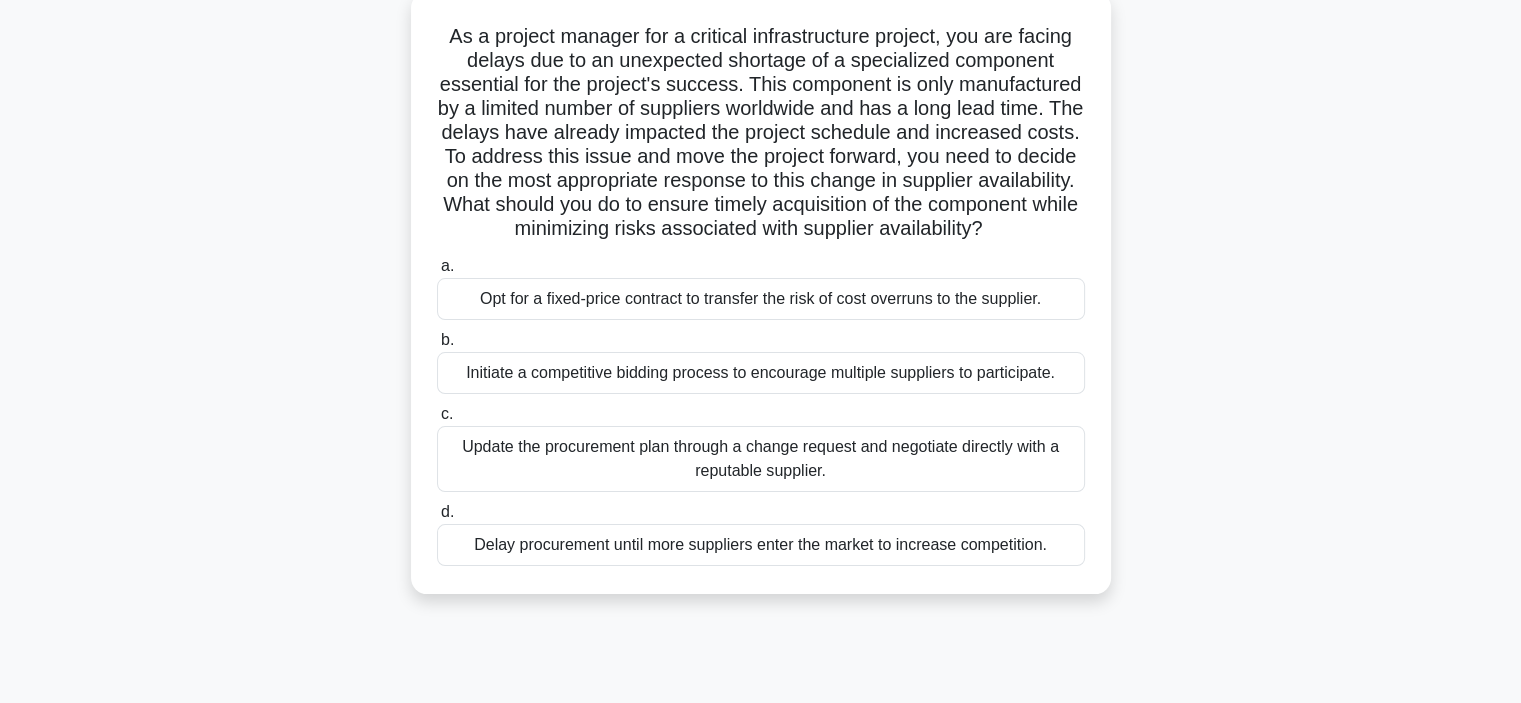 click on "Update the procurement plan through a change request and negotiate directly with a reputable supplier." at bounding box center [761, 459] 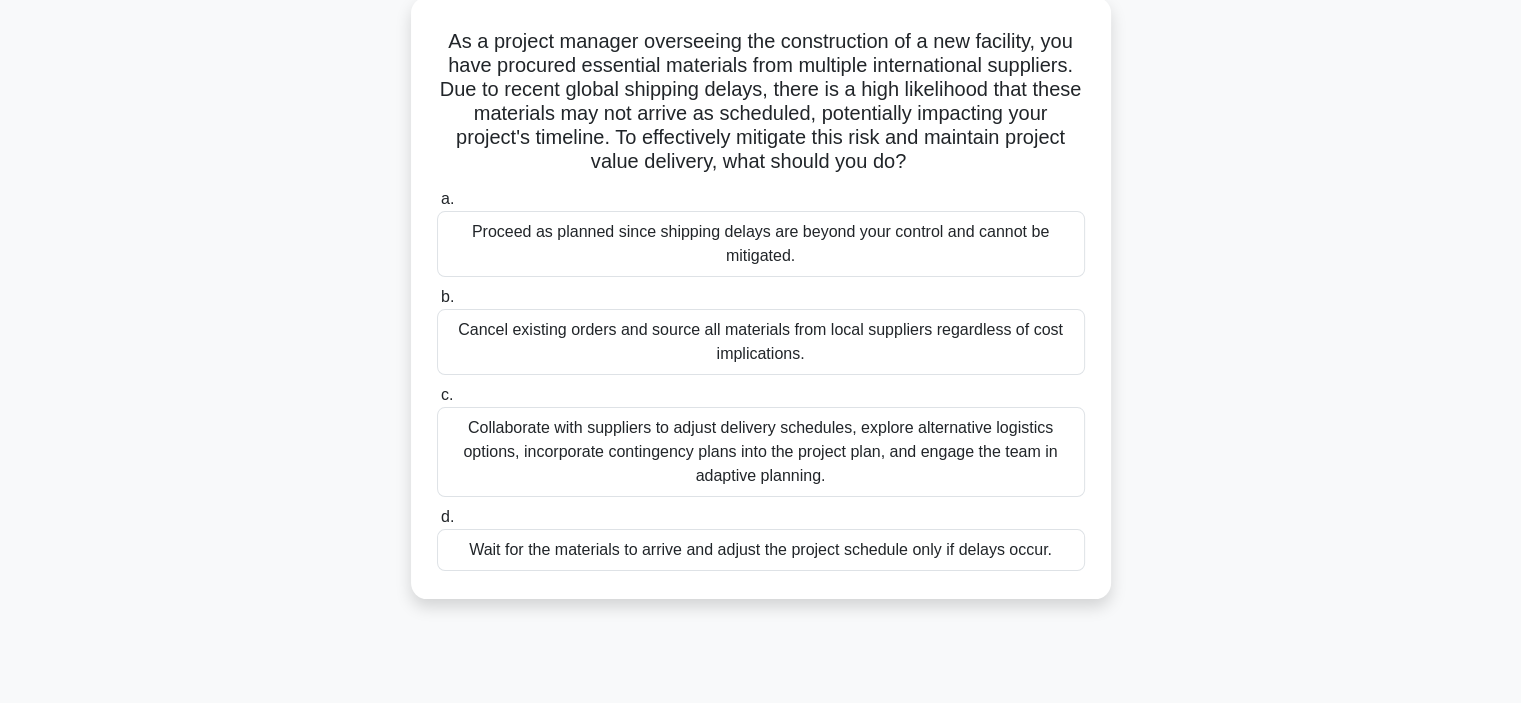 scroll, scrollTop: 0, scrollLeft: 0, axis: both 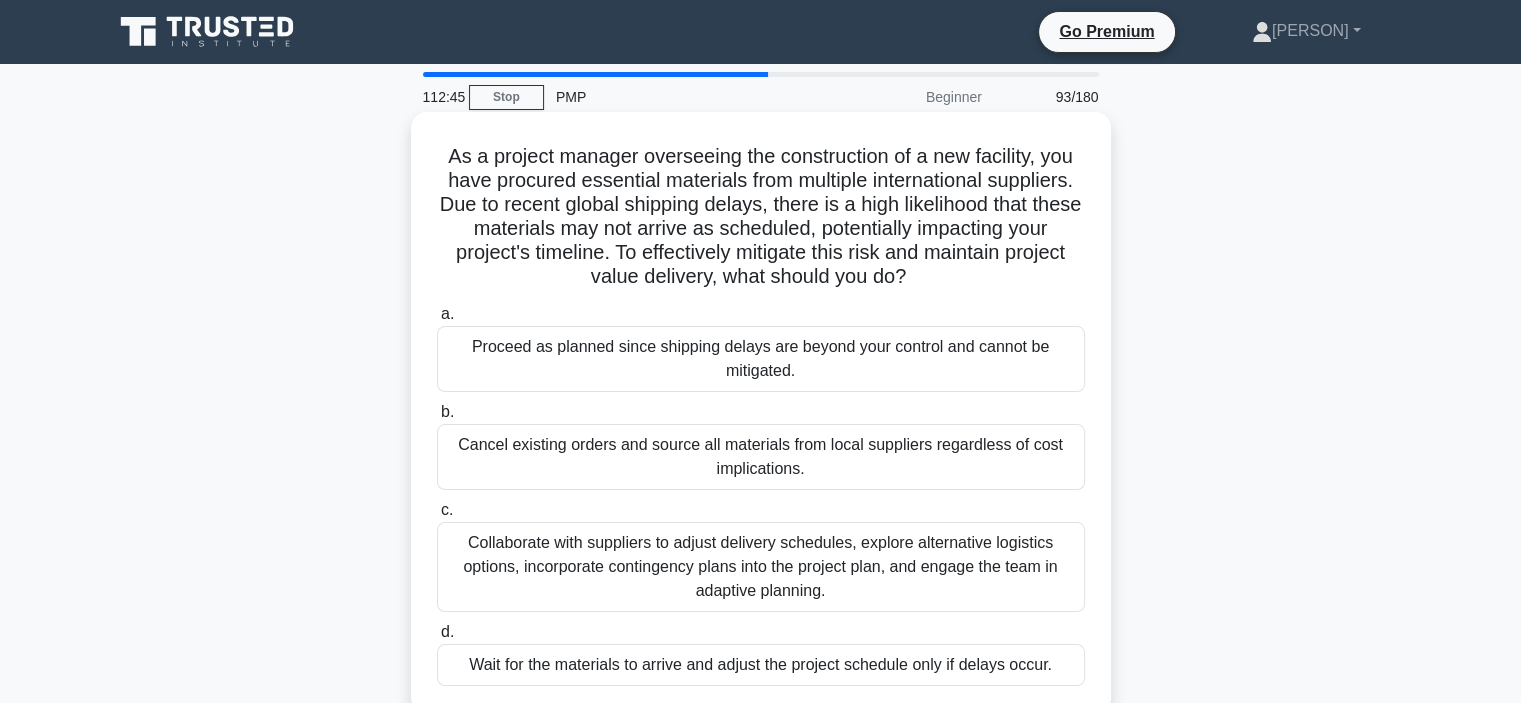 click on "Collaborate with suppliers to adjust delivery schedules, explore alternative logistics options, incorporate contingency plans into the project plan, and engage the team in adaptive planning." at bounding box center [761, 567] 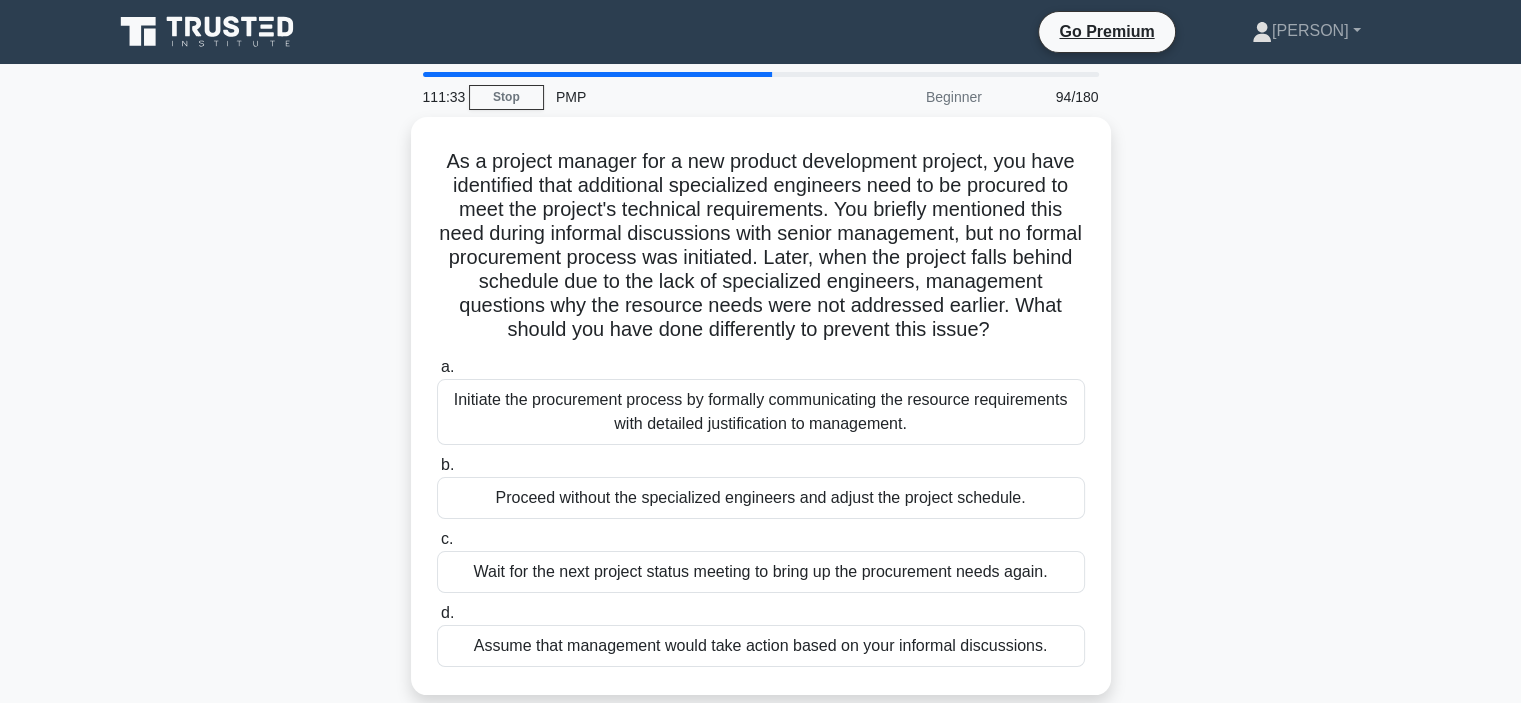 scroll, scrollTop: 79, scrollLeft: 0, axis: vertical 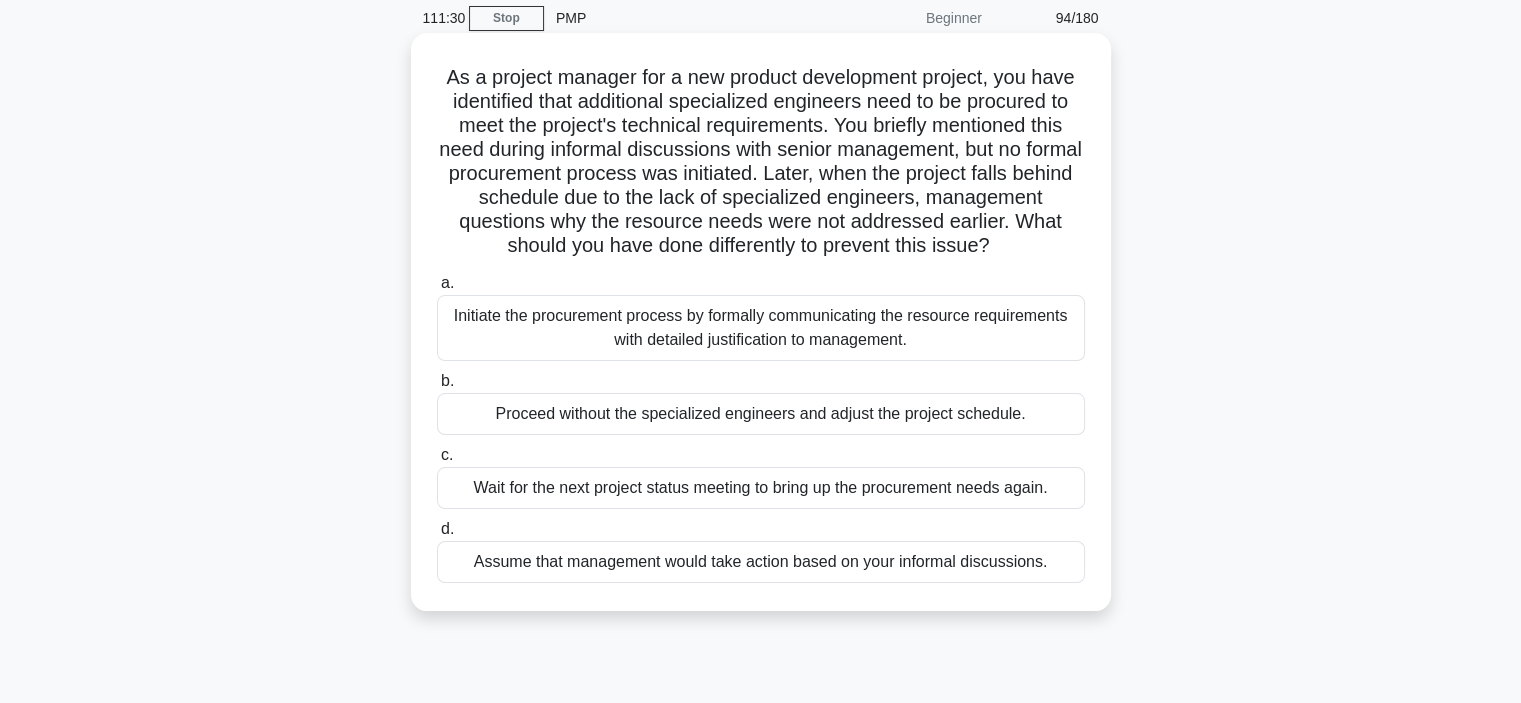 click on "Initiate the procurement process by formally communicating the resource requirements with detailed justification to management." at bounding box center [761, 328] 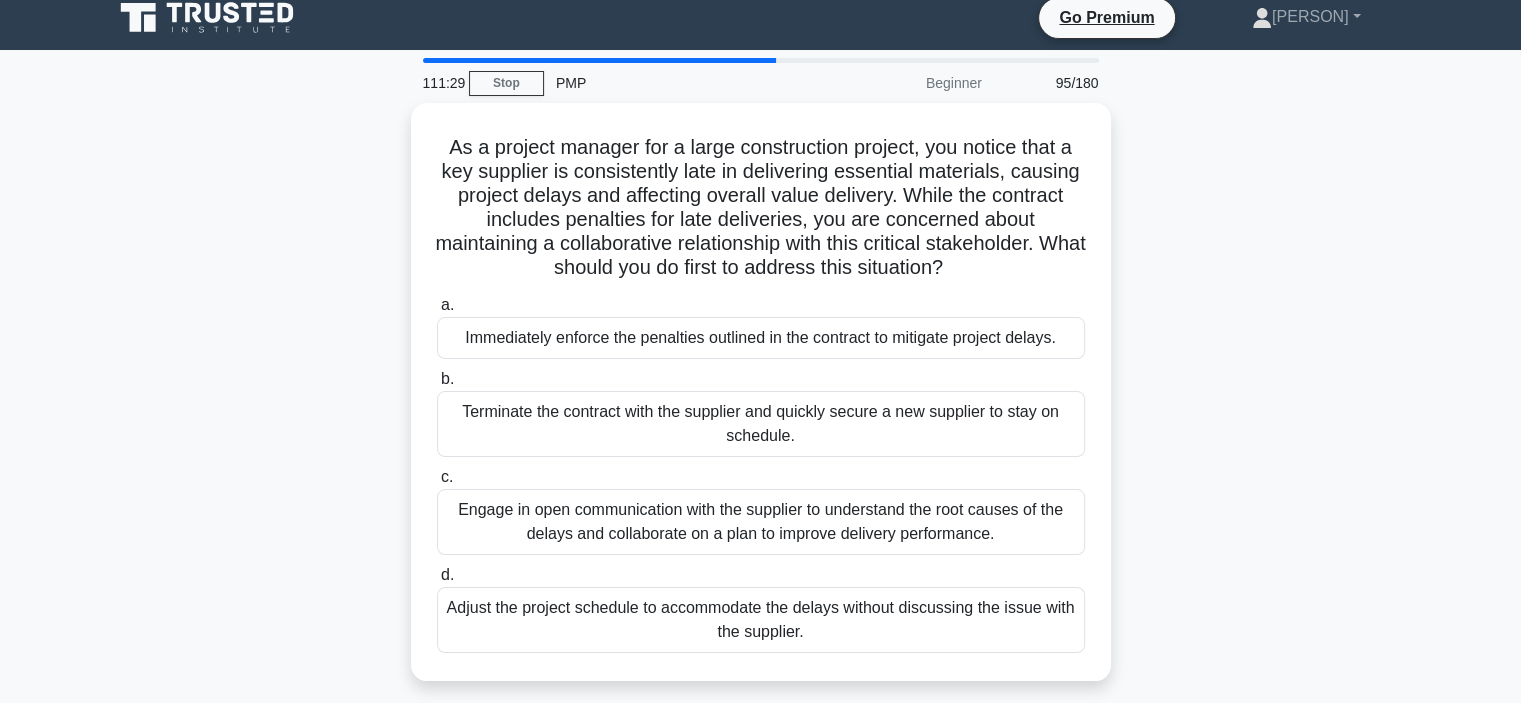 scroll, scrollTop: 0, scrollLeft: 0, axis: both 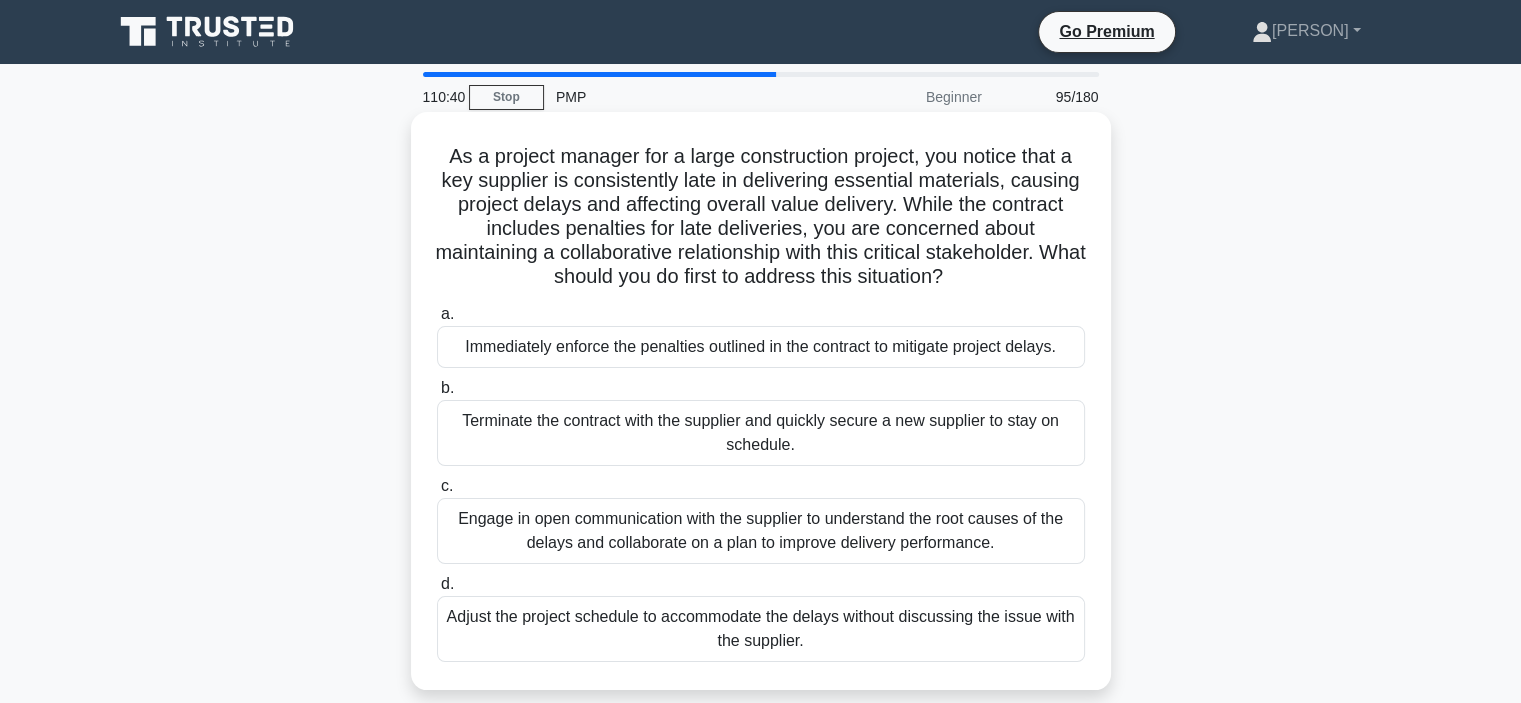 click on "Engage in open communication with the supplier to understand the root causes of the delays and collaborate on a plan to improve delivery performance." at bounding box center [761, 531] 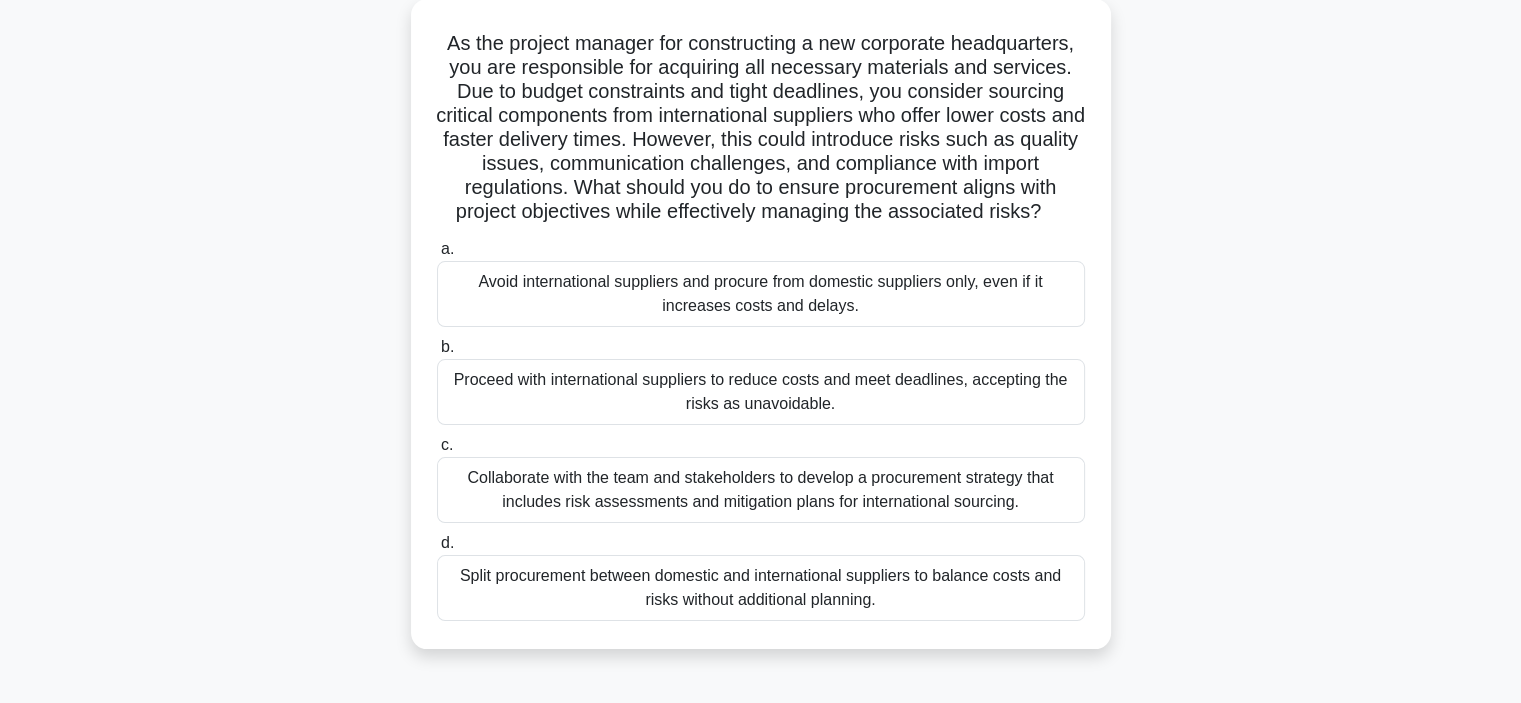 scroll, scrollTop: 120, scrollLeft: 0, axis: vertical 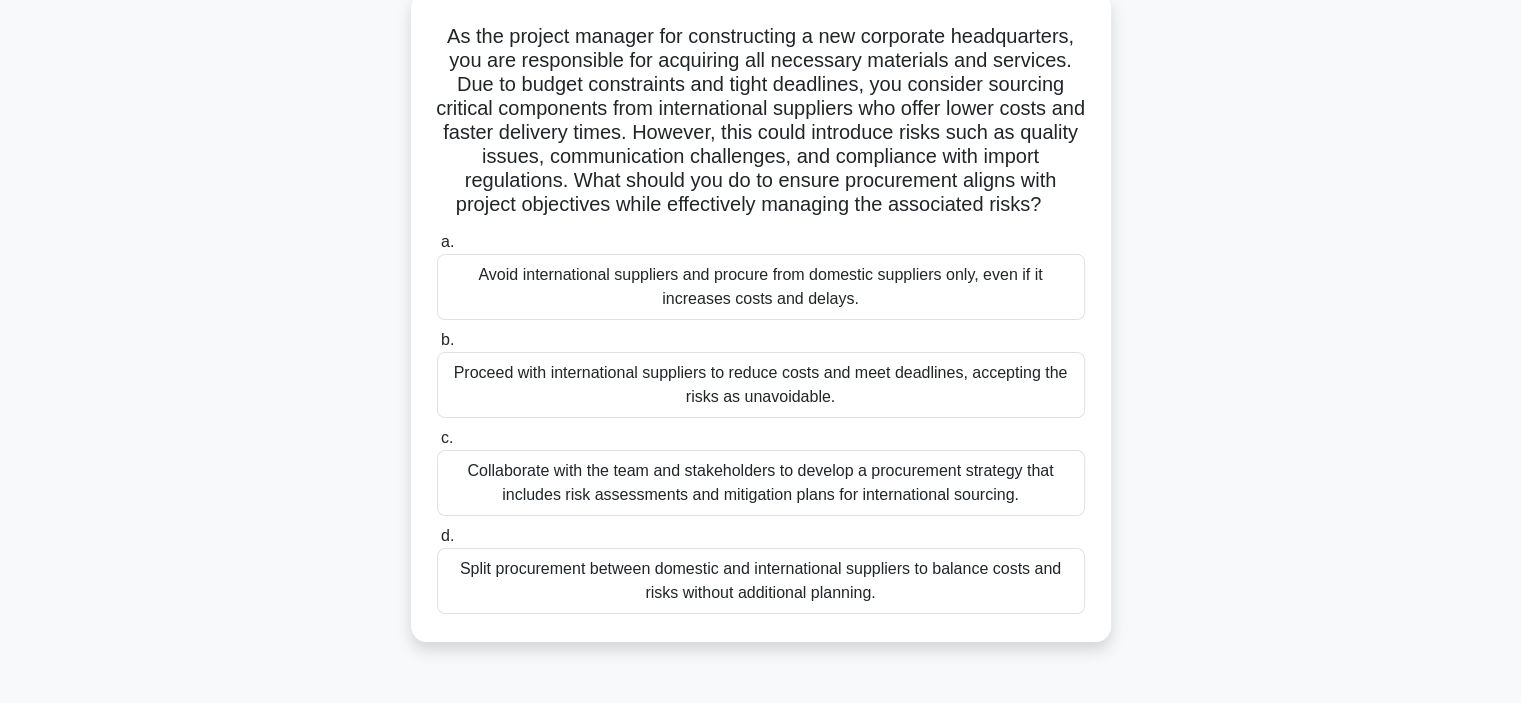 click on "Collaborate with the team and stakeholders to develop a procurement strategy that includes risk assessments and mitigation plans for international sourcing." at bounding box center [761, 483] 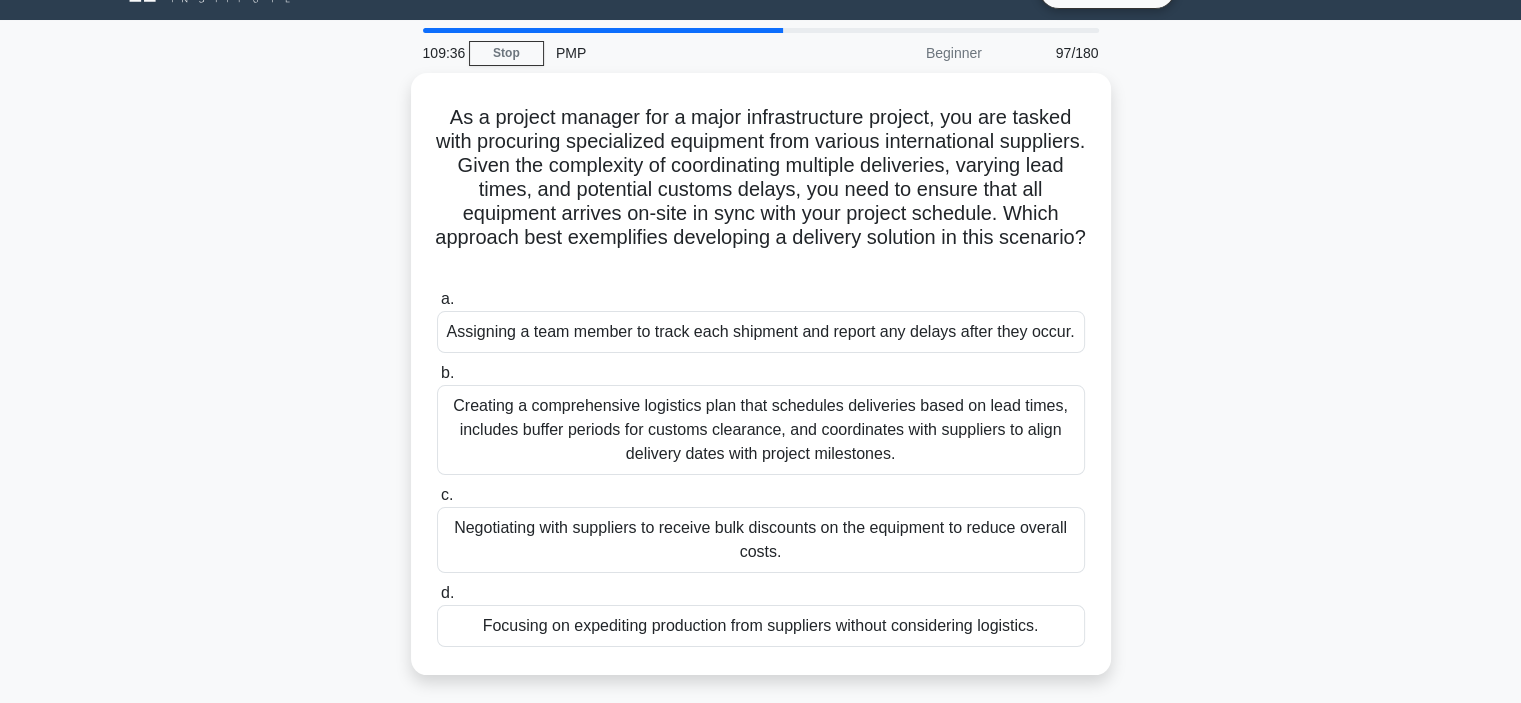 scroll, scrollTop: 0, scrollLeft: 0, axis: both 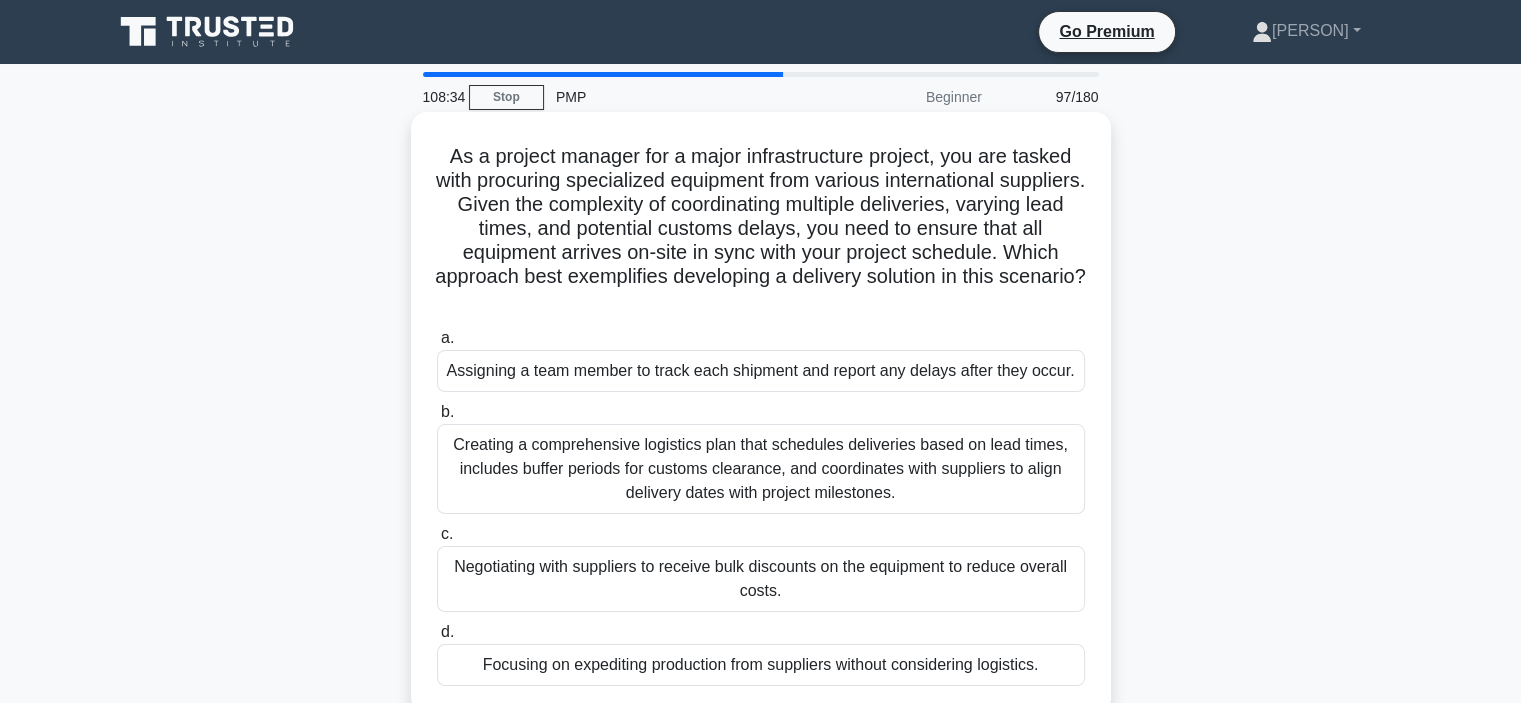 click on "Creating a comprehensive logistics plan that schedules deliveries based on lead times, includes buffer periods for customs clearance, and coordinates with suppliers to align delivery dates with project milestones." at bounding box center [761, 469] 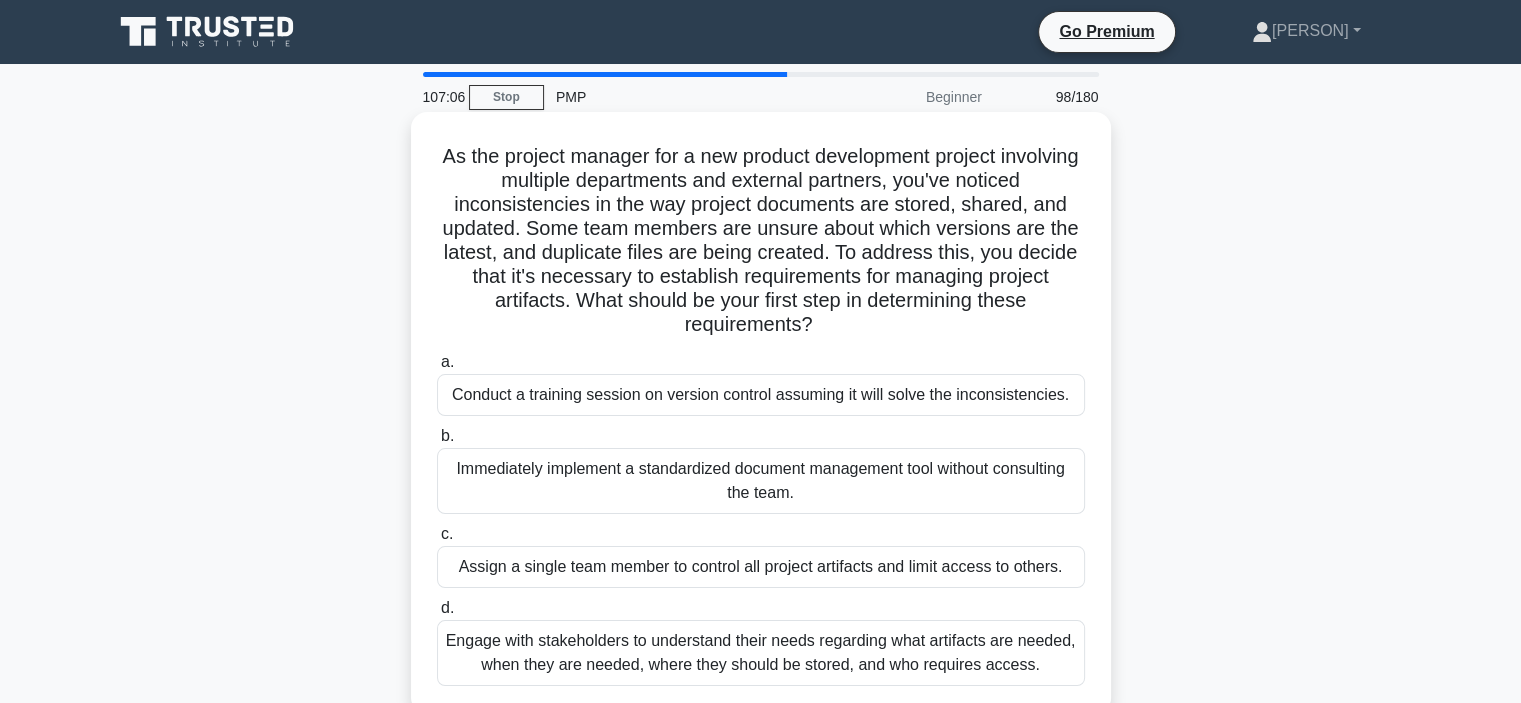 click on "Engage with stakeholders to understand their needs regarding what artifacts are needed, when they are needed, where they should be stored, and who requires access." at bounding box center (761, 653) 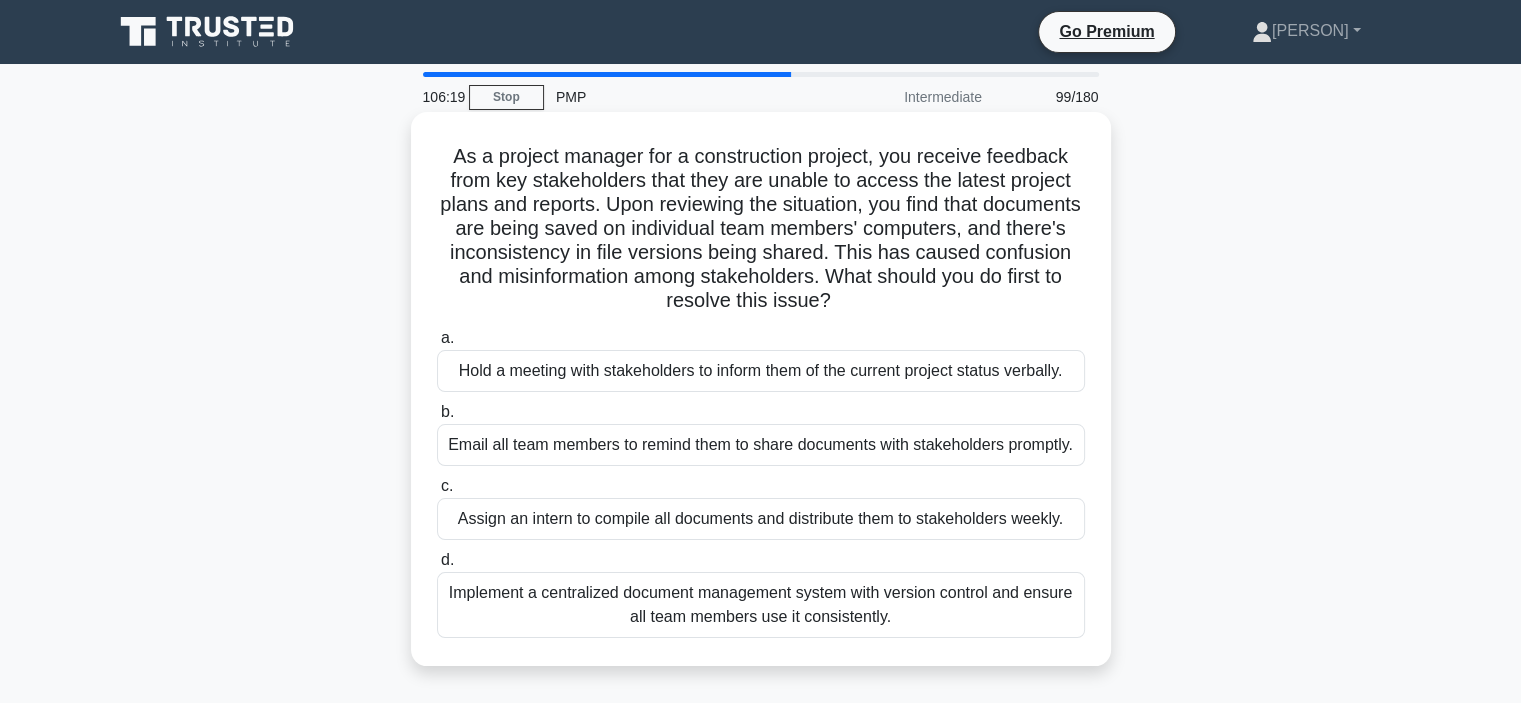 click on "Implement a centralized document management system with version control and ensure all team members use it consistently." at bounding box center (761, 605) 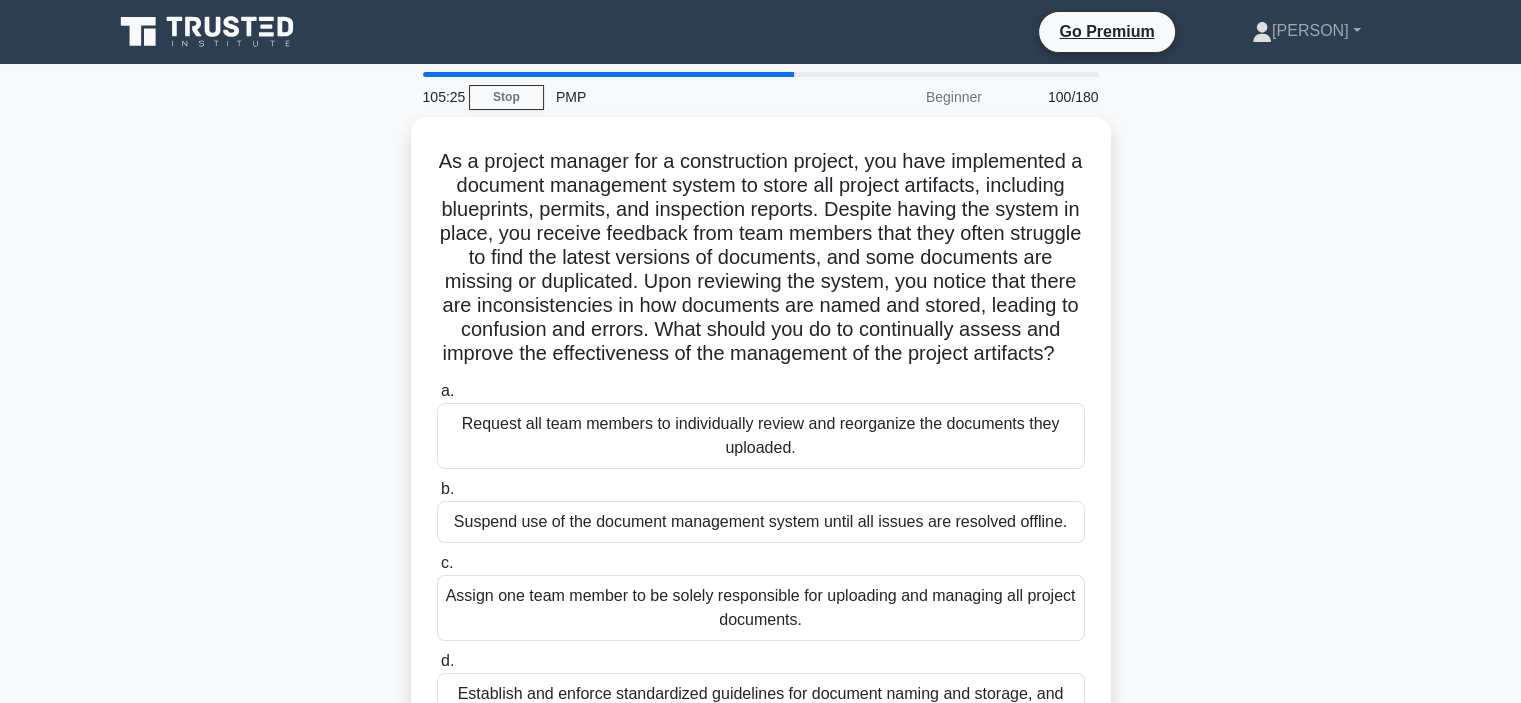 click on "As a project manager for a construction project, you have implemented a document management system to store all project artifacts, including blueprints, permits, and inspection reports. Despite having the system in place, you receive feedback from team members that they often struggle to find the latest versions of documents, and some documents are missing or duplicated. Upon reviewing the system, you notice that there are inconsistencies in how documents are named and stored, leading to confusion and errors.
What should you do to continually assess and improve the effectiveness of the management of the project artifacts?
.spinner_0XTQ{transform-origin:center;animation:spinner_y6GP .75s linear infinite}@keyframes spinner_y6GP{100%{transform:rotate(360deg)}}
a. b. c. d." at bounding box center [761, 454] 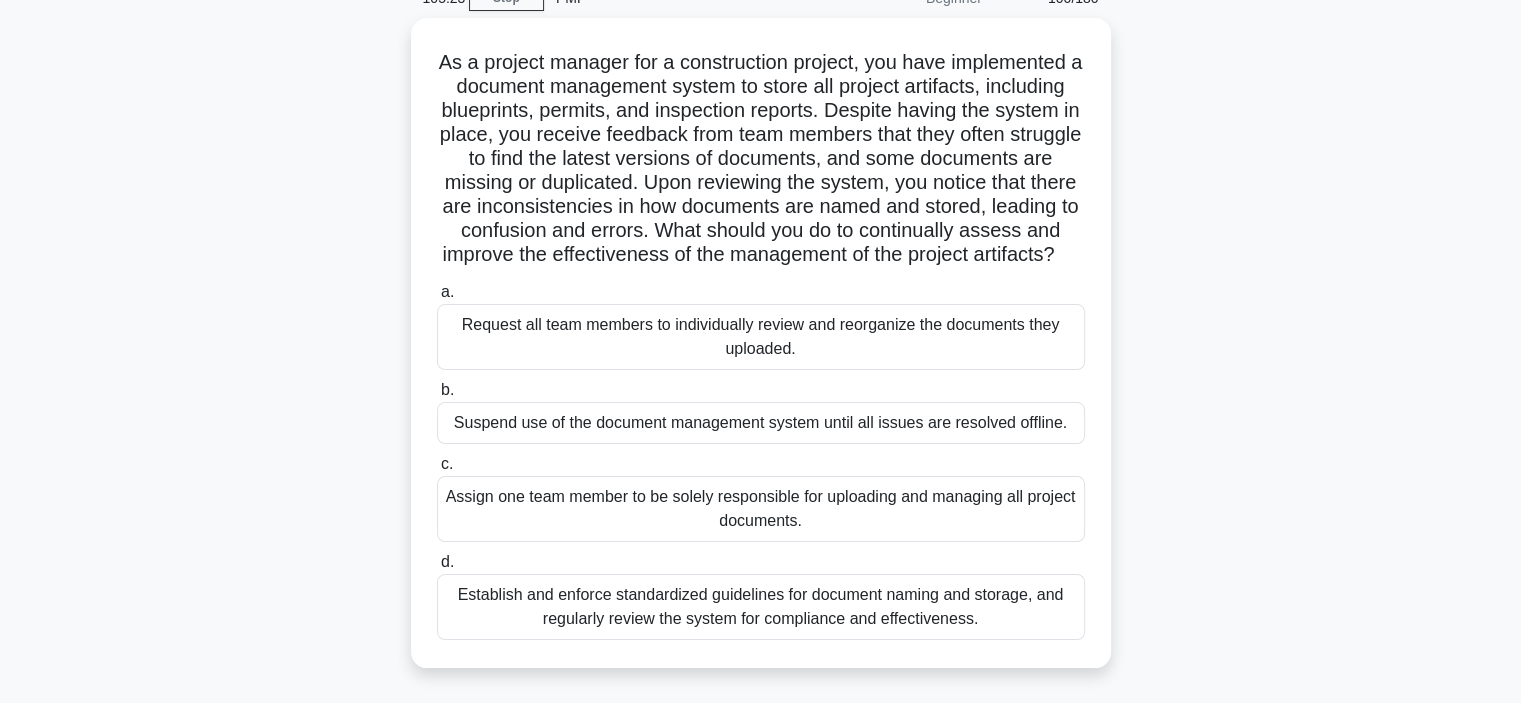 scroll, scrollTop: 160, scrollLeft: 0, axis: vertical 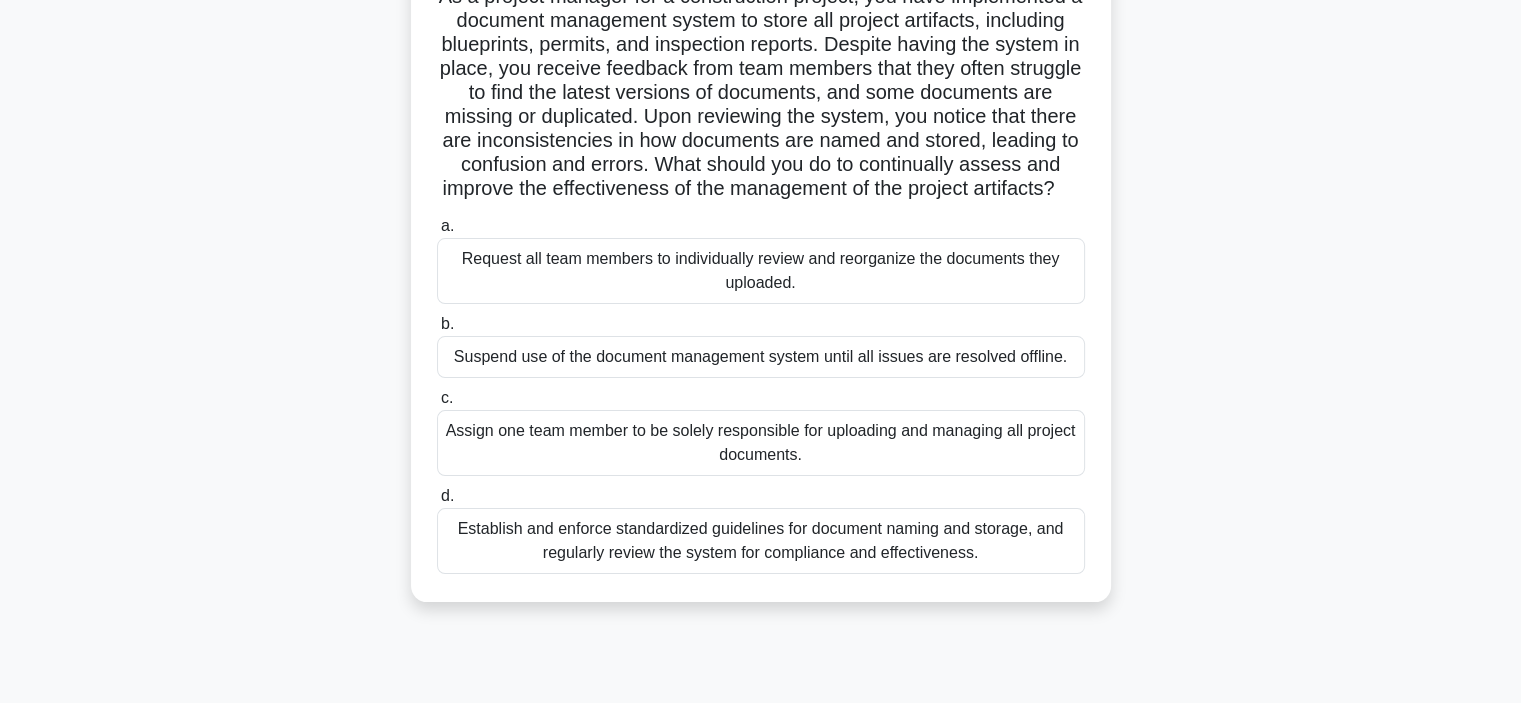 click on "Establish and enforce standardized guidelines for document naming and storage, and regularly review the system for compliance and effectiveness." at bounding box center [761, 541] 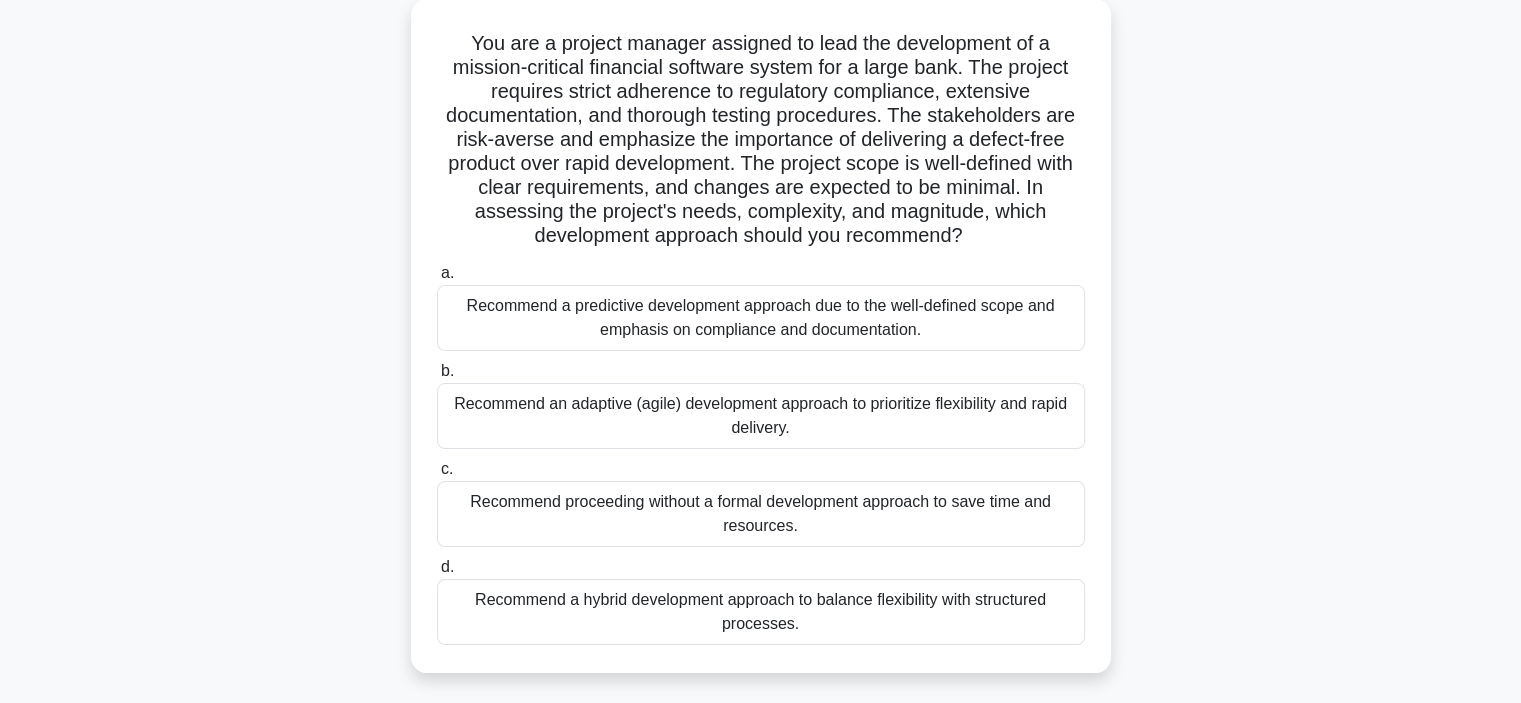 scroll, scrollTop: 120, scrollLeft: 0, axis: vertical 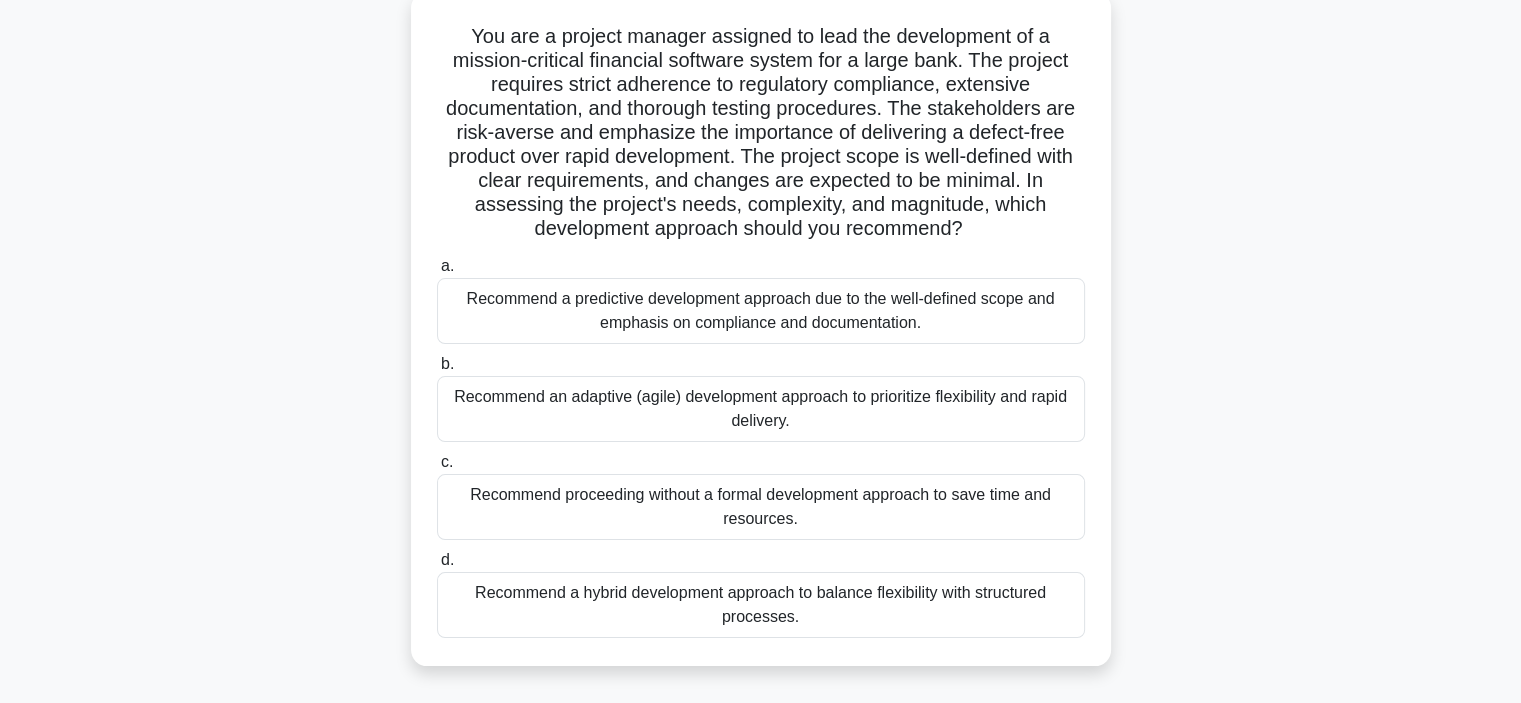 click on "Recommend a hybrid development approach to balance flexibility with structured processes." at bounding box center (761, 605) 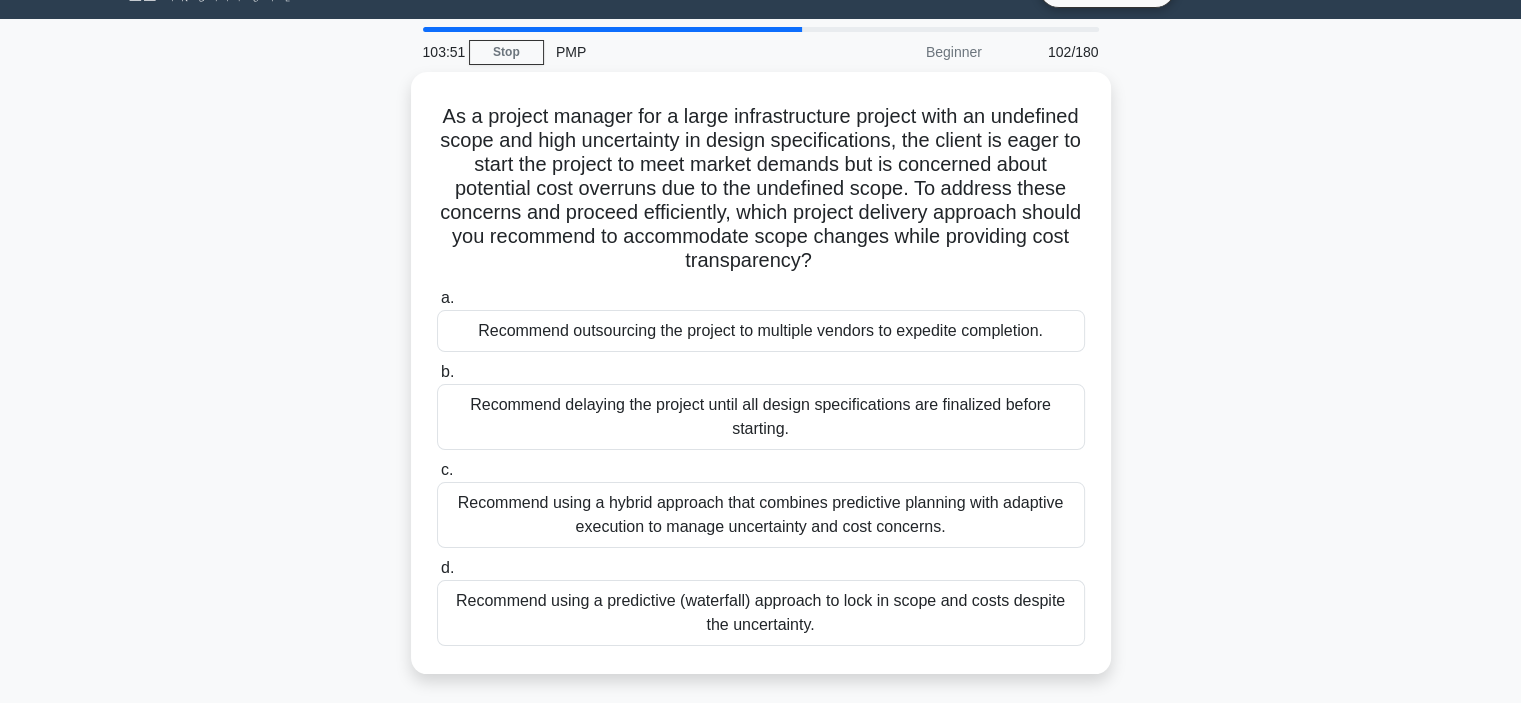 scroll, scrollTop: 0, scrollLeft: 0, axis: both 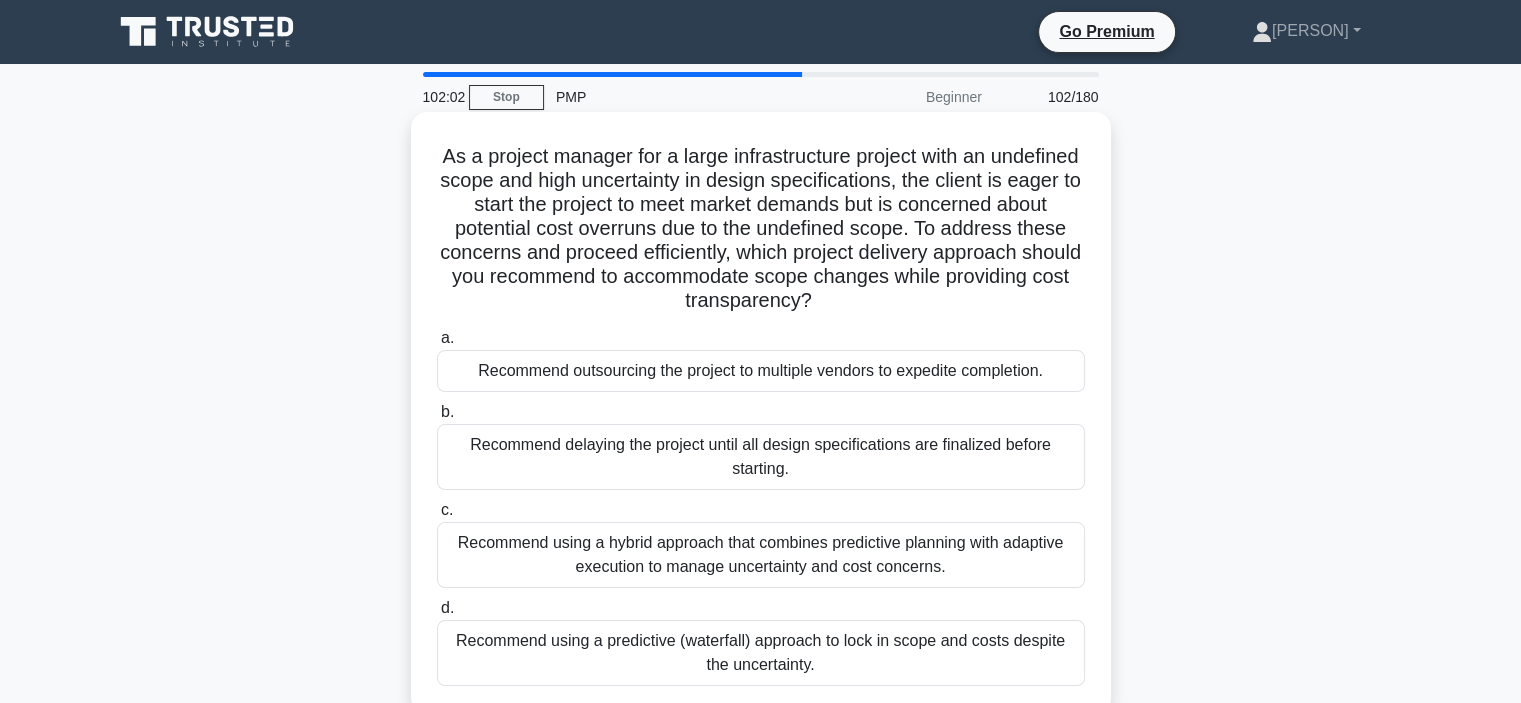 click on "Recommend using a hybrid approach that combines predictive planning with adaptive execution to manage uncertainty and cost concerns." at bounding box center [761, 555] 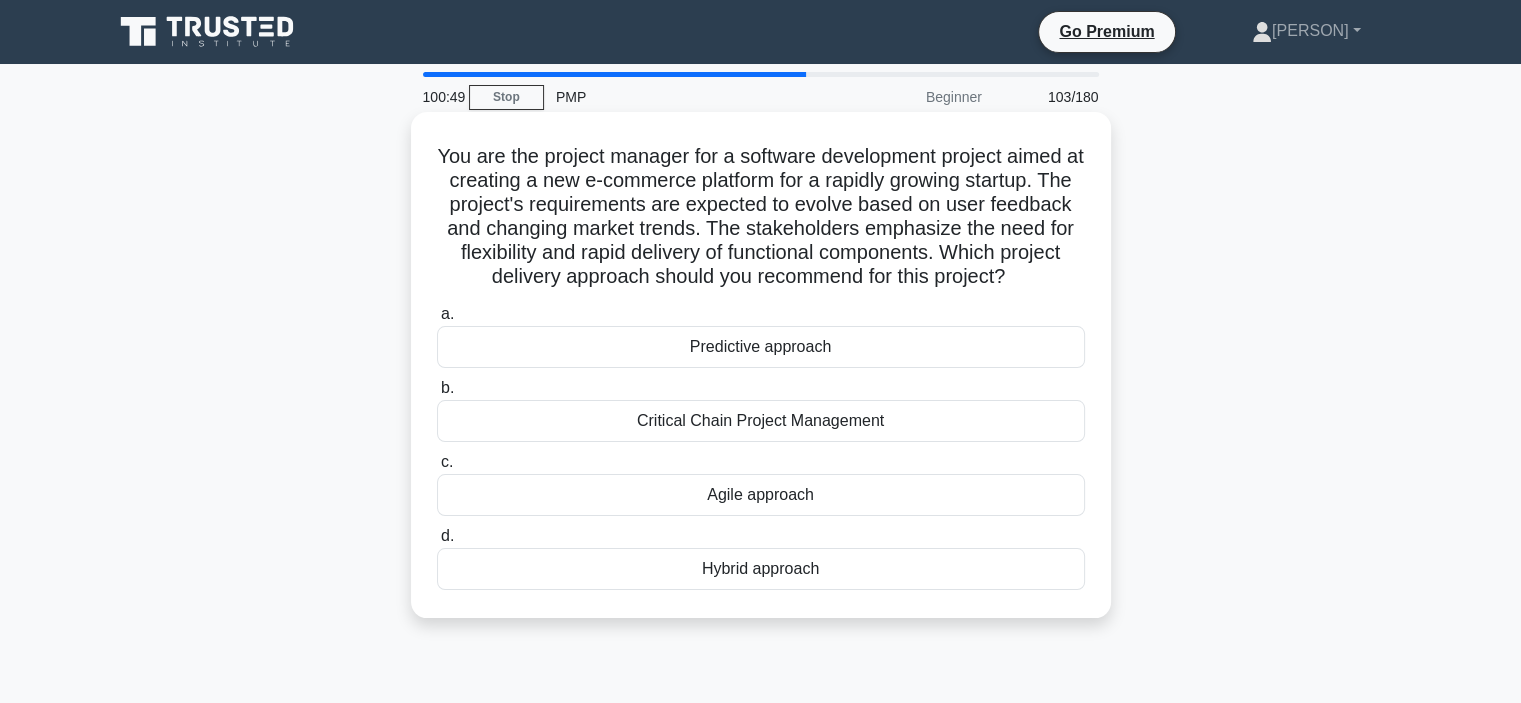 click on "Agile approach" at bounding box center (761, 495) 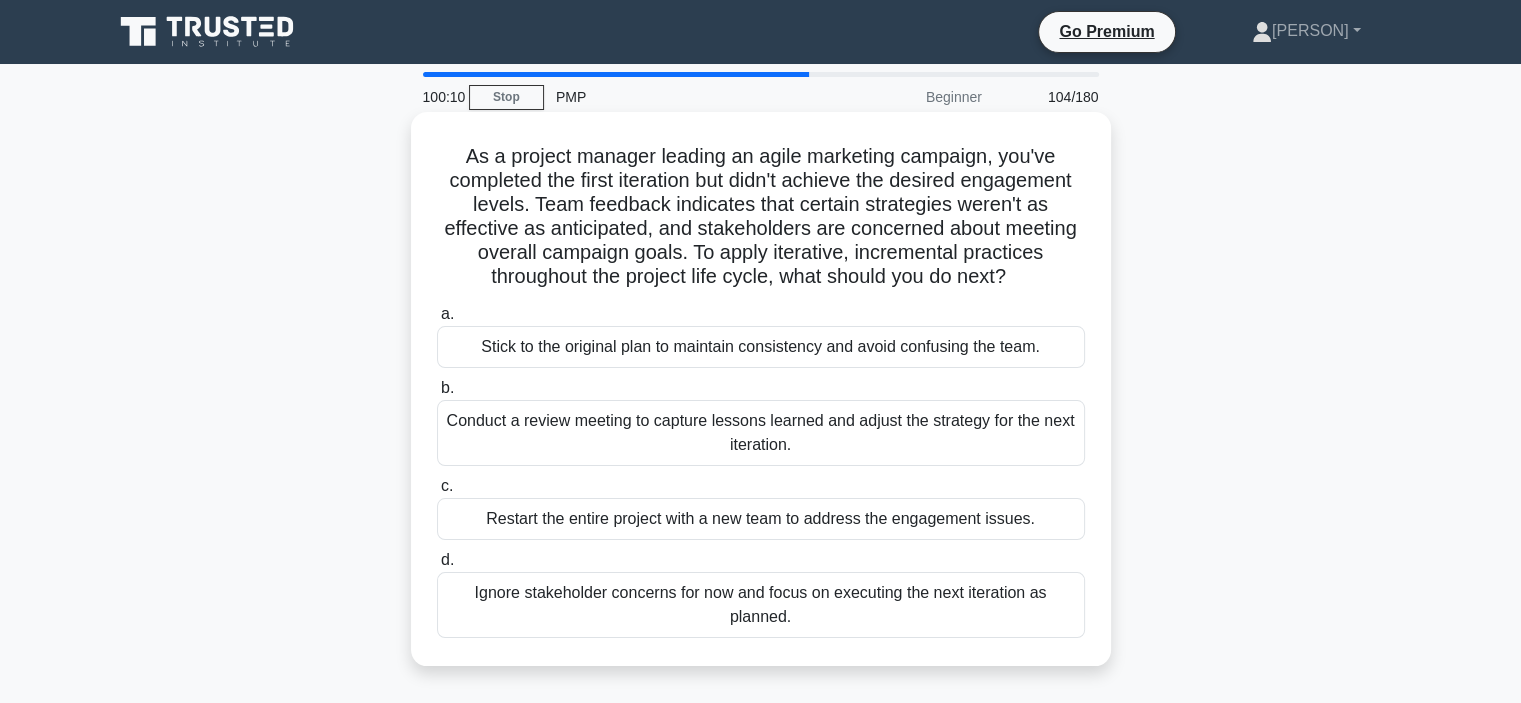 click on "Conduct a review meeting to capture lessons learned and adjust the strategy for the next iteration." at bounding box center [761, 433] 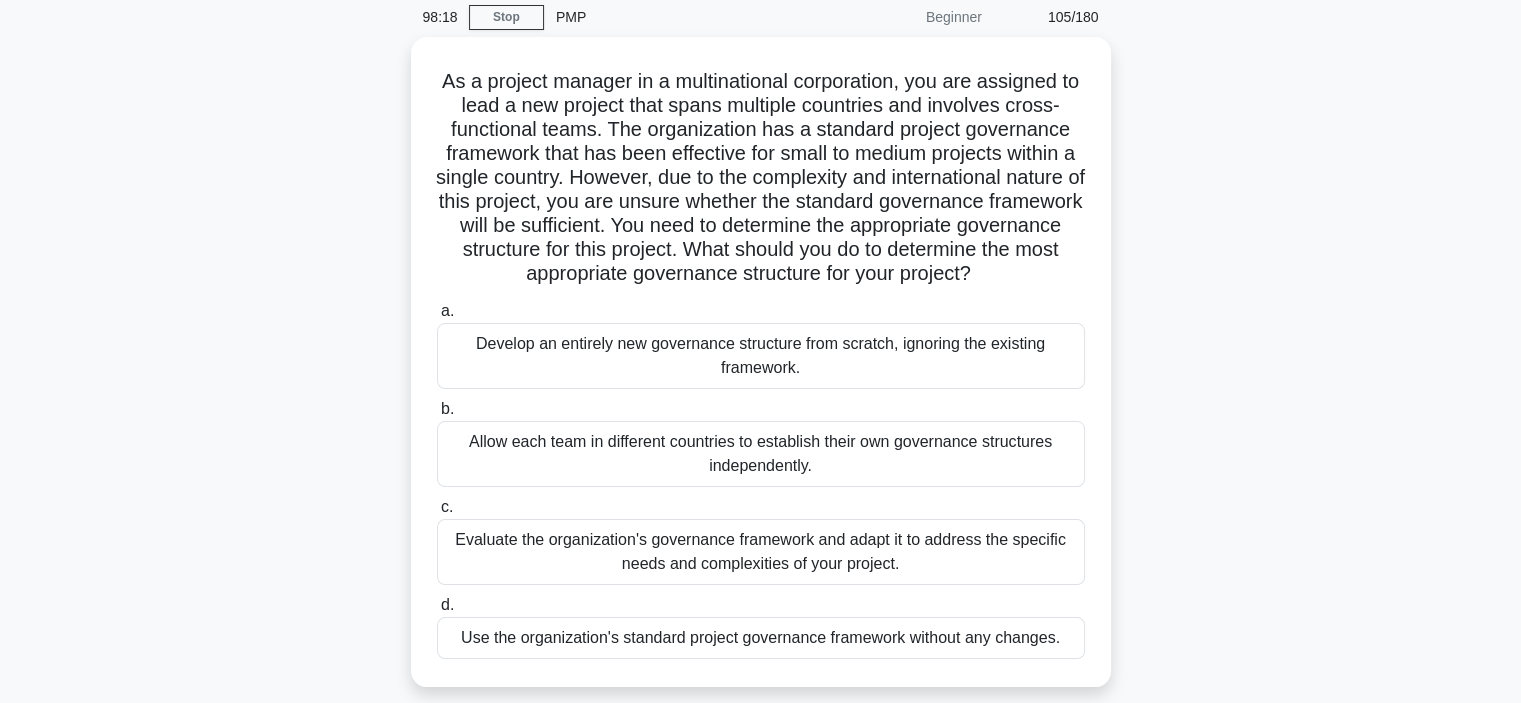 scroll, scrollTop: 120, scrollLeft: 0, axis: vertical 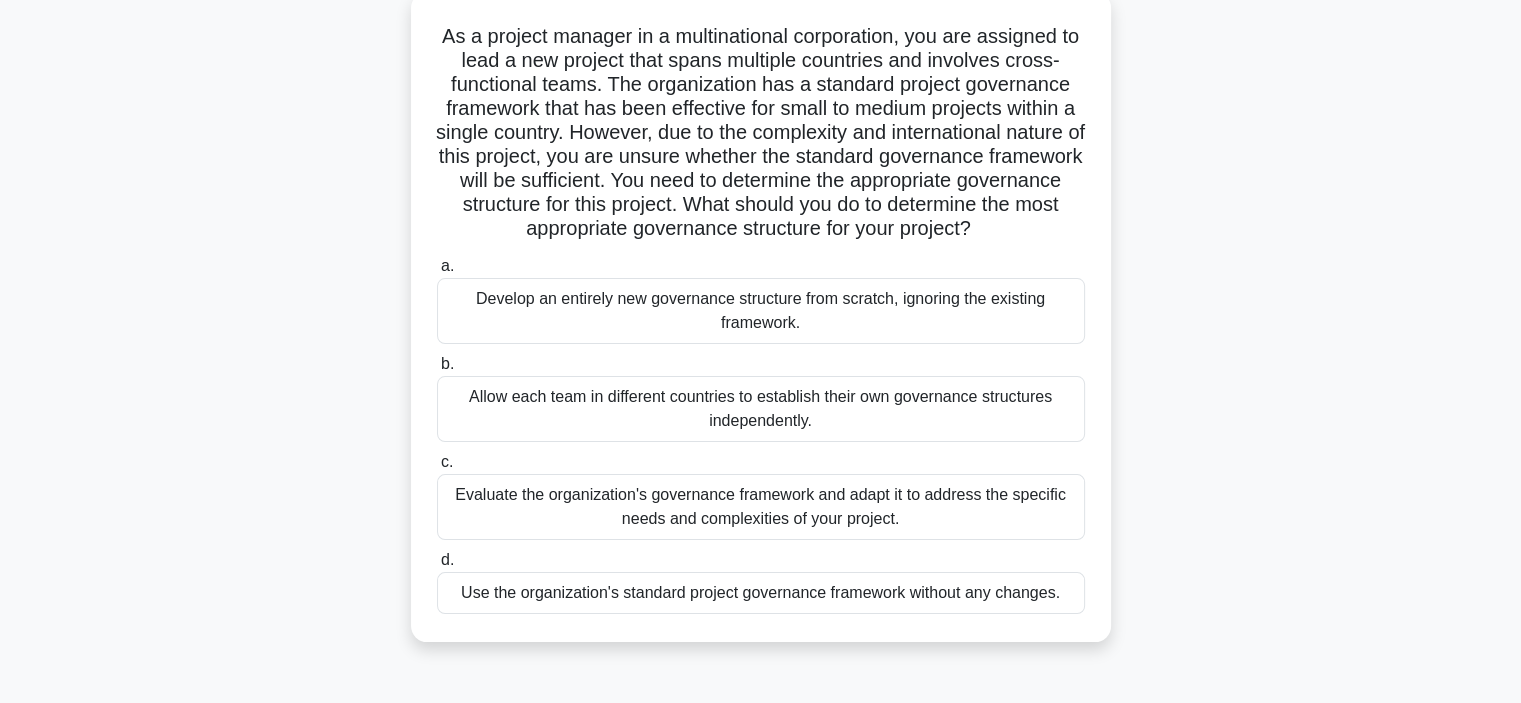 click on "Evaluate the organization's governance framework and adapt it to address the specific needs and complexities of your project." at bounding box center [761, 507] 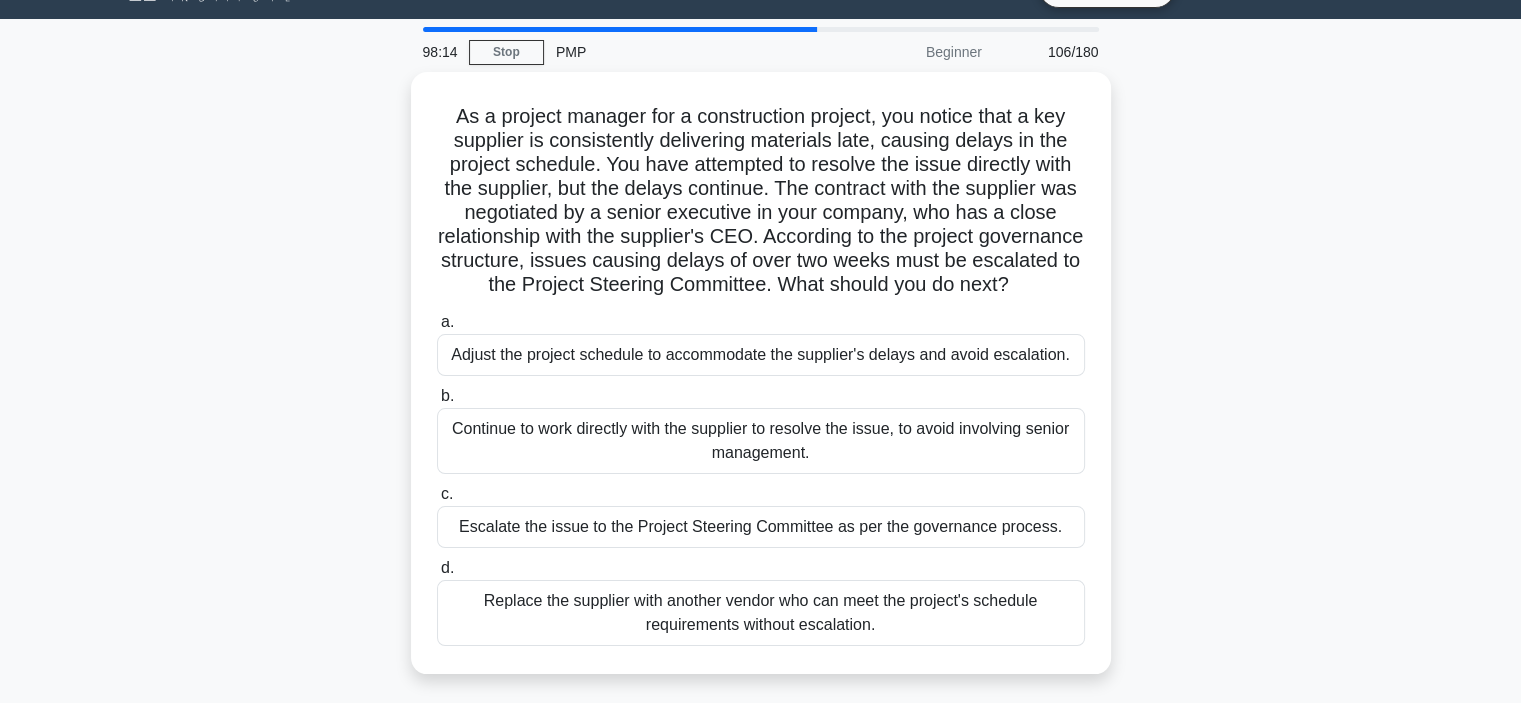 scroll, scrollTop: 0, scrollLeft: 0, axis: both 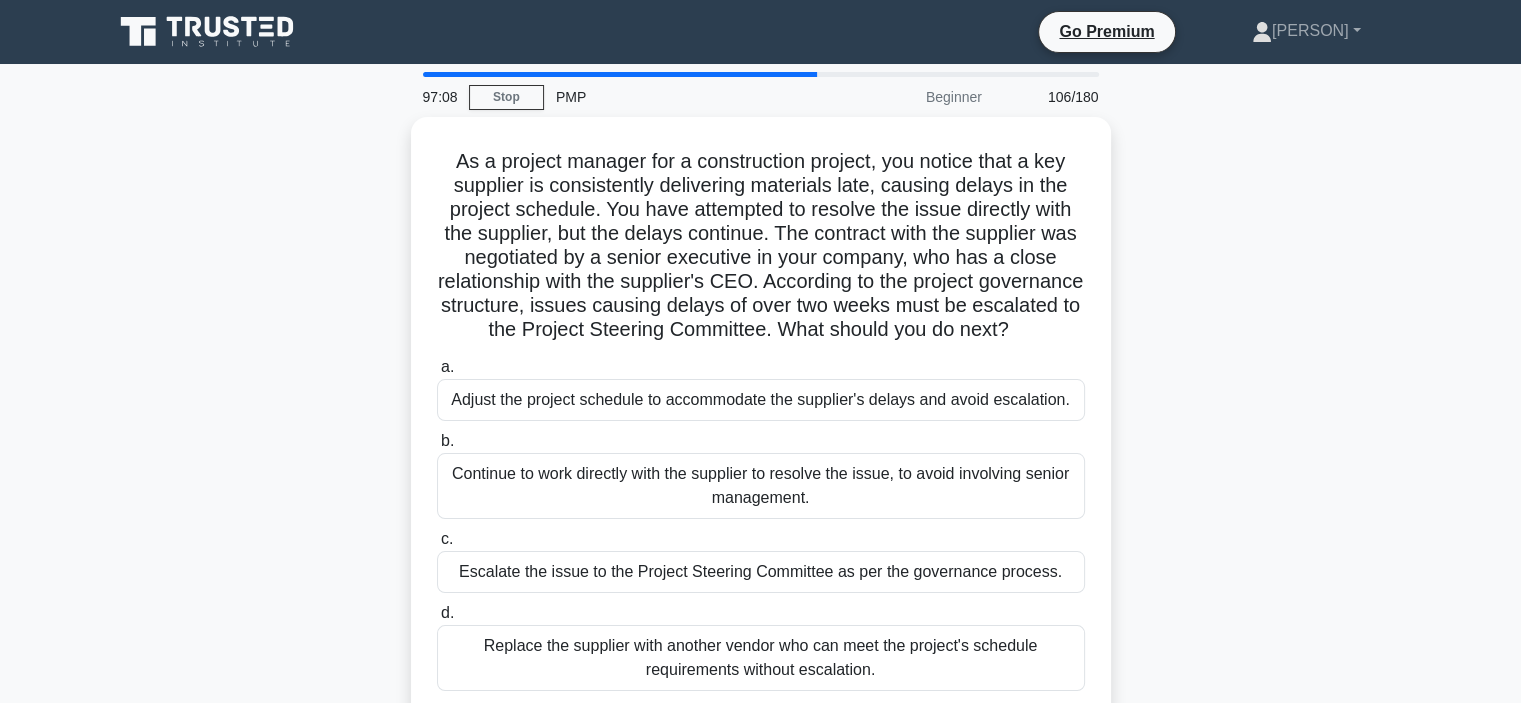 click on "97:08
Stop
PMP
Beginner
106/180
As a project manager for a construction project, you notice that a key supplier is consistently delivering materials late, causing delays in the project schedule. You have attempted to resolve the issue directly with the supplier, but the delays continue. The contract with the supplier was negotiated by a senior executive in your company, who has a close relationship with the supplier's CEO. According to the project governance structure, issues causing delays of over two weeks must be escalated to the Project Steering Committee. What should you do next?
.spinner_0XTQ{transform-origin:center;animation:spinner_y6GP .75s linear infinite}@keyframes spinner_y6GP{100%{transform:rotate(360deg)}}" at bounding box center [760, 572] 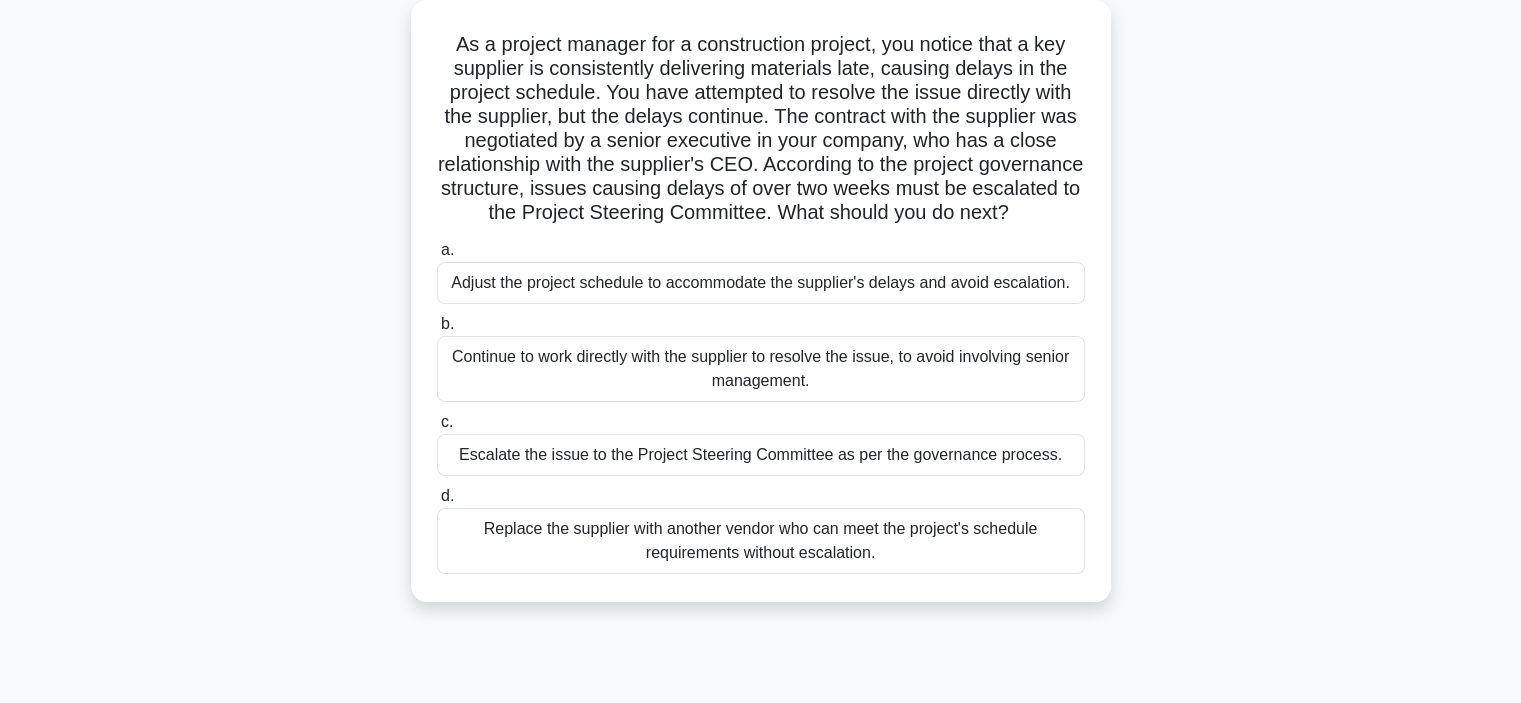 scroll, scrollTop: 120, scrollLeft: 0, axis: vertical 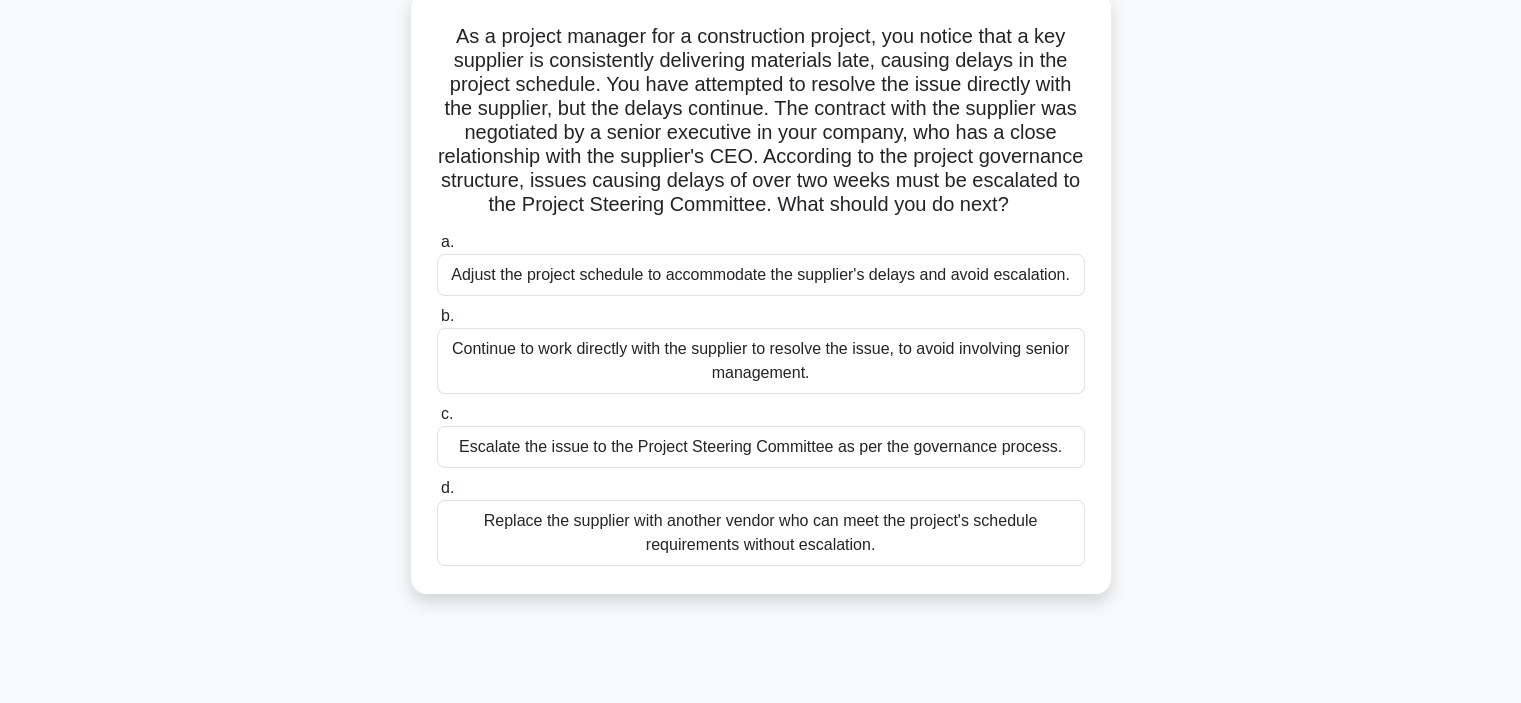 click on "Escalate the issue to the Project Steering Committee as per the governance process." at bounding box center [761, 447] 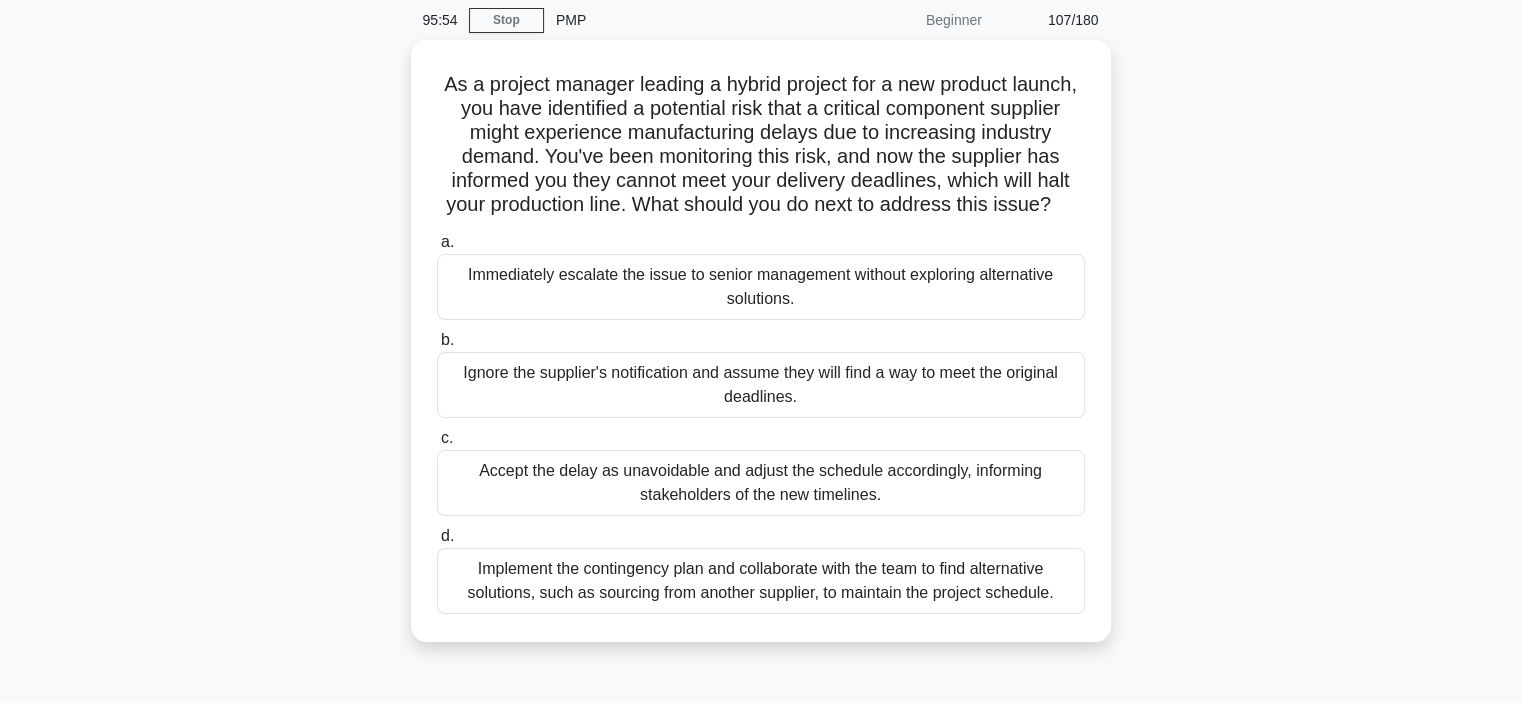 scroll, scrollTop: 80, scrollLeft: 0, axis: vertical 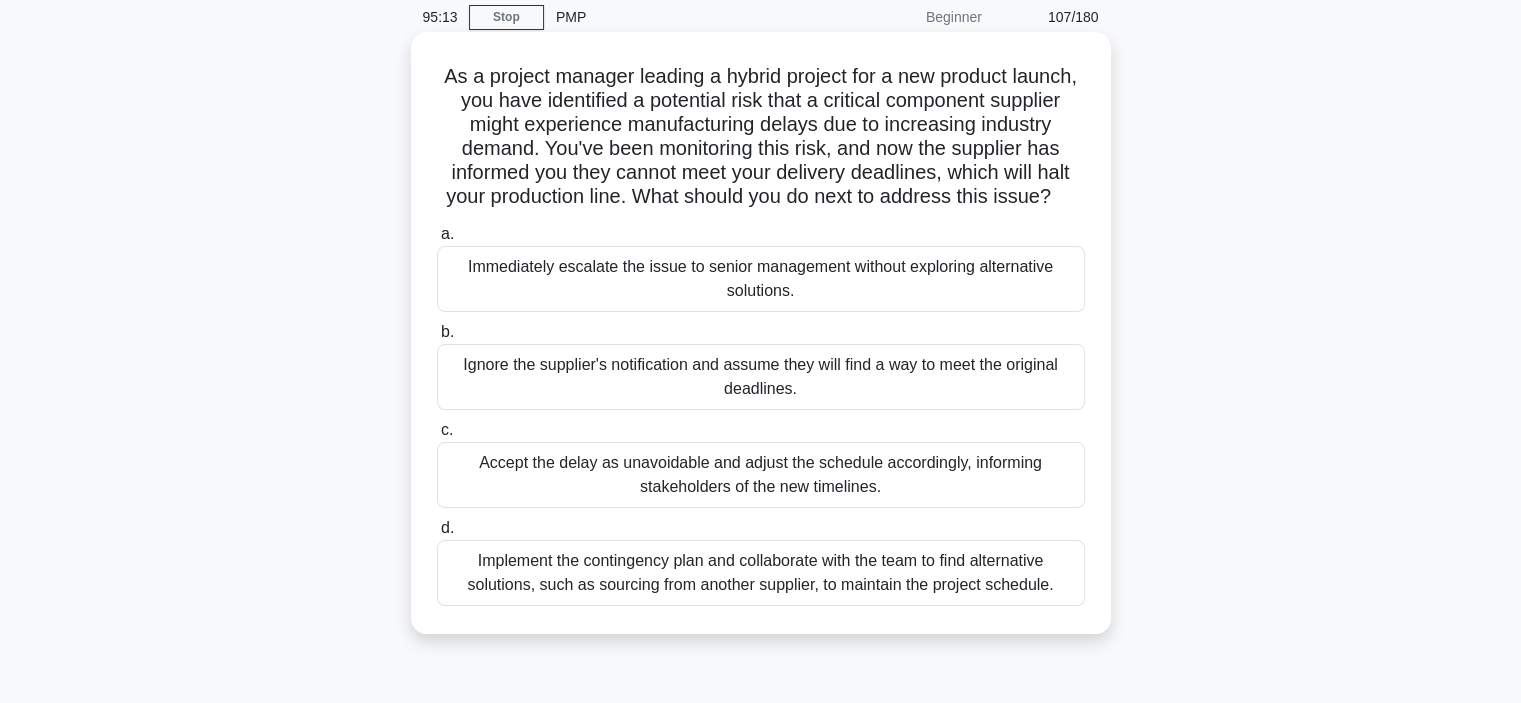 click on "Implement the contingency plan and collaborate with the team to find alternative solutions, such as sourcing from another supplier, to maintain the project schedule." at bounding box center [761, 573] 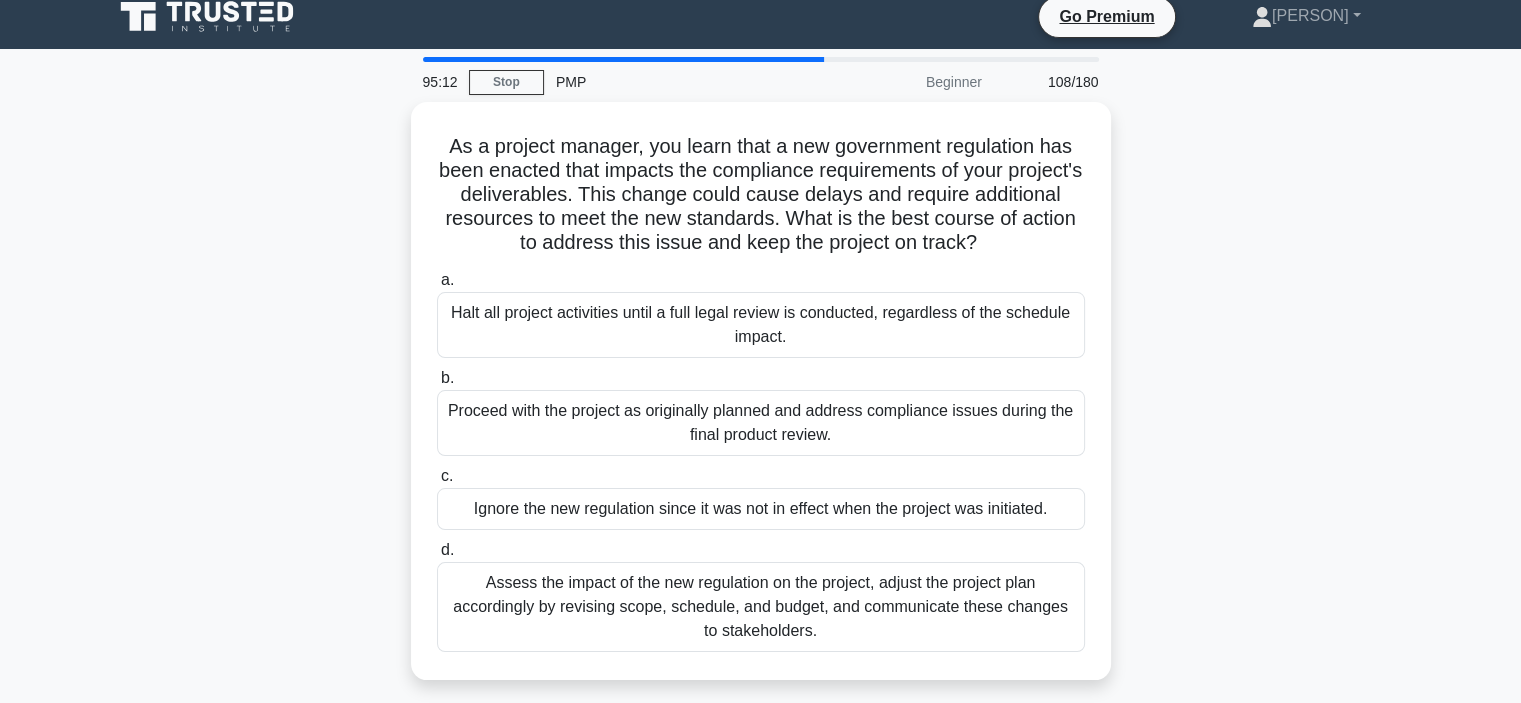 scroll, scrollTop: 0, scrollLeft: 0, axis: both 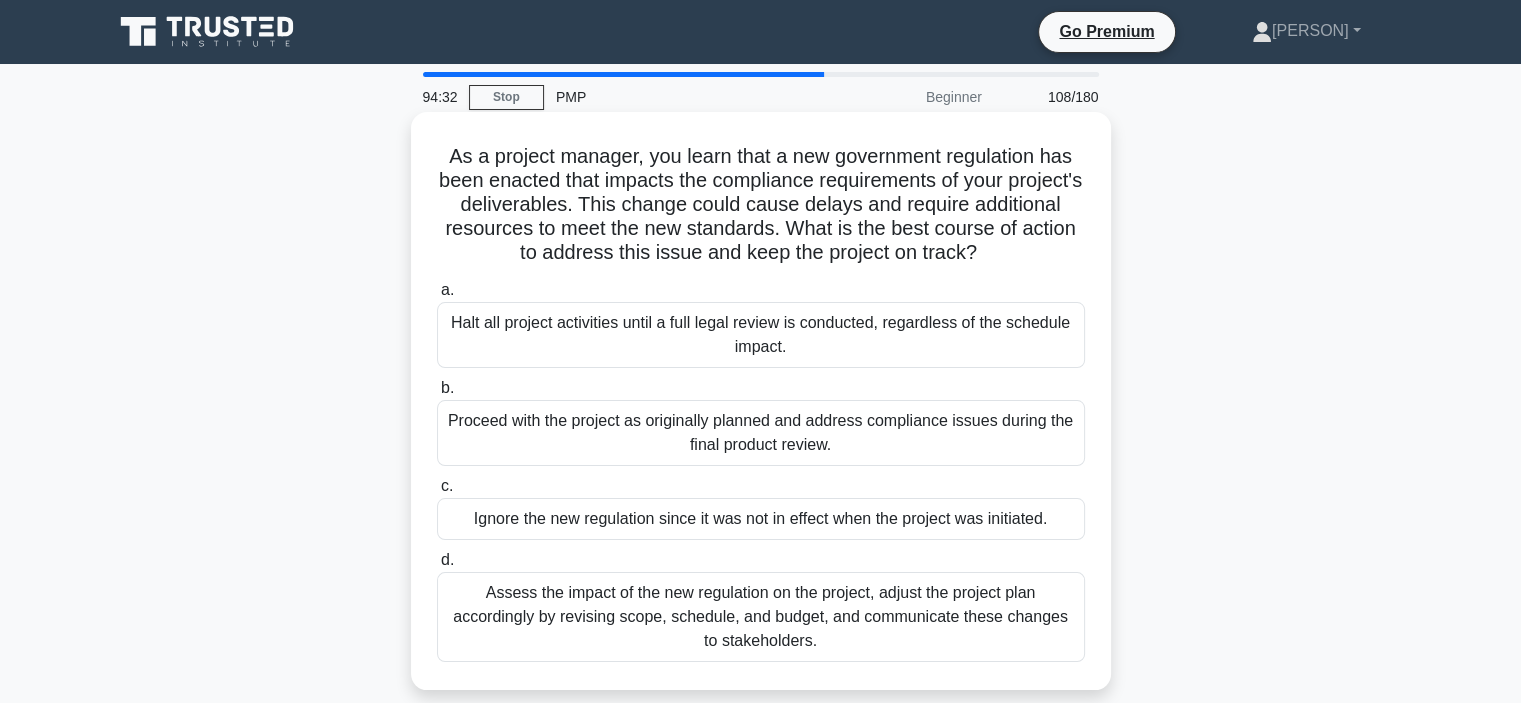 click on "Assess the impact of the new regulation on the project, adjust the project plan accordingly by revising scope, schedule, and budget, and communicate these changes to stakeholders." at bounding box center (761, 617) 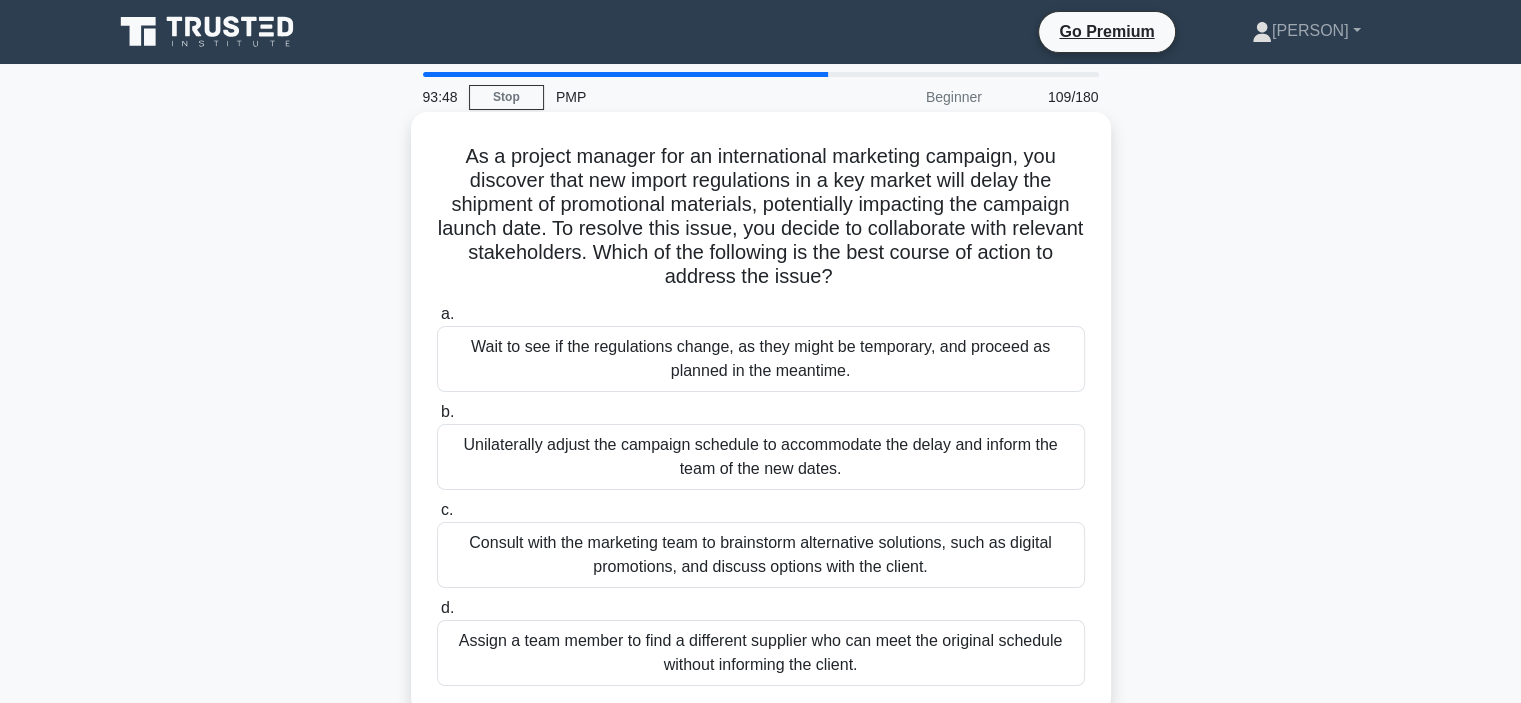 click on "Consult with the marketing team to brainstorm alternative solutions, such as digital promotions, and discuss options with the client." at bounding box center [761, 555] 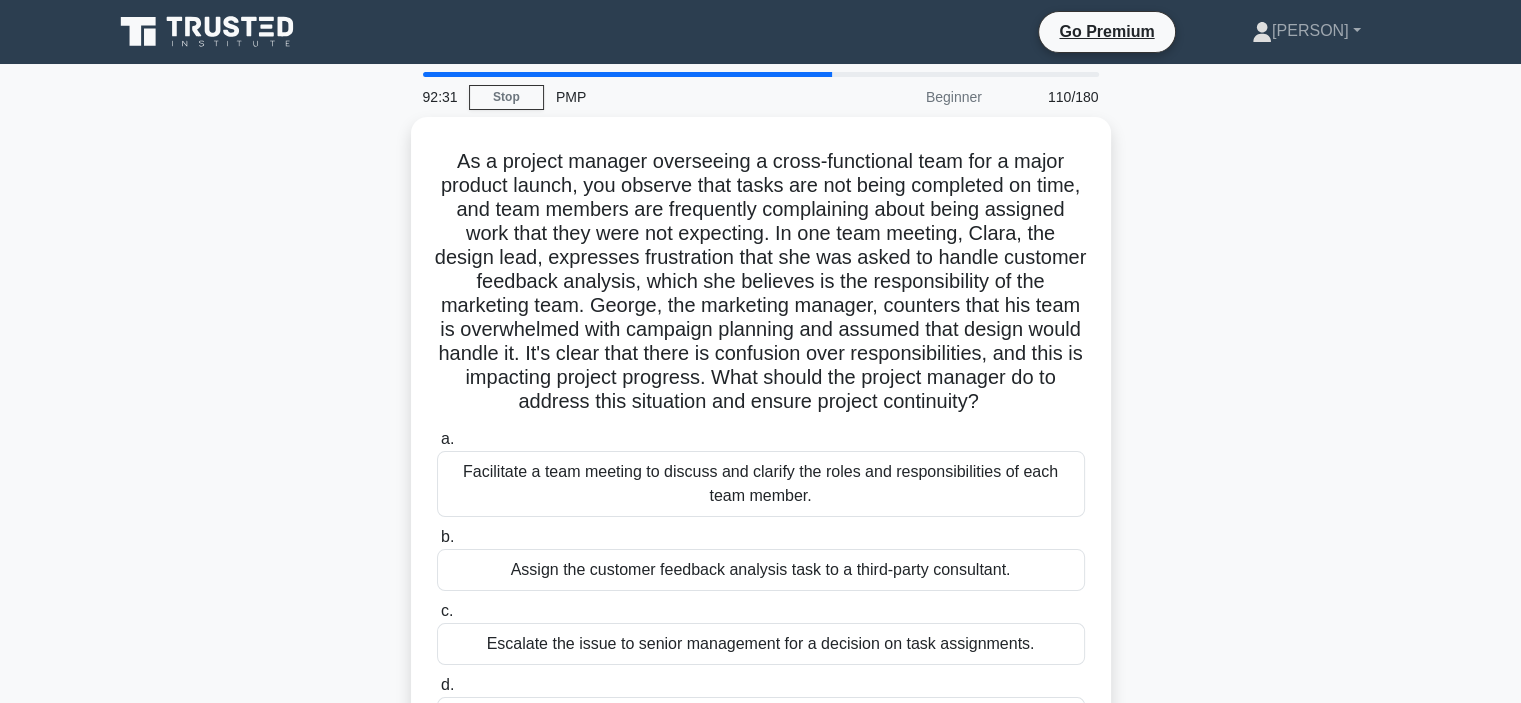 click on "As a project manager overseeing a cross-functional team for a major product launch, you observe that tasks are not being completed on time, and team members are frequently complaining about being assigned work that they were not expecting. In one team meeting, [NAME], the design lead, expresses frustration that she was asked to handle customer feedback analysis, which she believes is the responsibility of the marketing team. [NAME], the marketing manager, counters that his team is overwhelmed with campaign planning and assumed that design would handle it. It's clear that there is confusion over responsibilities, and this is impacting project progress.
What should the project manager do to address this situation and ensure project continuity?
.spinner_0XTQ{transform-origin:center;animation:spinner_y6GP .75s linear infinite}@keyframes spinner_y6GP{100%{transform:rotate(360deg)}}
a. b." at bounding box center (761, 454) 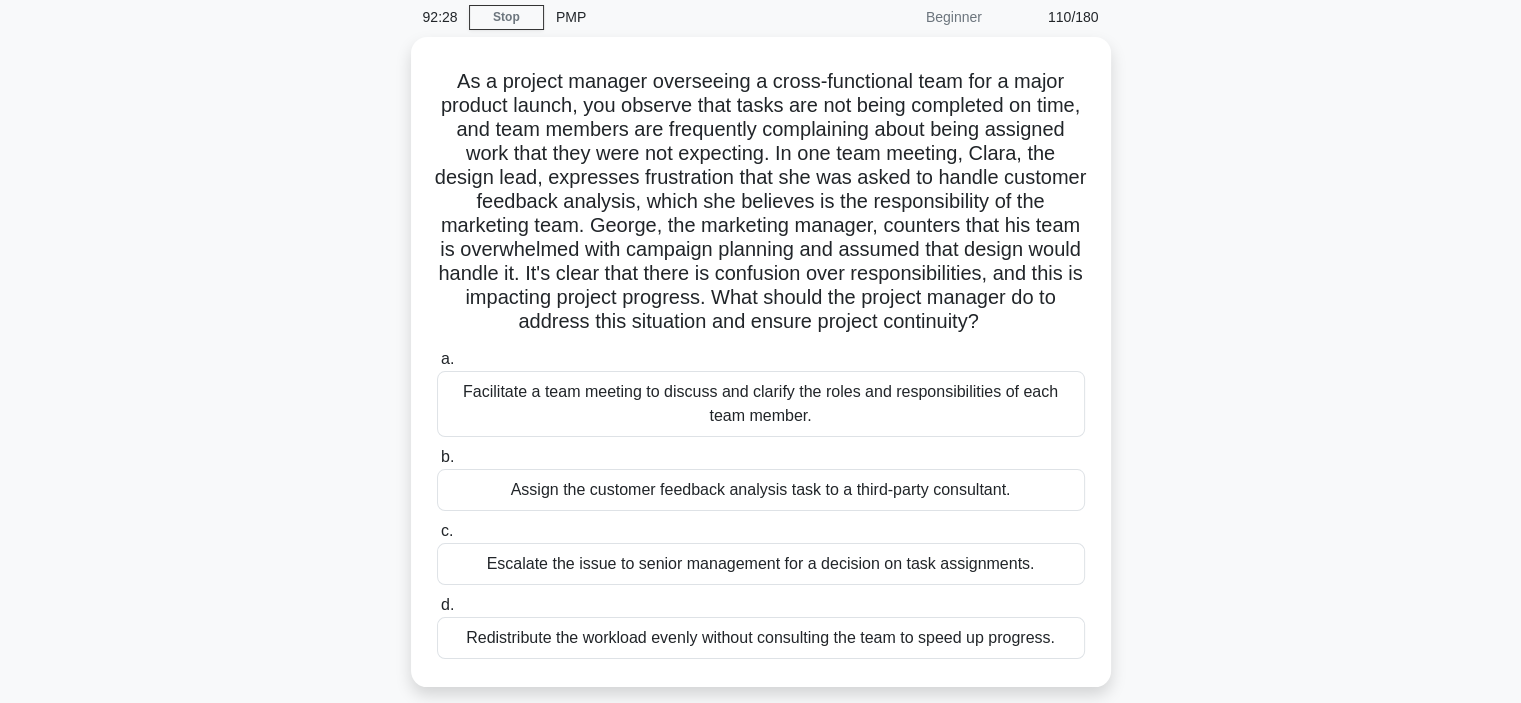 scroll, scrollTop: 120, scrollLeft: 0, axis: vertical 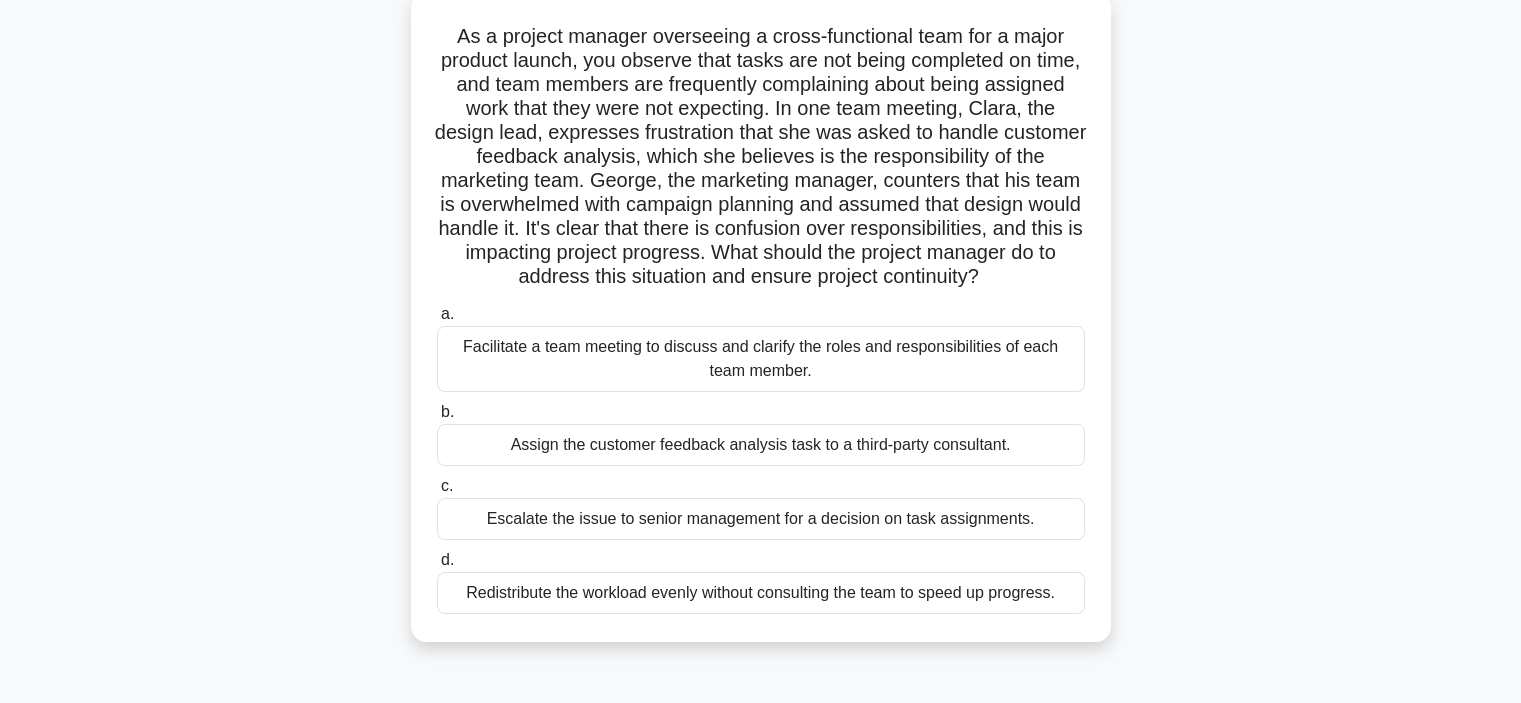 click on "Facilitate a team meeting to discuss and clarify the roles and responsibilities of each team member." at bounding box center [761, 359] 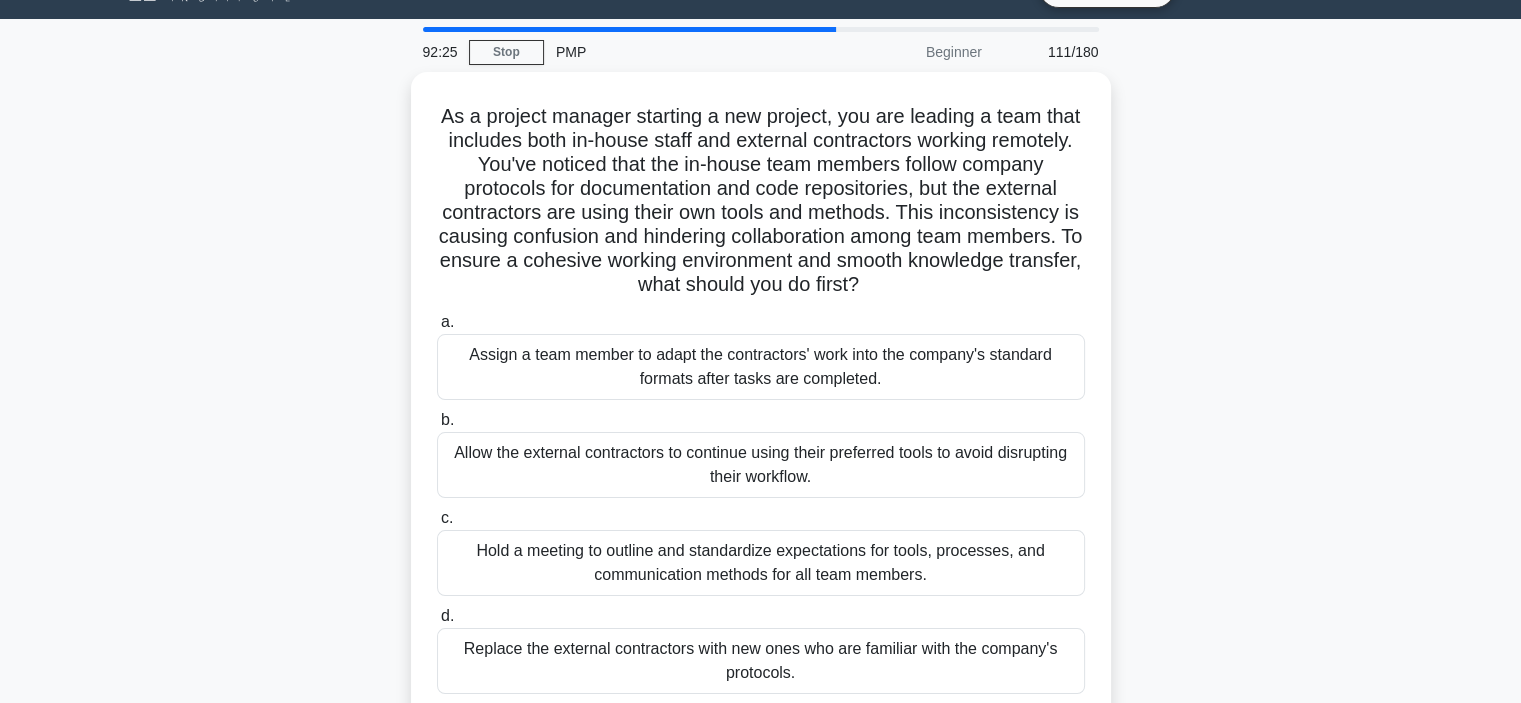scroll, scrollTop: 0, scrollLeft: 0, axis: both 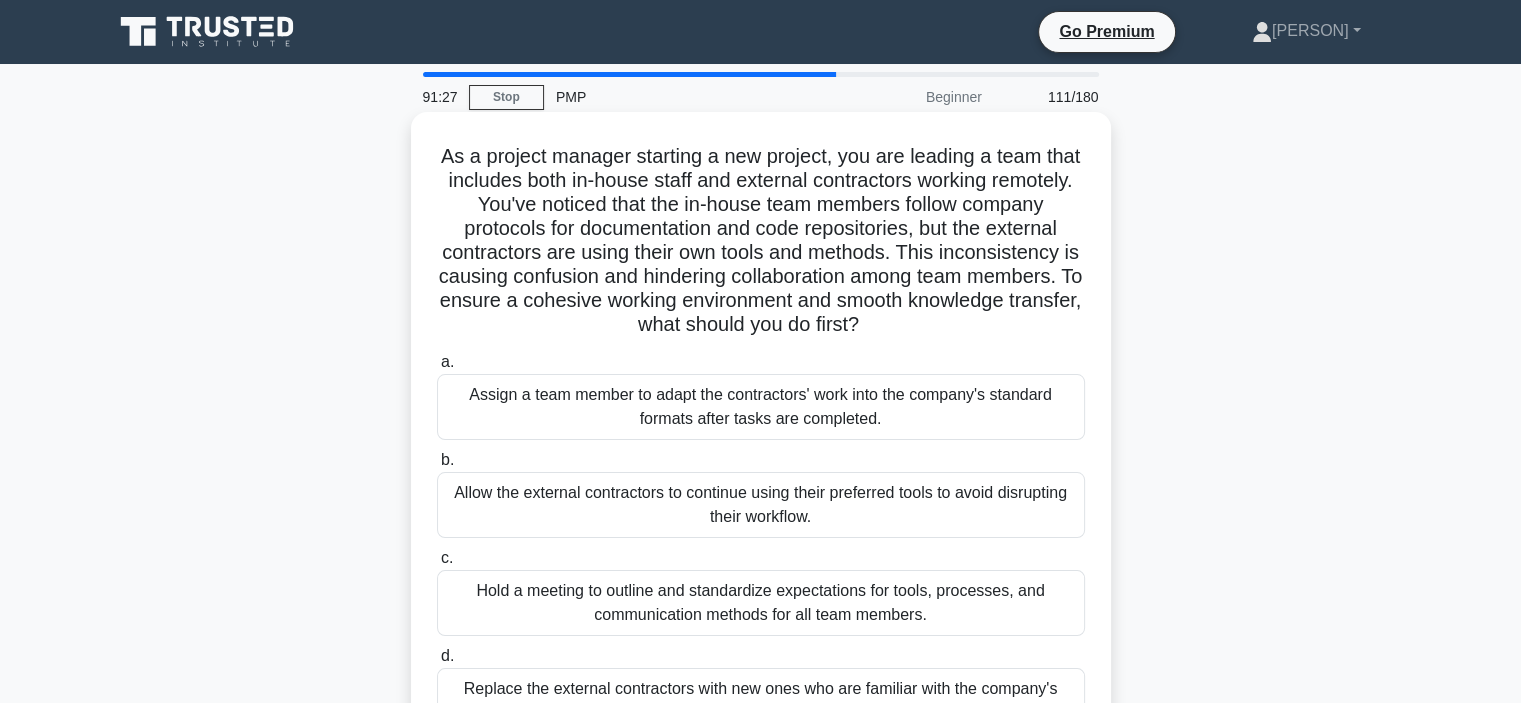 click on "Hold a meeting to outline and standardize expectations for tools, processes, and communication methods for all team members." at bounding box center (761, 603) 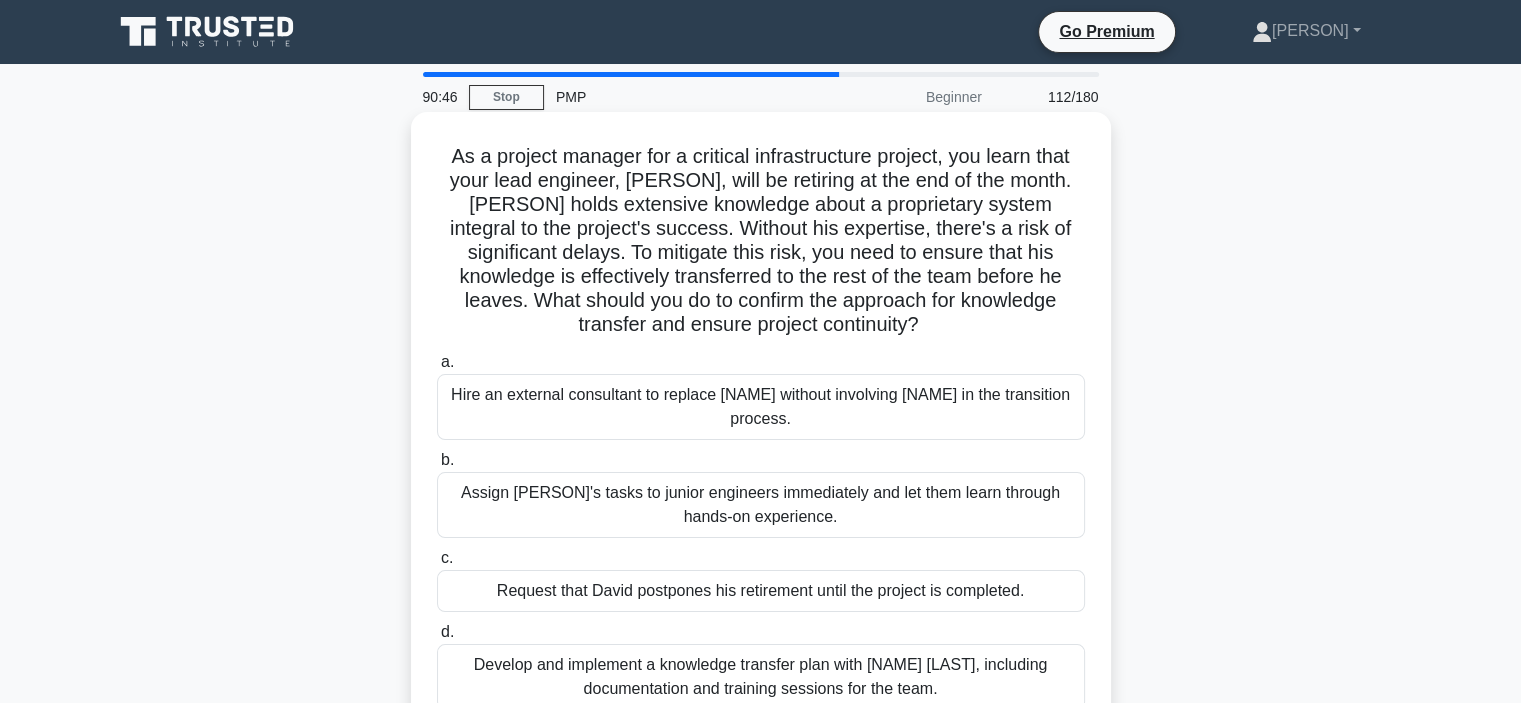 click on "Develop and implement a knowledge transfer plan with [NAME] [LAST], including documentation and training sessions for the team." at bounding box center [761, 677] 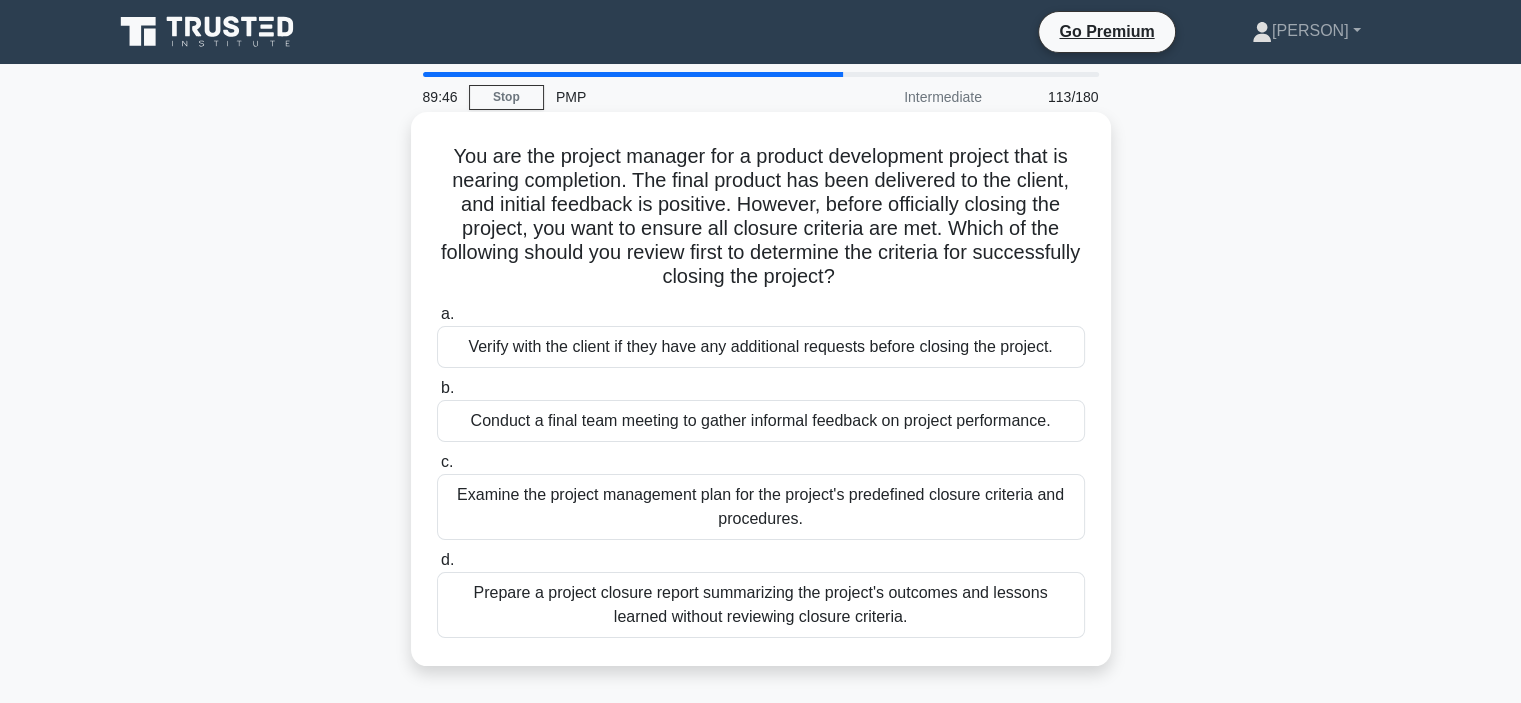 click on "Examine the project management plan for the project's predefined closure criteria and procedures." at bounding box center [761, 507] 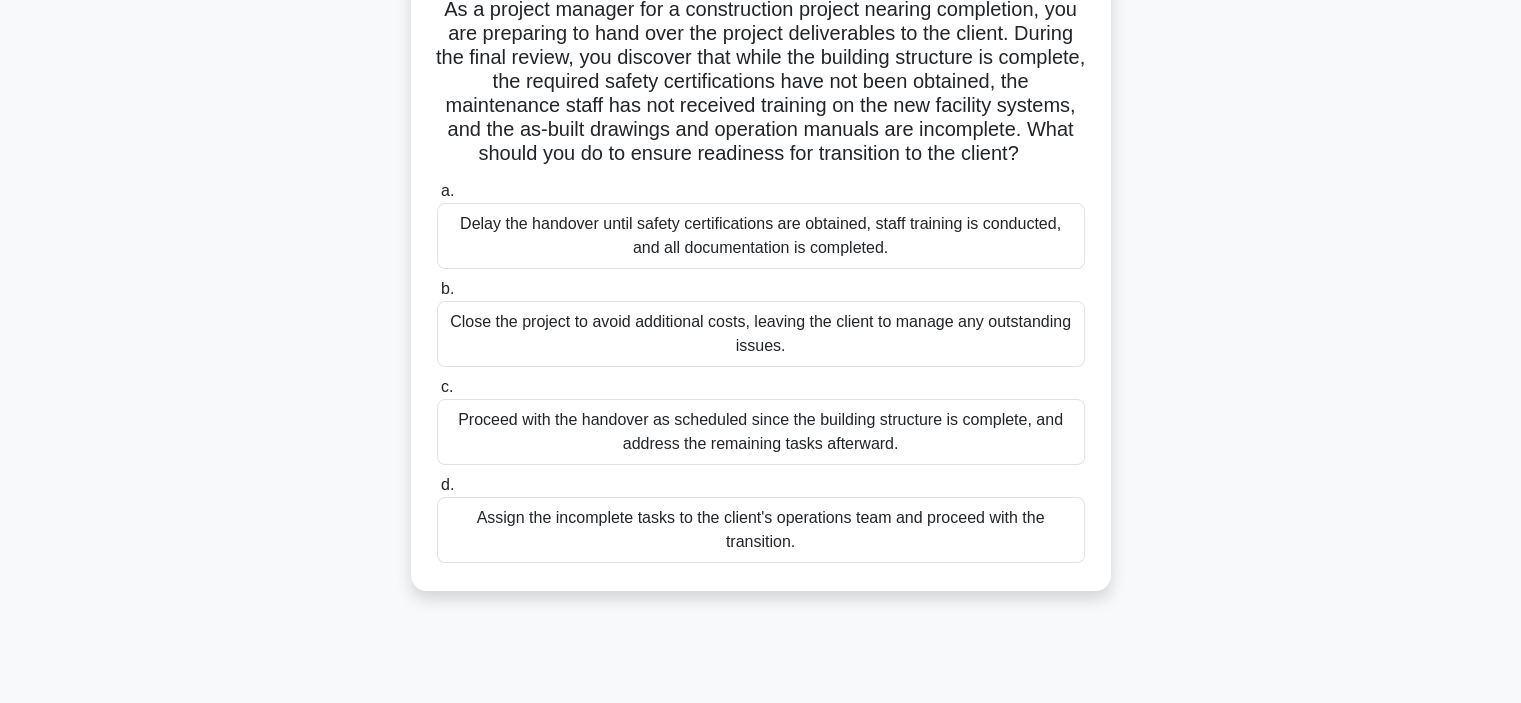 scroll, scrollTop: 160, scrollLeft: 0, axis: vertical 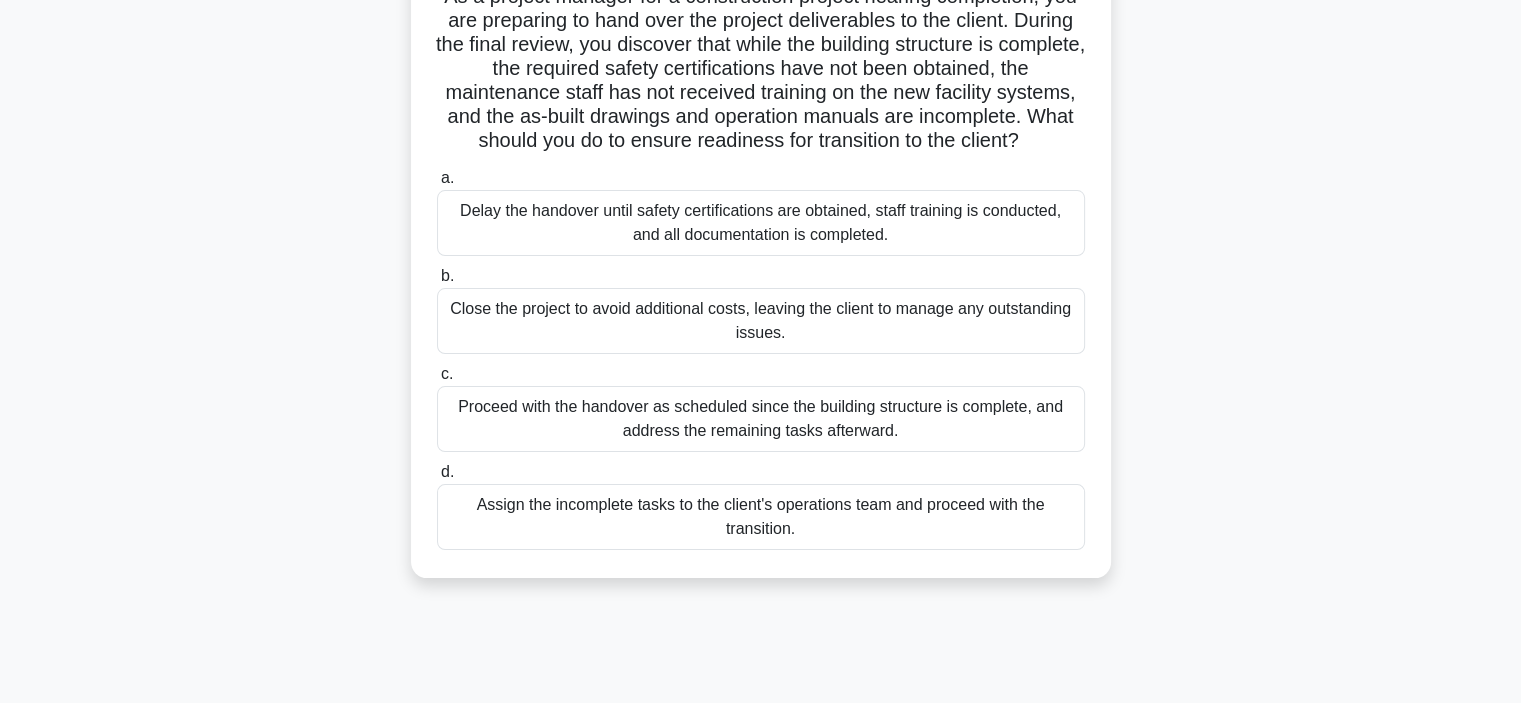 click on "Assign the incomplete tasks to the client's operations team and proceed with the transition." at bounding box center [761, 517] 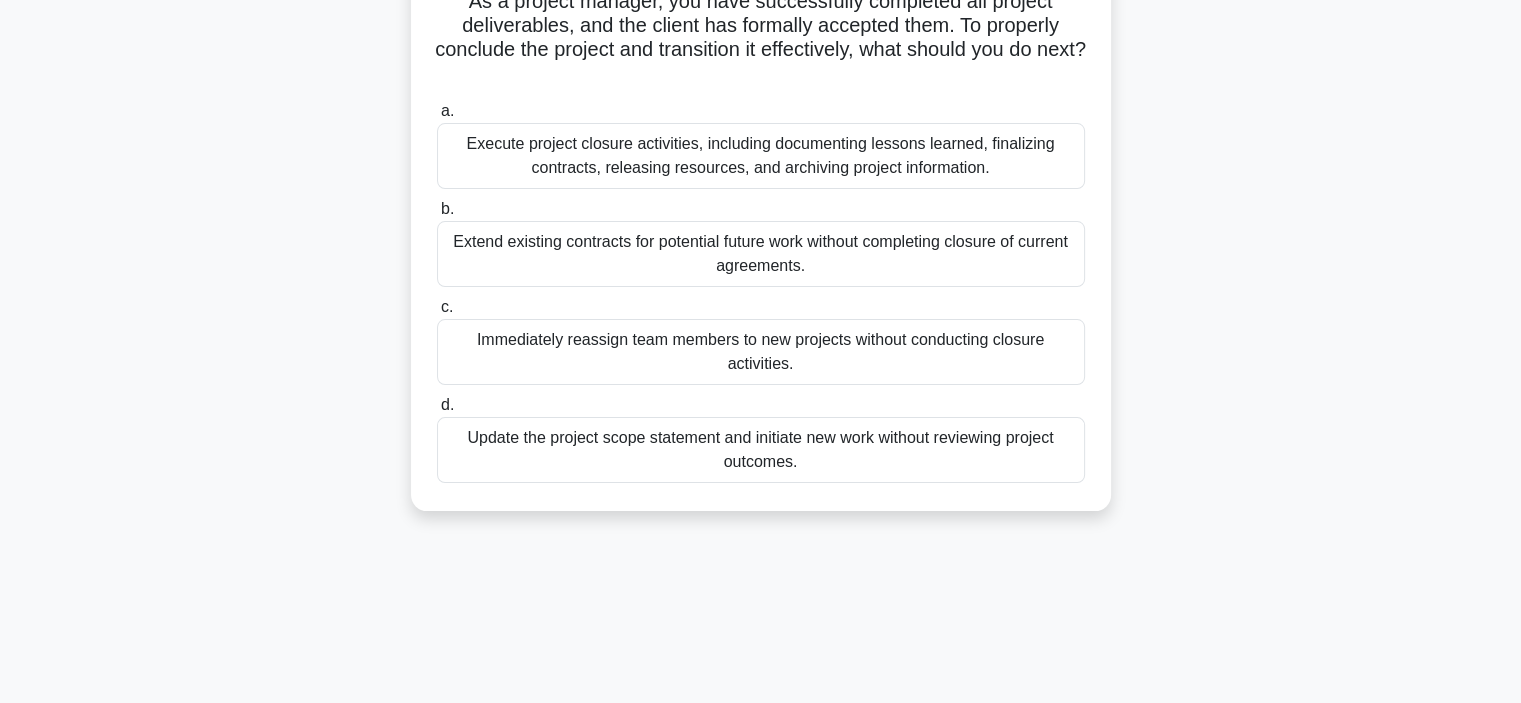 scroll, scrollTop: 0, scrollLeft: 0, axis: both 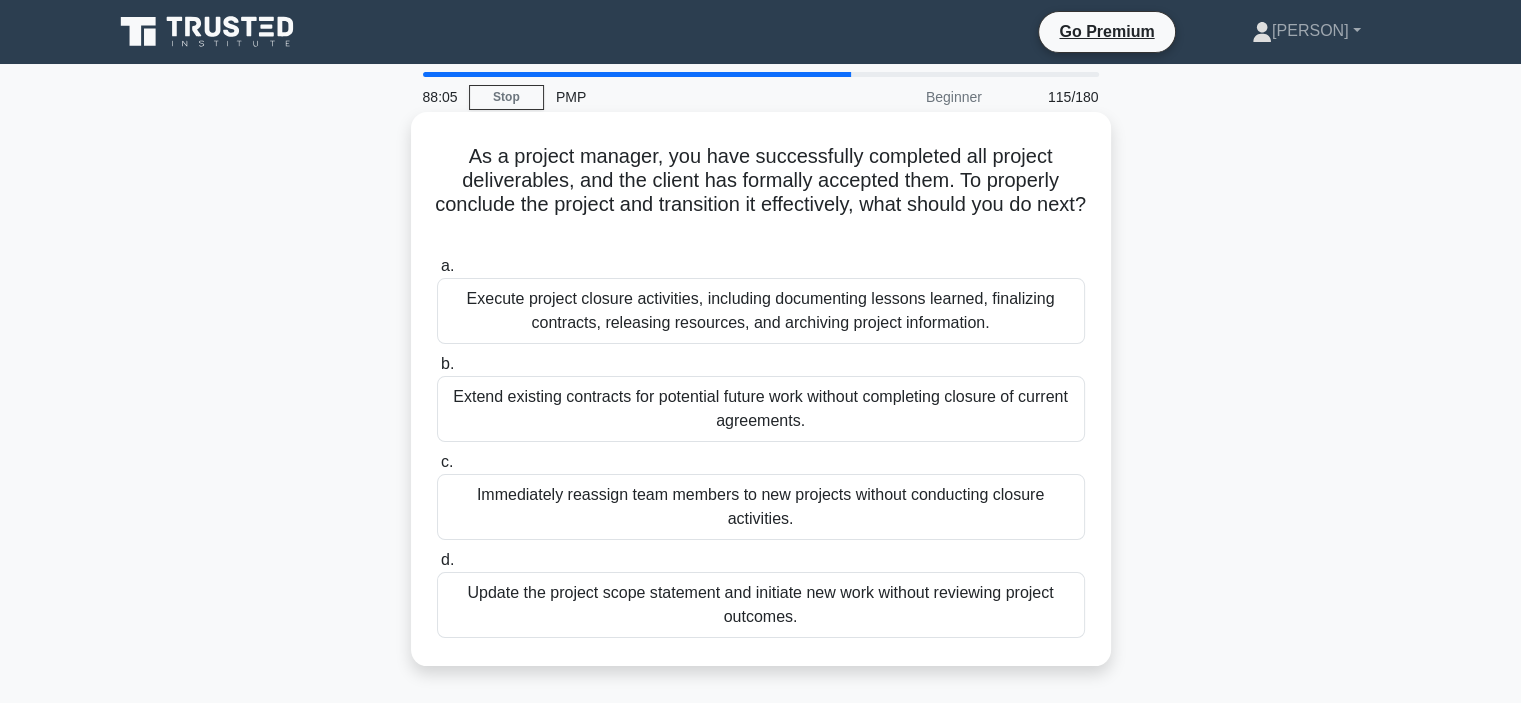 click on "Execute project closure activities, including documenting lessons learned, finalizing contracts, releasing resources, and archiving project information." at bounding box center (761, 311) 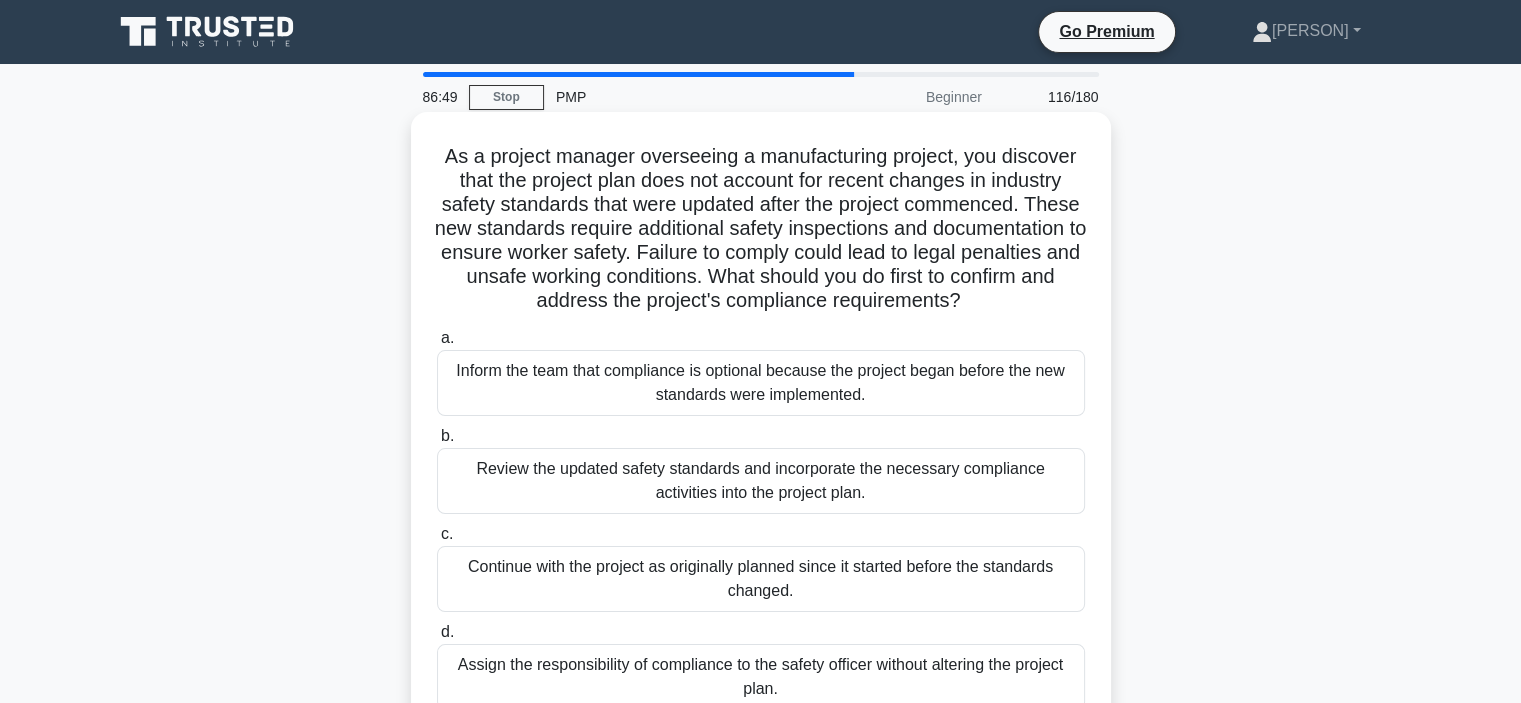 click on "Review the updated safety standards and incorporate the necessary compliance activities into the project plan." at bounding box center (761, 481) 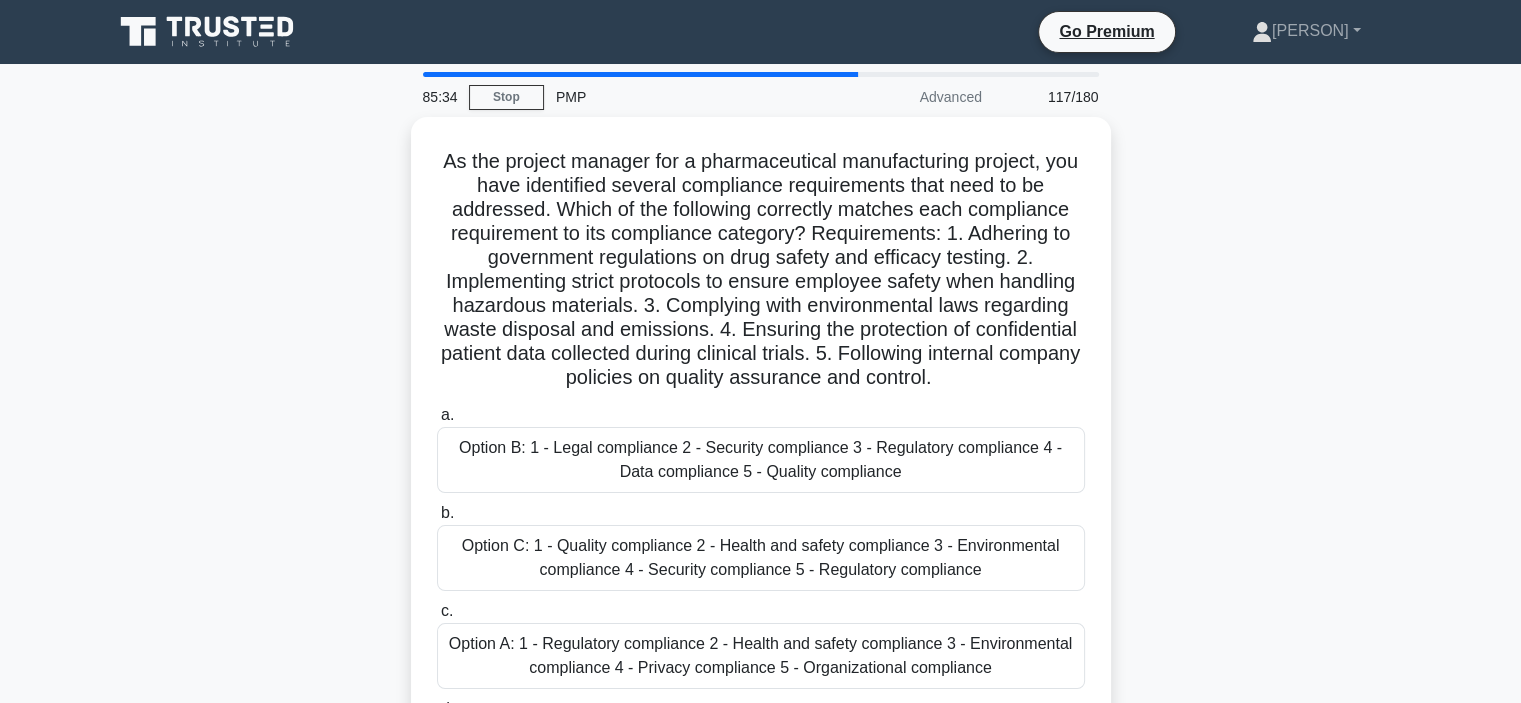 click on "As the project manager for a pharmaceutical manufacturing project, you have identified several compliance requirements that need to be addressed. Which of the following correctly matches each compliance requirement to its compliance category?
Requirements:
1. Adhering to government regulations on drug safety and efficacy testing.
2. Implementing strict protocols to ensure employee safety when handling hazardous materials.
3. Complying with environmental laws regarding waste disposal and emissions.
4. Ensuring the protection of confidential patient data collected during clinical trials.
5. Following internal company policies on quality assurance and control.
.spinner_0XTQ{transform-origin:center;animation:spinner_y6GP .75s linear infinite}@keyframes spinner_y6GP{100%{transform:rotate(360deg)}}
a. b. c." at bounding box center [761, 478] 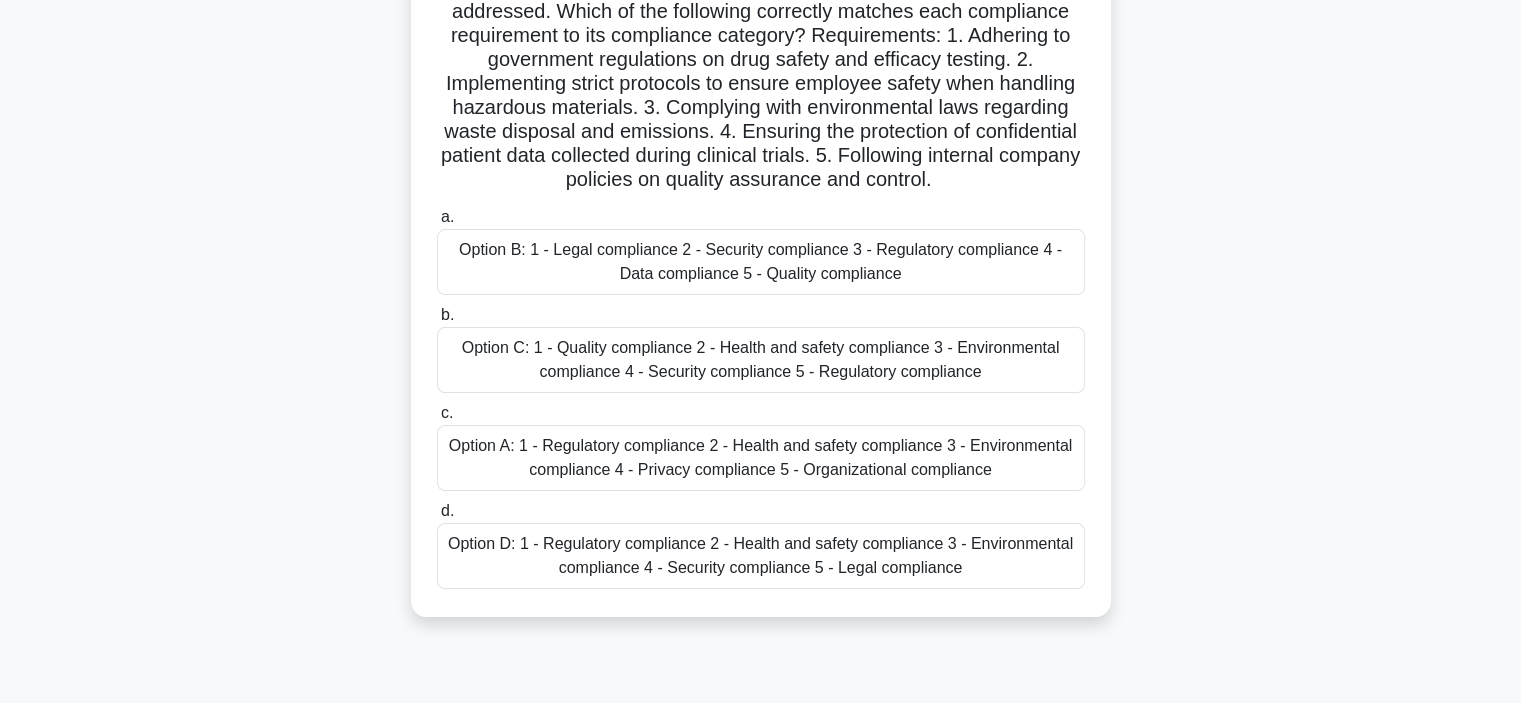 scroll, scrollTop: 200, scrollLeft: 0, axis: vertical 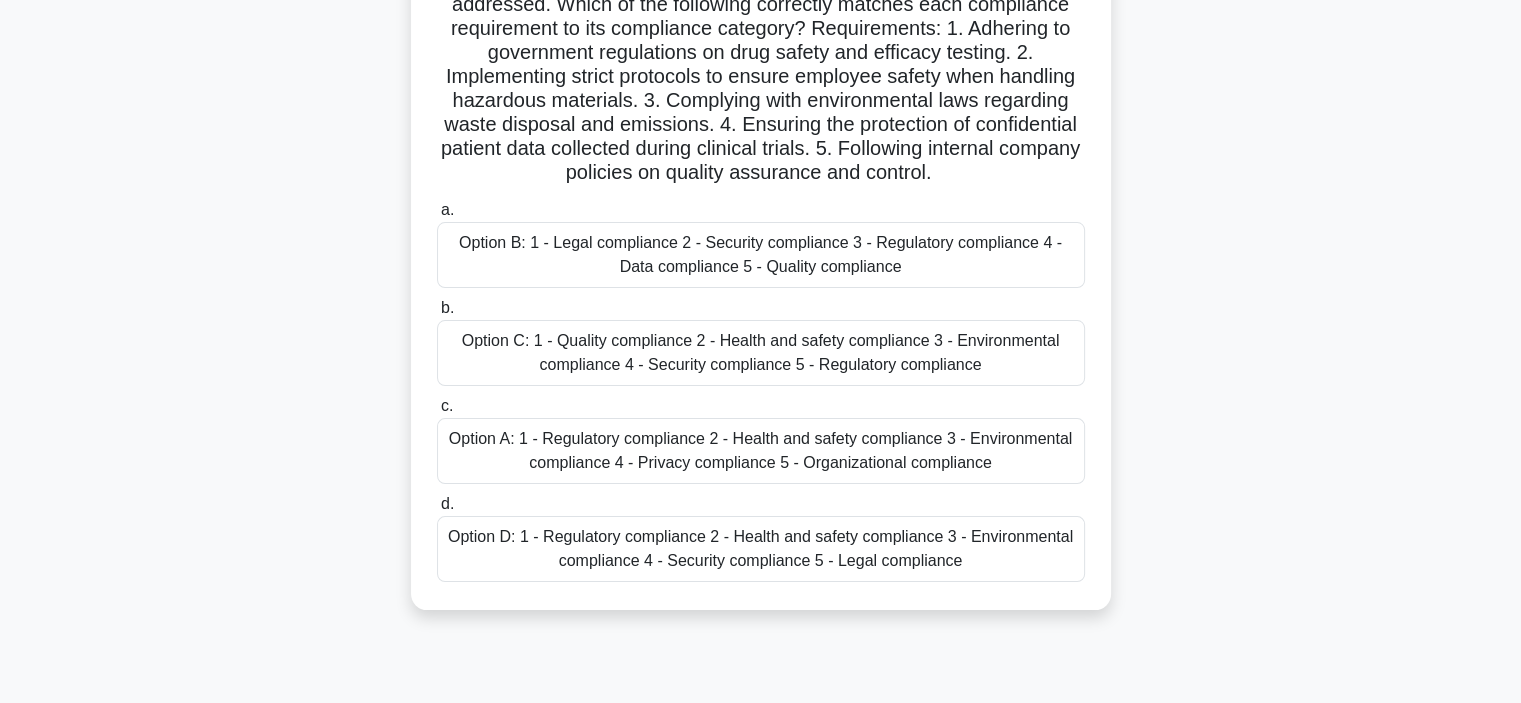 click on "Option A:
1 - Regulatory compliance
2 - Health and safety compliance
3 - Environmental compliance
4 - Privacy compliance
5 - Organizational compliance" at bounding box center [761, 451] 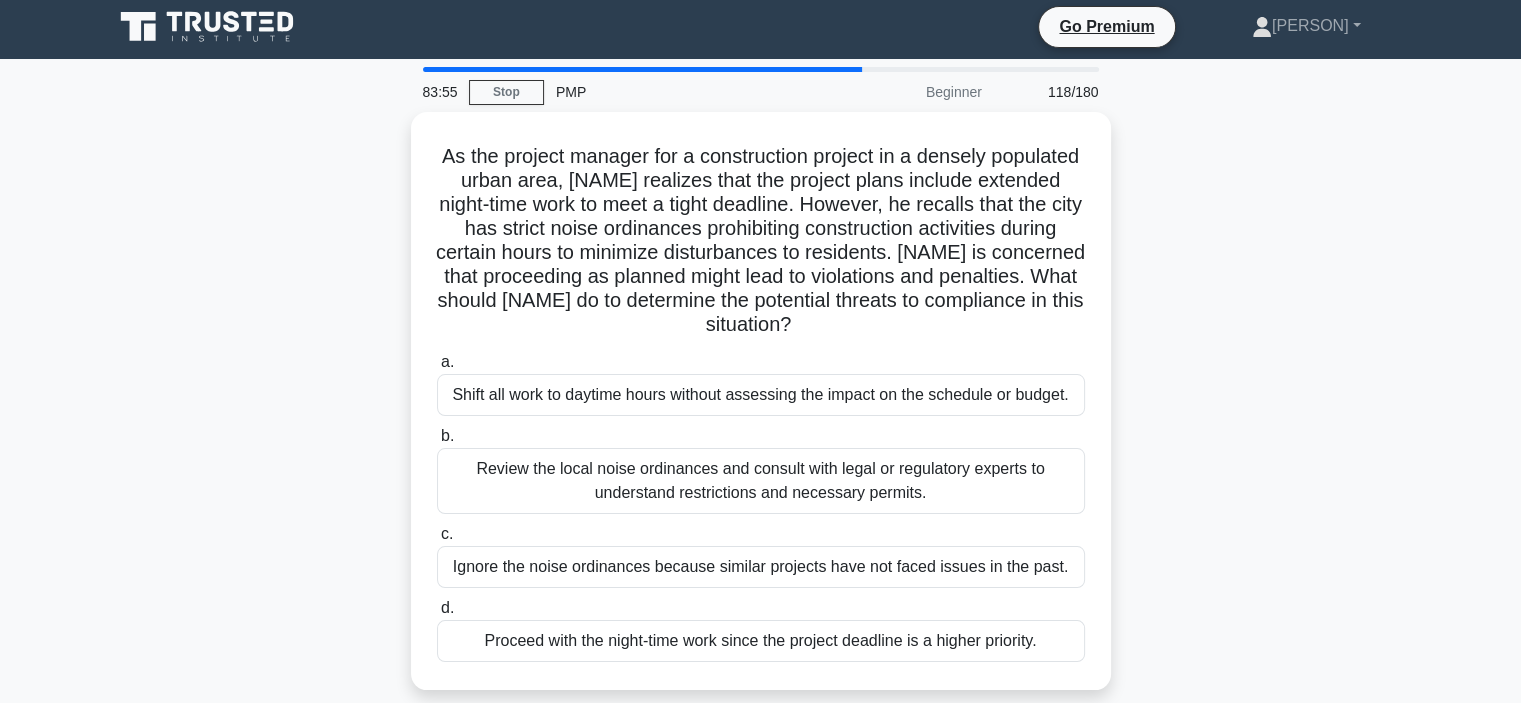 scroll, scrollTop: 0, scrollLeft: 0, axis: both 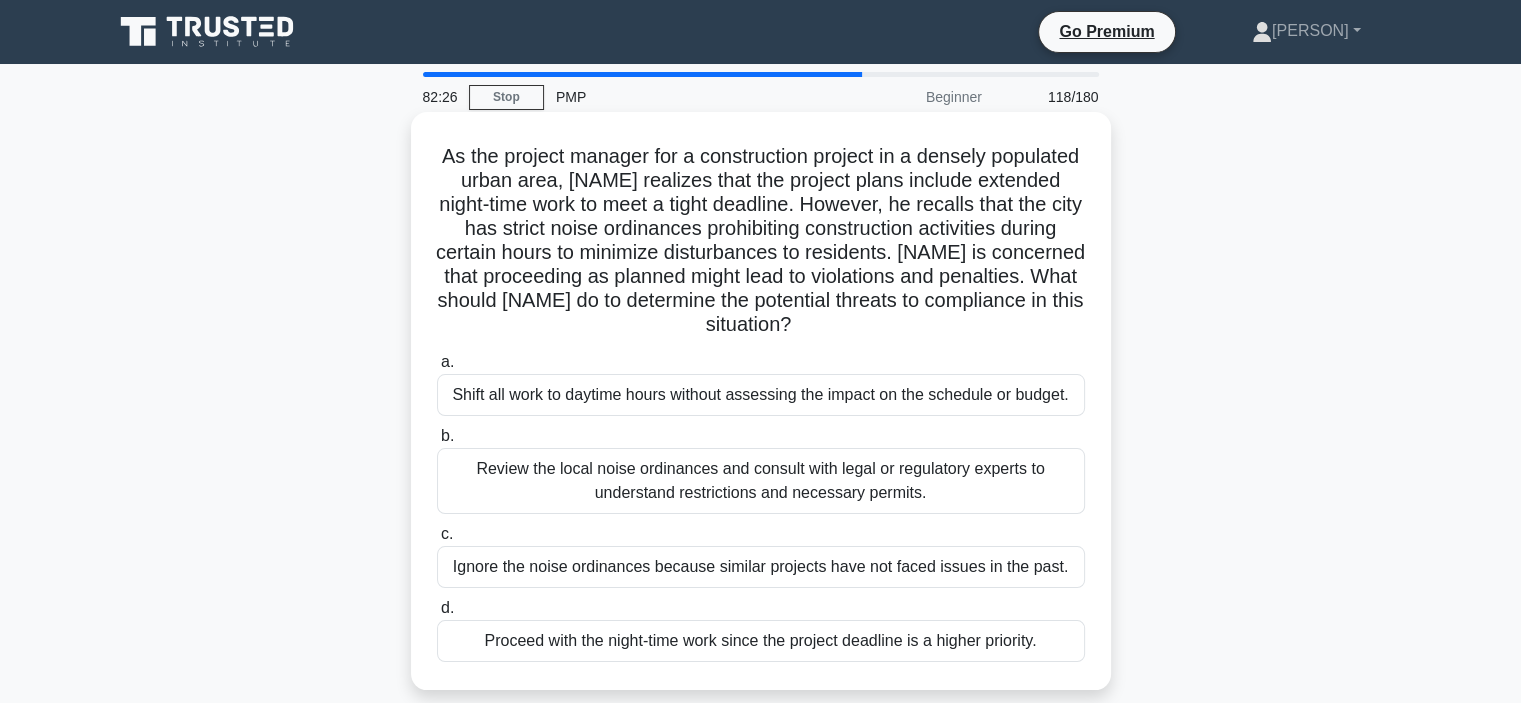 click on "Review the local noise ordinances and consult with legal or regulatory experts to understand restrictions and necessary permits." at bounding box center (761, 481) 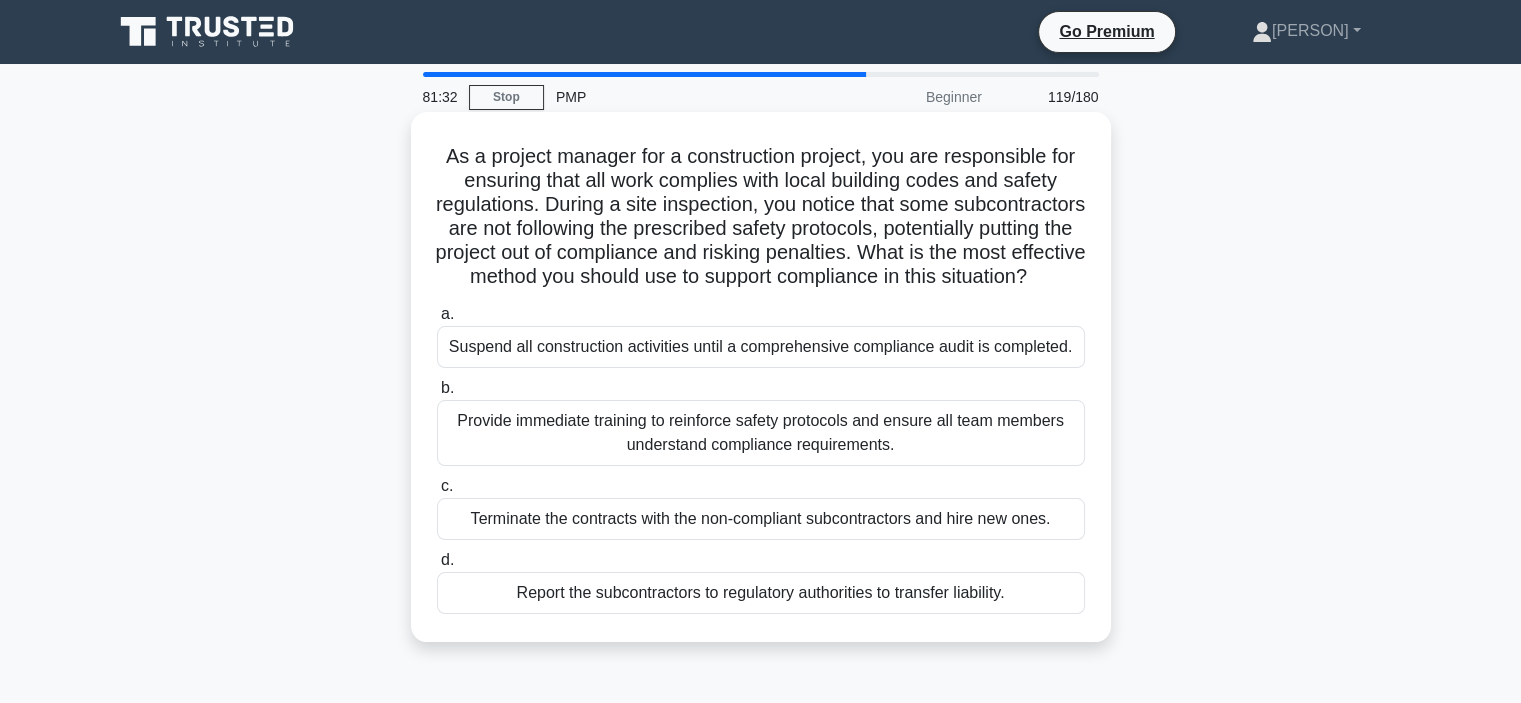 click on "Provide immediate training to reinforce safety protocols and ensure all team members understand compliance requirements." at bounding box center [761, 433] 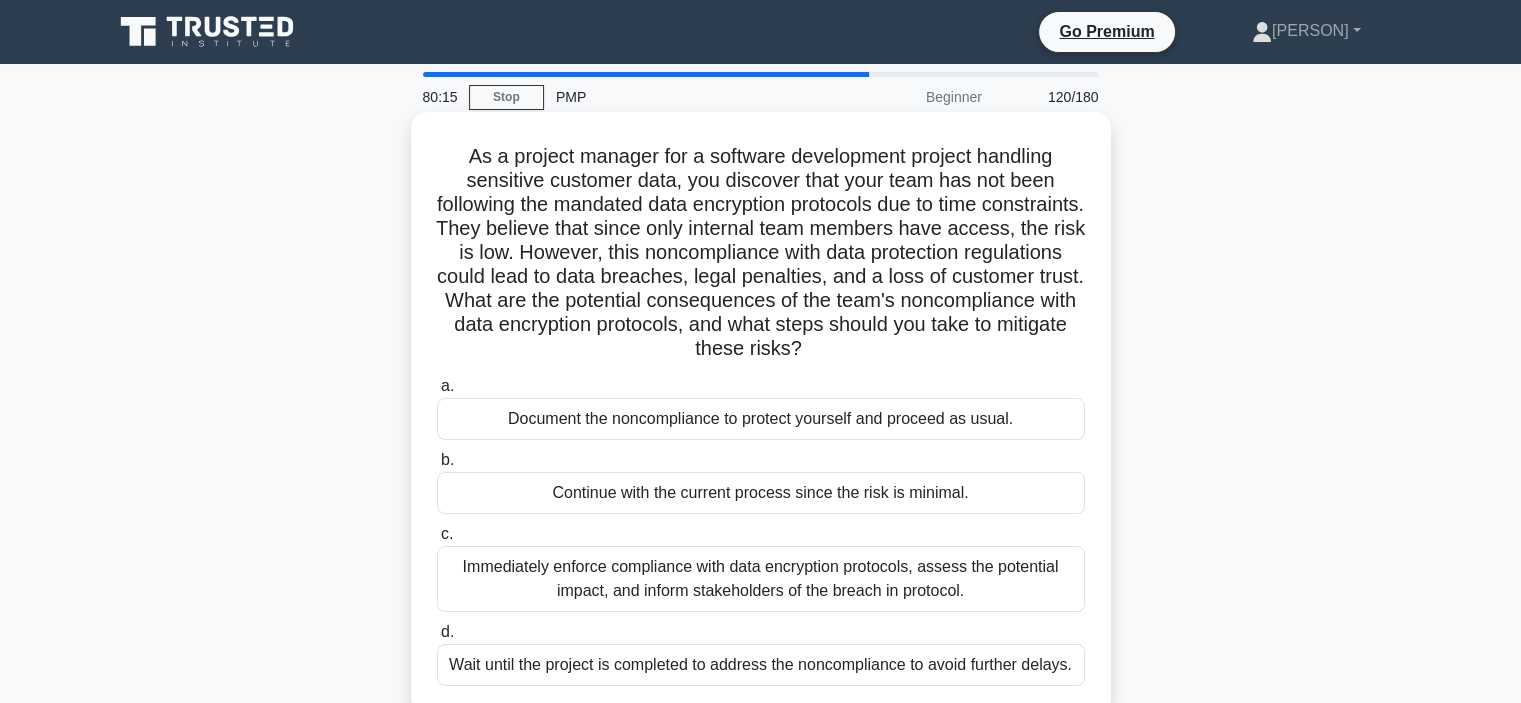 click on "Immediately enforce compliance with data encryption protocols, assess the potential impact, and inform stakeholders of the breach in protocol." at bounding box center [761, 579] 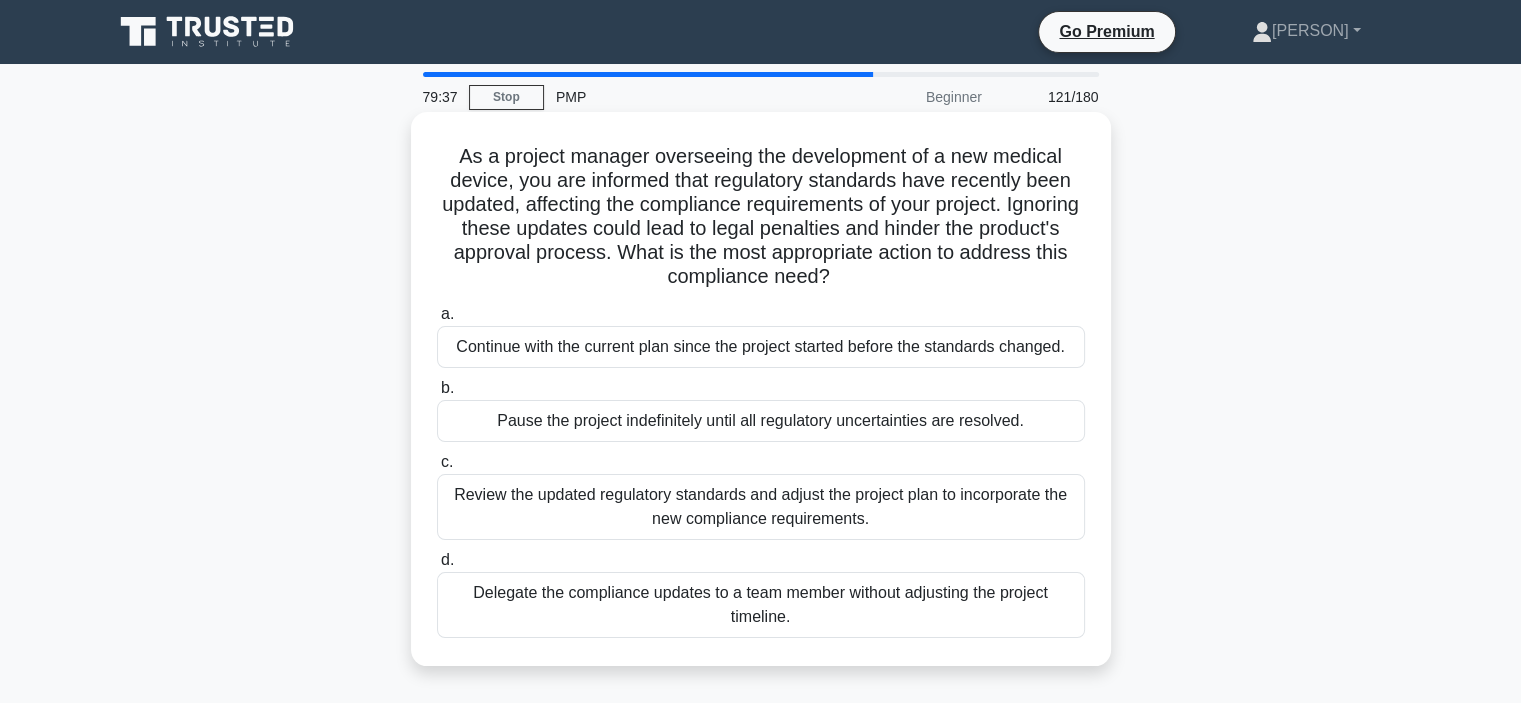 click on "Review the updated regulatory standards and adjust the project plan to incorporate the new compliance requirements." at bounding box center (761, 507) 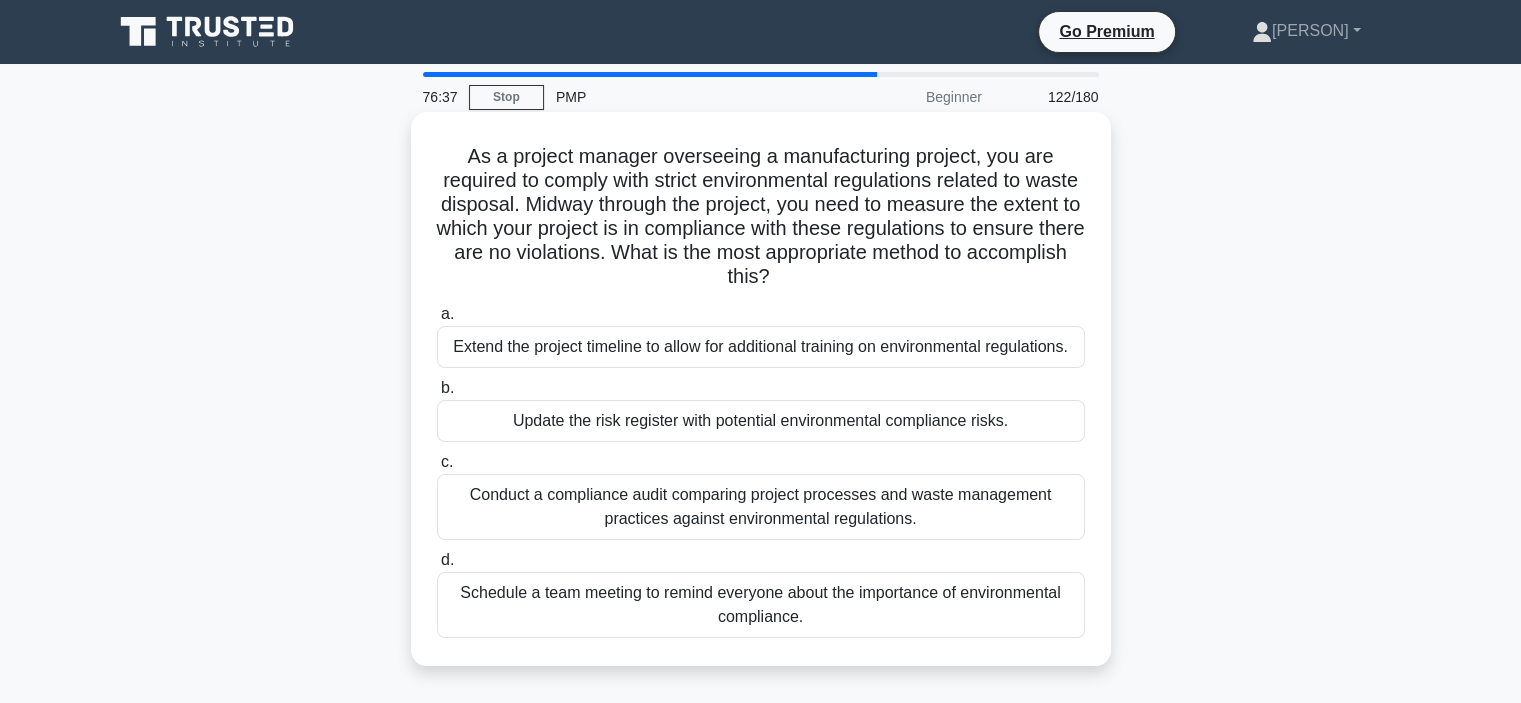 click on "Conduct a compliance audit comparing project processes and waste management practices against environmental regulations." at bounding box center (761, 507) 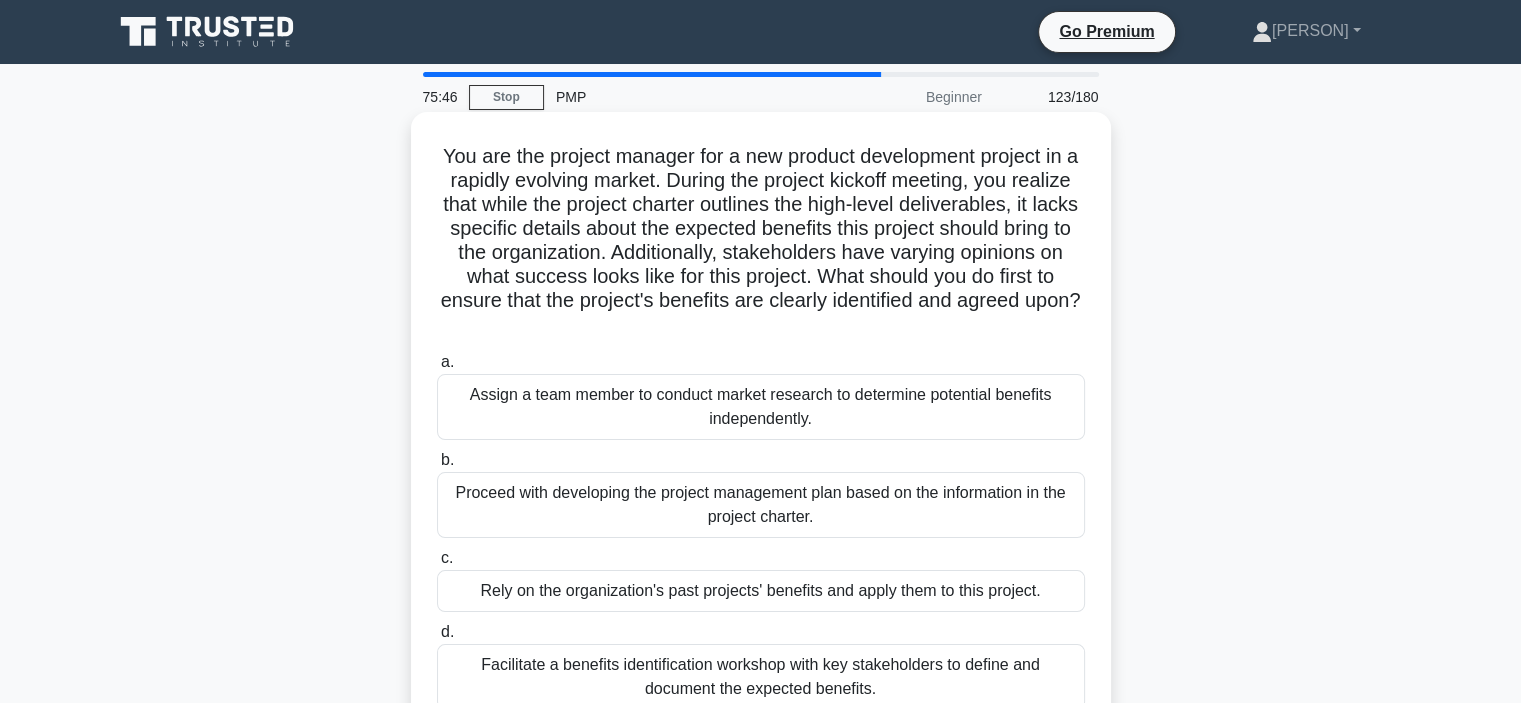 click on "Facilitate a benefits identification workshop with key stakeholders to define and document the expected benefits." at bounding box center (761, 677) 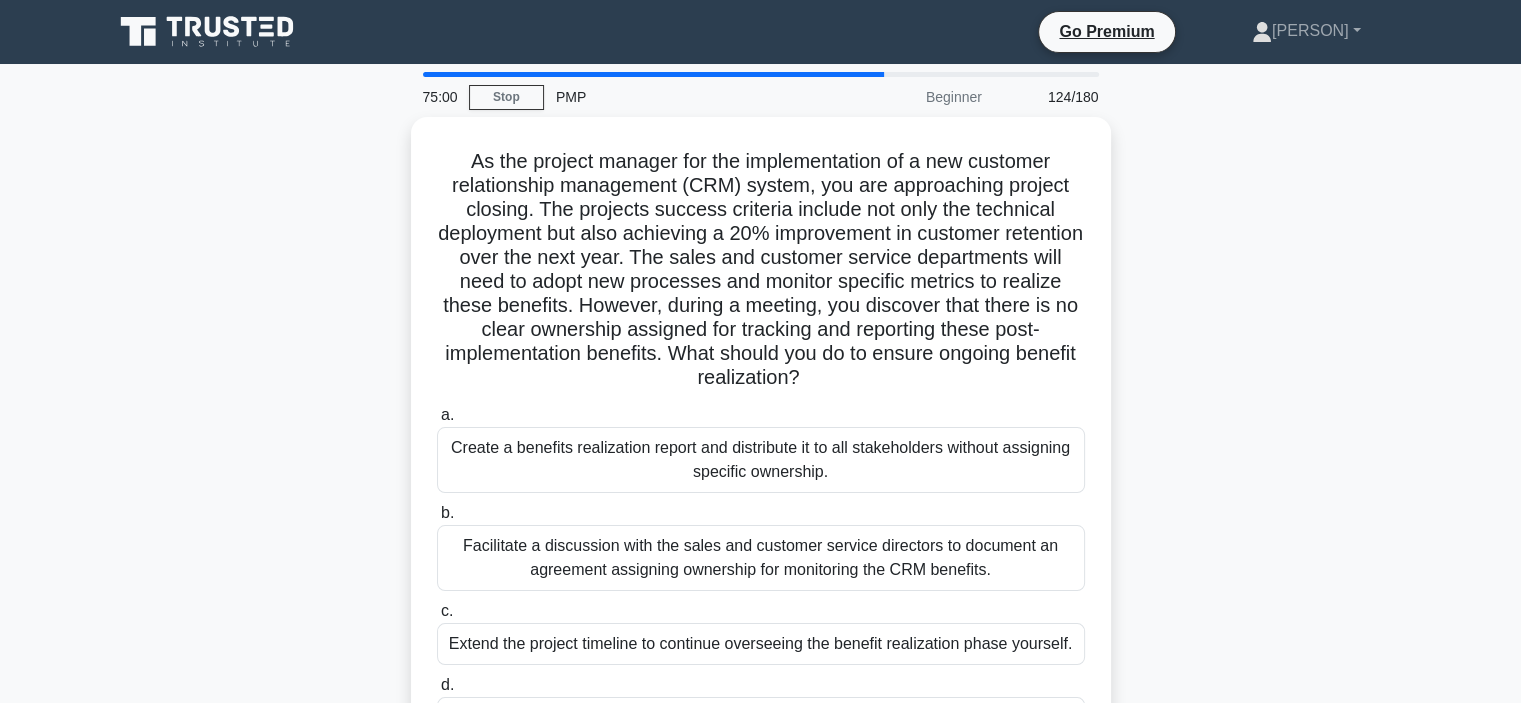 click on "As a project manager for the implementation of a new customer relationship management (CRM) system, you are approaching project closing. The project's success criteria include not only the technical deployment but also achieving a 20% improvement in customer retention over the next year. The sales and customer service departments will need to adopt new processes and monitor specific metrics to realize these benefits. However, during a meeting, you discover that there is no clear ownership assigned for tracking and reporting these post-implementation benefits. What should you do to ensure ongoing benefit realization?
.spinner_0XTQ{transform-origin:center;animation:spinner_y6GP .75s linear infinite}@keyframes spinner_y6GP{100%{transform:rotate(360deg)}}
a. b. c. d." at bounding box center [761, 466] 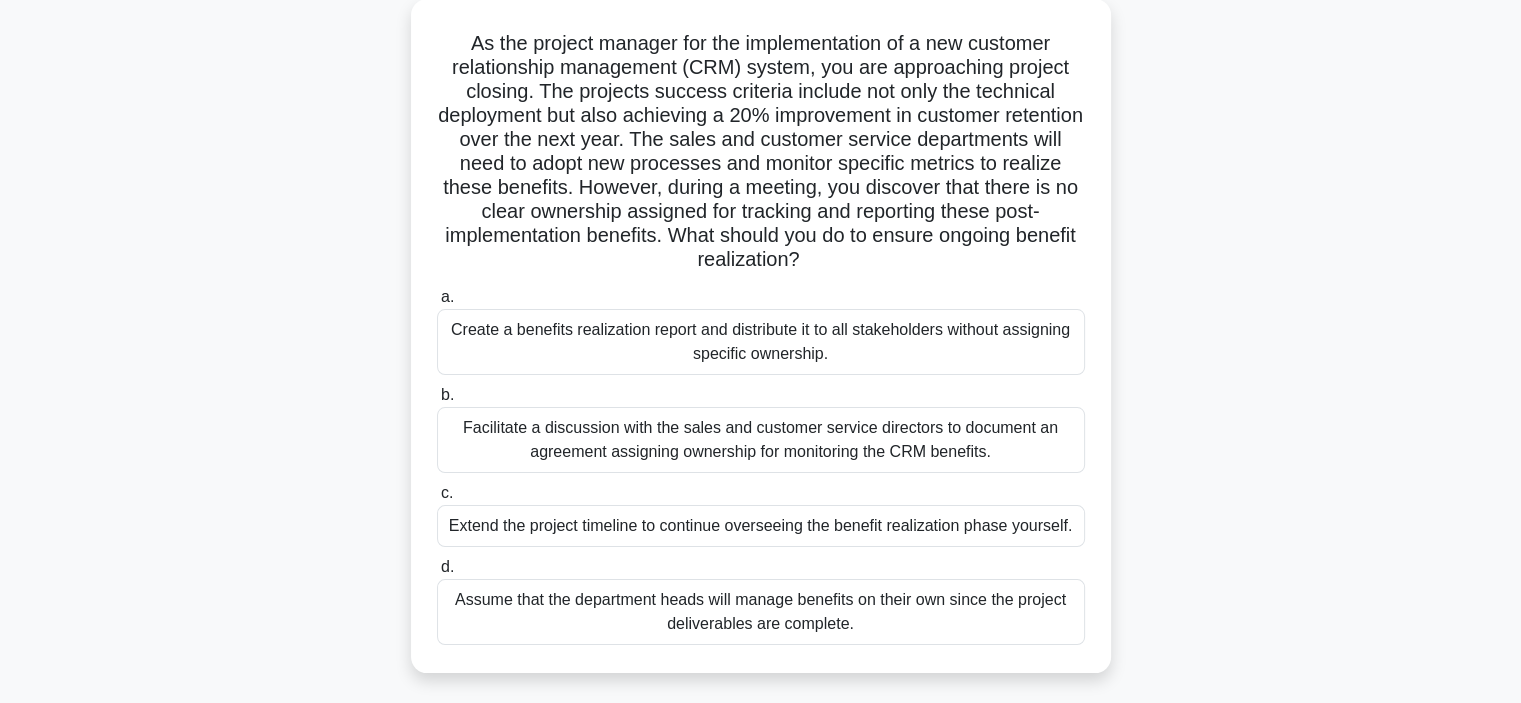 scroll, scrollTop: 120, scrollLeft: 0, axis: vertical 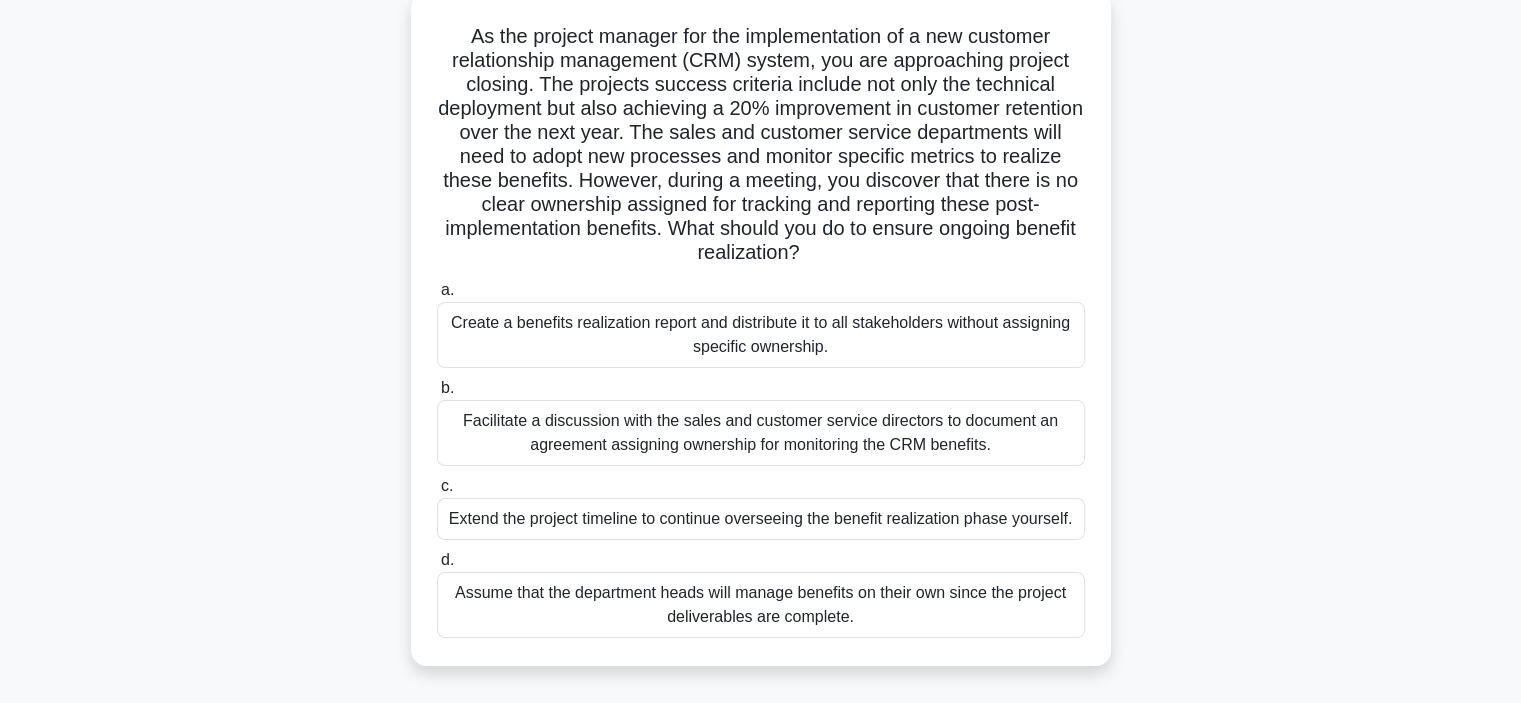click on "Facilitate a discussion with the sales and customer service directors to document an agreement assigning ownership for monitoring the CRM benefits." at bounding box center [761, 433] 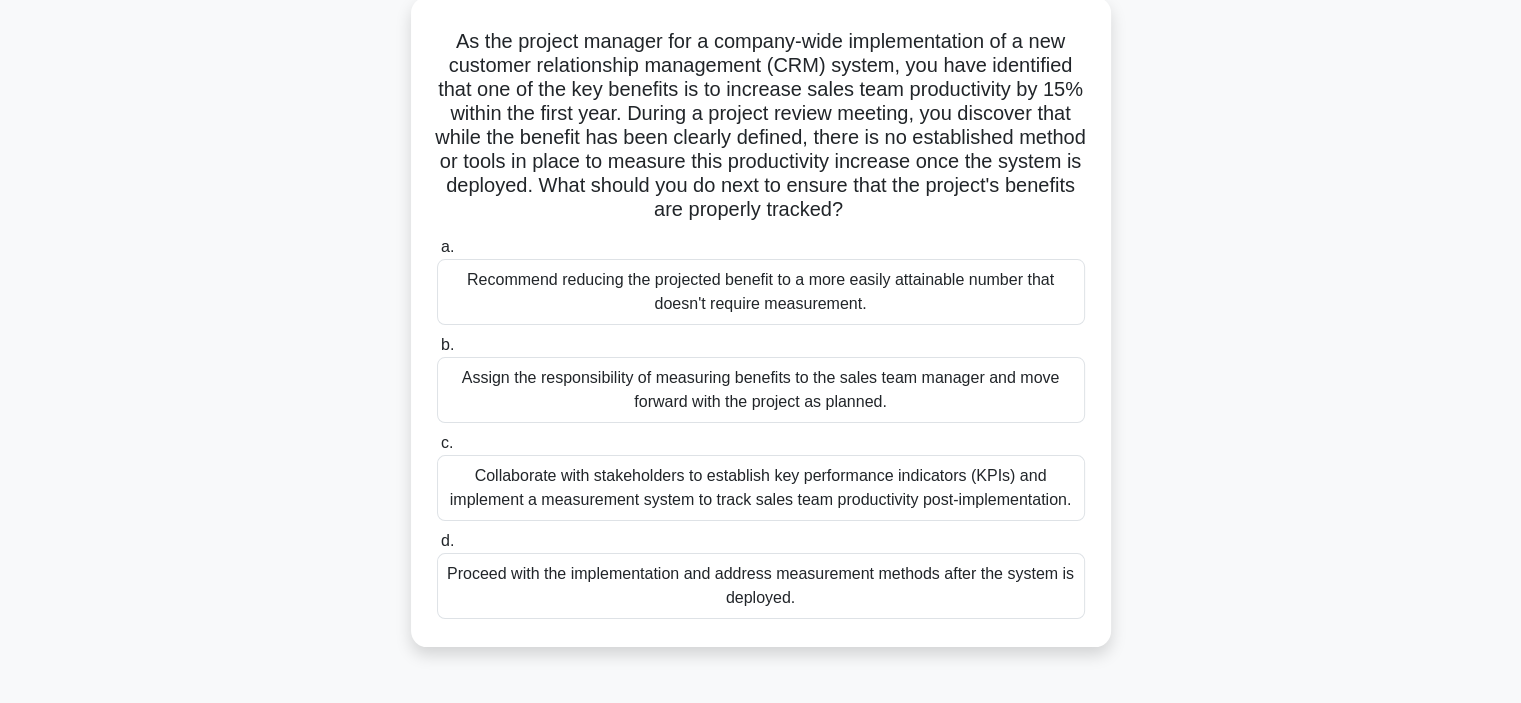 scroll, scrollTop: 0, scrollLeft: 0, axis: both 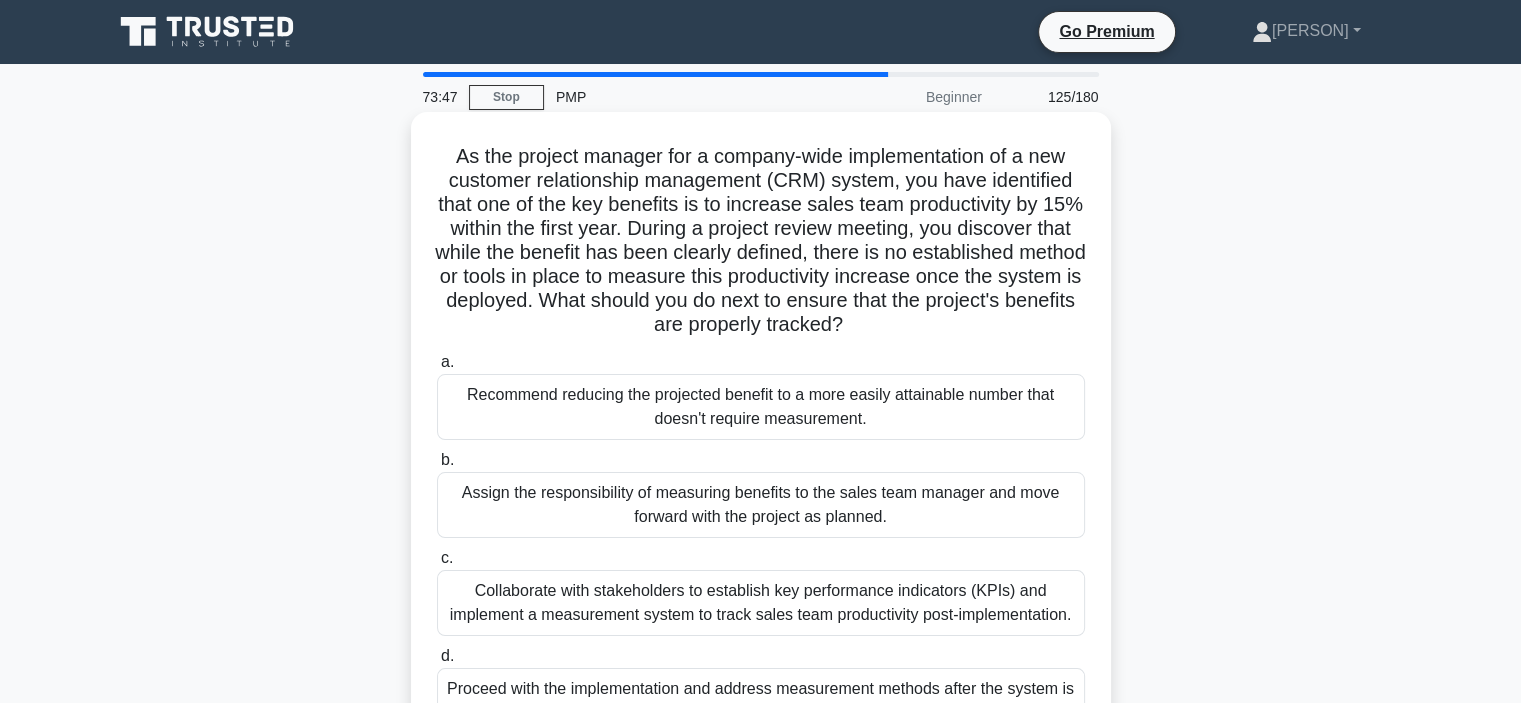 click on "Collaborate with stakeholders to establish key performance indicators (KPIs) and implement a measurement system to track sales team productivity post-implementation." at bounding box center [761, 603] 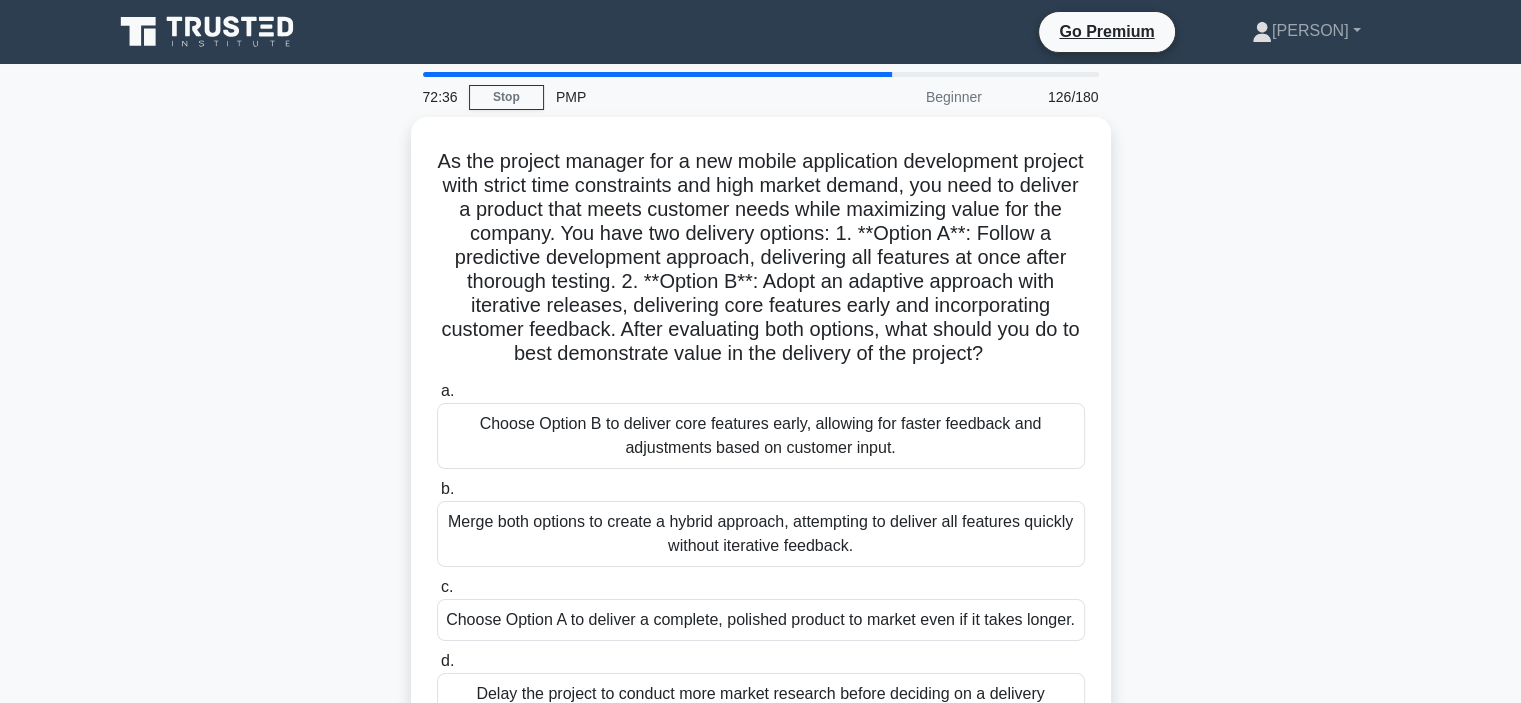 click on "As the project manager for a new mobile application development project with strict time constraints and high market demand, you need to deliver a product that meets customer needs while maximizing value for the company. You have two delivery options:
1. **Option A**: Follow a predictive development approach, delivering all features at once after thorough testing.
2. **Option B**: Adopt an adaptive approach with iterative releases, delivering core features early and incorporating customer feedback.
After evaluating both options, what should you do to best demonstrate value in the delivery of the project?
.spinner_0XTQ{transform-origin:center;animation:spinner_y6GP .75s linear infinite}@keyframes spinner_y6GP{100%{transform:rotate(360deg)}}
a. b." at bounding box center [761, 454] 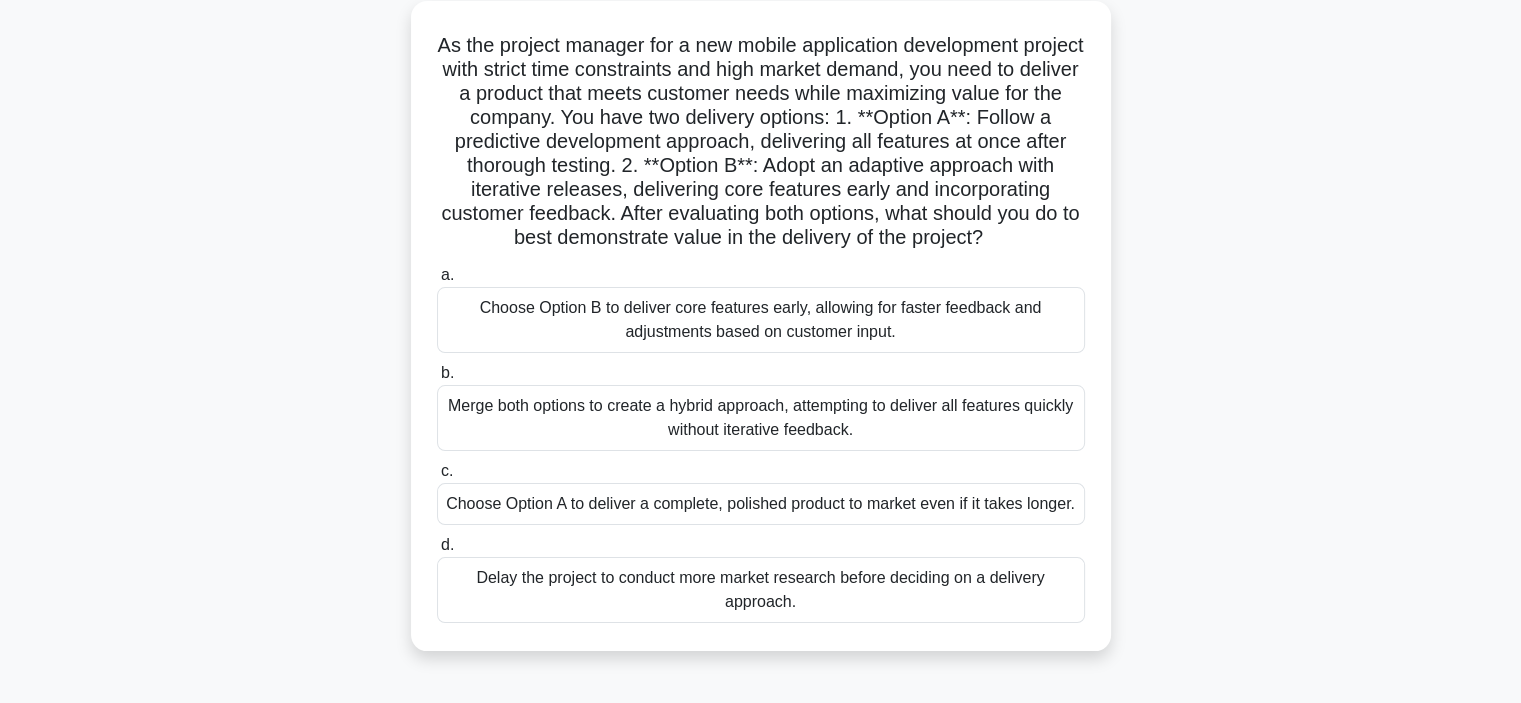 scroll, scrollTop: 120, scrollLeft: 0, axis: vertical 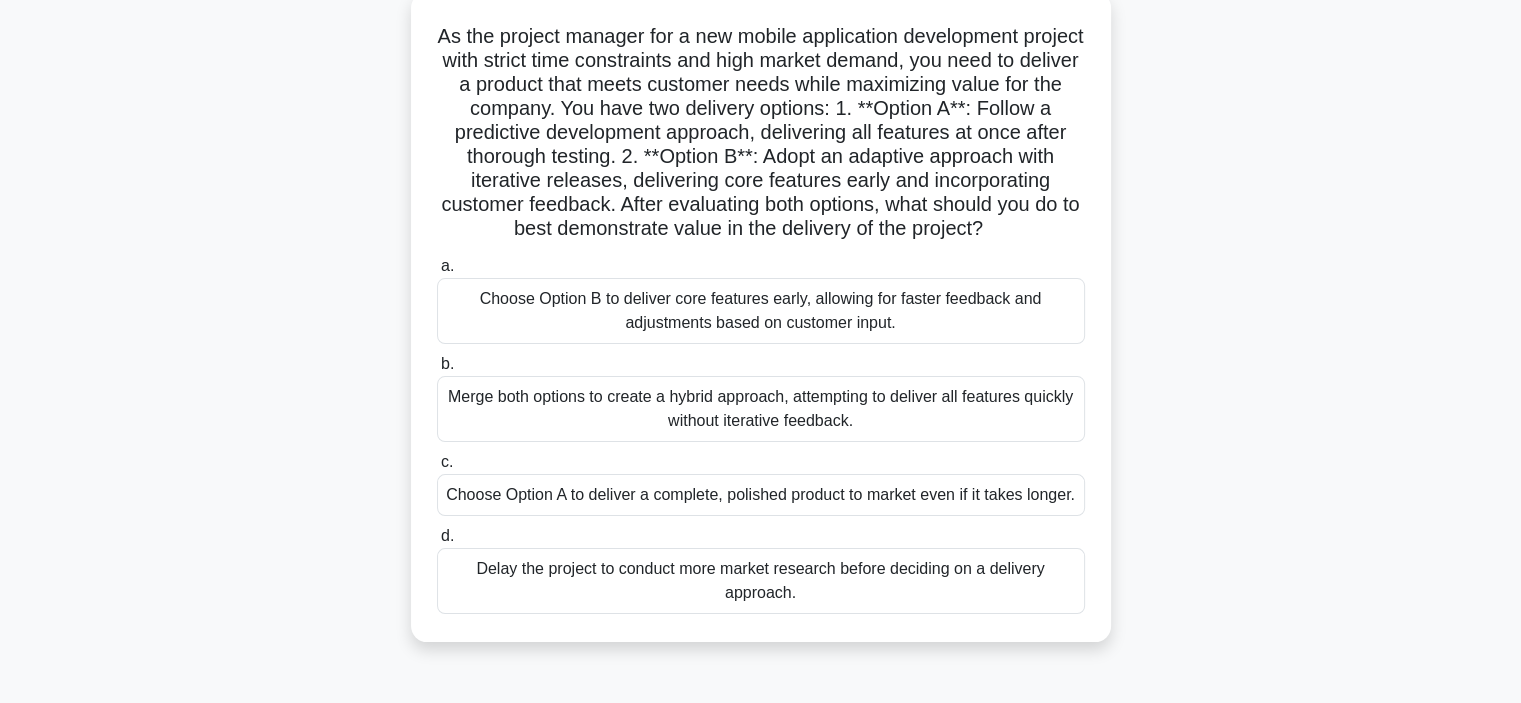click on "Choose Option B to deliver core features early, allowing for faster feedback and adjustments based on customer input." at bounding box center (761, 311) 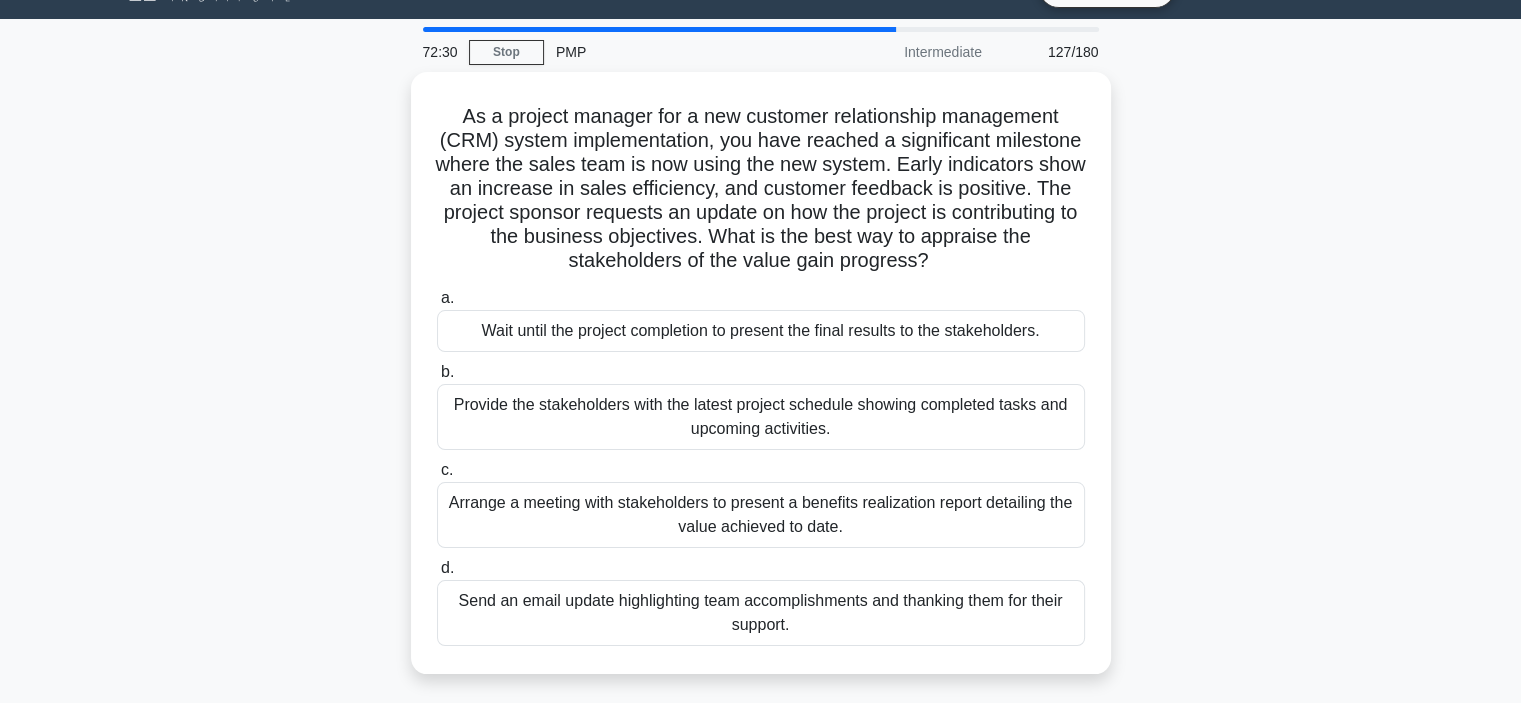 scroll, scrollTop: 0, scrollLeft: 0, axis: both 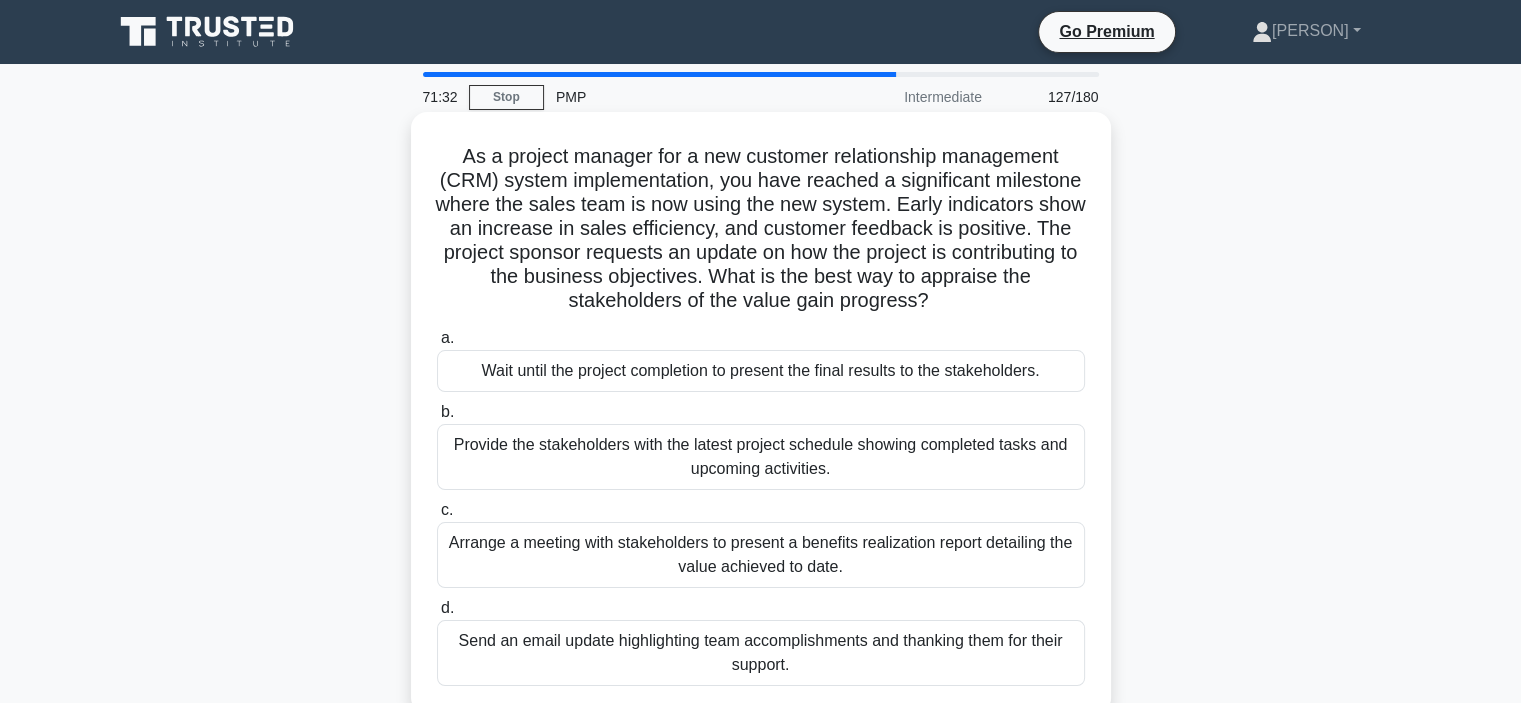 click on "Arrange a meeting with stakeholders to present a benefits realization report detailing the value achieved to date." at bounding box center (761, 555) 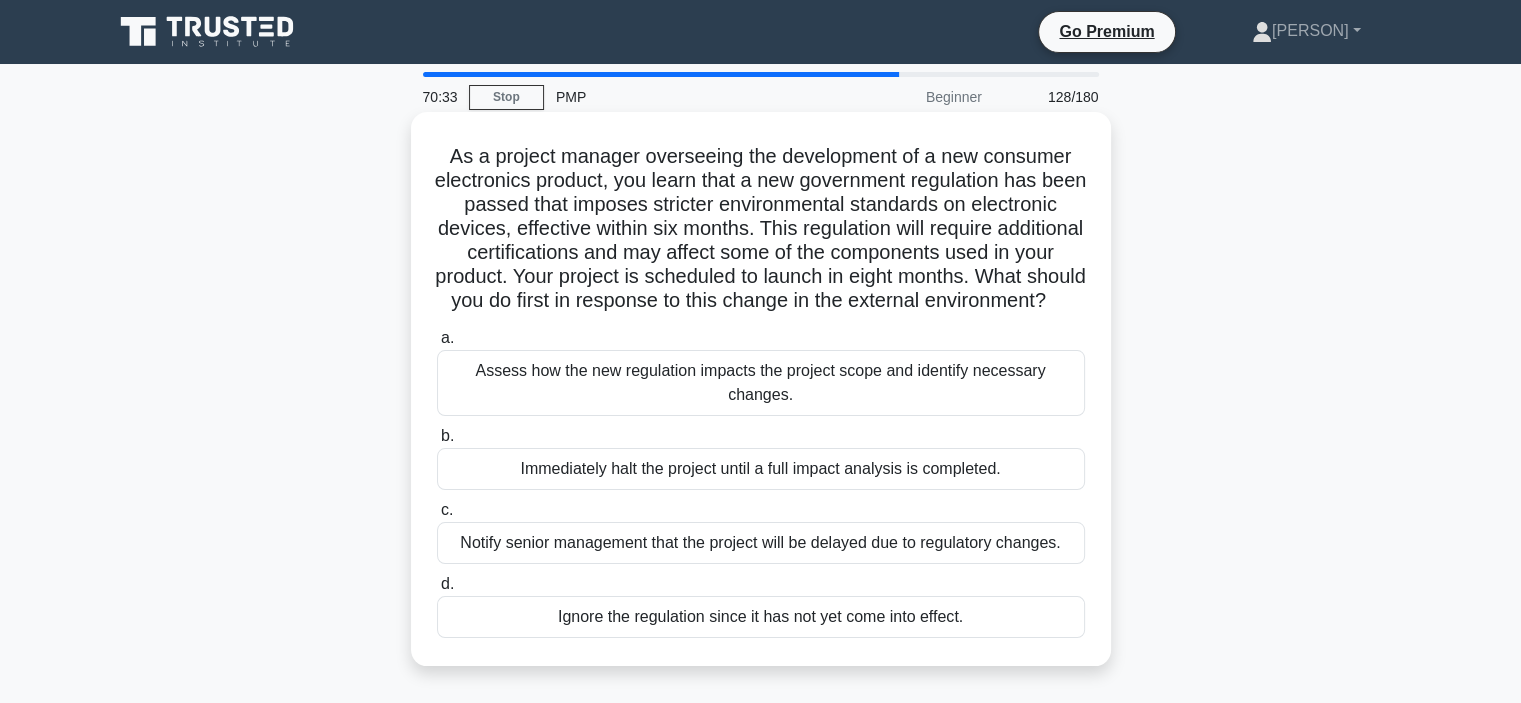 click on "Assess how the new regulation impacts the project scope and identify necessary changes." at bounding box center [761, 383] 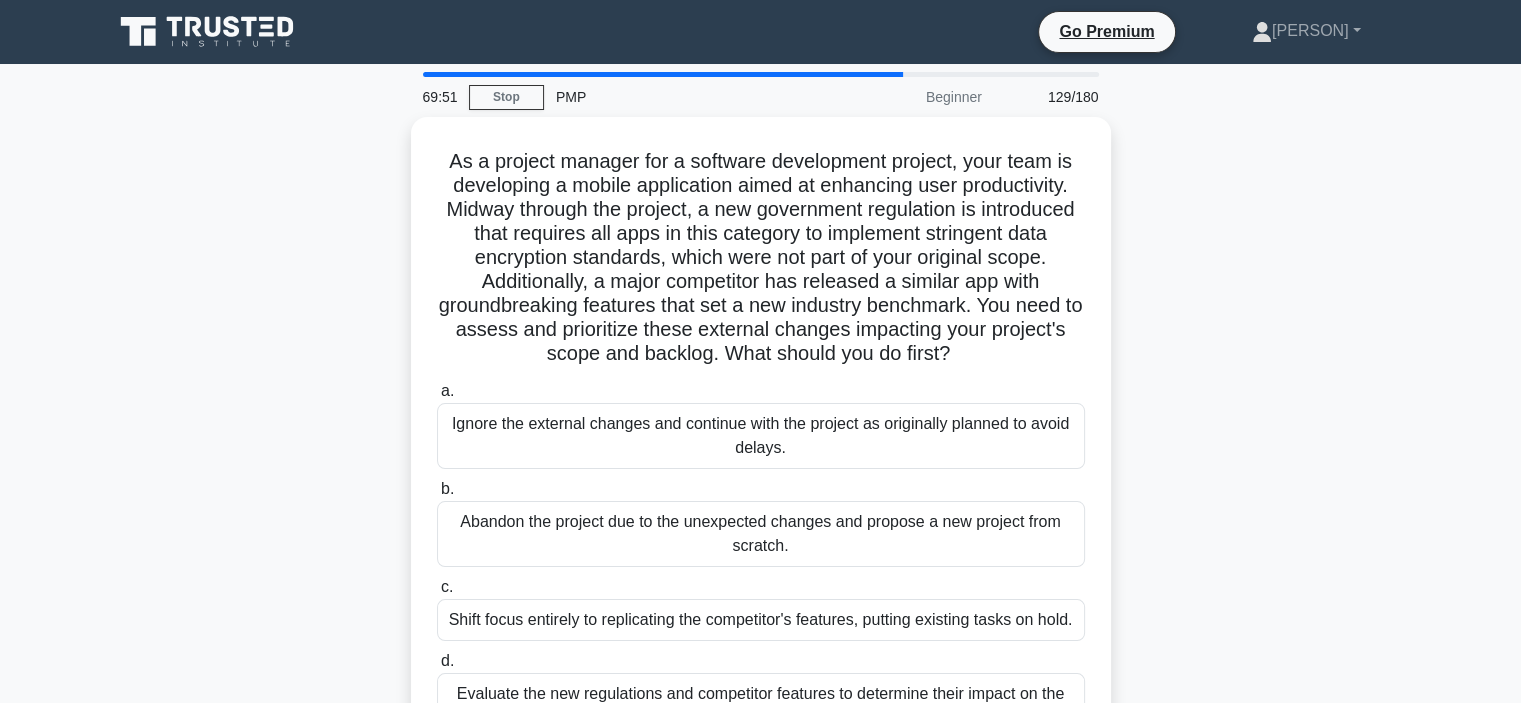 click on "As a project manager for a software development project, your team is developing a mobile application aimed at enhancing user productivity. Midway through the project, a new government regulation is introduced that requires all apps in this category to implement stringent data encryption standards, which were not part of your original scope. Additionally, a major competitor has released a similar app with groundbreaking features that set a new industry benchmark. You need to assess and prioritize these external changes impacting your project's scope and backlog. What should you do first?
.spinner_0XTQ{transform-origin:center;animation:spinner_y6GP .75s linear infinite}@keyframes spinner_y6GP{100%{transform:rotate(360deg)}}
a. b. c. d." at bounding box center (761, 454) 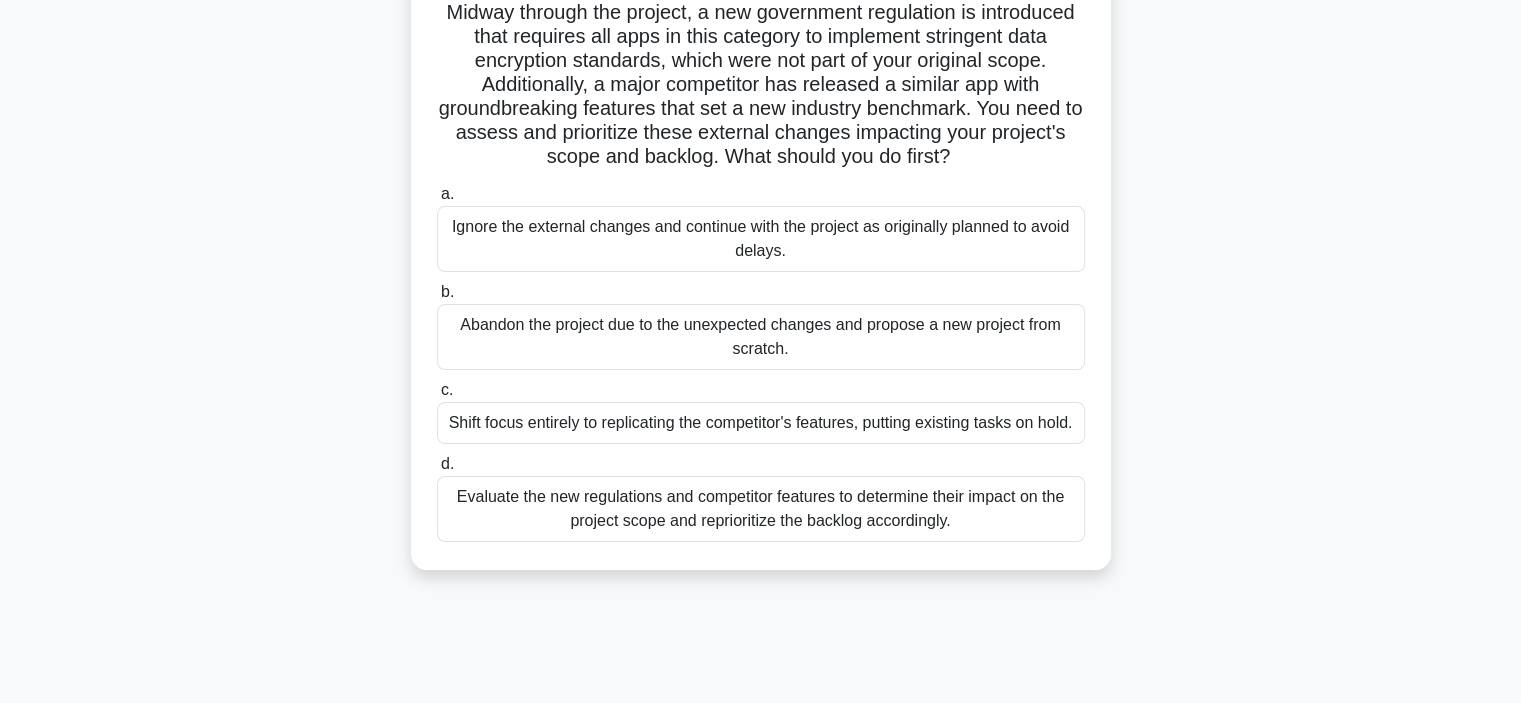 scroll, scrollTop: 200, scrollLeft: 0, axis: vertical 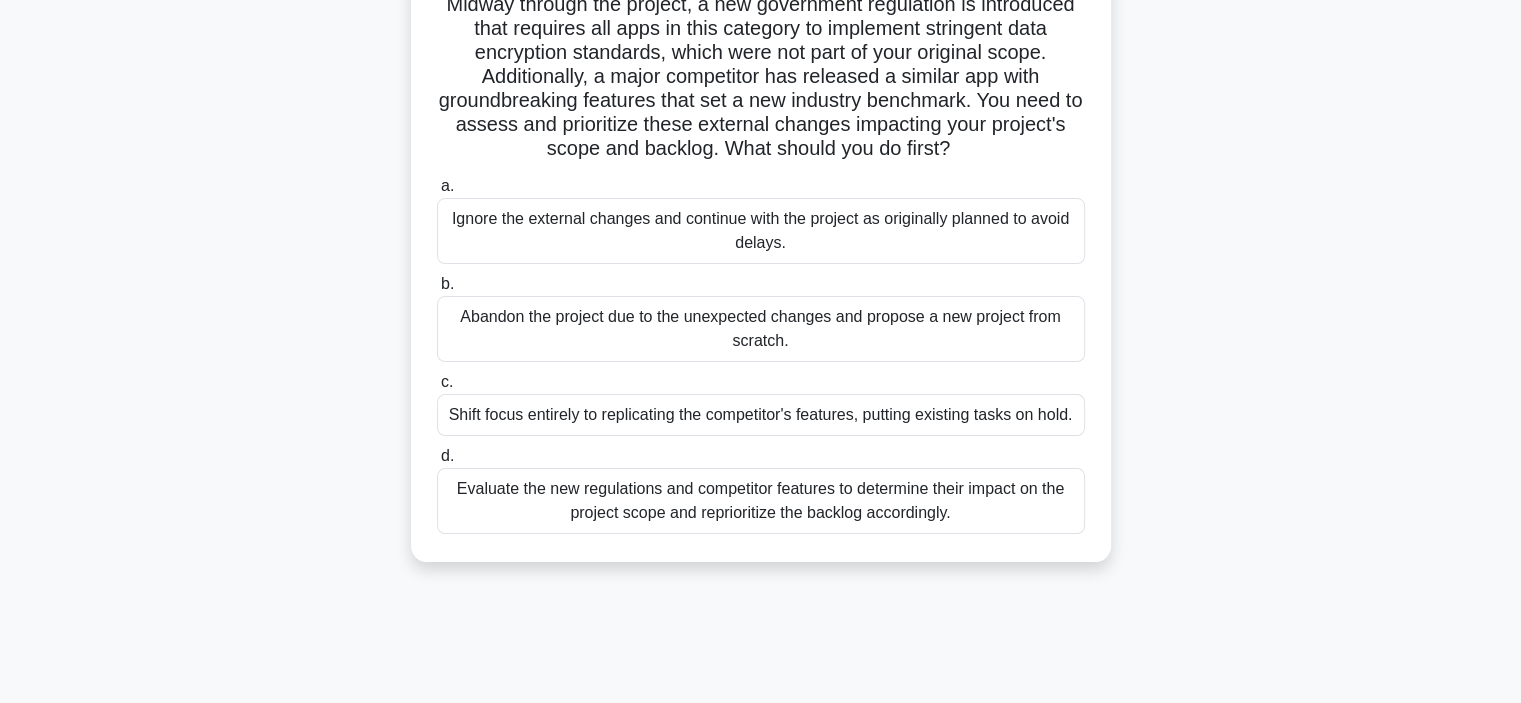 click on "Evaluate the new regulations and competitor features to determine their impact on the project scope and reprioritize the backlog accordingly." at bounding box center (761, 501) 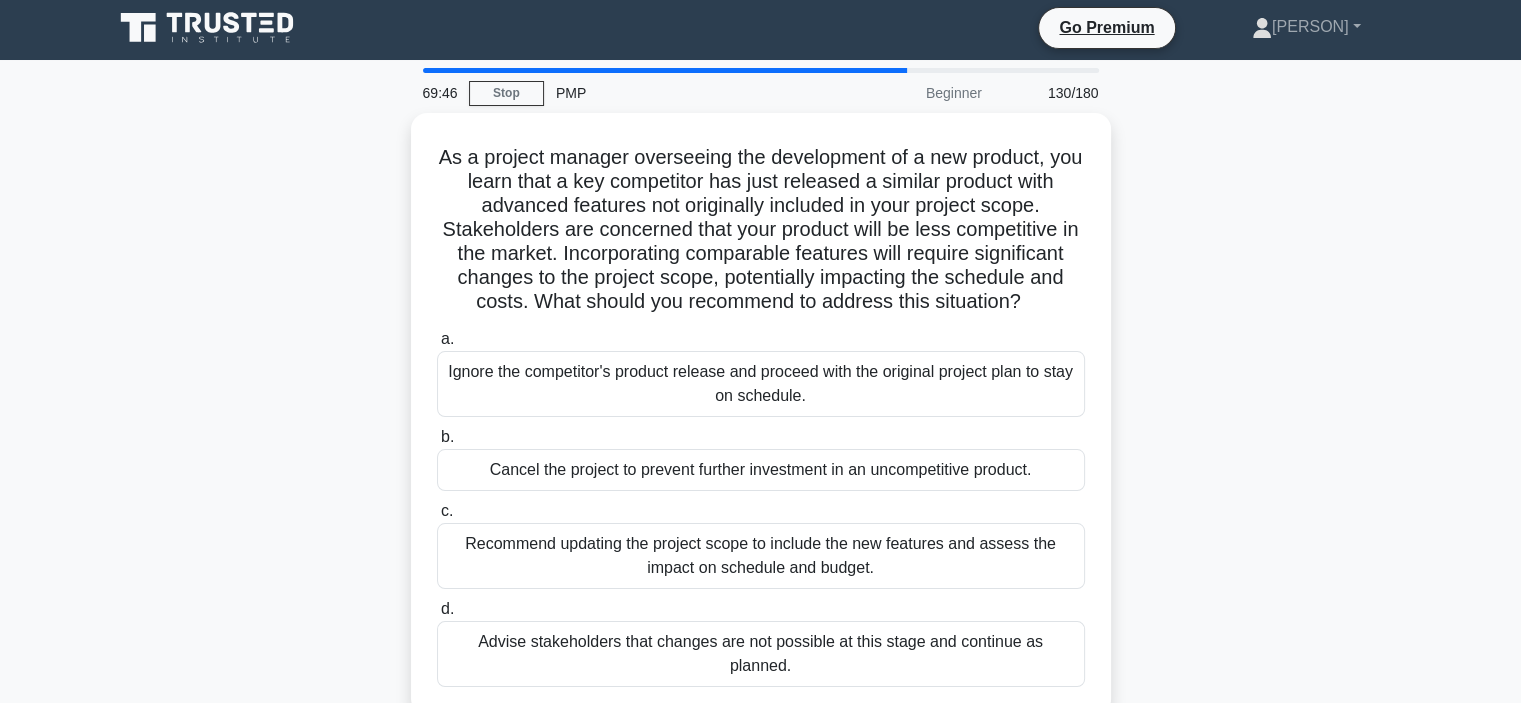 scroll, scrollTop: 0, scrollLeft: 0, axis: both 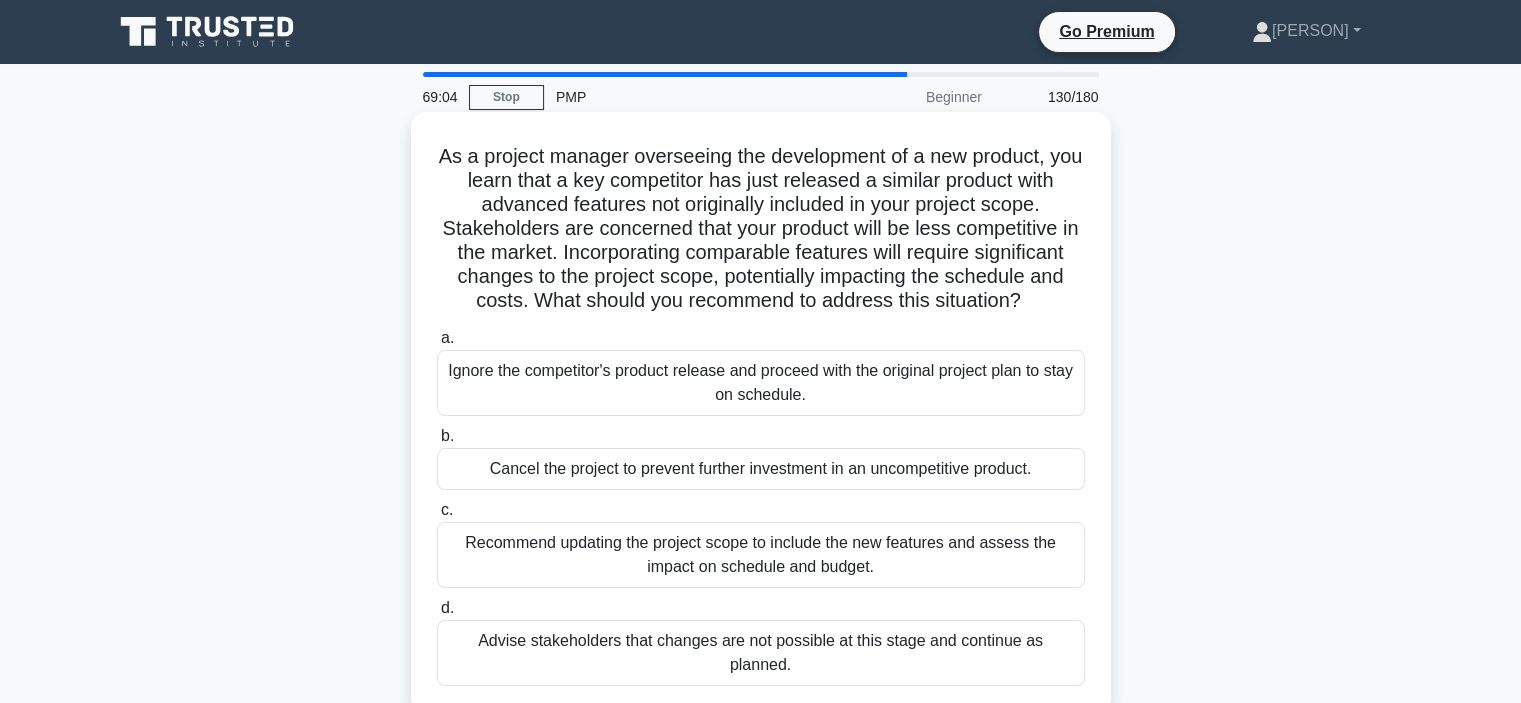 click on "Recommend updating the project scope to include the new features and assess the impact on schedule and budget." at bounding box center [761, 555] 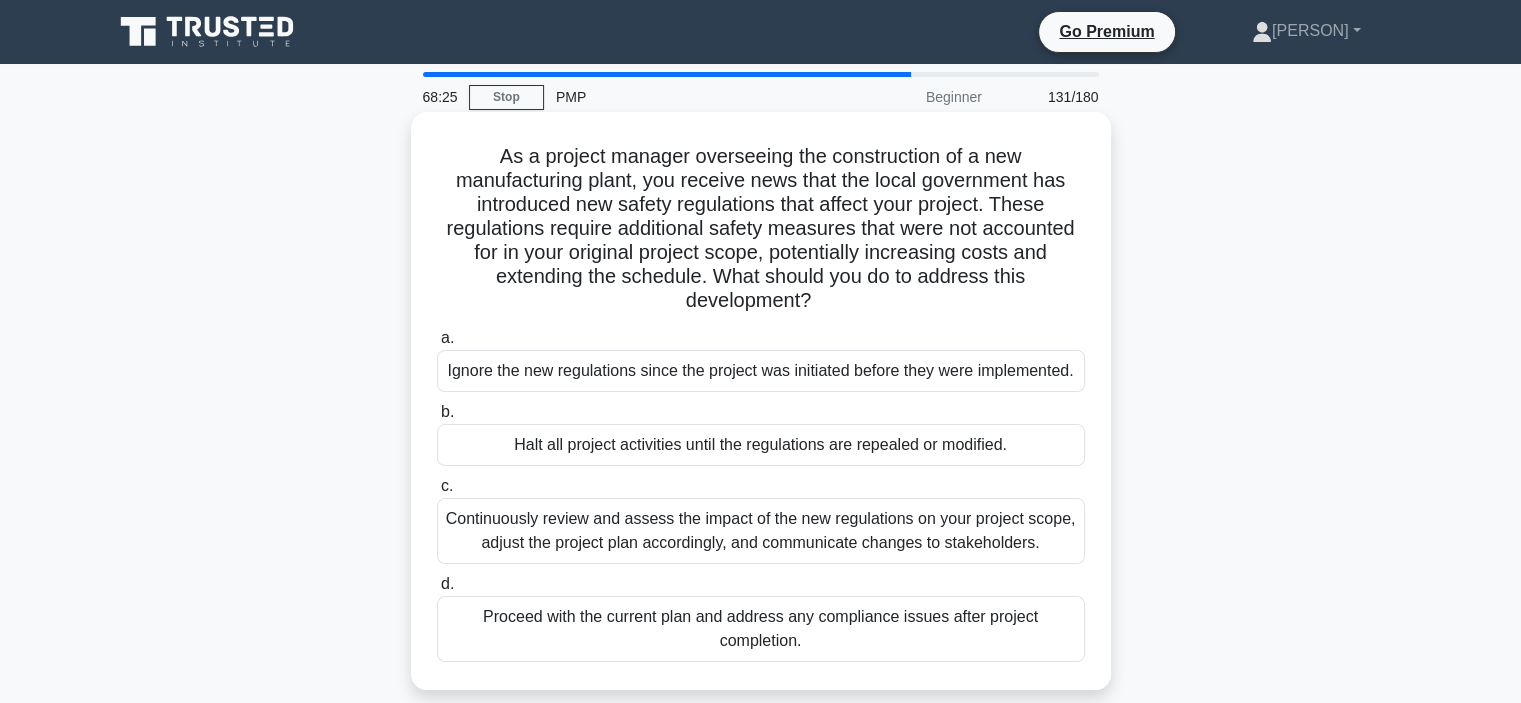 click on "Continuously review and assess the impact of the new regulations on your project scope, adjust the project plan accordingly, and communicate changes to stakeholders." at bounding box center [761, 531] 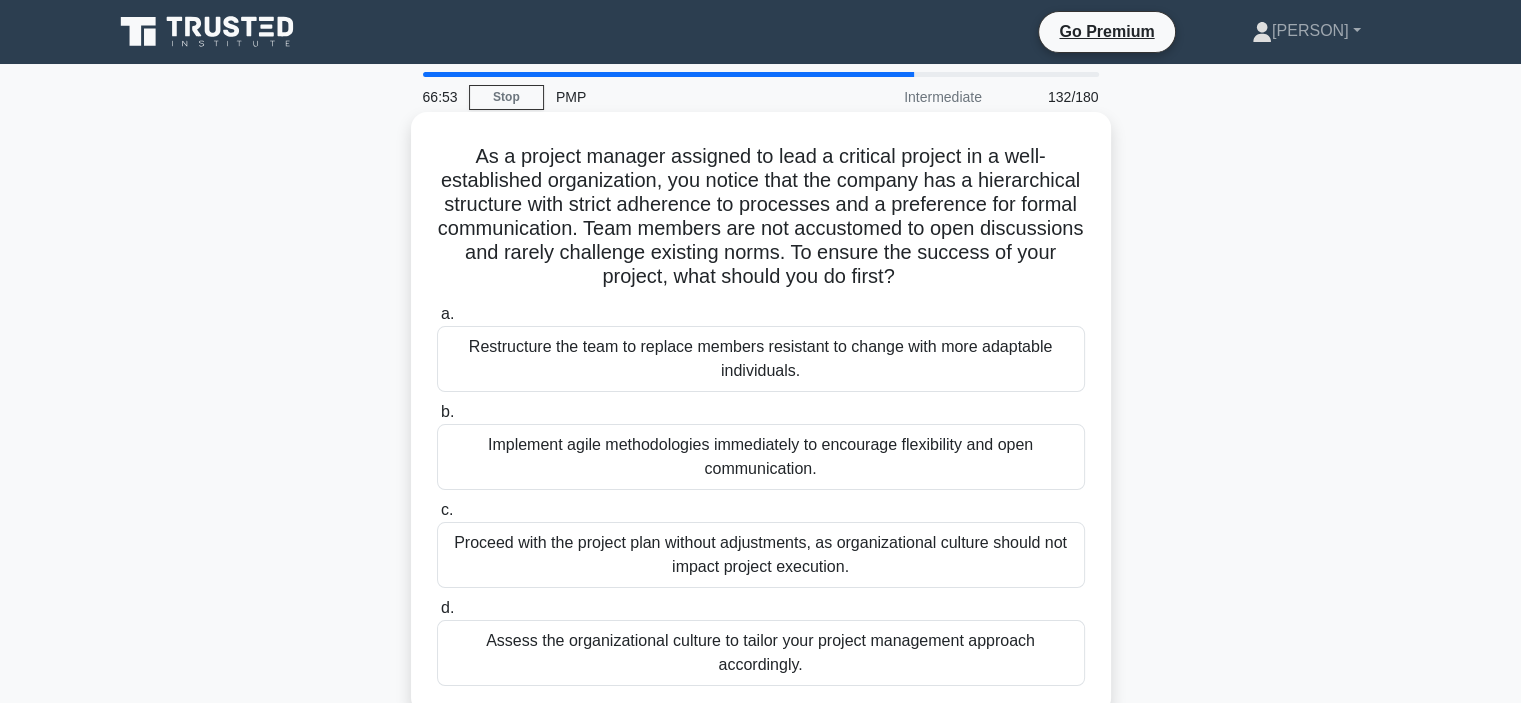 click on "Assess the organizational culture to tailor your project management approach accordingly." at bounding box center [761, 653] 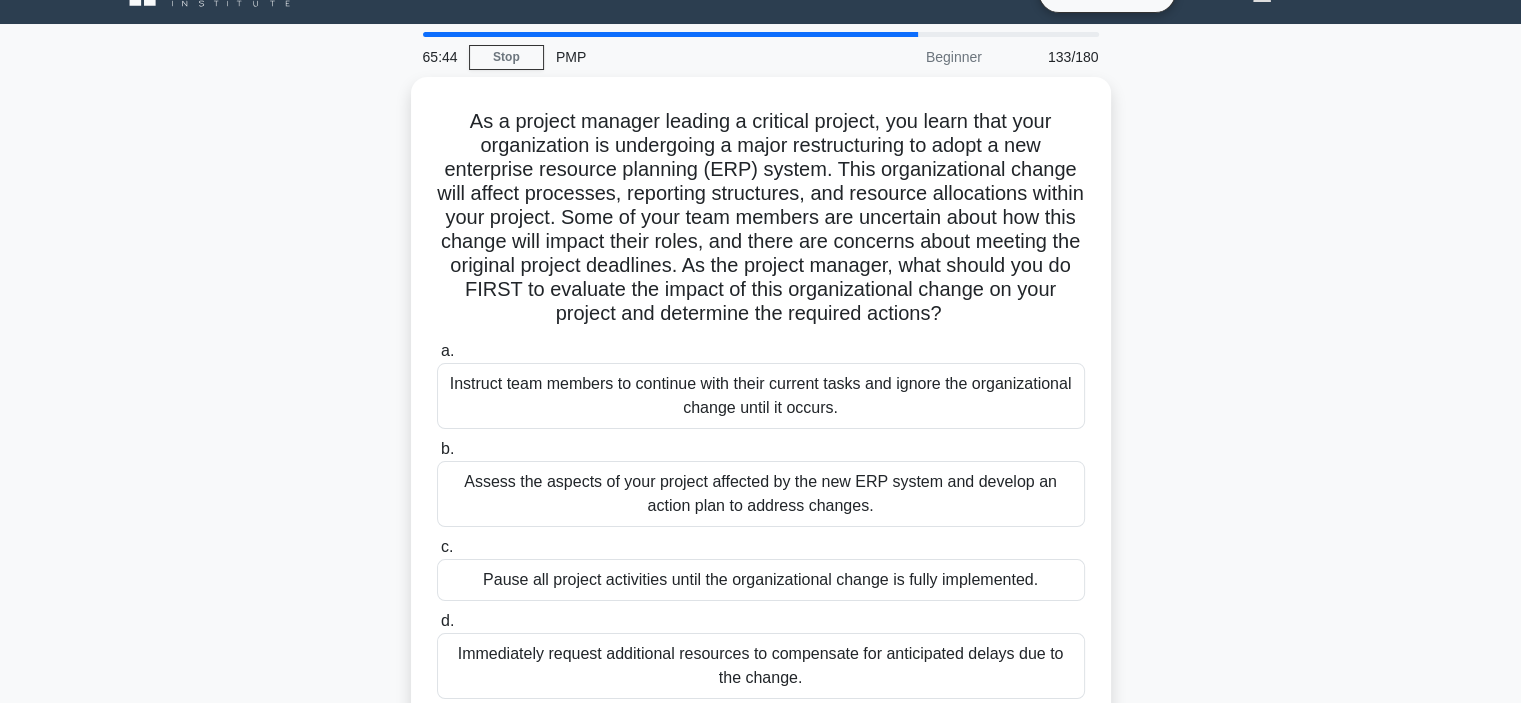 scroll, scrollTop: 109, scrollLeft: 0, axis: vertical 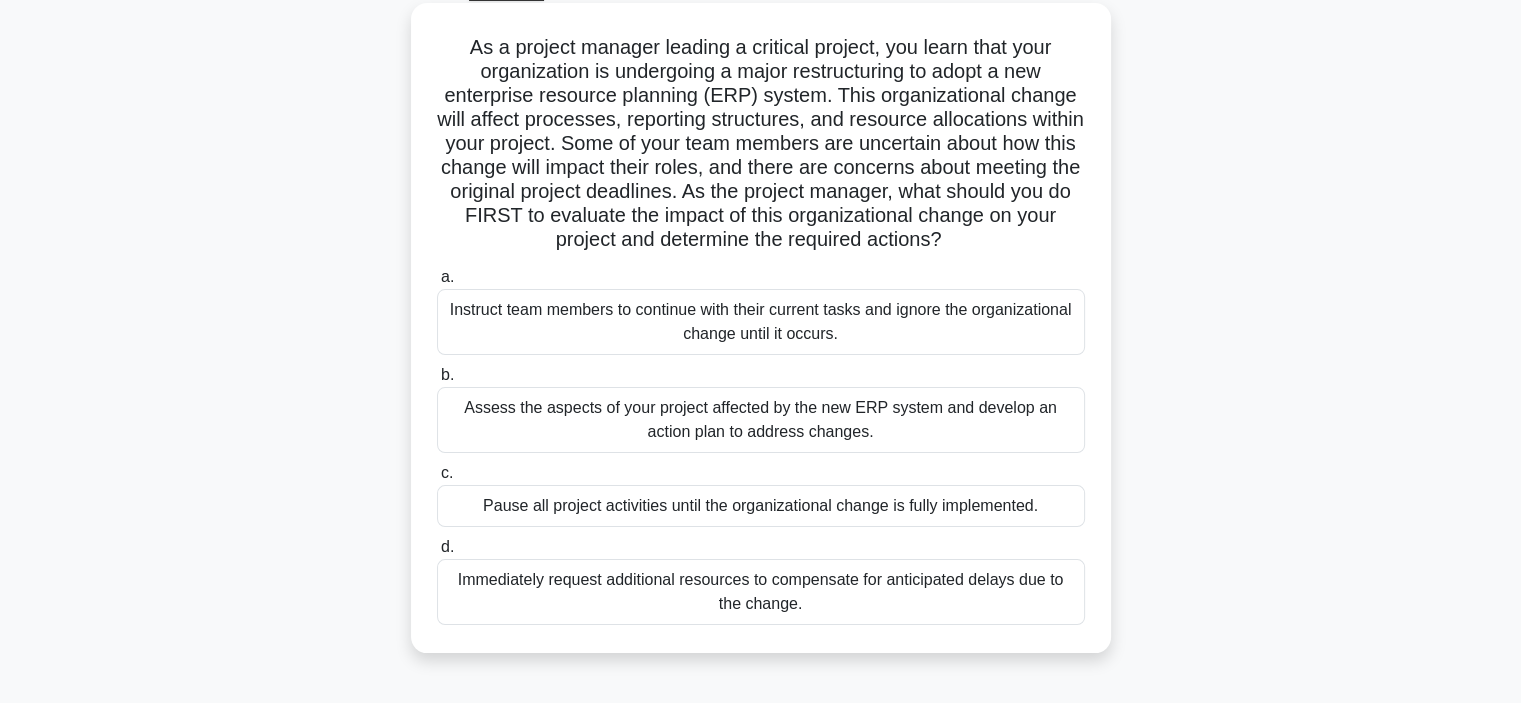click on "Assess the aspects of your project affected by the new ERP system and develop an action plan to address changes." at bounding box center (761, 420) 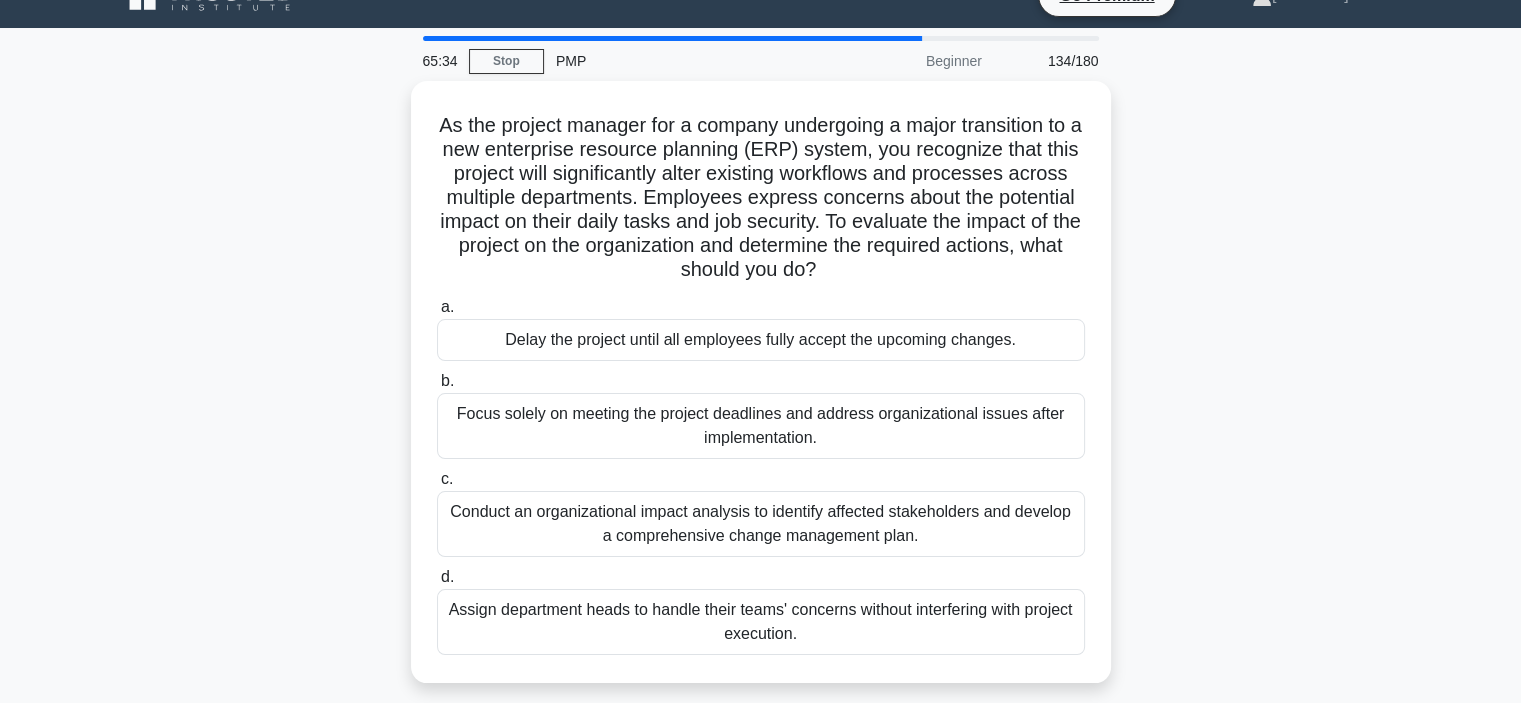 scroll, scrollTop: 0, scrollLeft: 0, axis: both 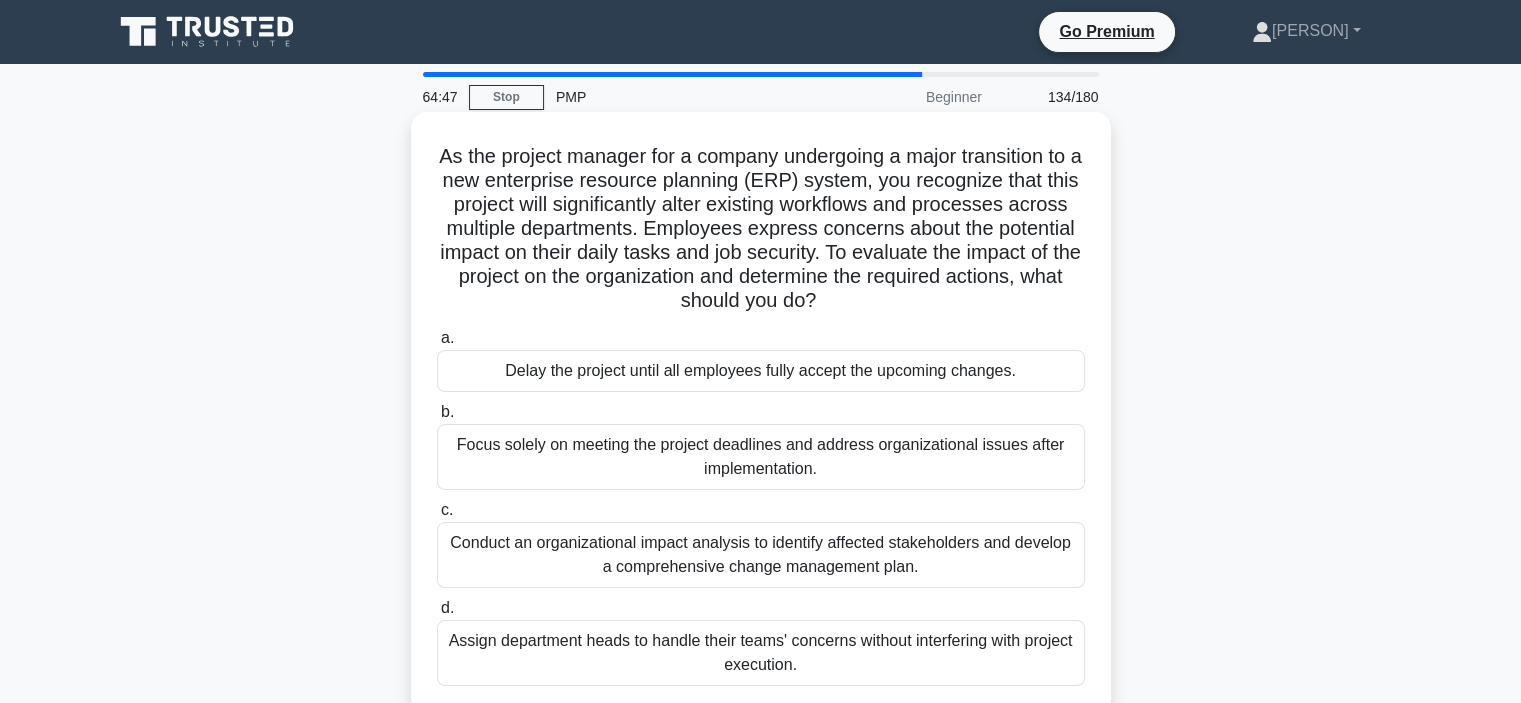 click on "Conduct an organizational impact analysis to identify affected stakeholders and develop a comprehensive change management plan." at bounding box center (761, 555) 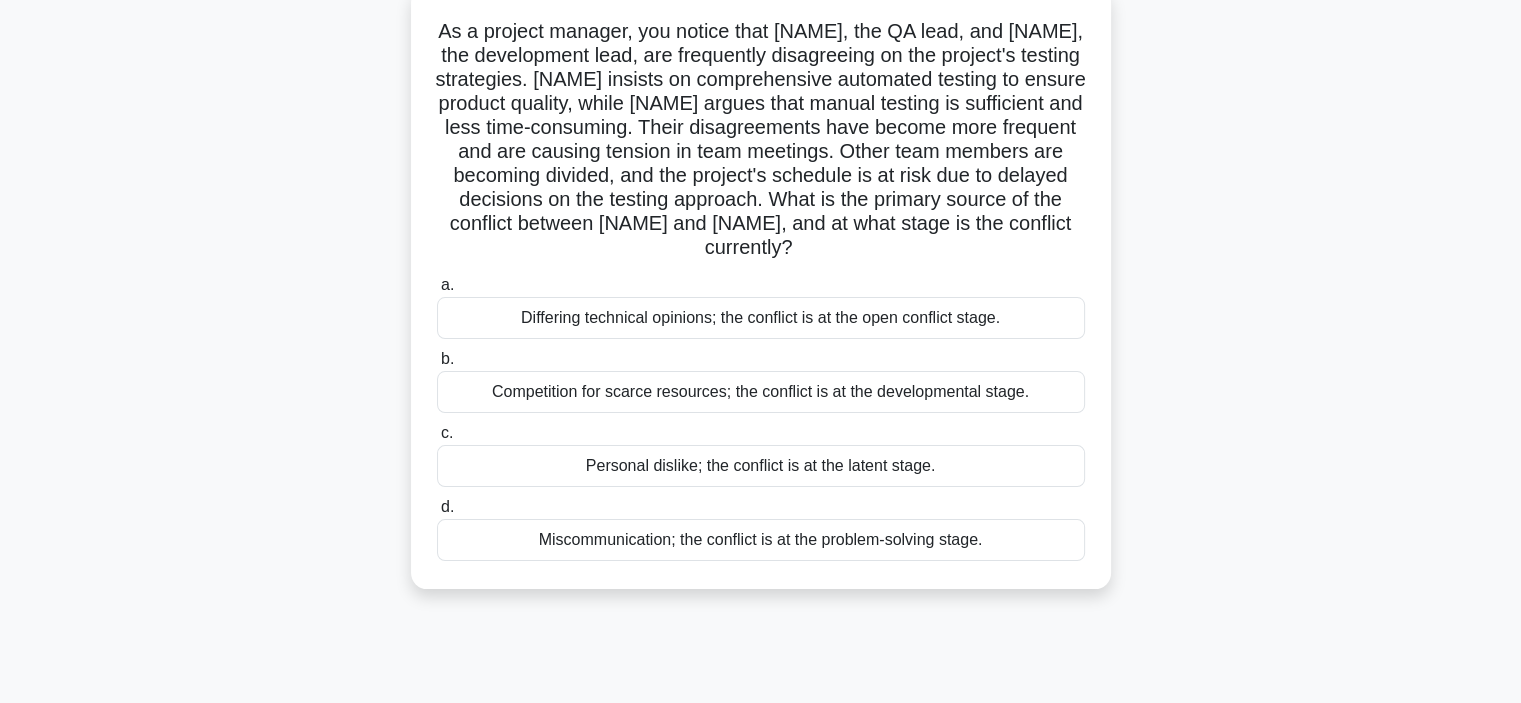 scroll, scrollTop: 145, scrollLeft: 0, axis: vertical 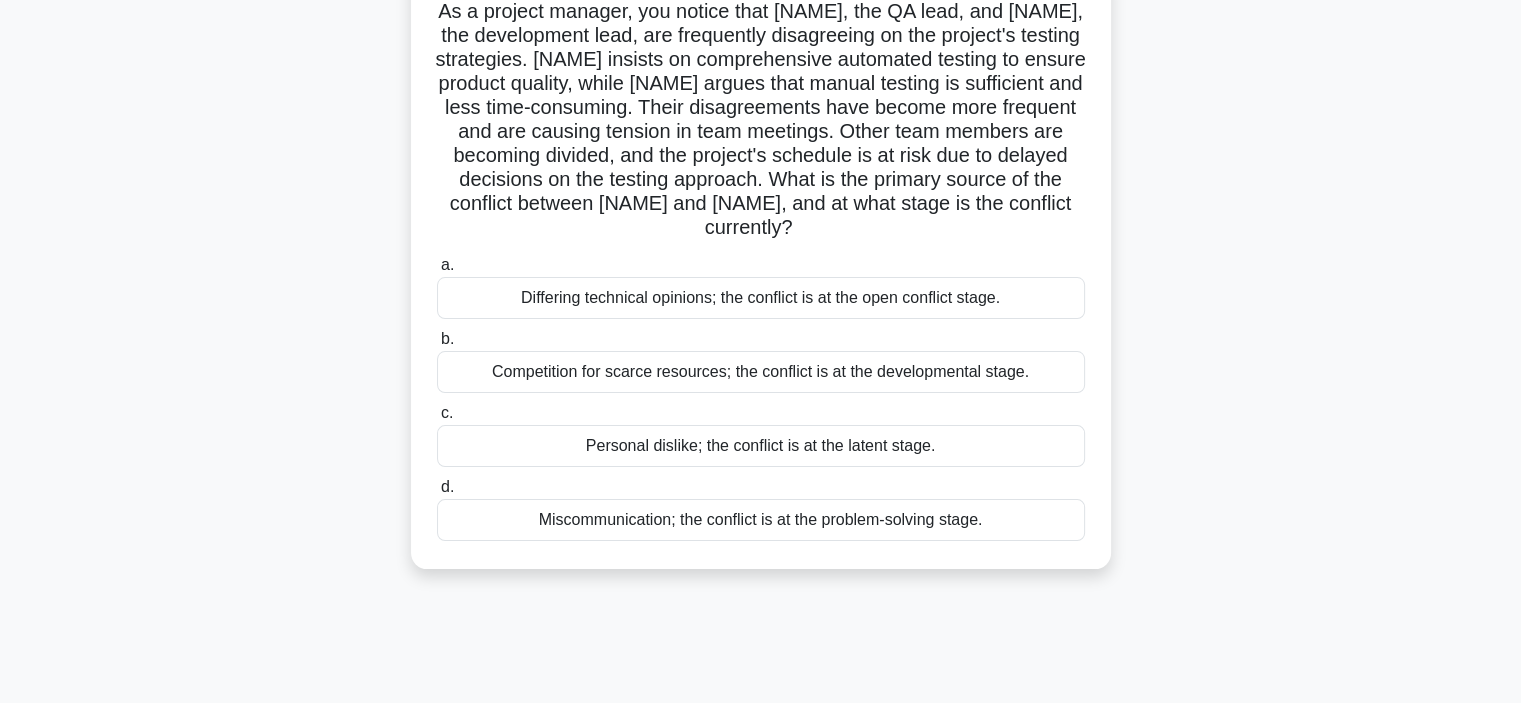 click on "Differing technical opinions; the conflict is at the open conflict stage." at bounding box center (761, 298) 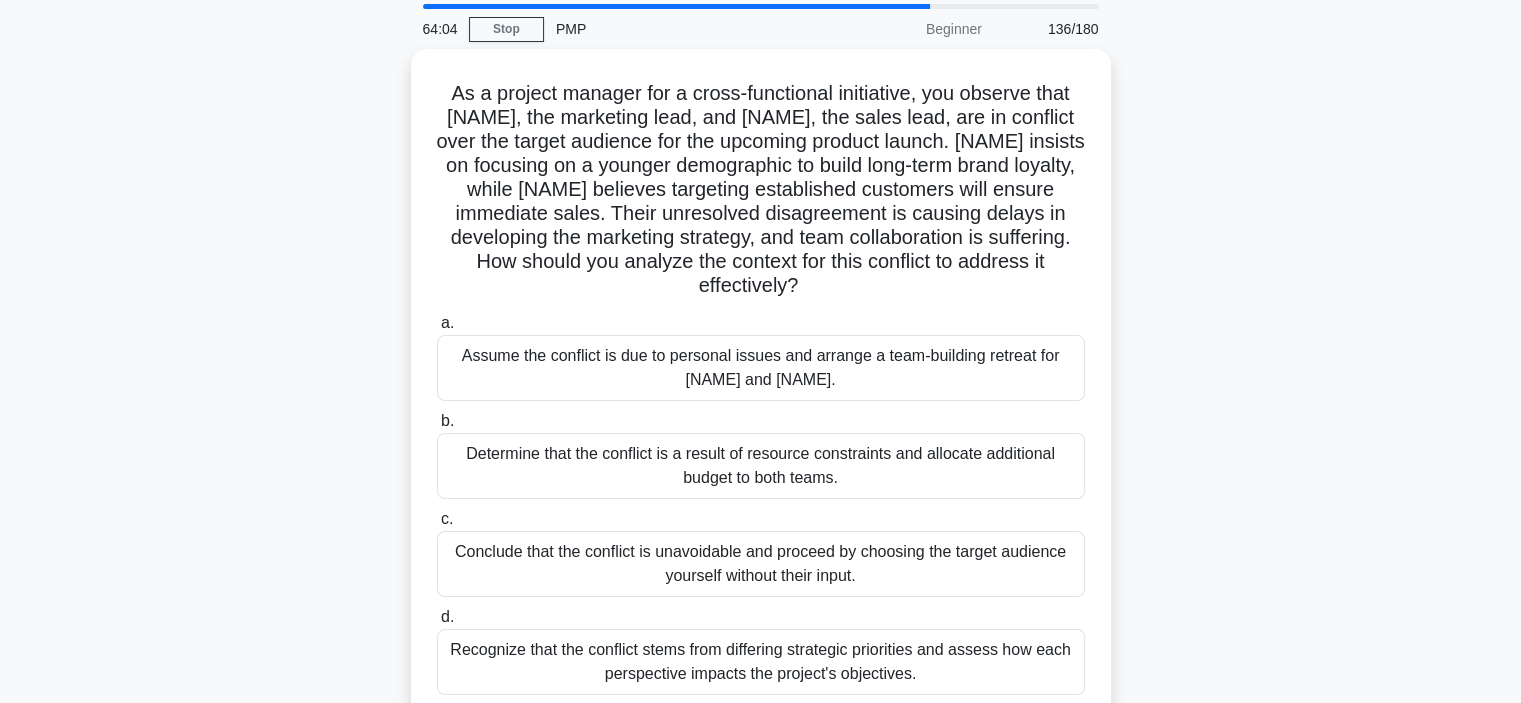 scroll, scrollTop: 0, scrollLeft: 0, axis: both 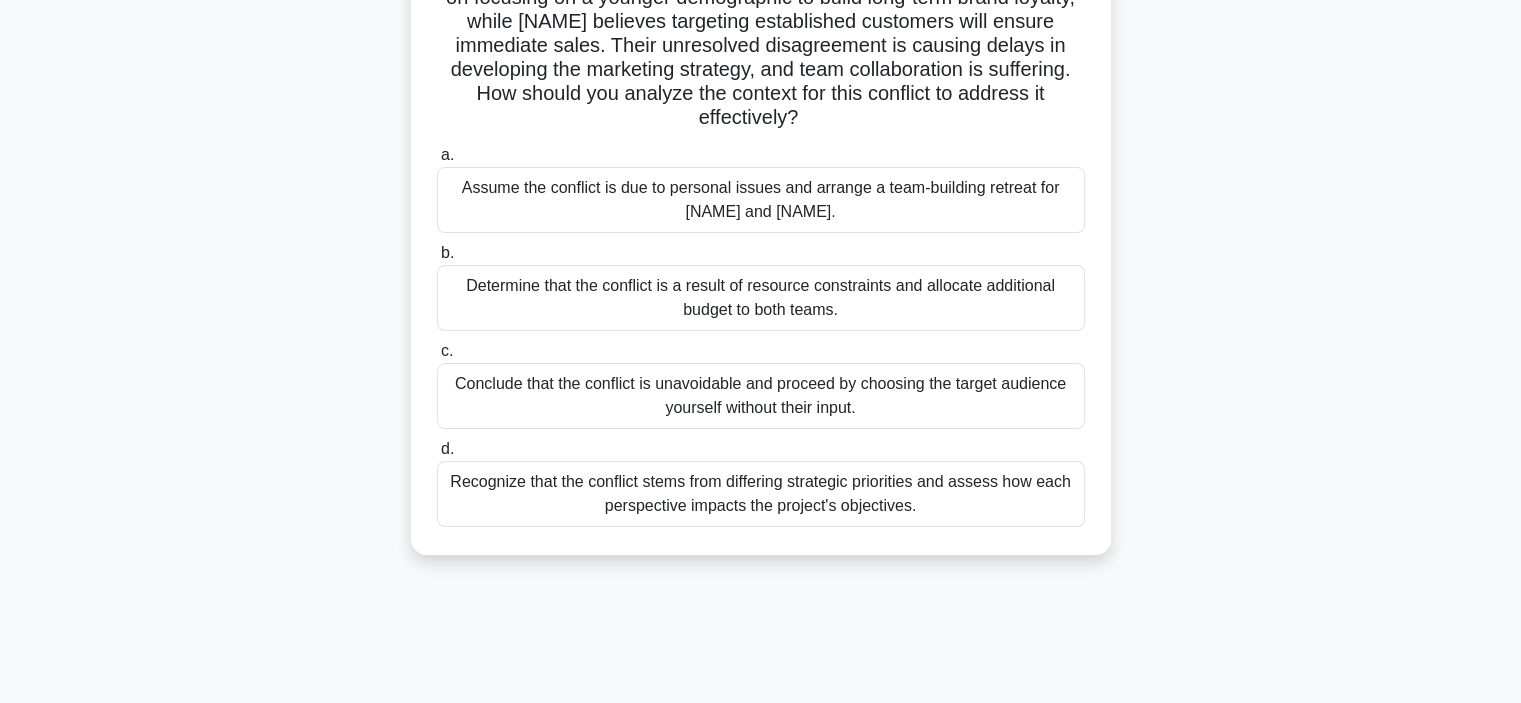 click on "Recognize that the conflict stems from differing strategic priorities and assess how each perspective impacts the project's objectives." at bounding box center (761, 494) 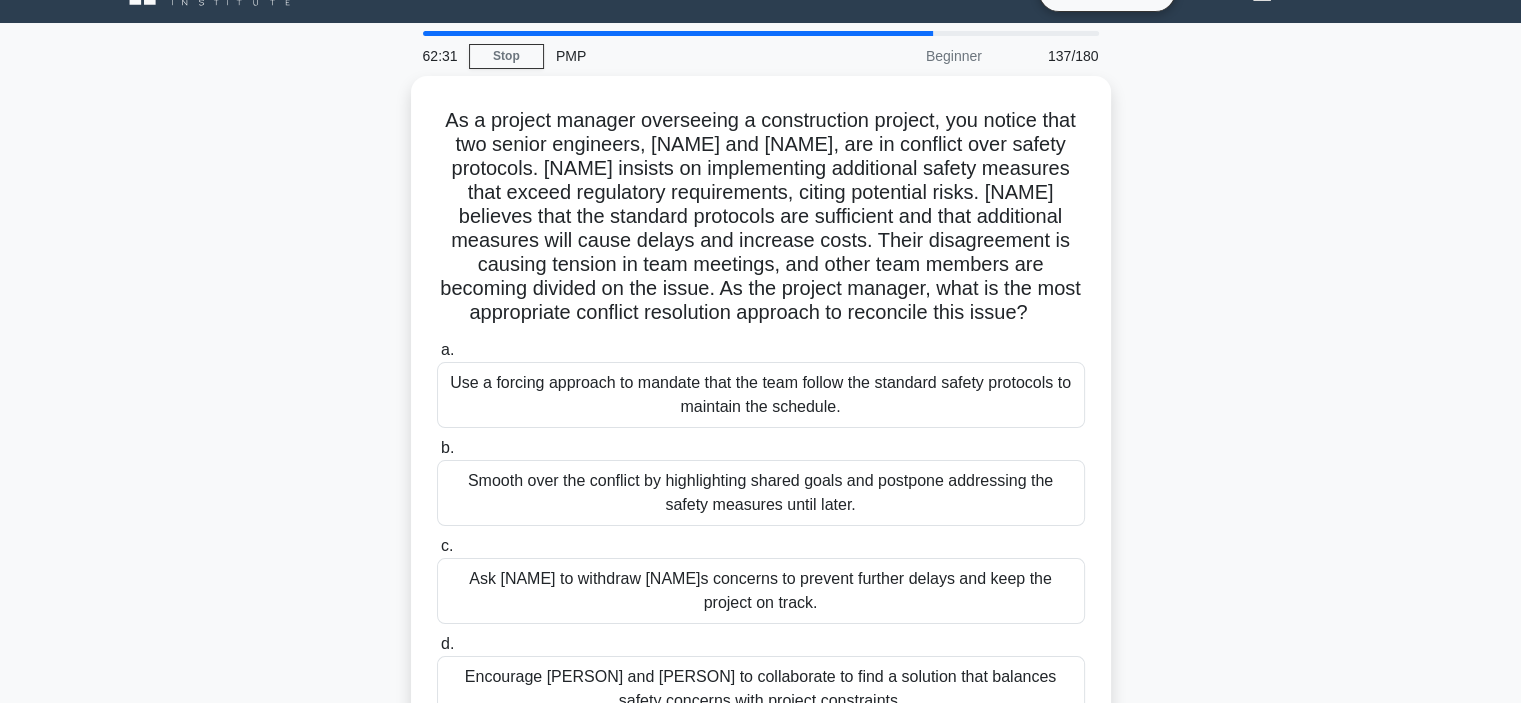 scroll, scrollTop: 0, scrollLeft: 0, axis: both 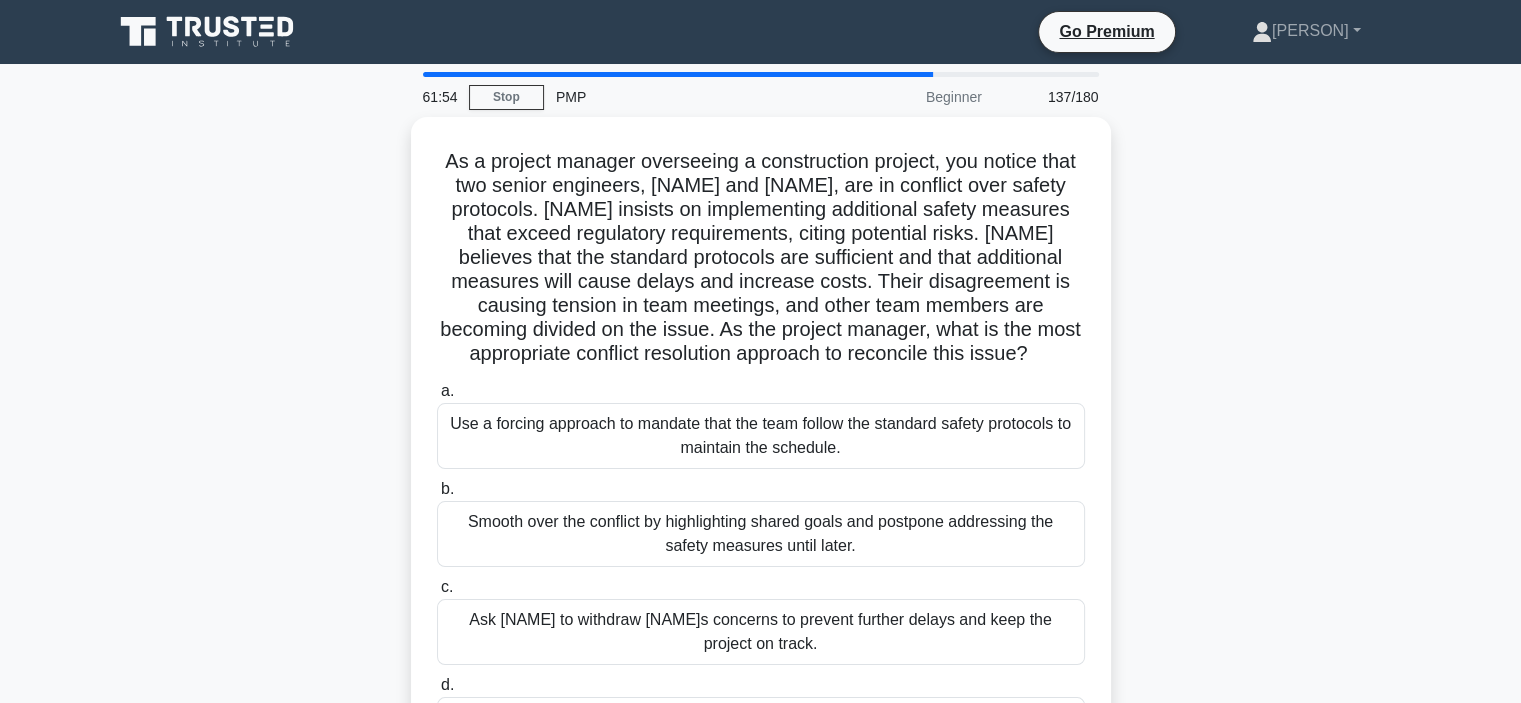 click on "As a project manager overseeing a construction project, you notice that two senior engineers, [NAME] and [NAME], are in conflict over safety protocols. [NAME] insists on implementing additional safety measures that exceed regulatory requirements, citing potential risks. [NAME] believes that the standard protocols are sufficient and that additional measures will cause delays and increase costs. Their disagreement is causing tension in team meetings, and other team members are becoming divided on the issue.
As the project manager, what is the most appropriate conflict resolution approach to reconcile this issue?
.spinner_0XTQ{transform-origin:center;animation:spinner_y6GP .75s linear infinite}@keyframes spinner_y6GP{100%{transform:rotate(360deg)}}
a. b." at bounding box center [761, 466] 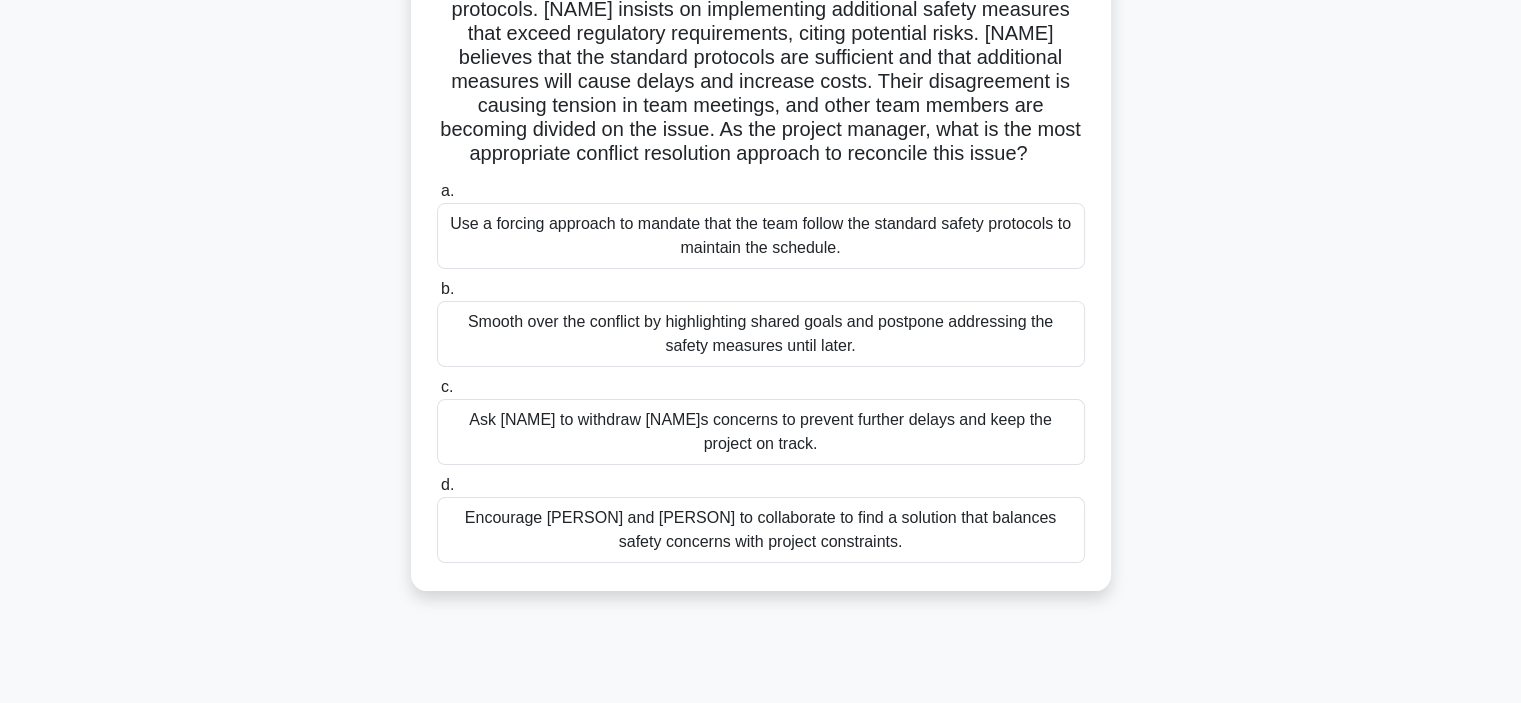 scroll, scrollTop: 240, scrollLeft: 0, axis: vertical 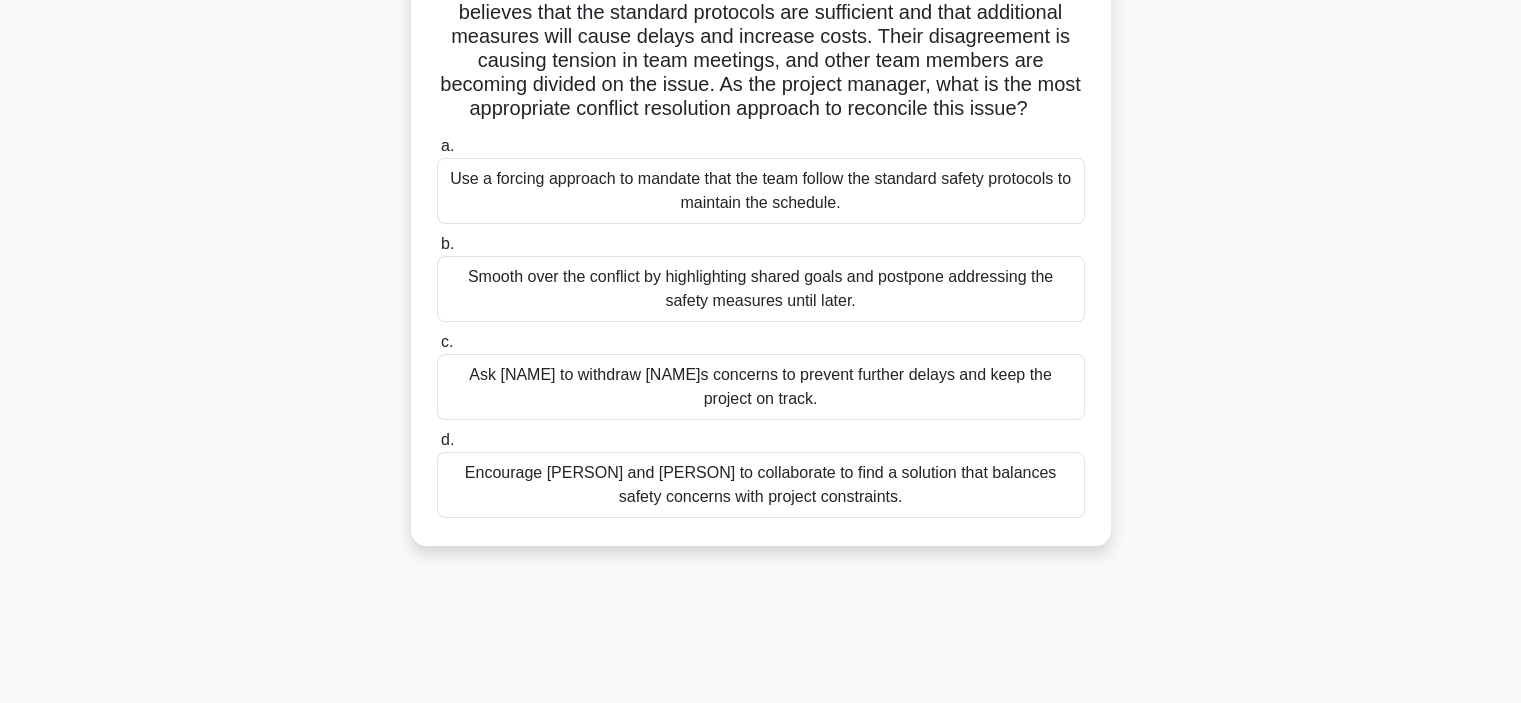 click on "Encourage [PERSON] and [PERSON] to collaborate to find a solution that balances safety concerns with project constraints." at bounding box center [761, 485] 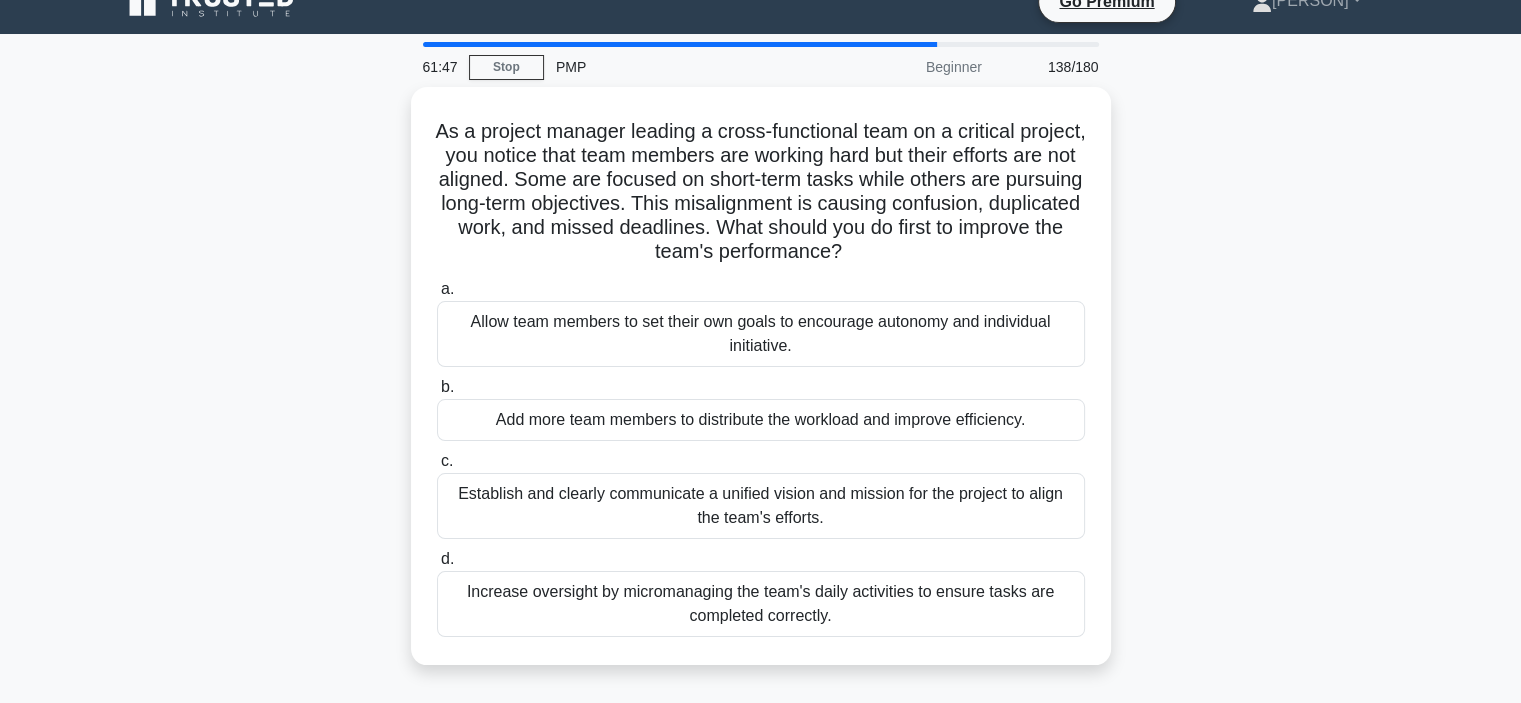 scroll, scrollTop: 0, scrollLeft: 0, axis: both 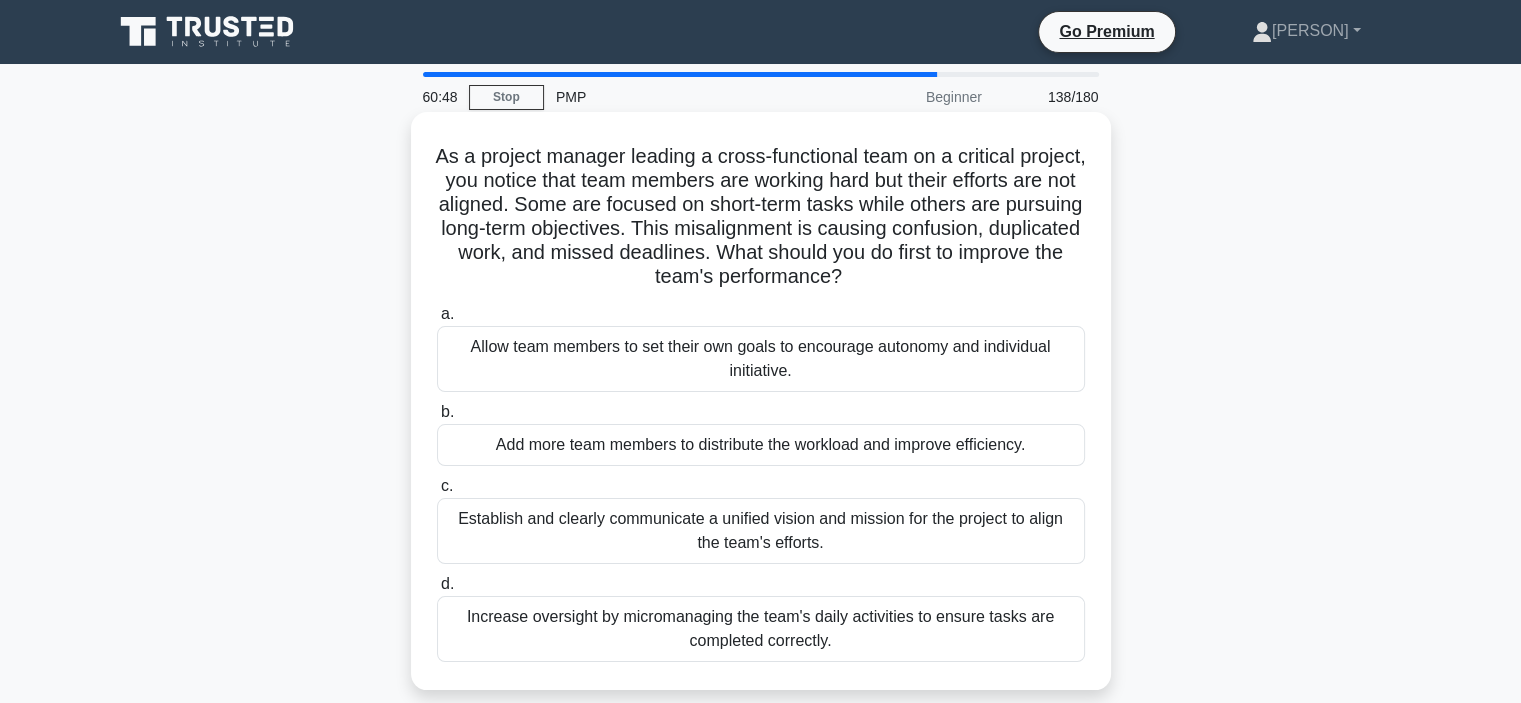 click on "Establish and clearly communicate a unified vision and mission for the project to align the team's efforts." at bounding box center (761, 531) 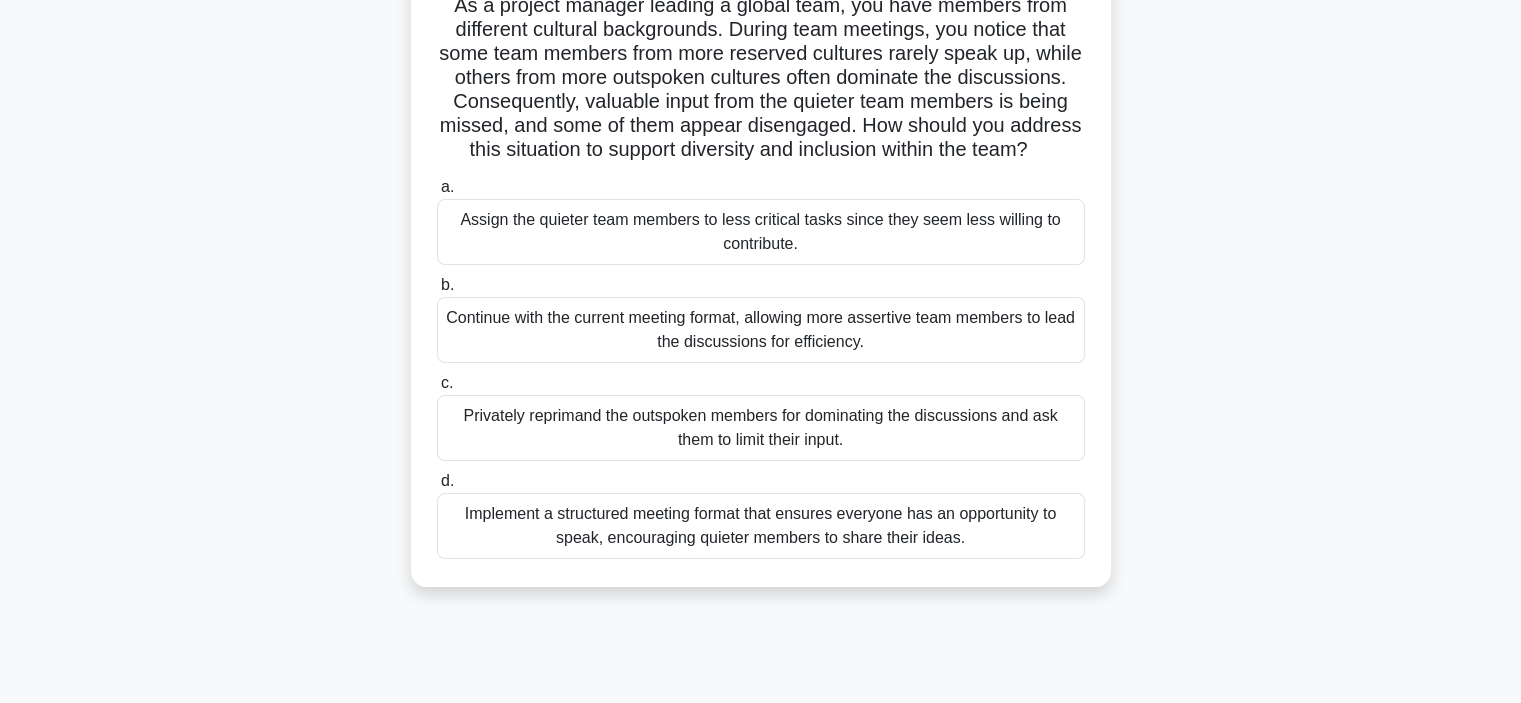 scroll, scrollTop: 160, scrollLeft: 0, axis: vertical 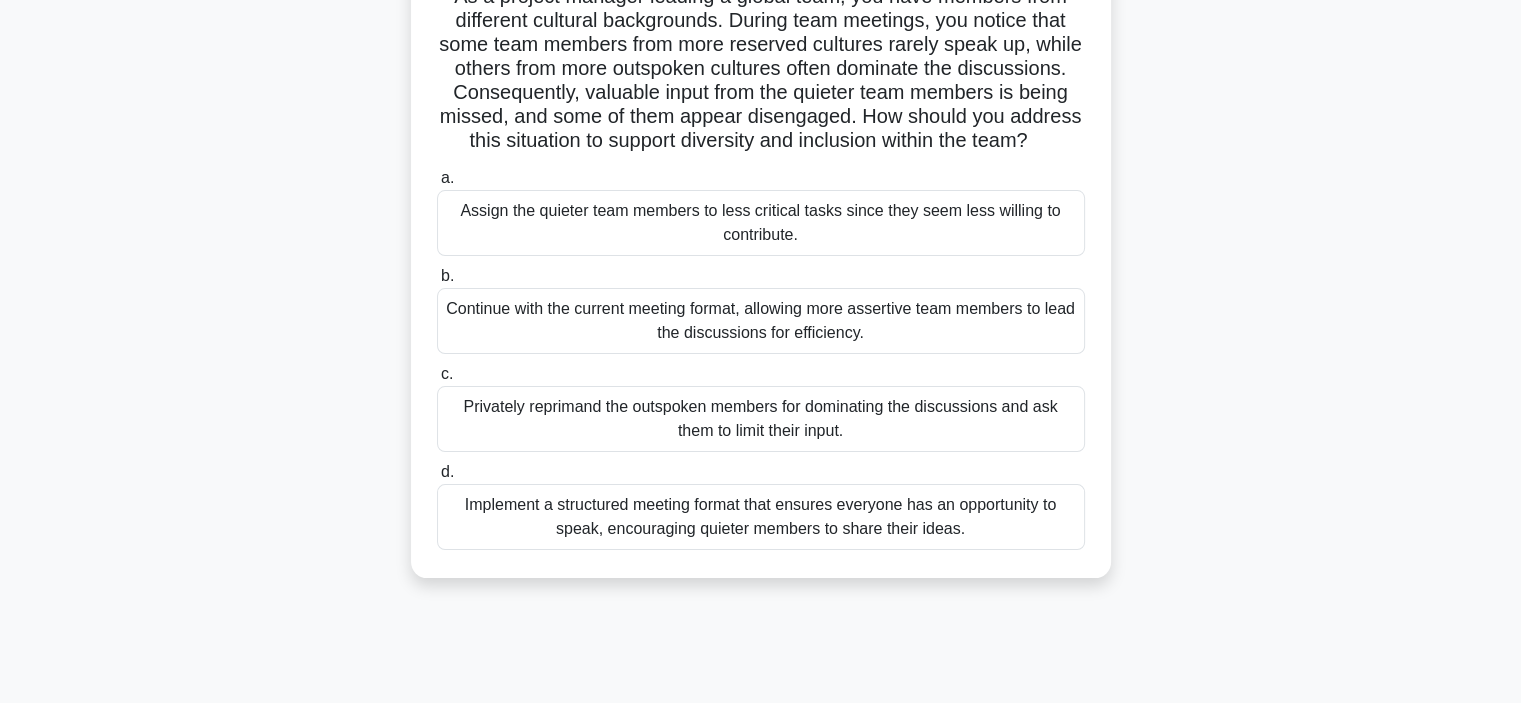 click on "Implement a structured meeting format that ensures everyone has an opportunity to speak, encouraging quieter members to share their ideas." at bounding box center (761, 517) 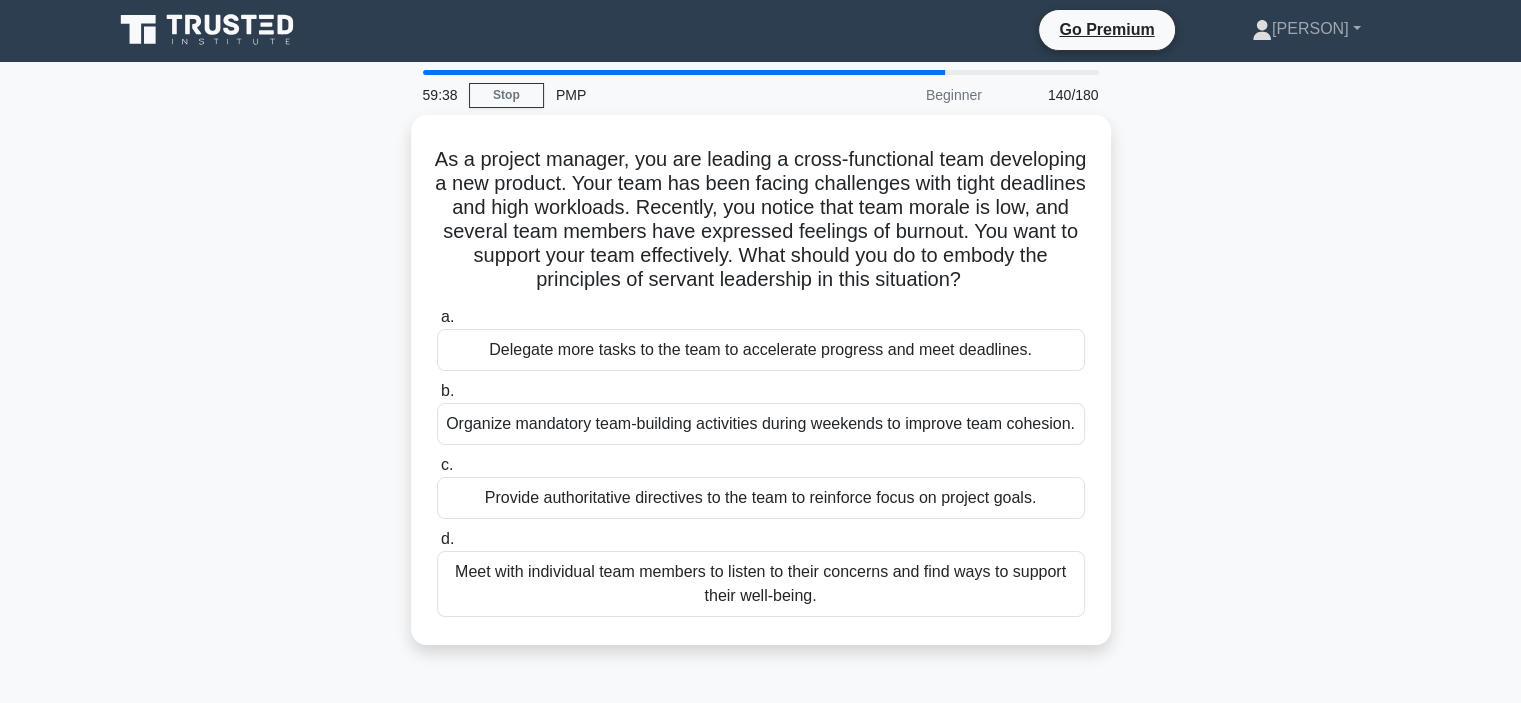 scroll, scrollTop: 0, scrollLeft: 0, axis: both 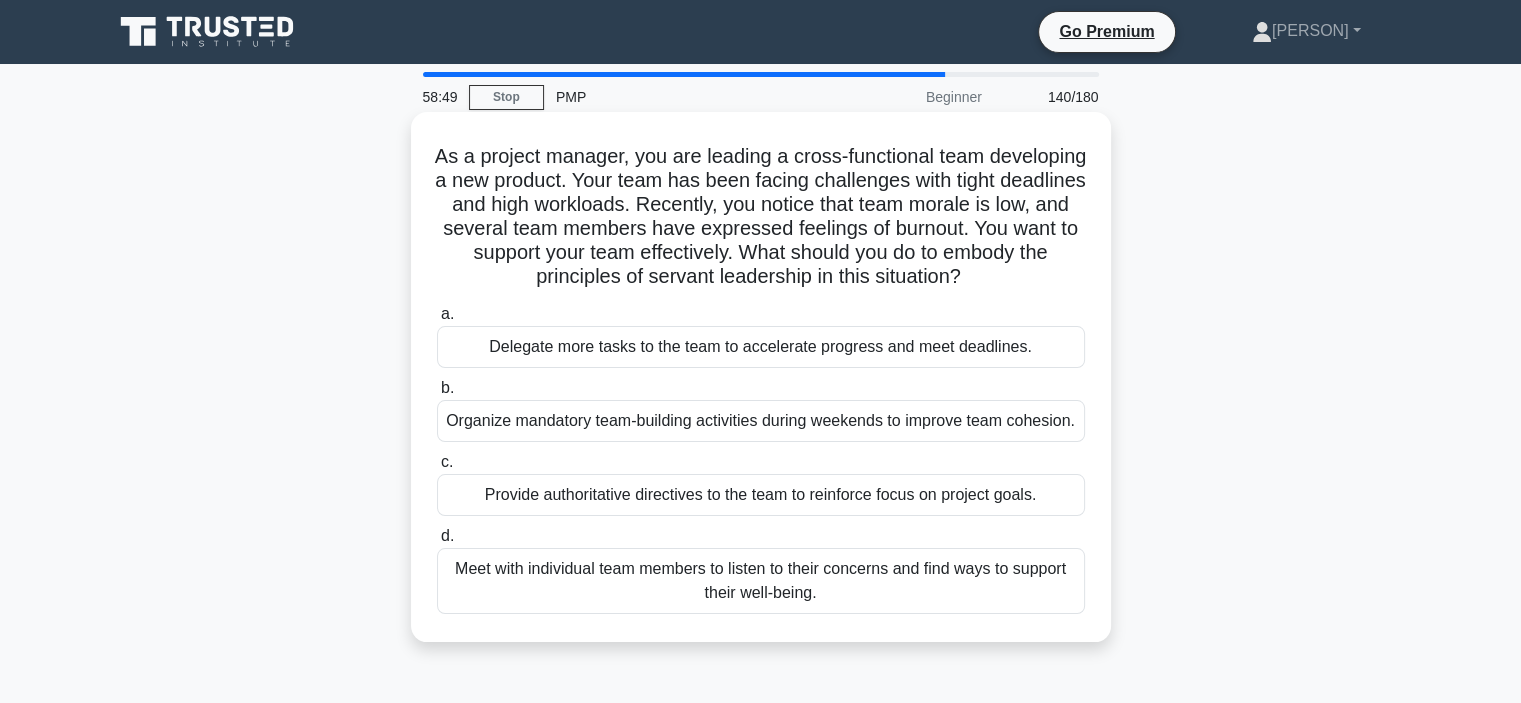 click on "Organize mandatory team-building activities during weekends to improve team cohesion." at bounding box center [761, 421] 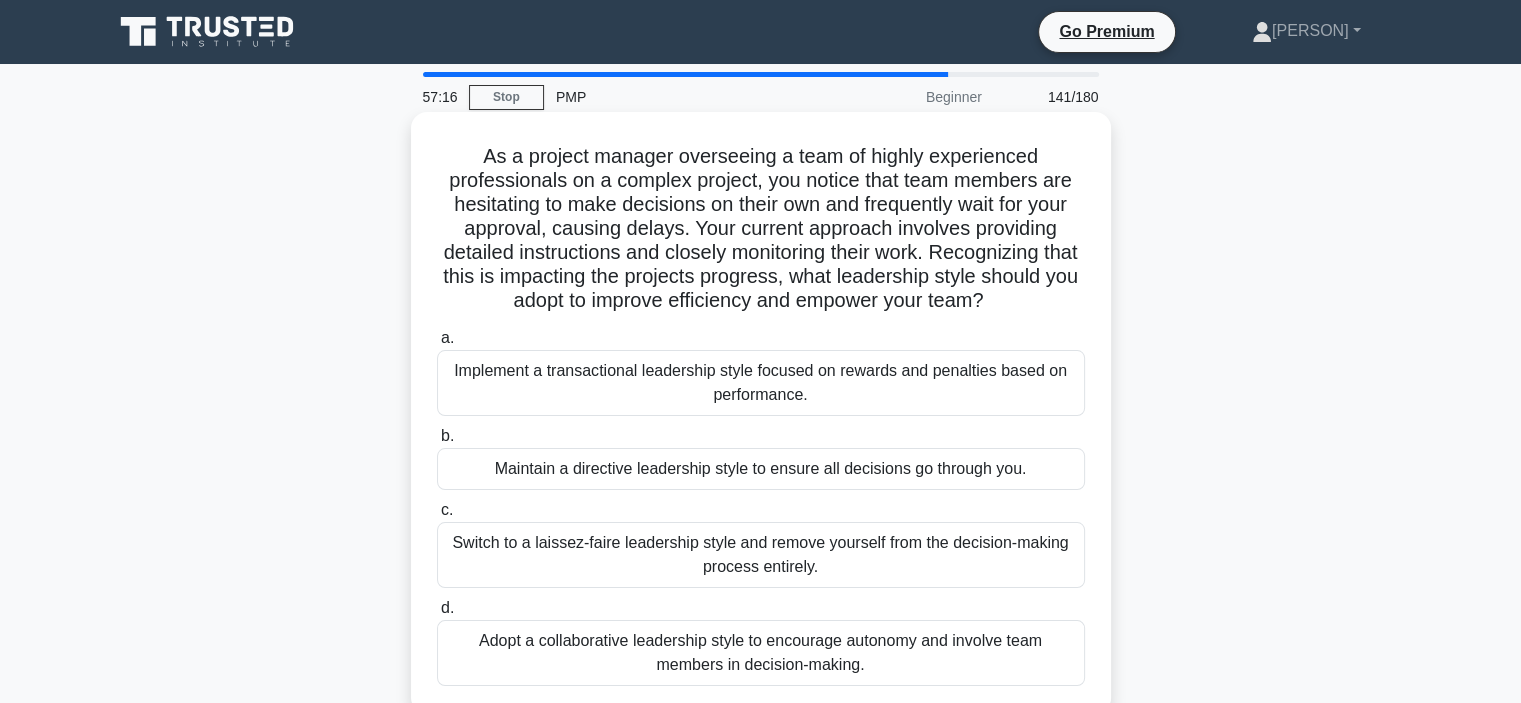 click on "Adopt a collaborative leadership style to encourage autonomy and involve team members in decision-making." at bounding box center [761, 653] 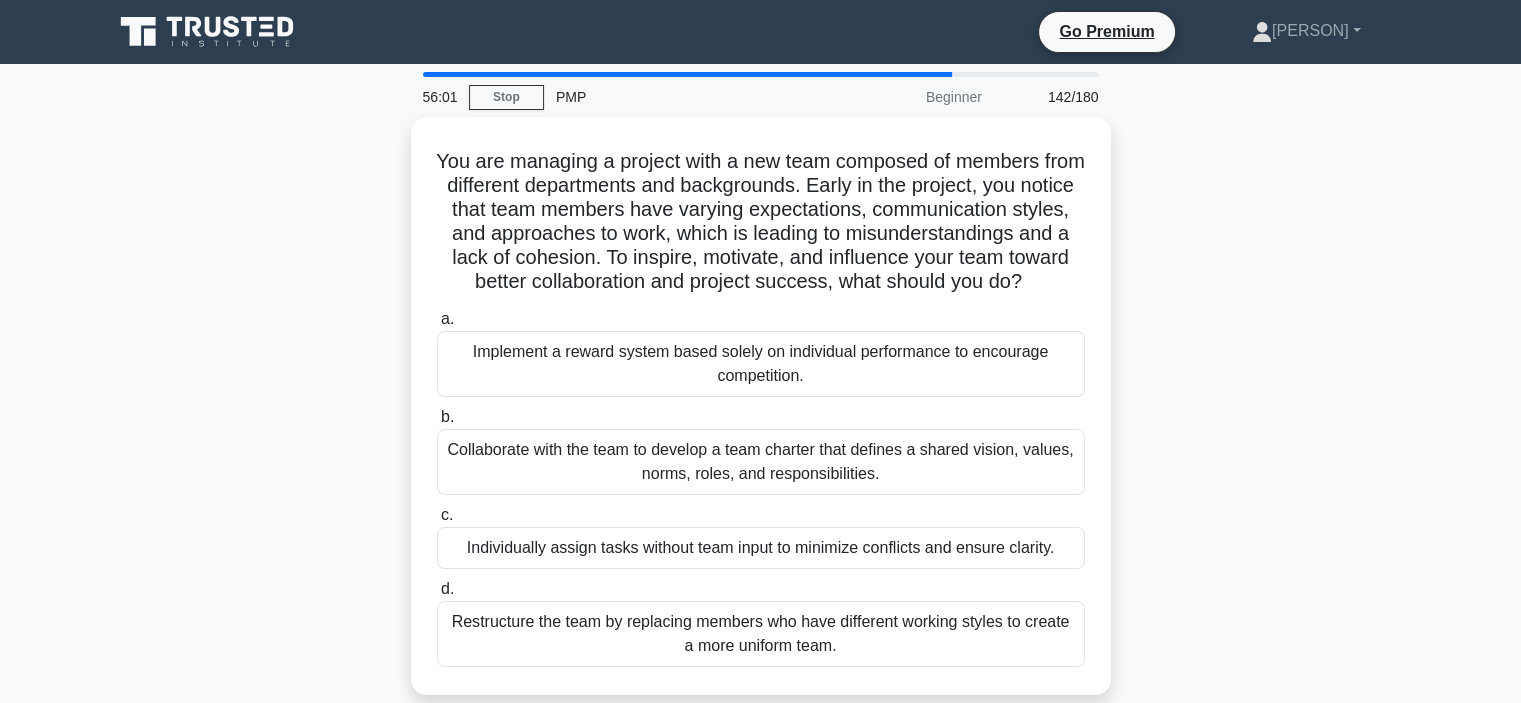 scroll, scrollTop: 40, scrollLeft: 0, axis: vertical 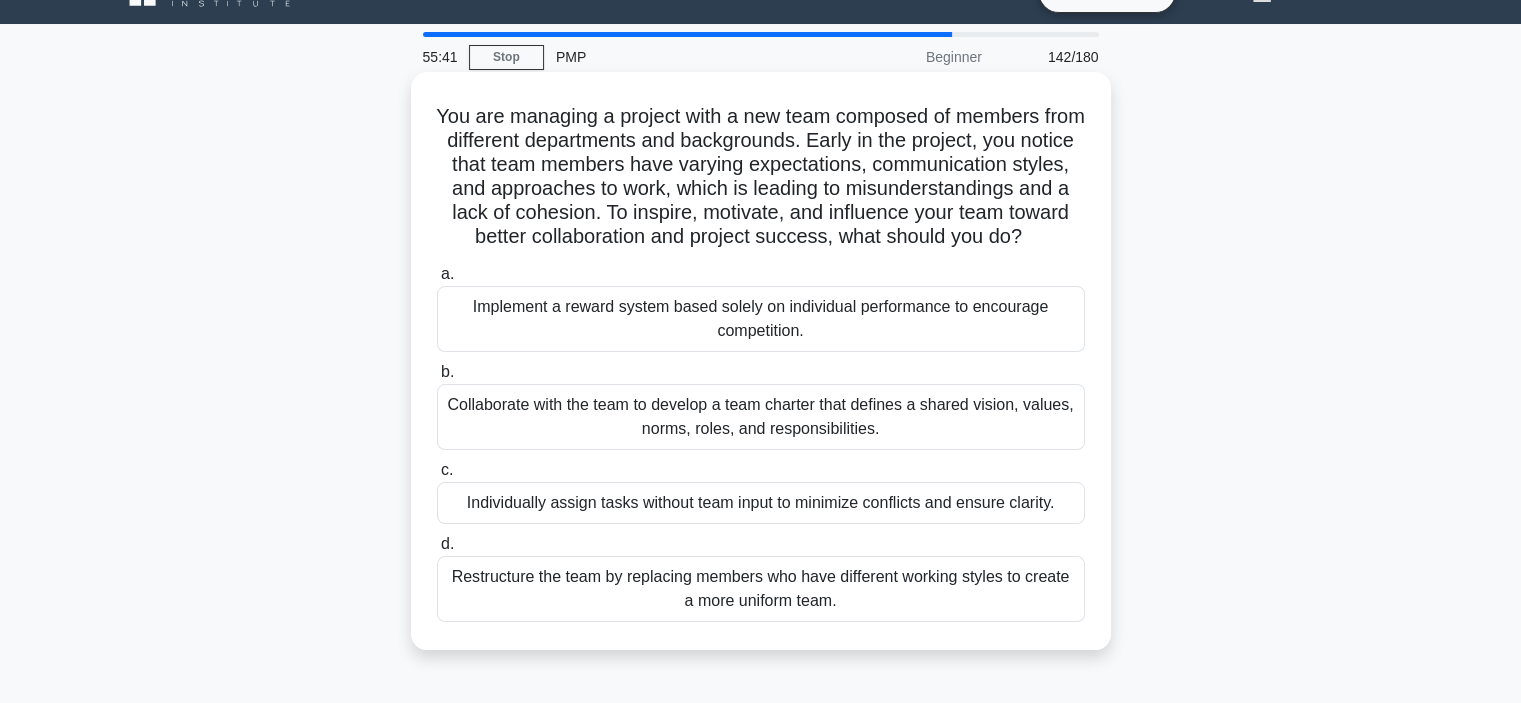 click on "Collaborate with the team to develop a team charter that defines a shared vision, values, norms, roles, and responsibilities." at bounding box center [761, 417] 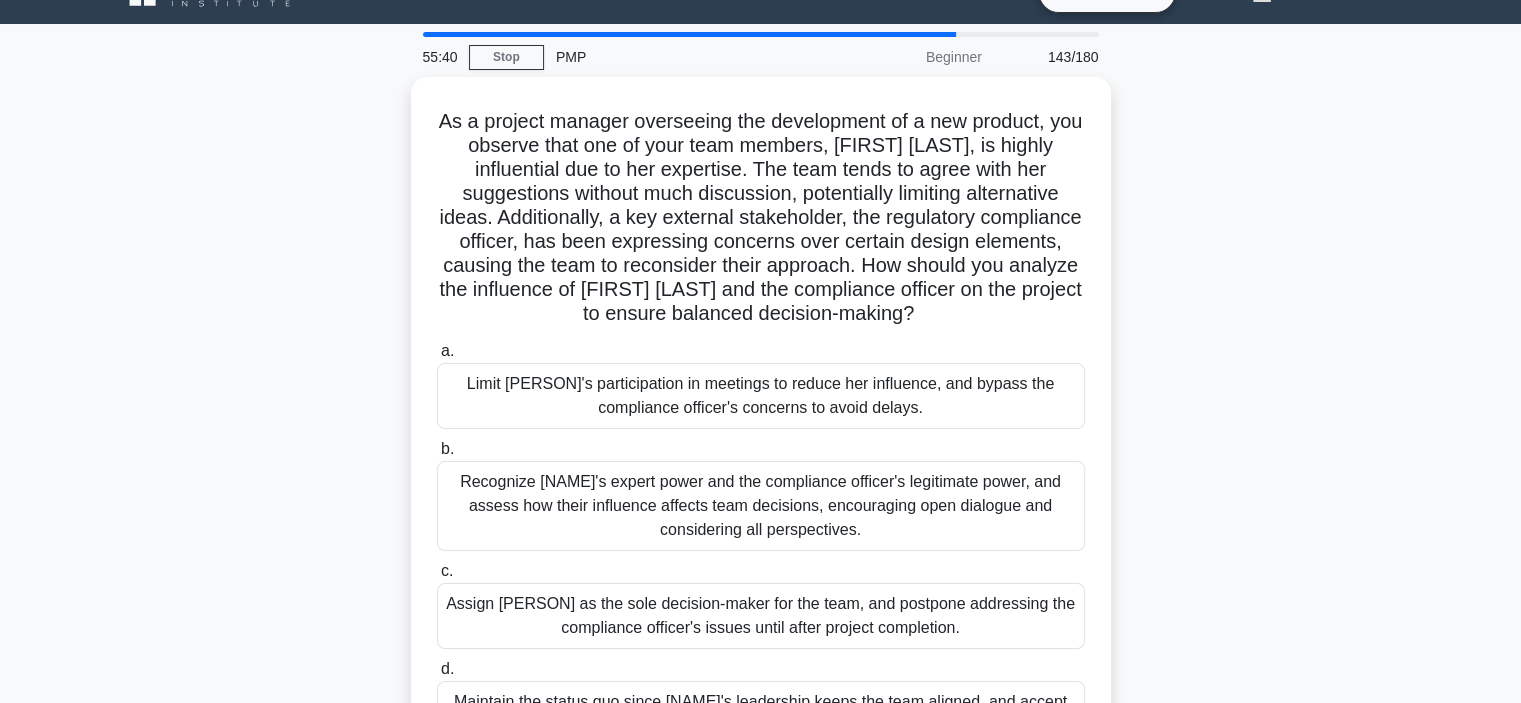 scroll, scrollTop: 0, scrollLeft: 0, axis: both 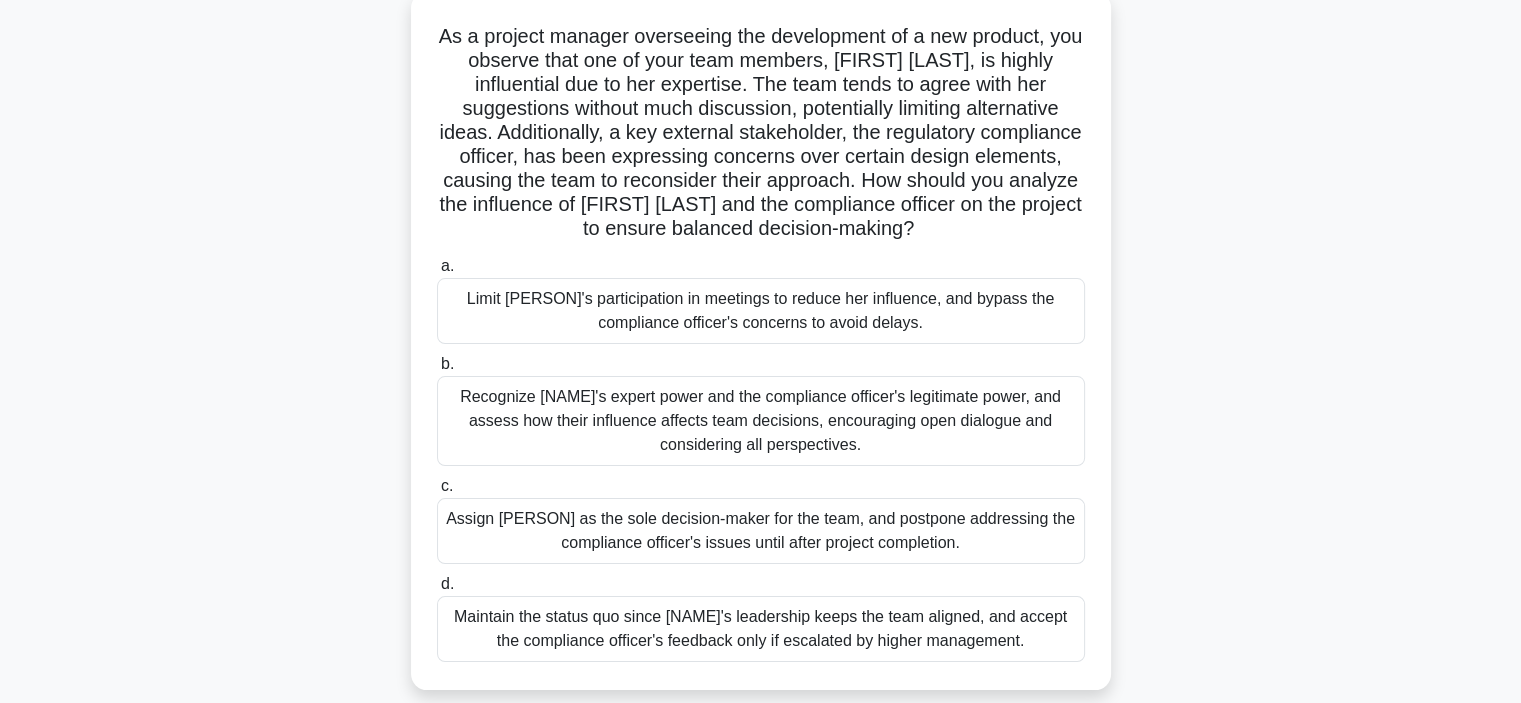 click on "Recognize [NAME]'s expert power and the compliance officer's legitimate power, and assess how their influence affects team decisions, encouraging open dialogue and considering all perspectives." at bounding box center (761, 421) 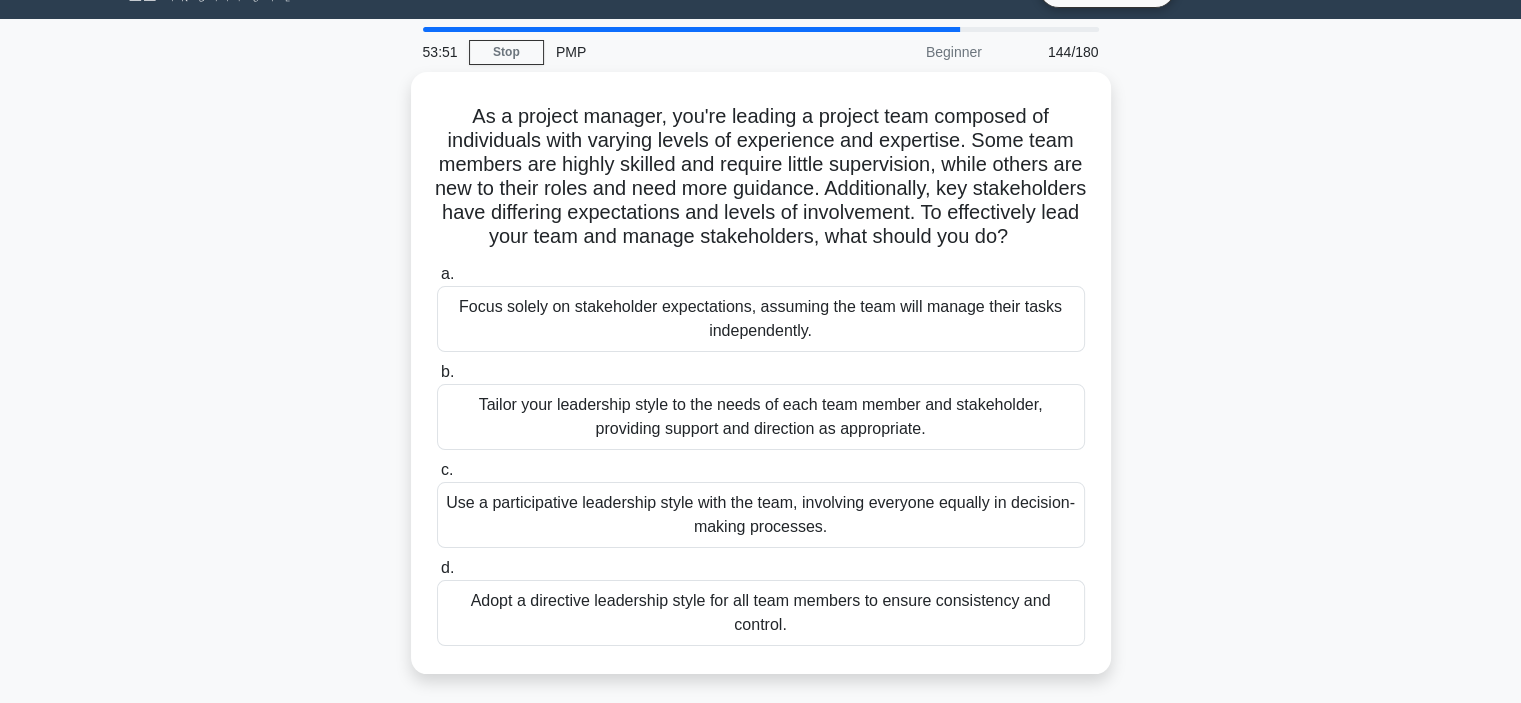 scroll, scrollTop: 0, scrollLeft: 0, axis: both 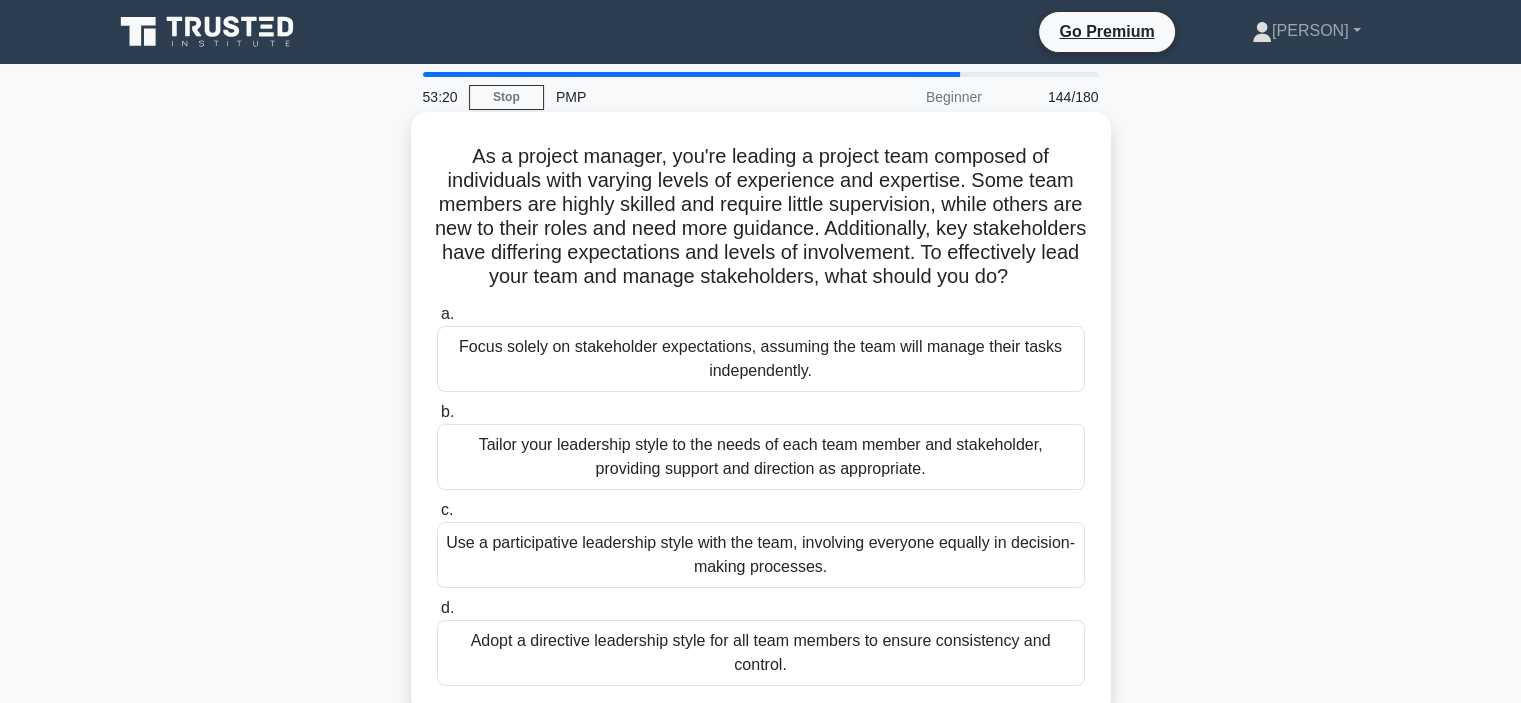 click on "Tailor your leadership style to the needs of each team member and stakeholder, providing support and direction as appropriate." at bounding box center (761, 457) 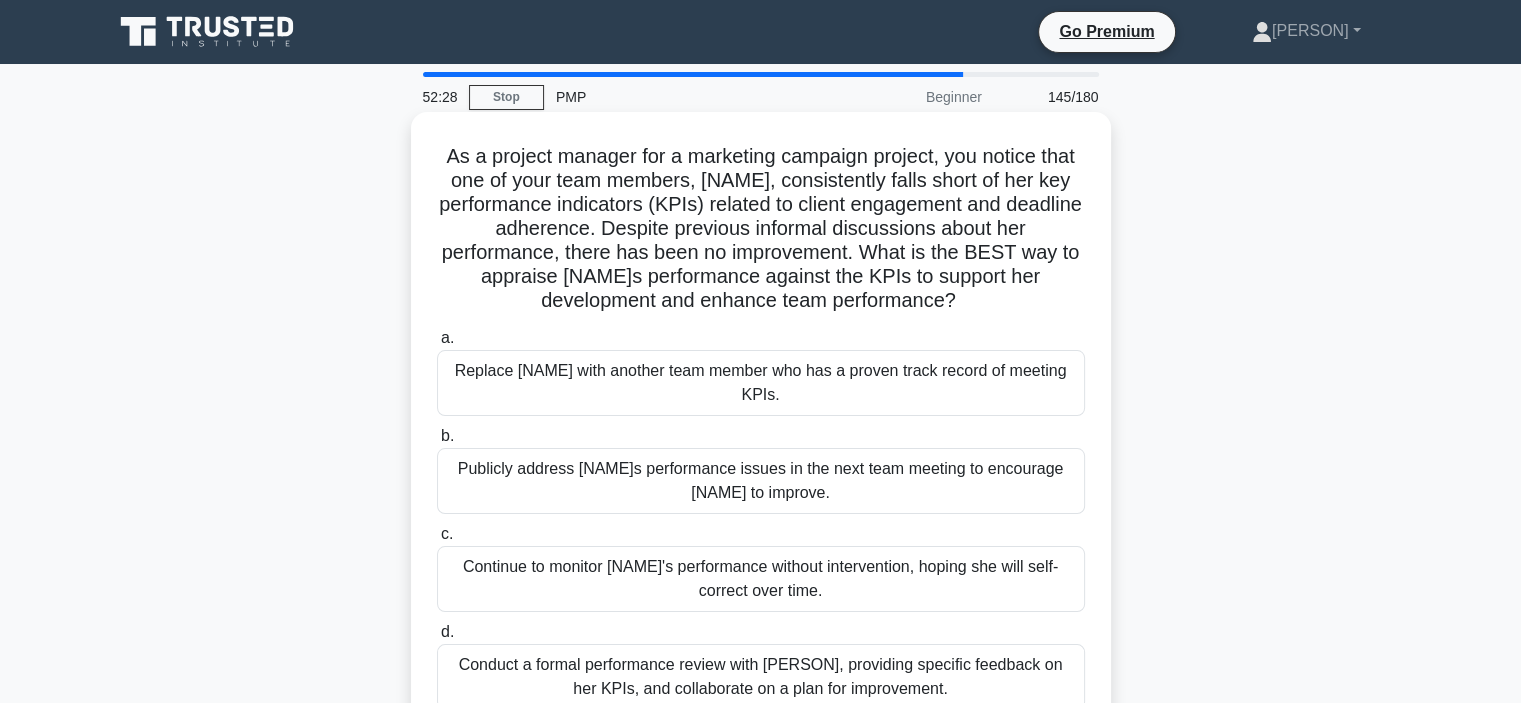click on "Conduct a formal performance review with [PERSON], providing specific feedback on her KPIs, and collaborate on a plan for improvement." at bounding box center [761, 677] 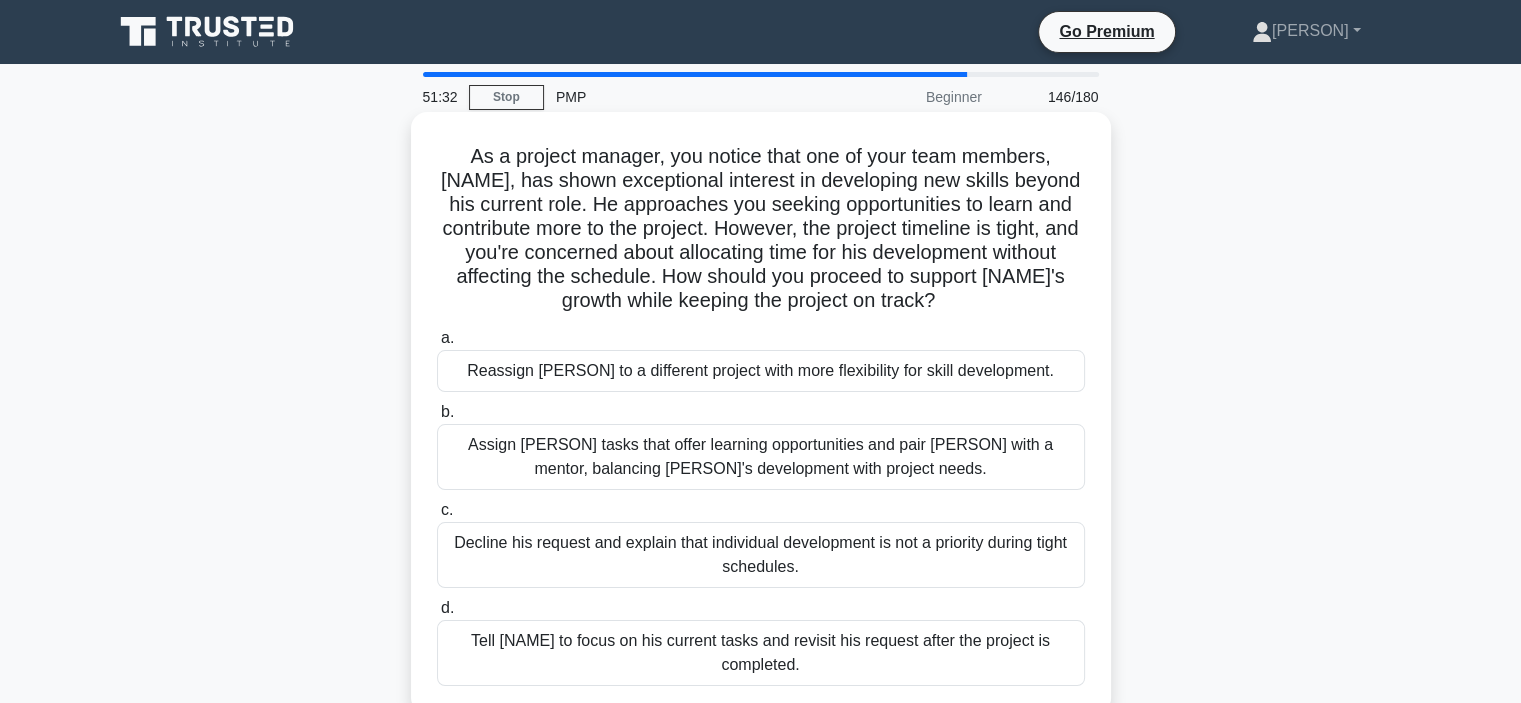 click on "Assign [PERSON] tasks that offer learning opportunities and pair [PERSON] with a mentor, balancing [PERSON]'s development with project needs." at bounding box center (761, 457) 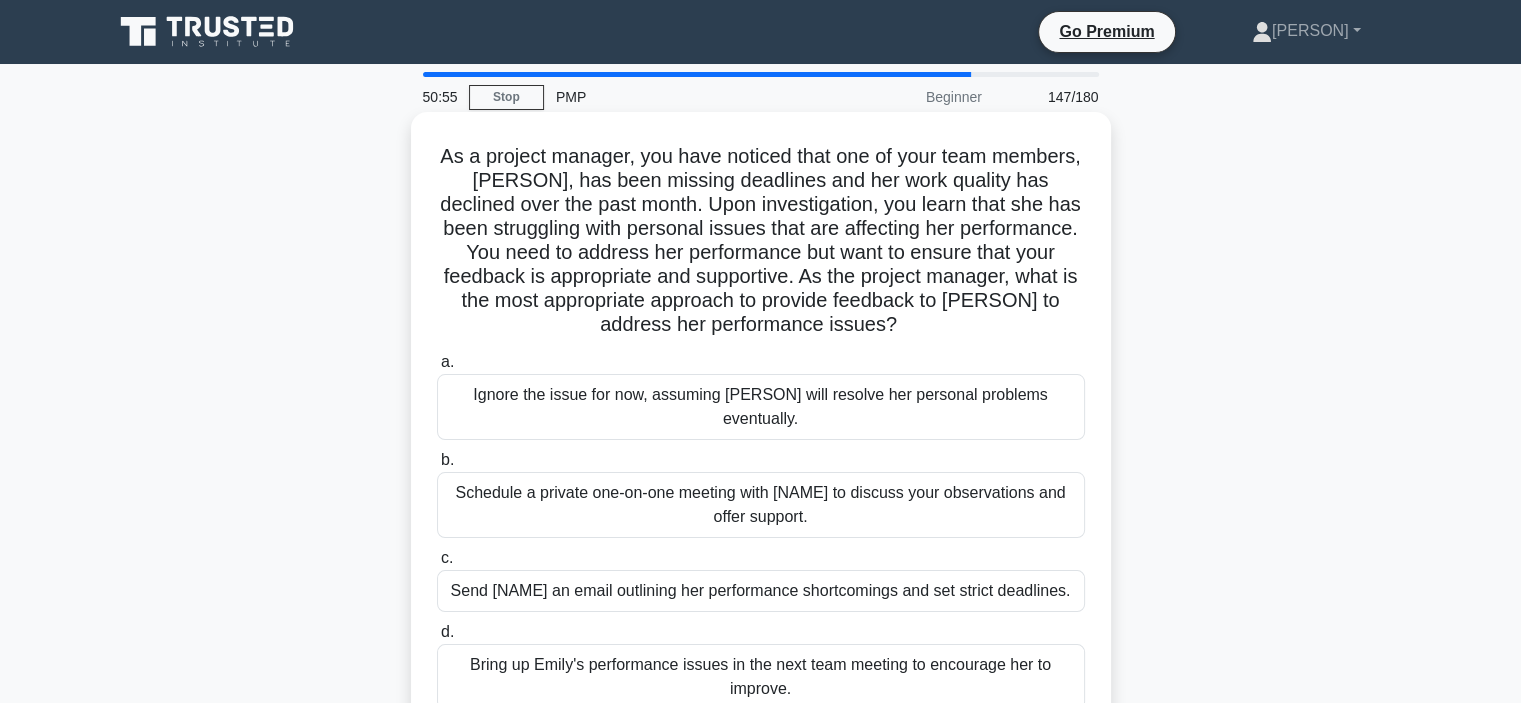 click on "Schedule a private one-on-one meeting with [NAME] to discuss your observations and offer support." at bounding box center (761, 505) 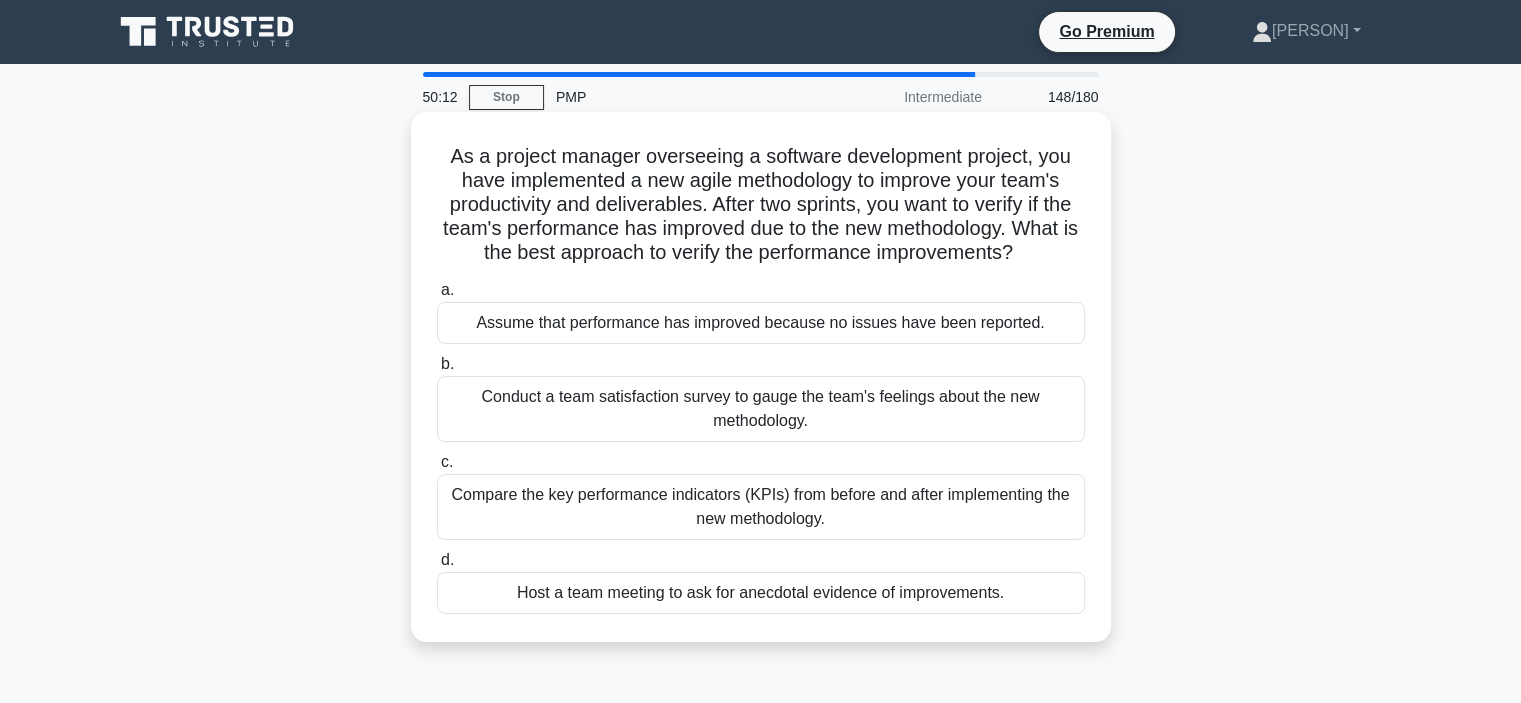 click on "Compare the key performance indicators (KPIs) from before and after implementing the new methodology." at bounding box center (761, 507) 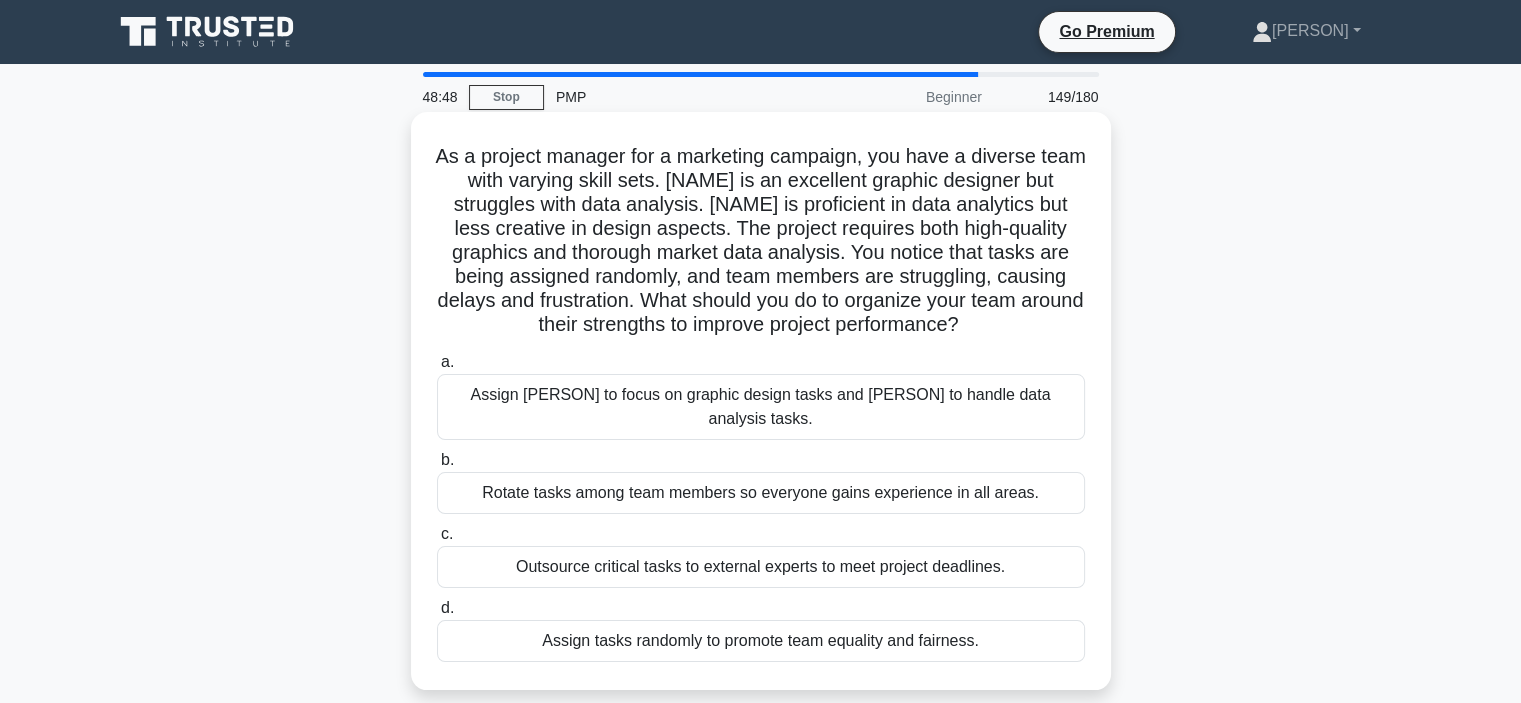 click on "Assign [PERSON] to focus on graphic design tasks and [PERSON] to handle data analysis tasks." at bounding box center [761, 407] 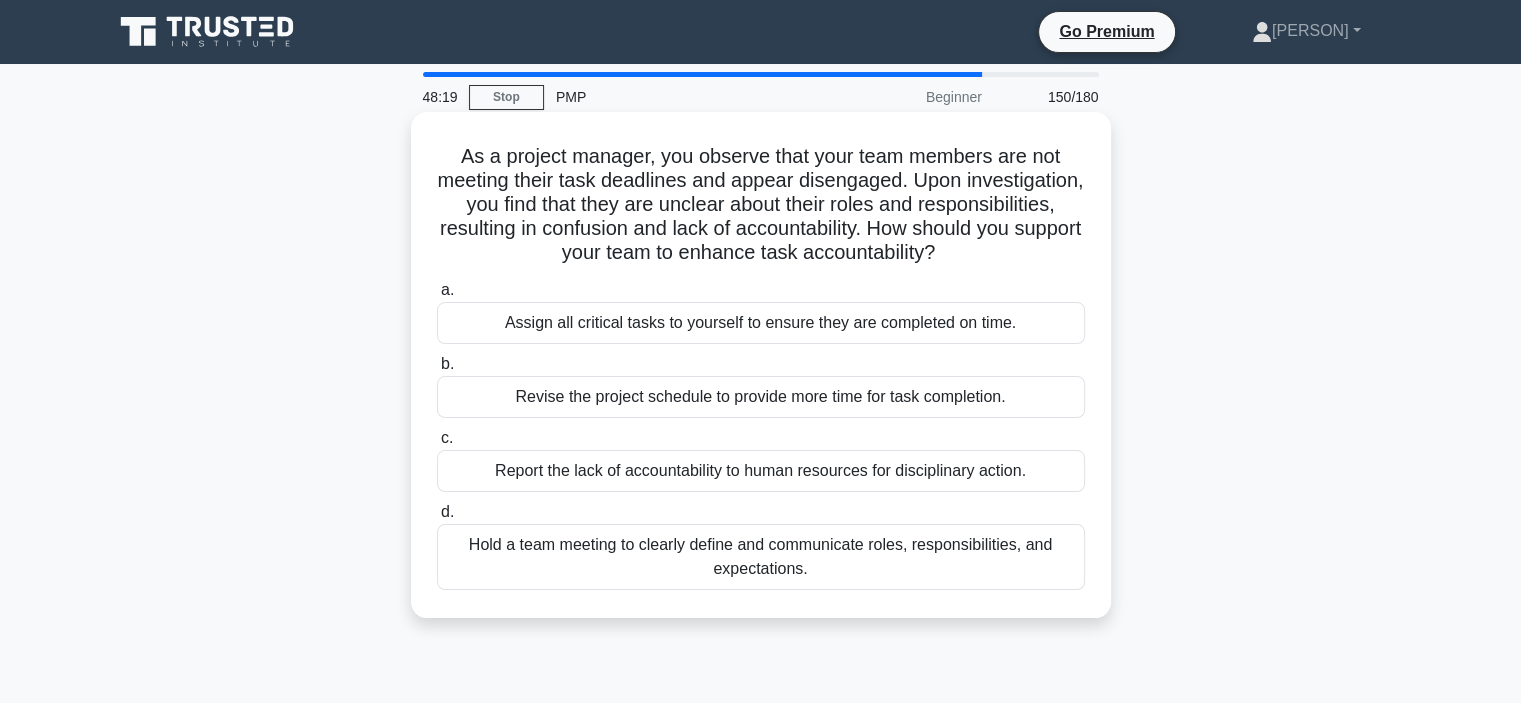 click on "Hold a team meeting to clearly define and communicate roles, responsibilities, and expectations." at bounding box center (761, 557) 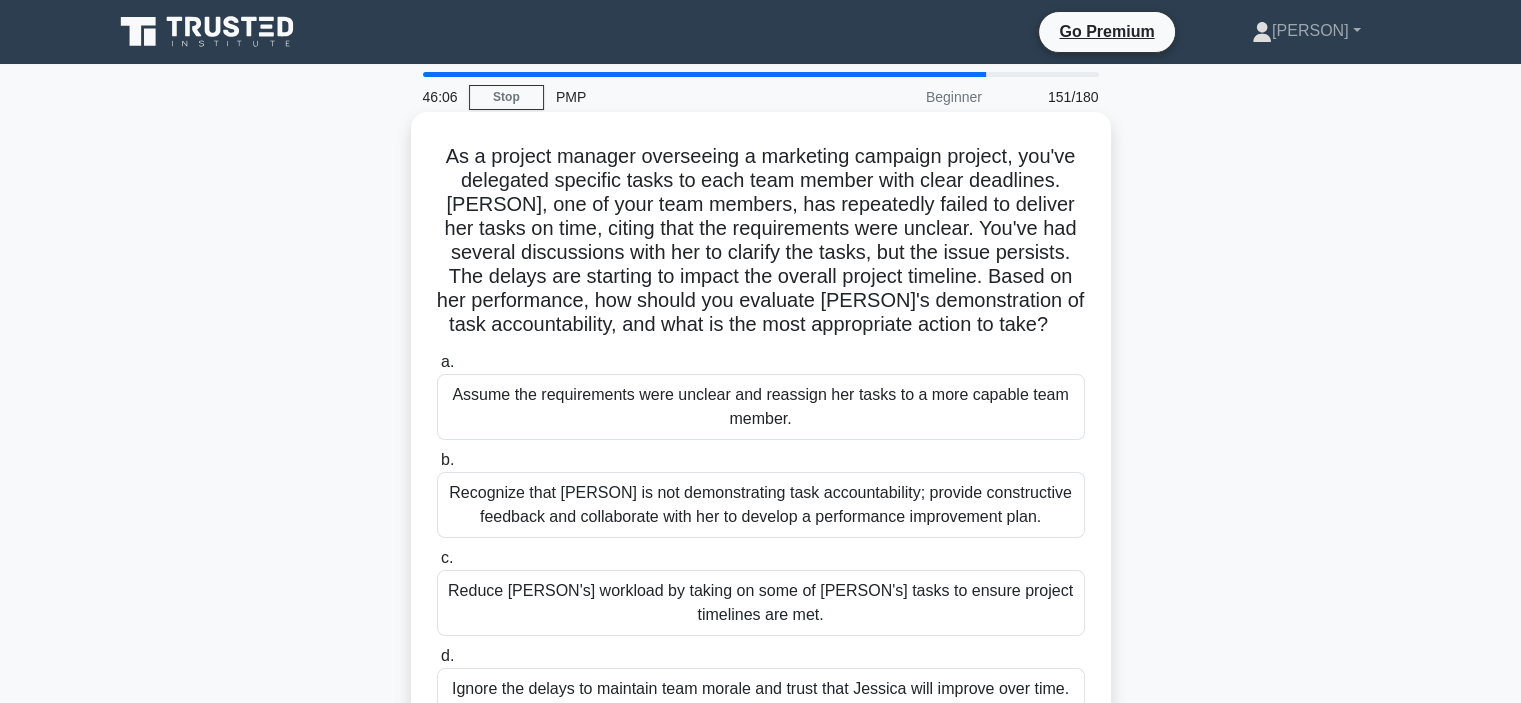 click on "Recognize that [PERSON] is not demonstrating task accountability; provide constructive feedback and collaborate with her to develop a performance improvement plan." at bounding box center [761, 505] 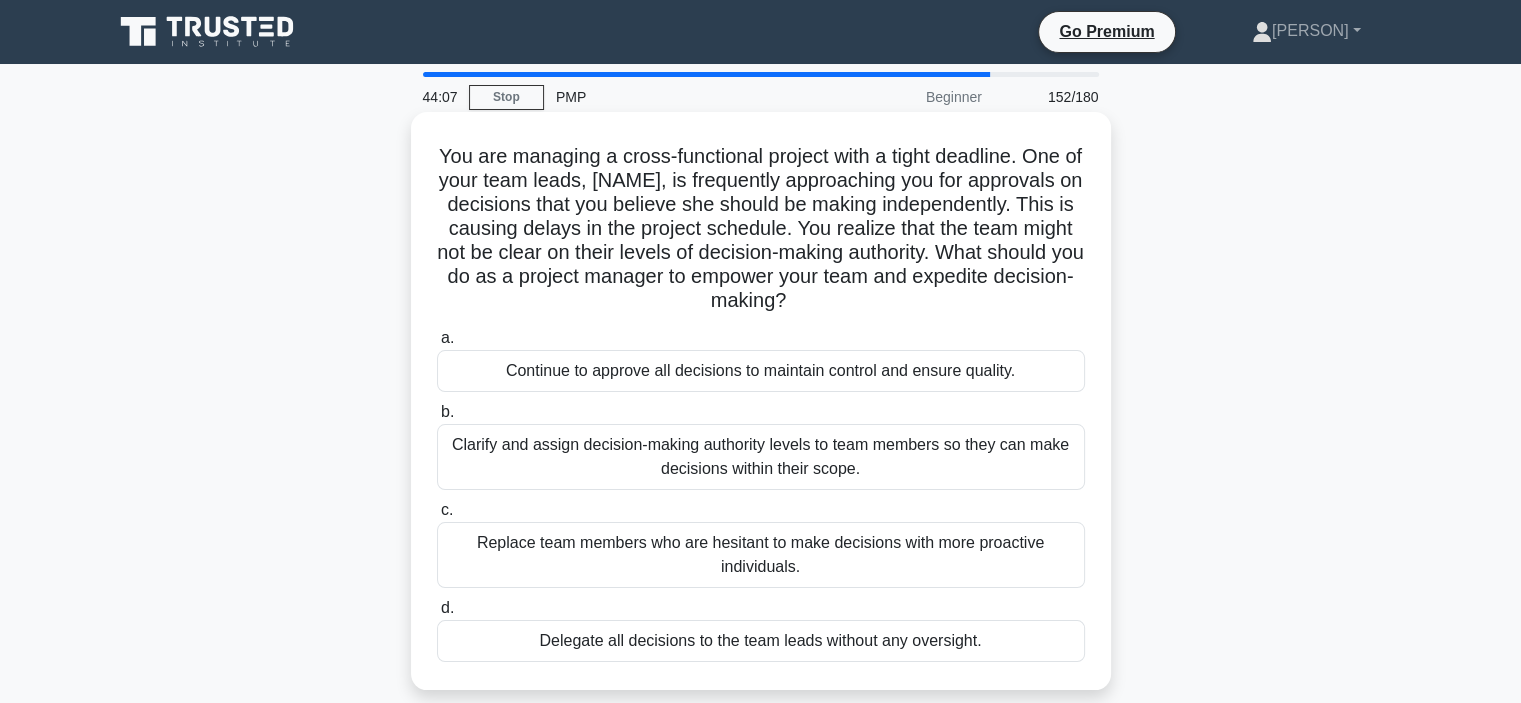 click on "Clarify and assign decision-making authority levels to team members so they can make decisions within their scope." at bounding box center [761, 457] 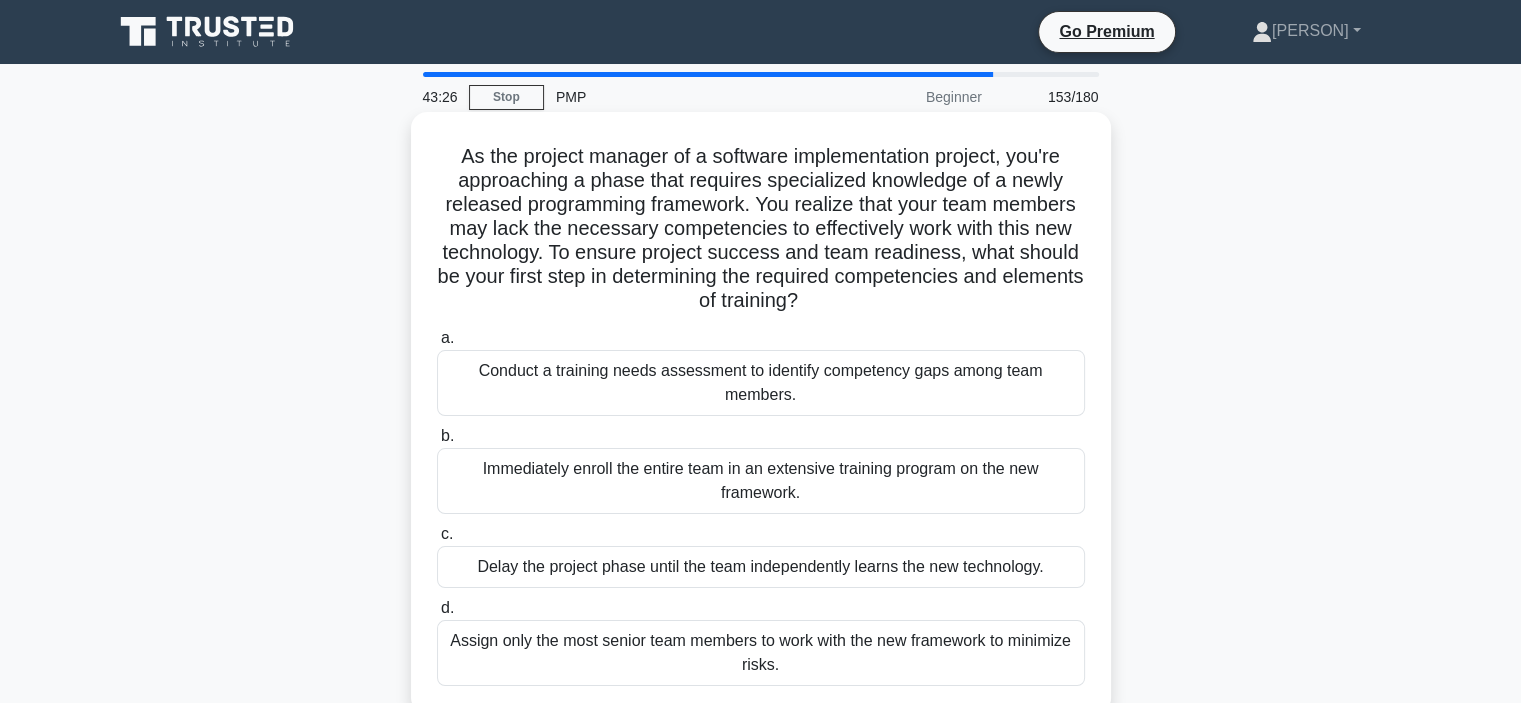 click on "Conduct a training needs assessment to identify competency gaps among team members." at bounding box center (761, 383) 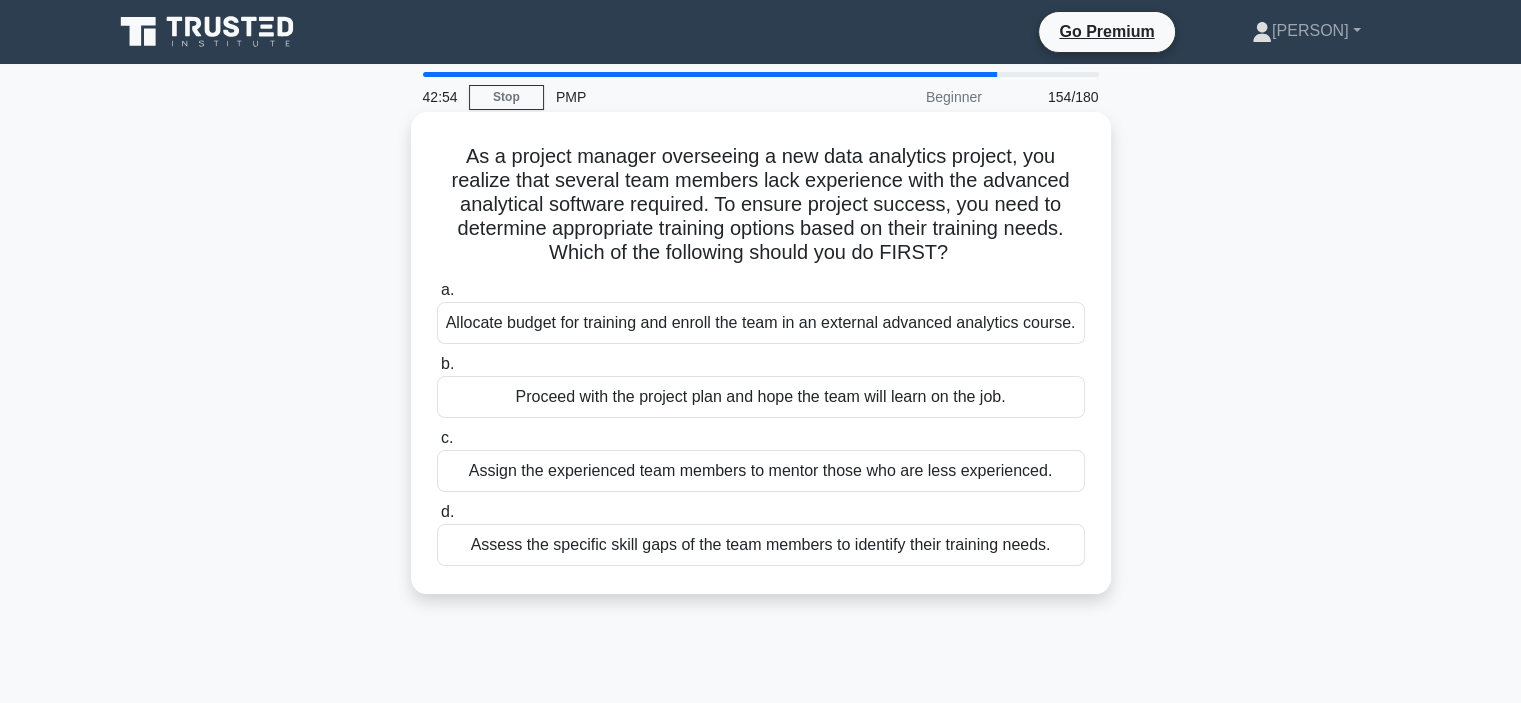 click on "Assess the specific skill gaps of the team members to identify their training needs." at bounding box center (761, 545) 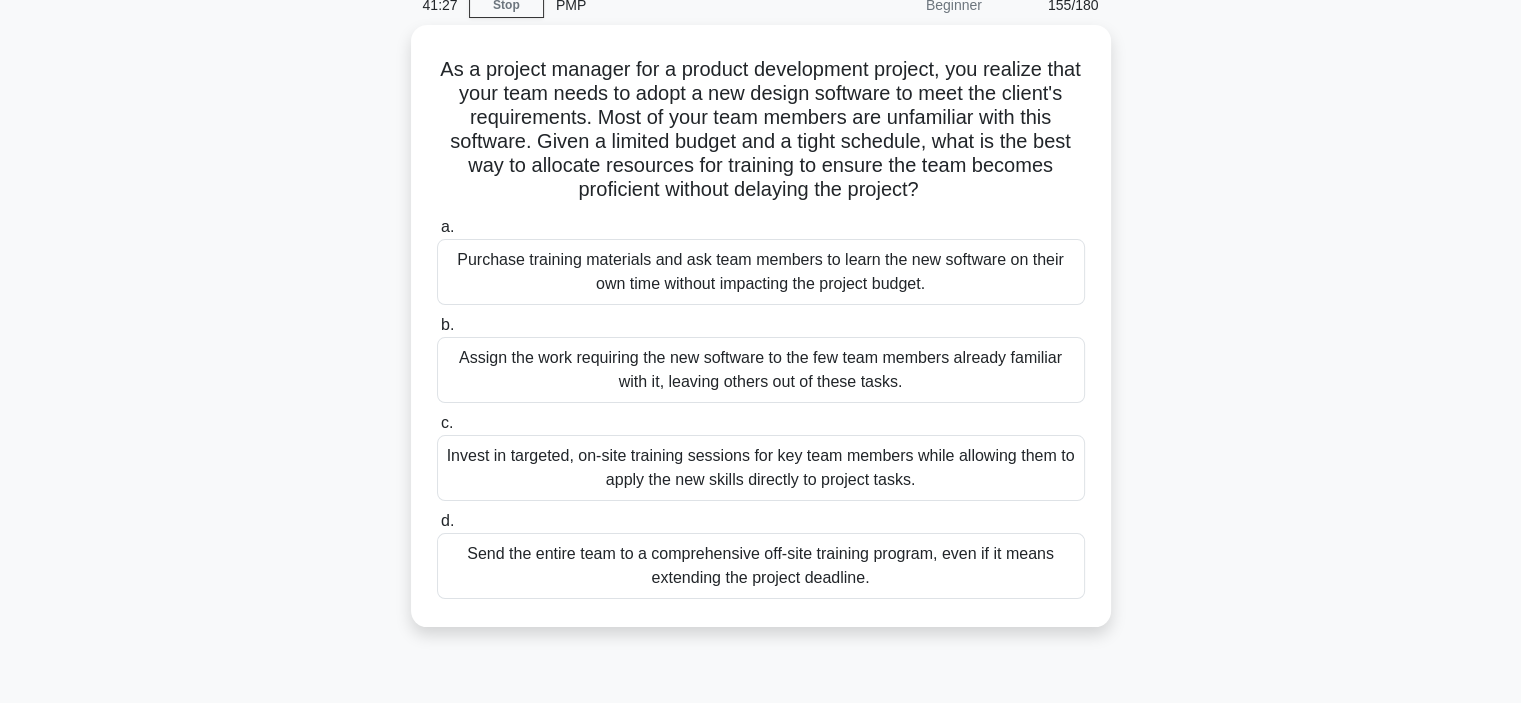 scroll, scrollTop: 109, scrollLeft: 0, axis: vertical 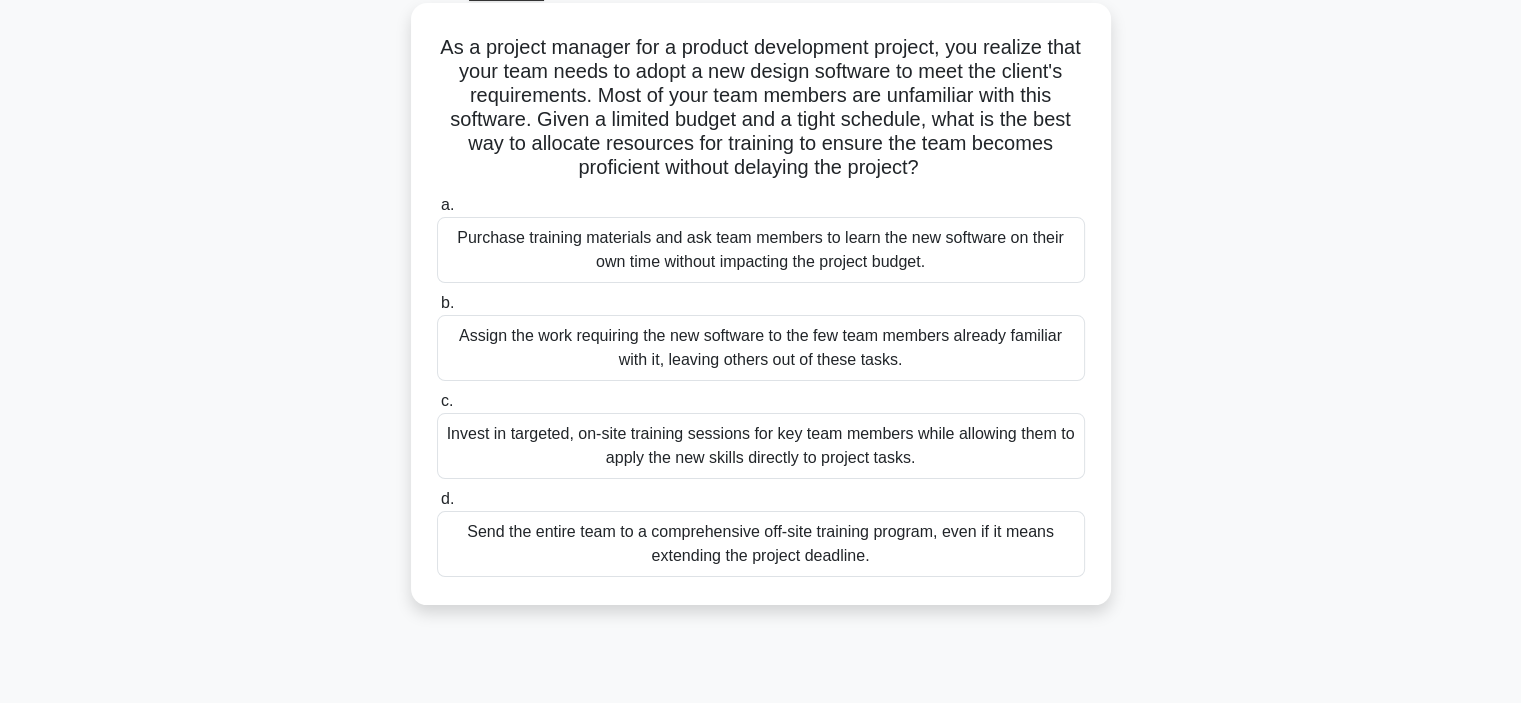 click on "Invest in targeted, on-site training sessions for key team members while allowing them to apply the new skills directly to project tasks." at bounding box center [761, 446] 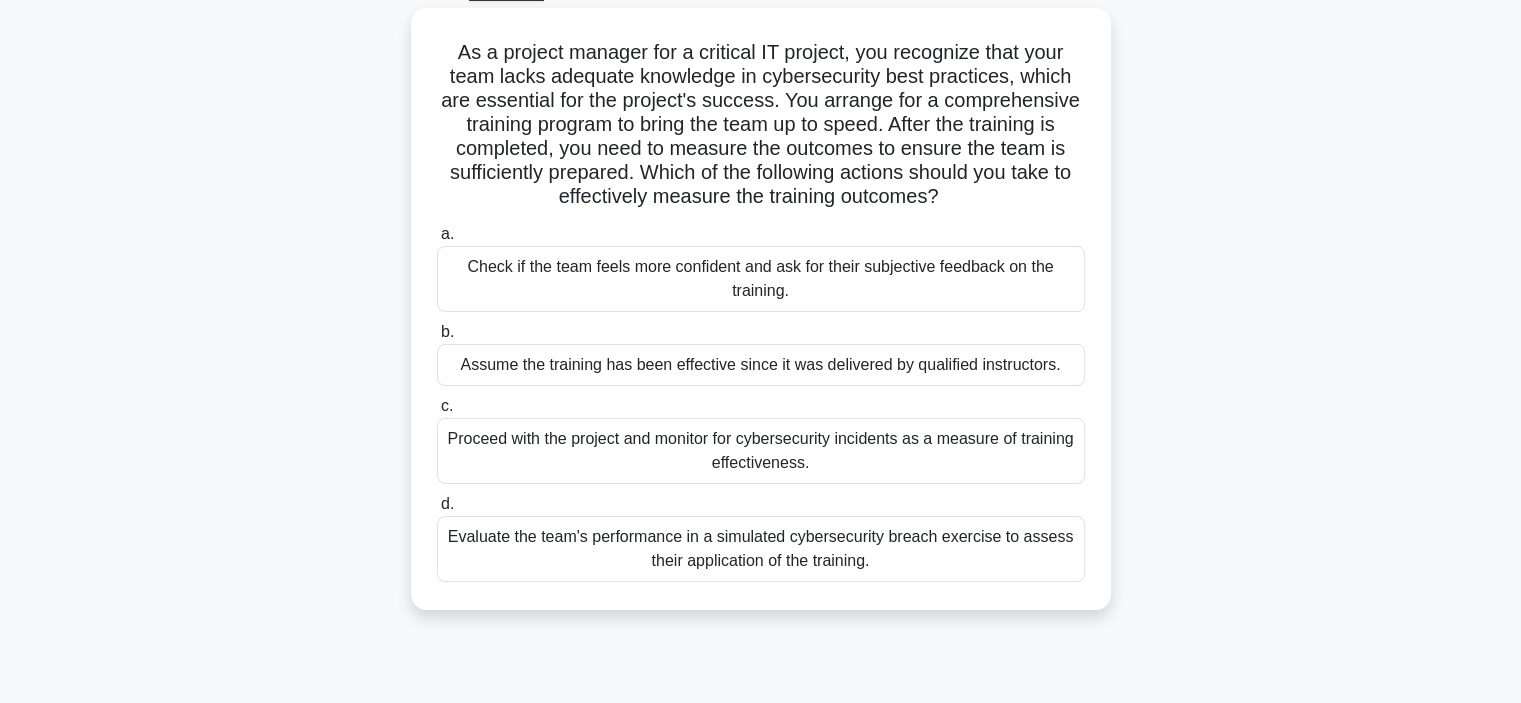 scroll, scrollTop: 0, scrollLeft: 0, axis: both 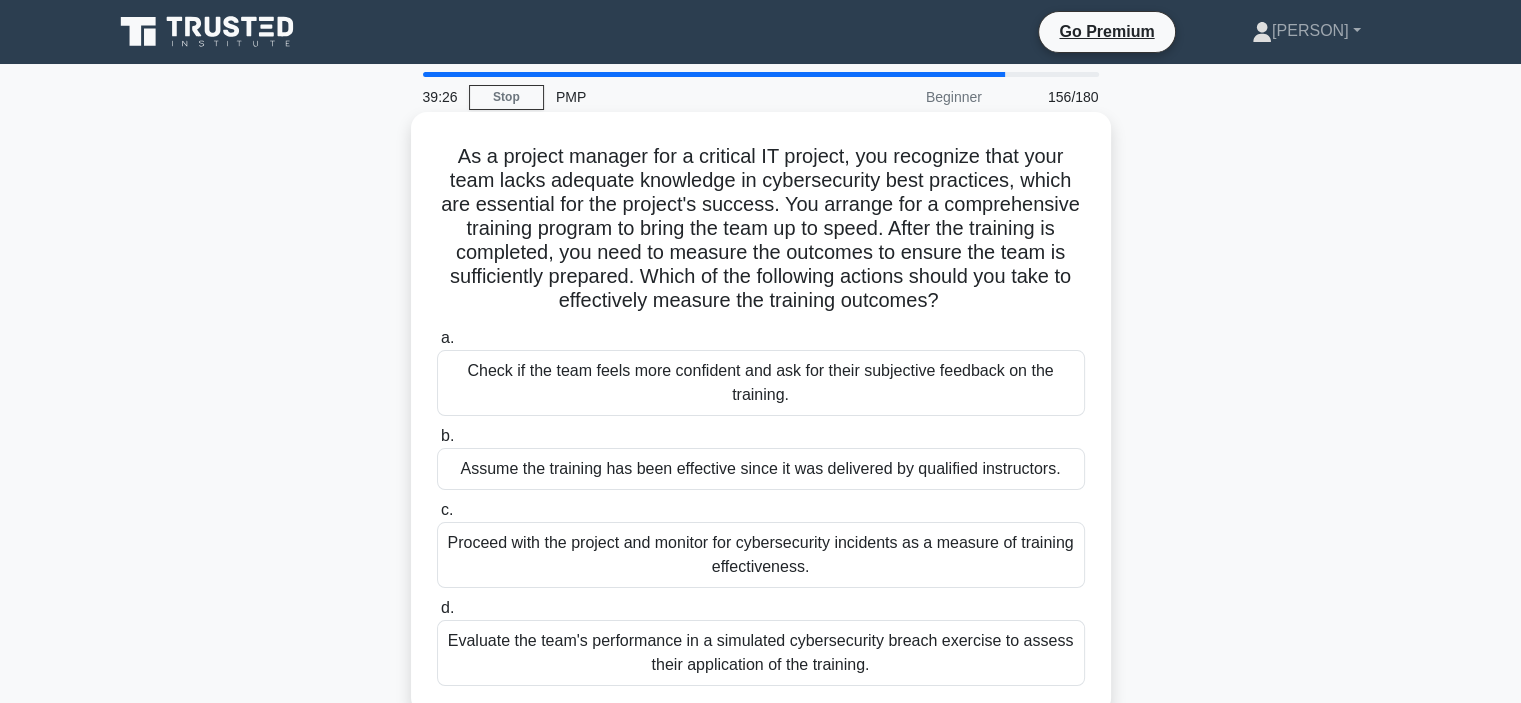 click on "Evaluate the team's performance in a simulated cybersecurity breach exercise to assess their application of the training." at bounding box center [761, 653] 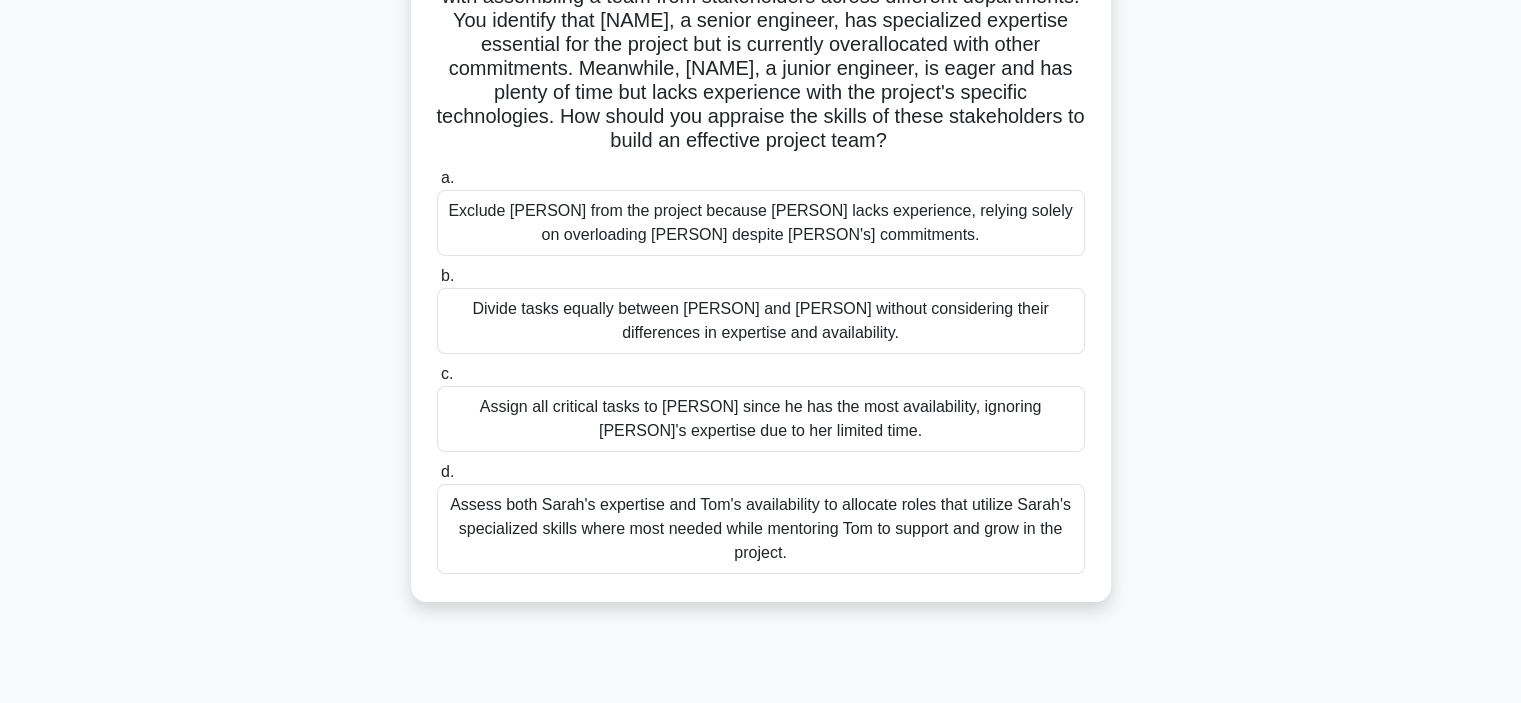 scroll, scrollTop: 197, scrollLeft: 0, axis: vertical 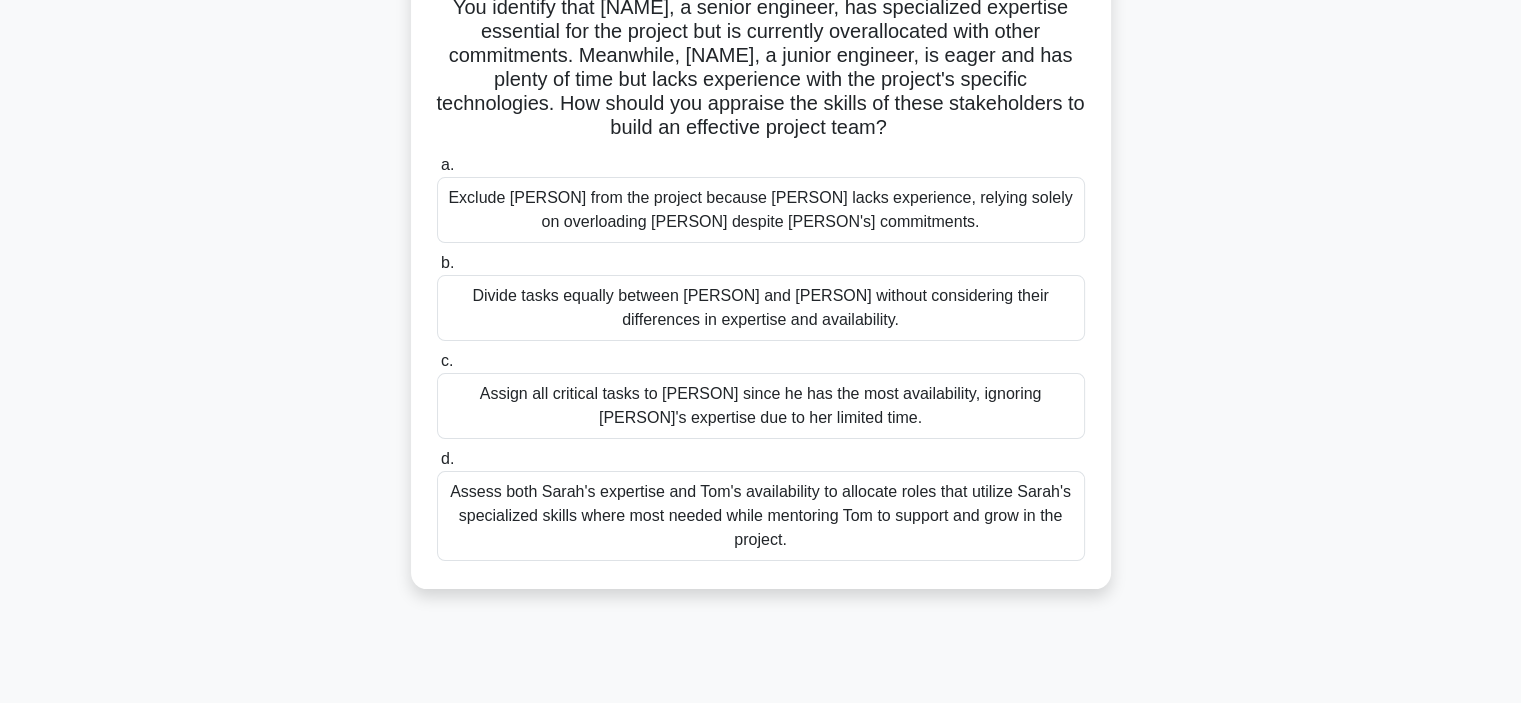 click on "Assess both Sarah's expertise and Tom's availability to allocate roles that utilize Sarah's specialized skills where most needed while mentoring Tom to support and grow in the project." at bounding box center [761, 516] 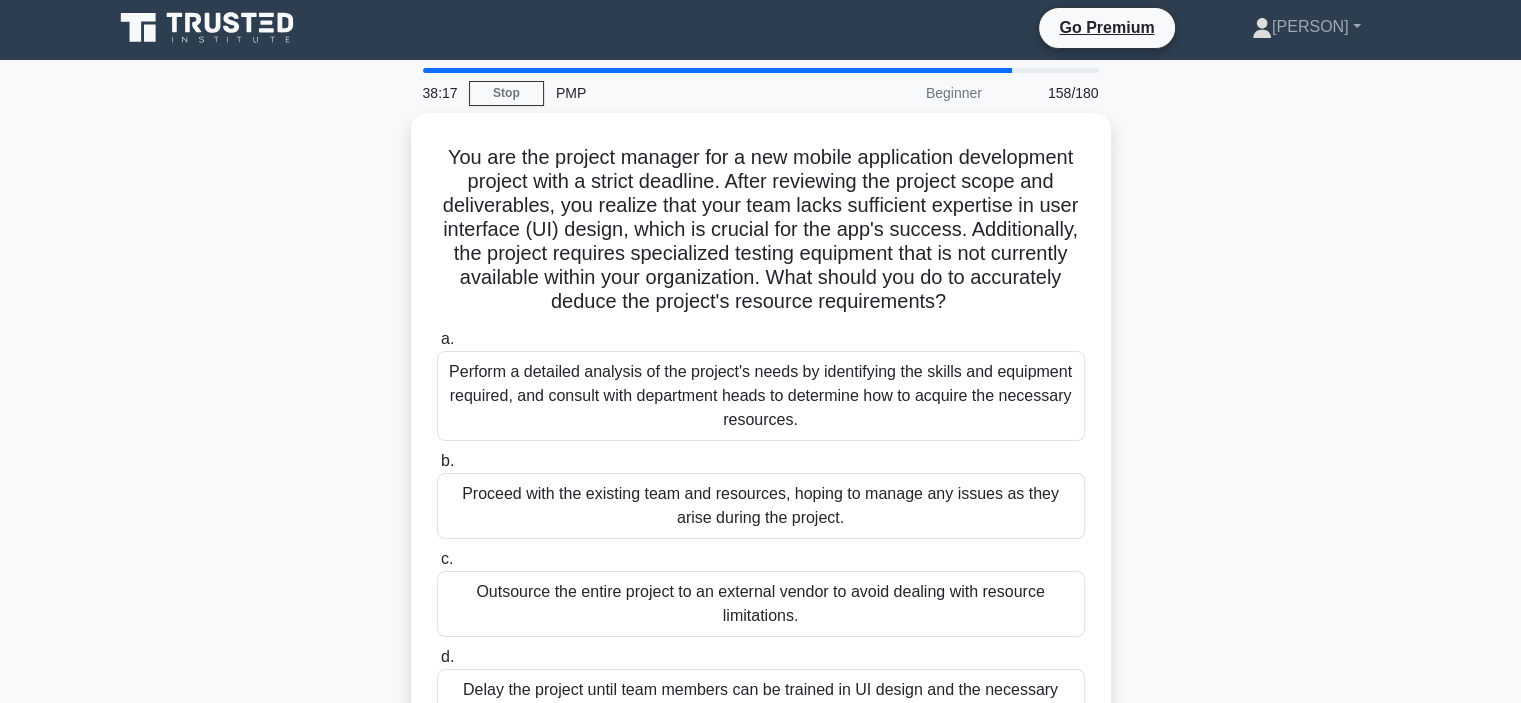 scroll, scrollTop: 0, scrollLeft: 0, axis: both 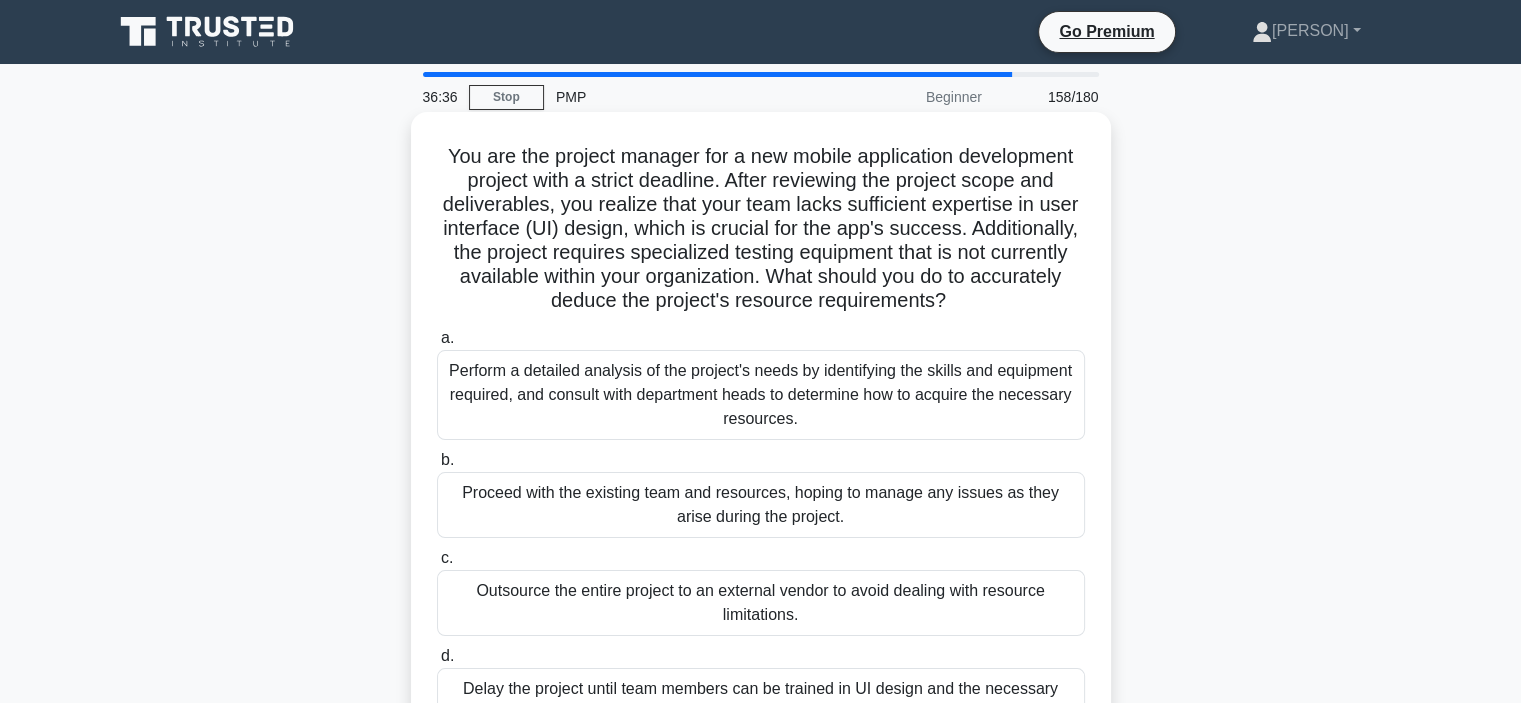 click on "Perform a detailed analysis of the project's needs by identifying the skills and equipment required, and consult with department heads to determine how to acquire the necessary resources." at bounding box center [761, 395] 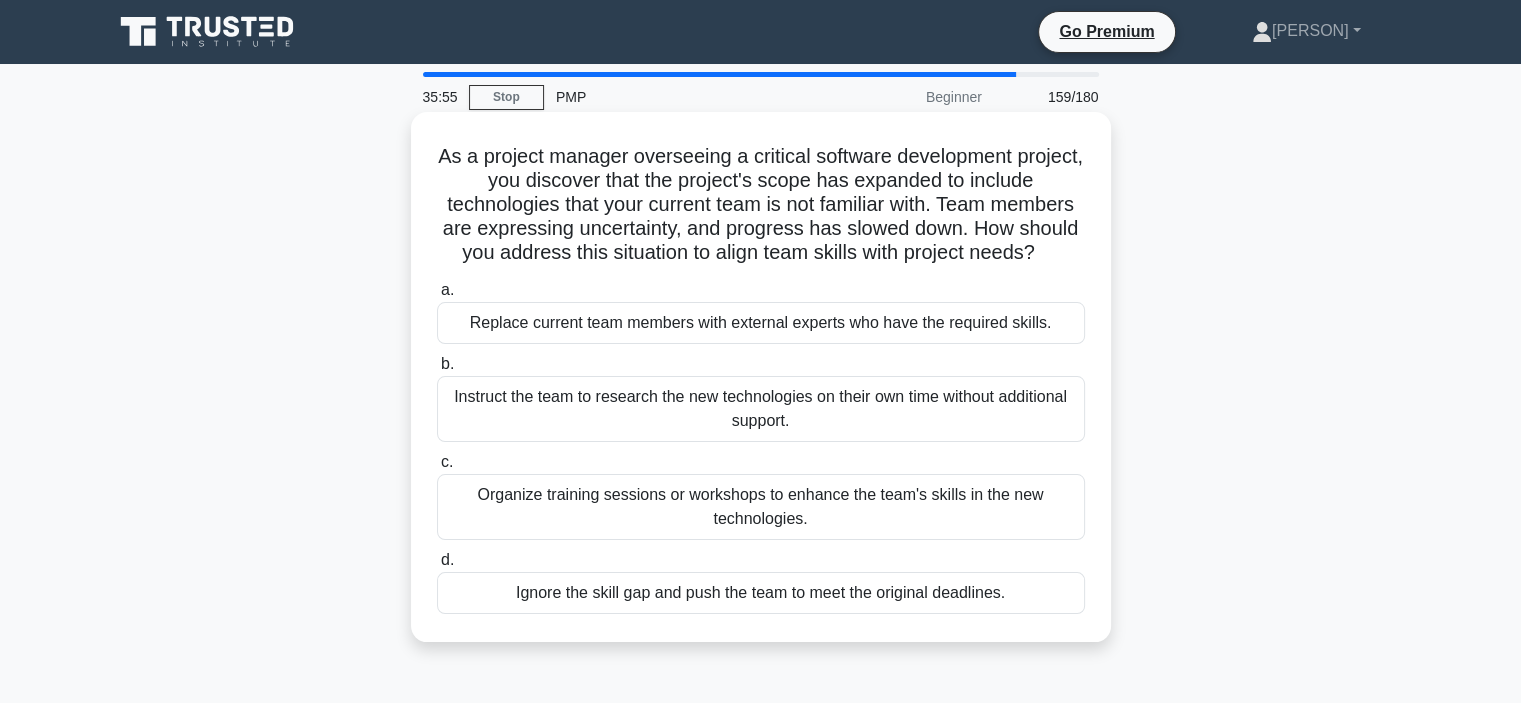 click on "Organize training sessions or workshops to enhance the team's skills in the new technologies." at bounding box center [761, 507] 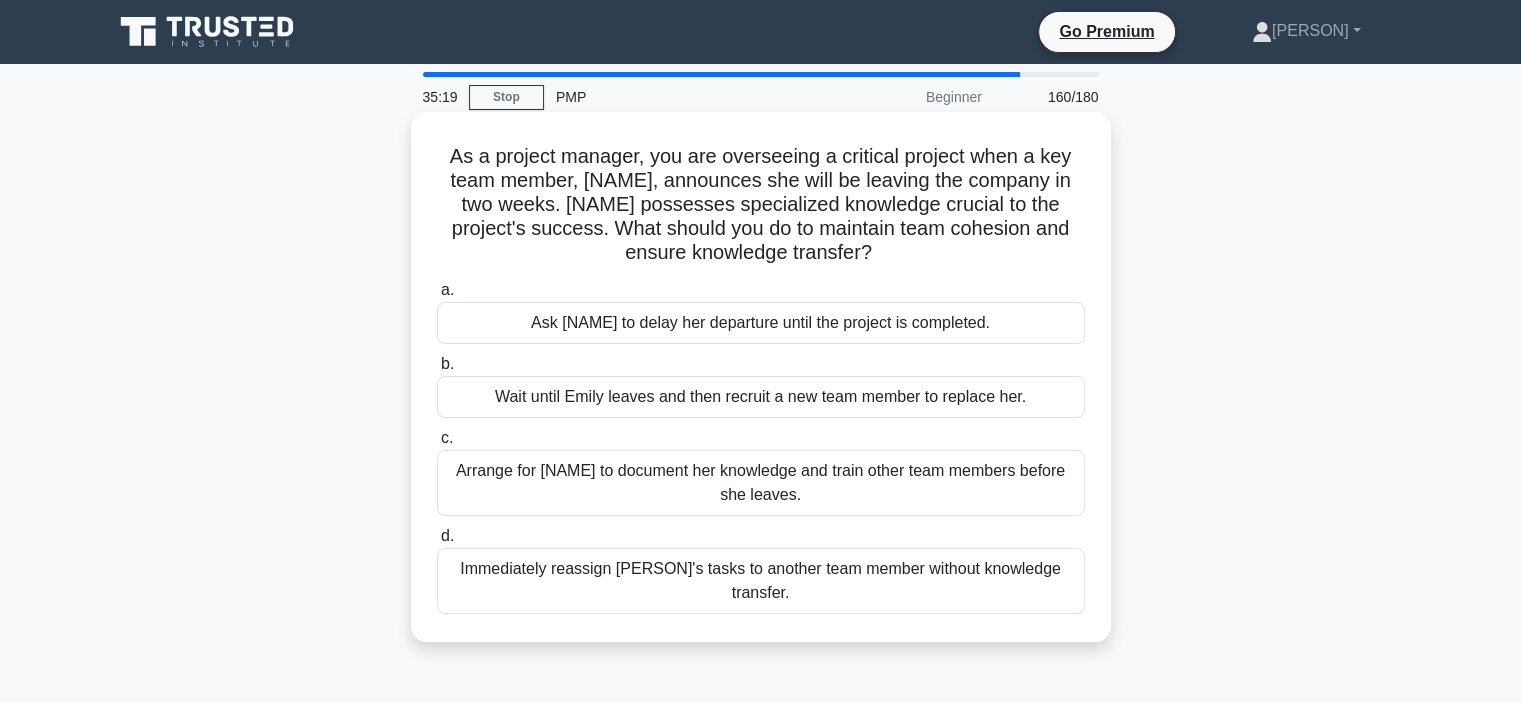 click on "Arrange for [NAME] to document her knowledge and train other team members before she leaves." at bounding box center [761, 483] 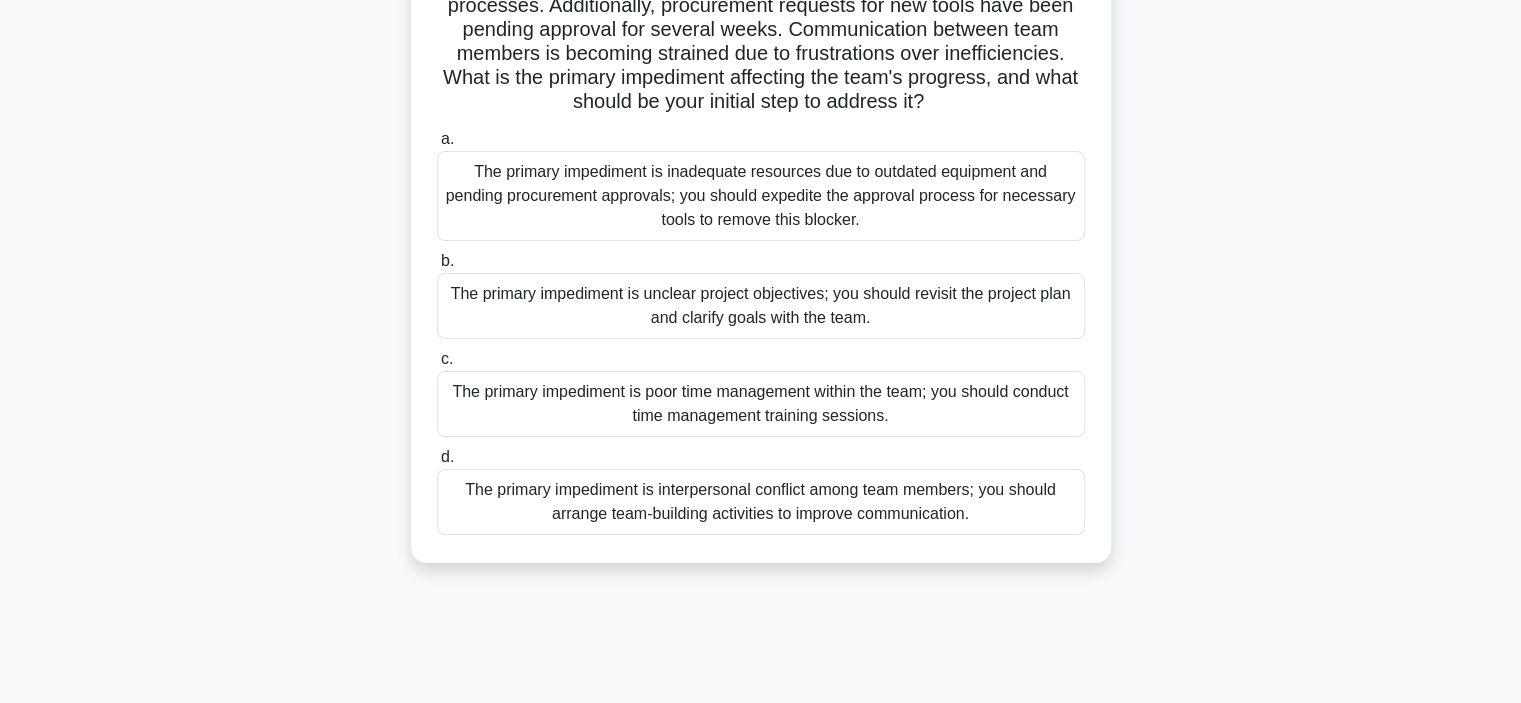 scroll, scrollTop: 257, scrollLeft: 0, axis: vertical 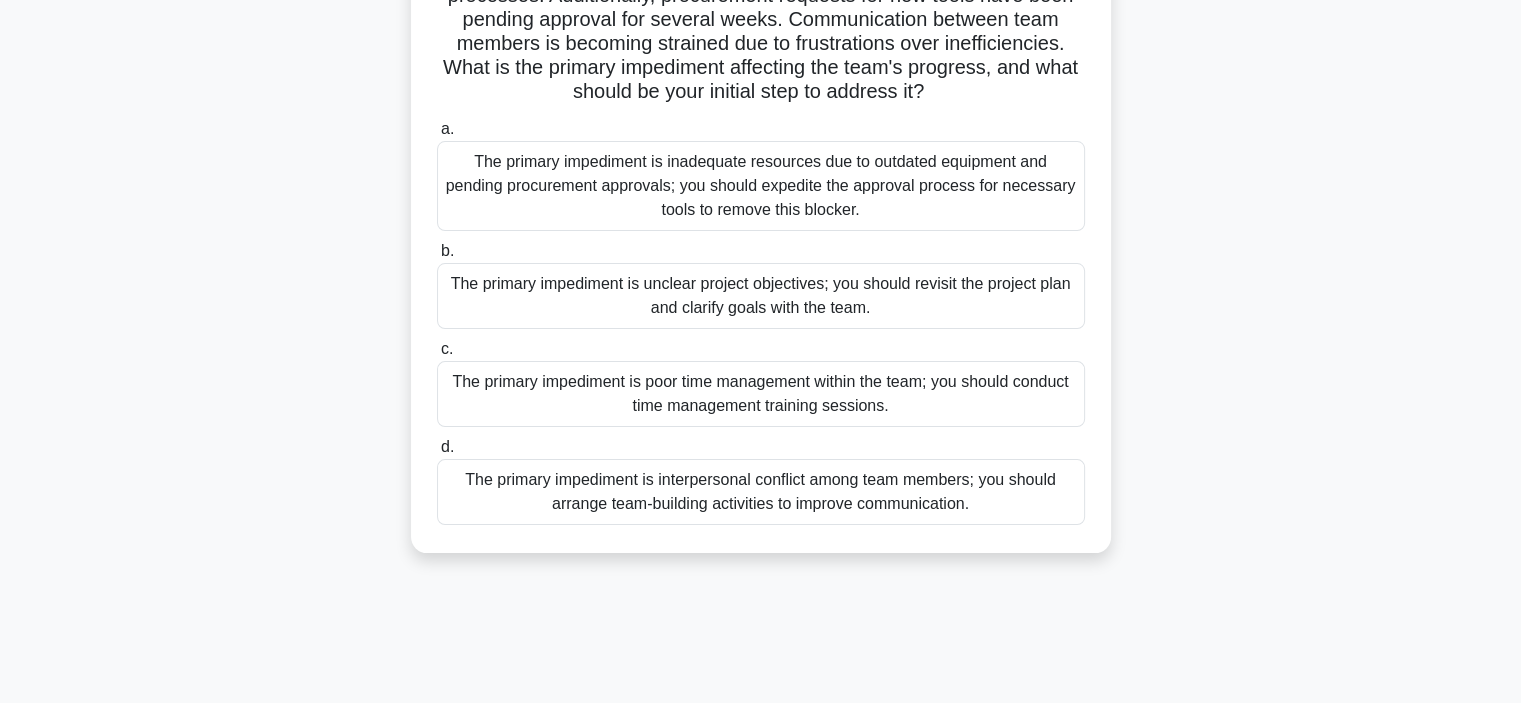 click on "The primary impediment is interpersonal conflict among team members; you should arrange team-building activities to improve communication." at bounding box center [761, 492] 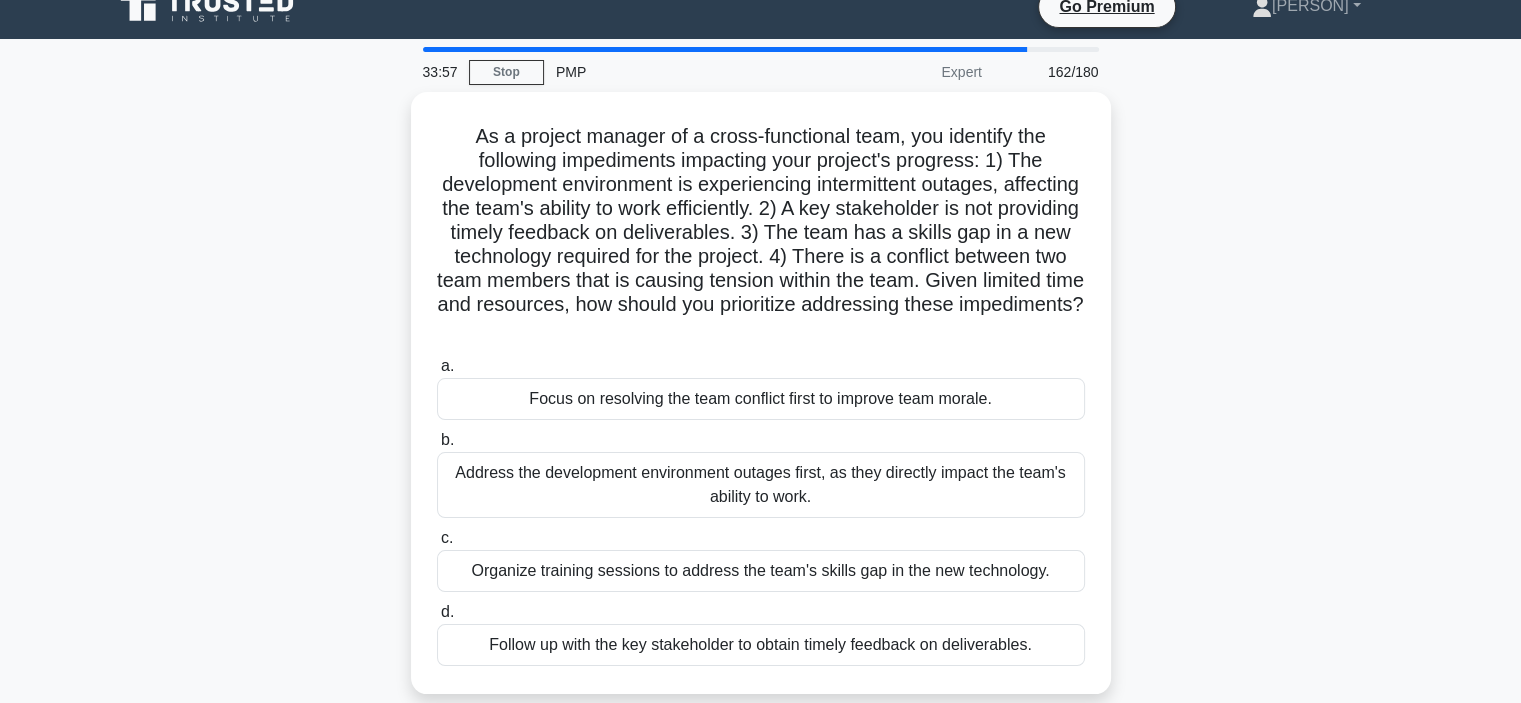 scroll, scrollTop: 0, scrollLeft: 0, axis: both 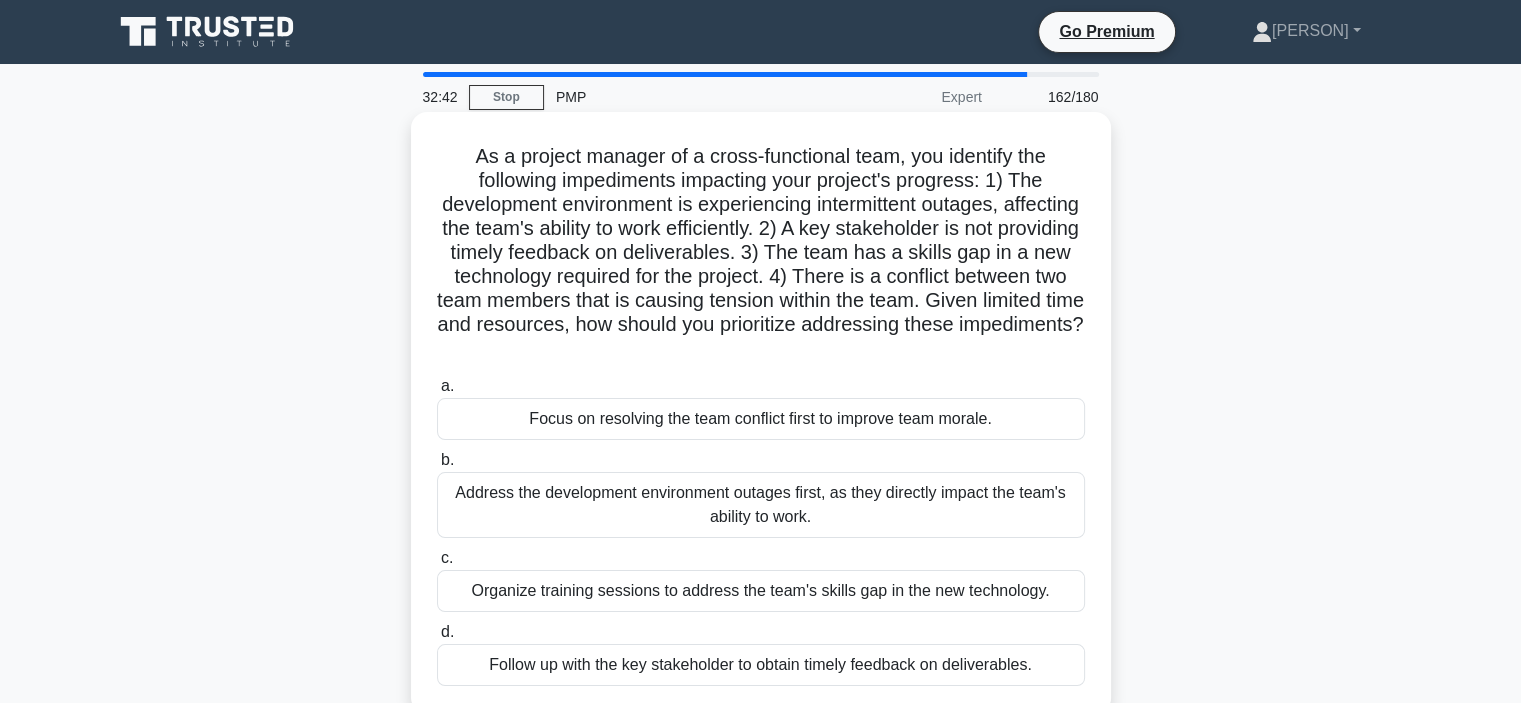 click on "Focus on resolving the team conflict first to improve team morale." at bounding box center (761, 419) 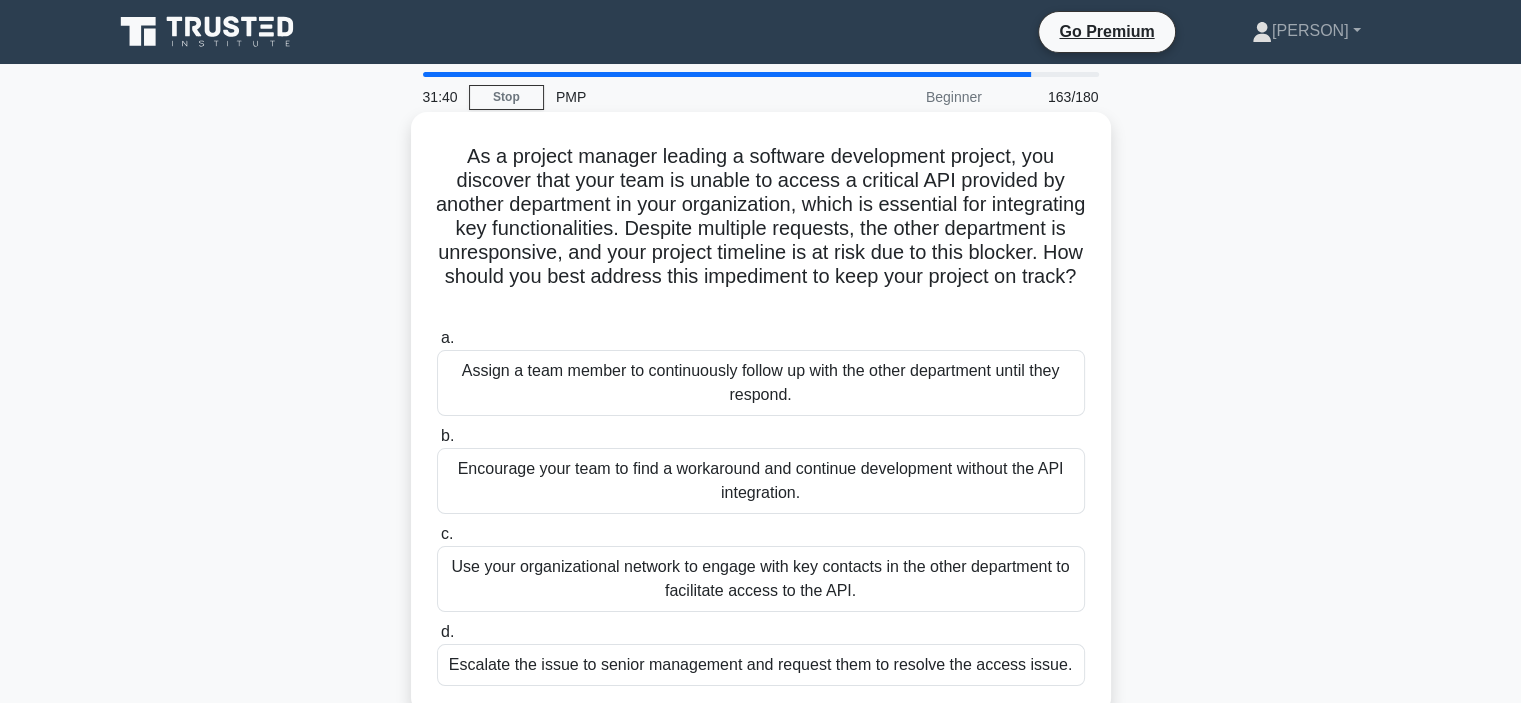 click on "Use your organizational network to engage with key contacts in the other department to facilitate access to the API." at bounding box center [761, 579] 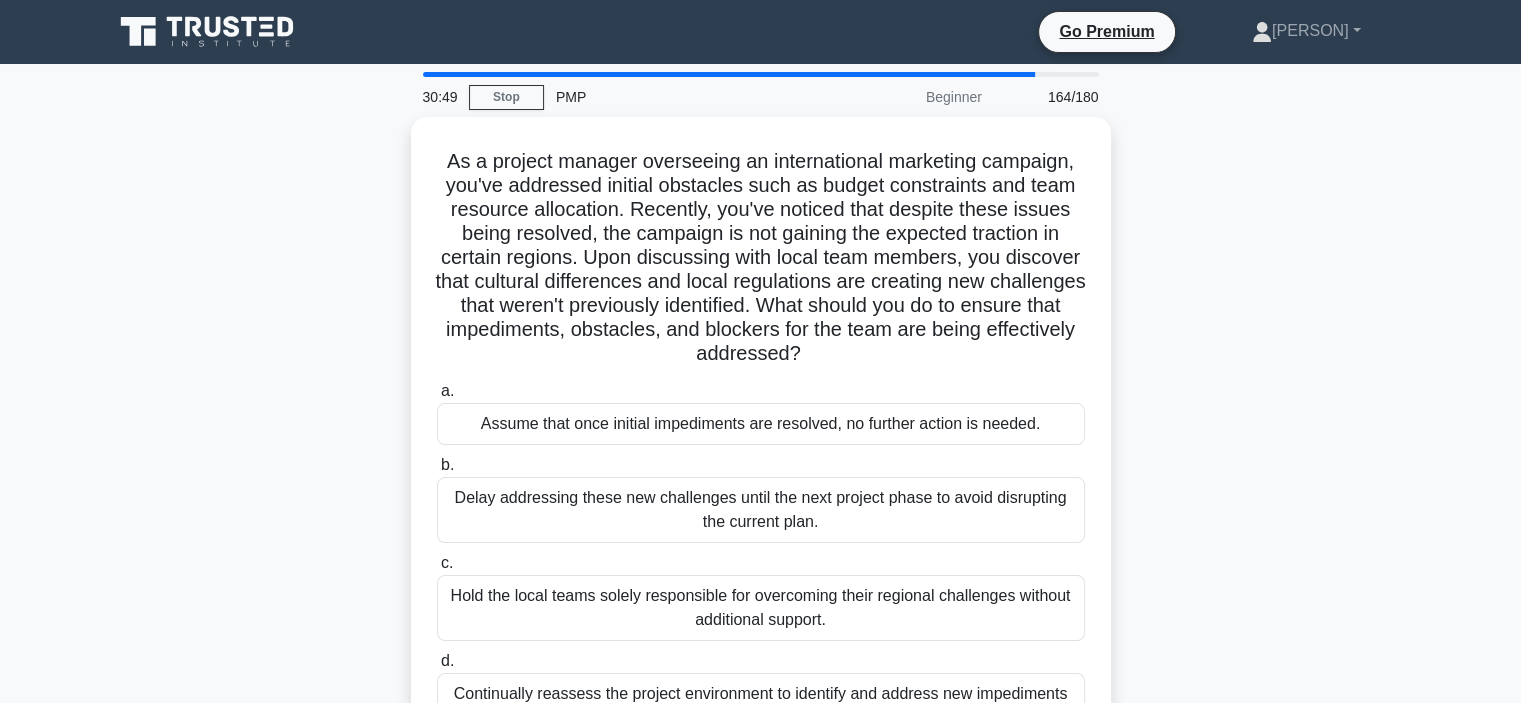 click on "As a project manager overseeing an international marketing campaign, you've addressed initial obstacles such as budget constraints and team resource allocation. Recently, you've noticed that despite these issues being resolved, the campaign is not gaining the expected traction in certain regions. Upon discussing with local team members, you discover that cultural differences and local regulations are creating new challenges that weren't previously identified.
What should you do to ensure that impediments, obstacles, and blockers for the team are being effectively addressed?
.spinner_0XTQ{transform-origin:center;animation:spinner_y6GP .75s linear infinite}@keyframes spinner_y6GP{100%{transform:rotate(360deg)}}
a. b." at bounding box center (761, 454) 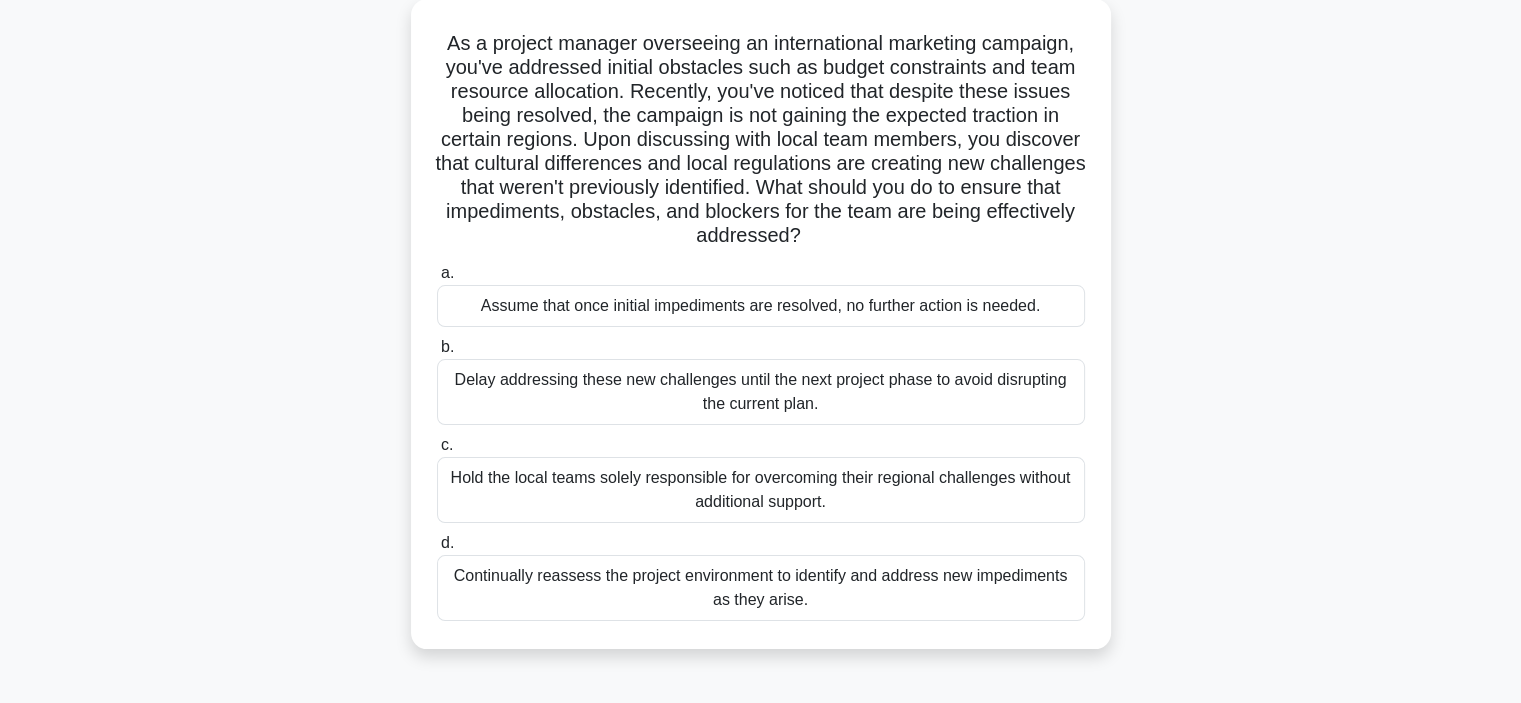 scroll, scrollTop: 120, scrollLeft: 0, axis: vertical 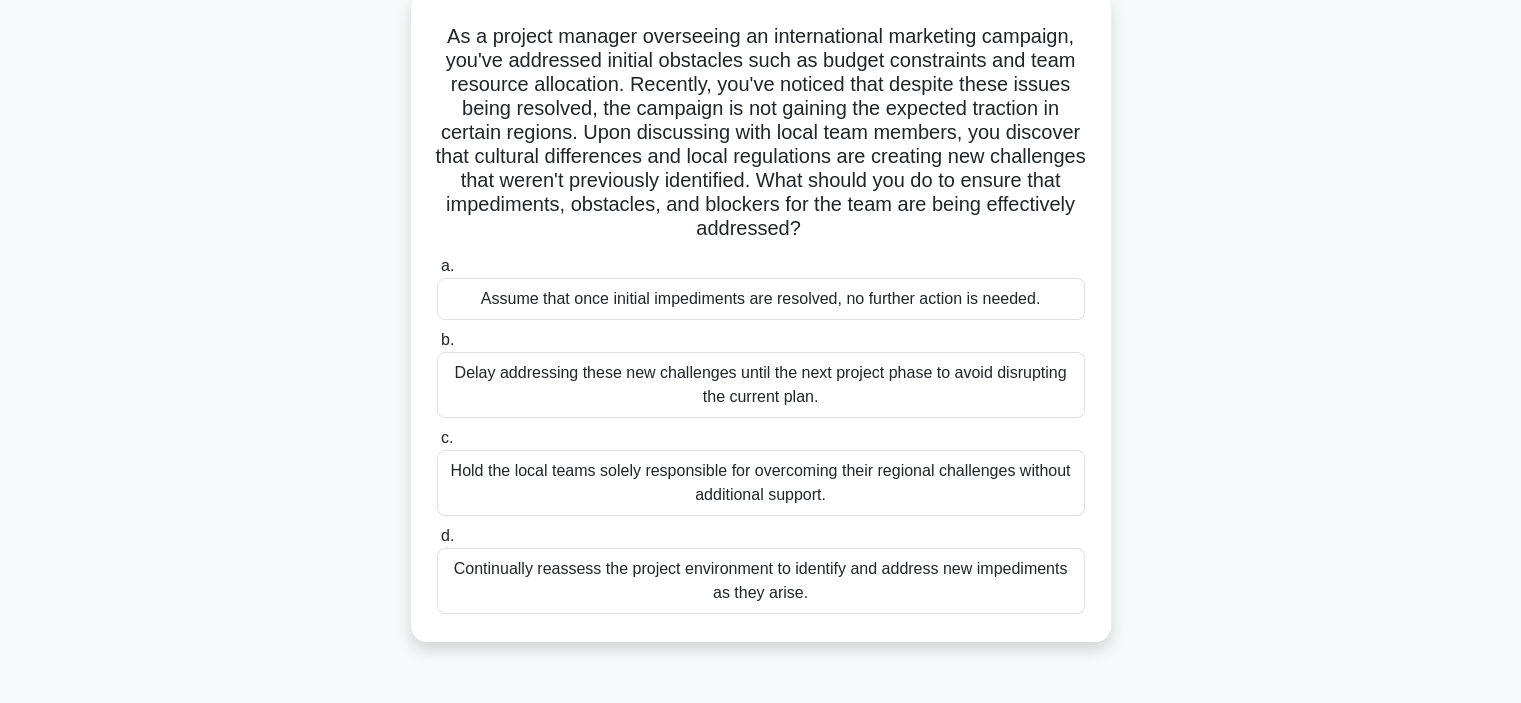 click on "Continually reassess the project environment to identify and address new impediments as they arise." at bounding box center [761, 581] 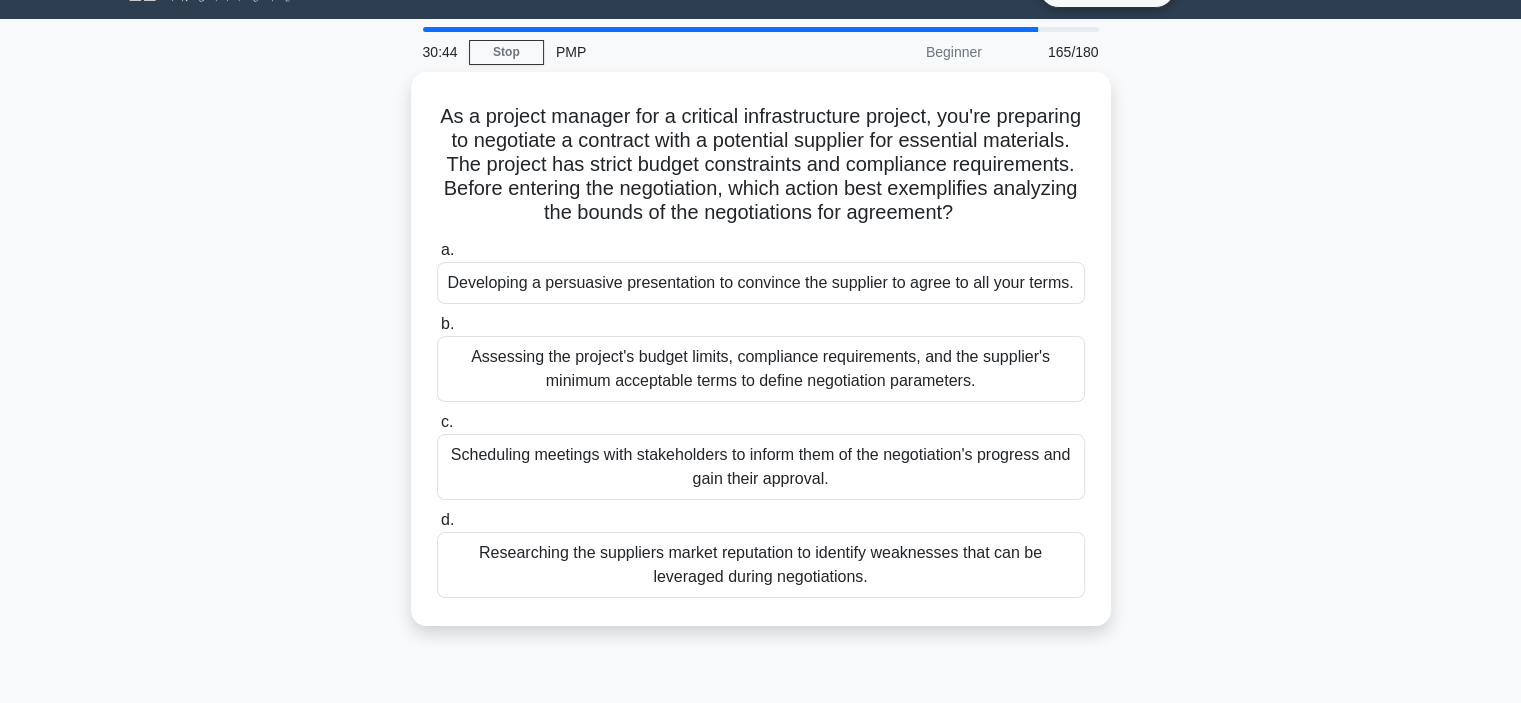 scroll, scrollTop: 0, scrollLeft: 0, axis: both 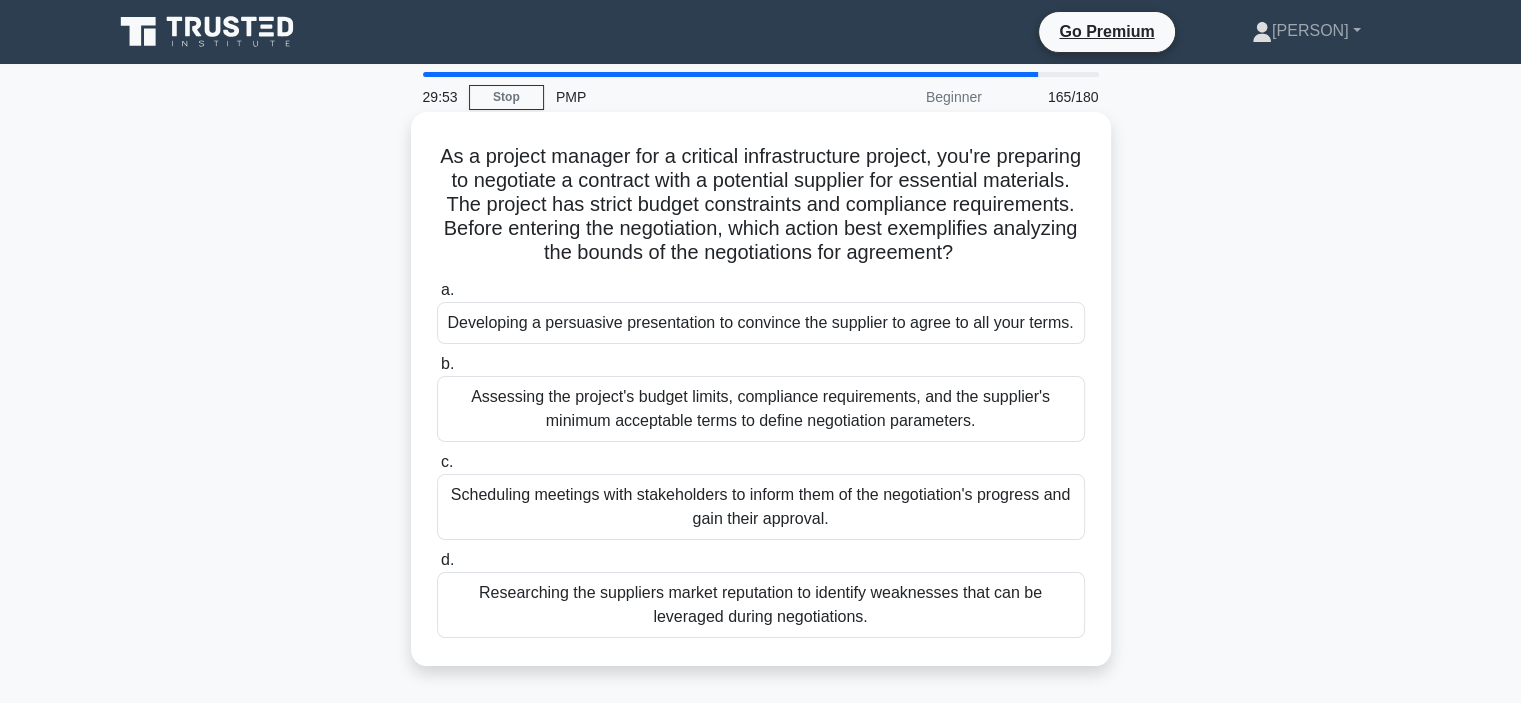 click on "Assessing the project's budget limits, compliance requirements, and the supplier's minimum acceptable terms to define negotiation parameters." at bounding box center [761, 409] 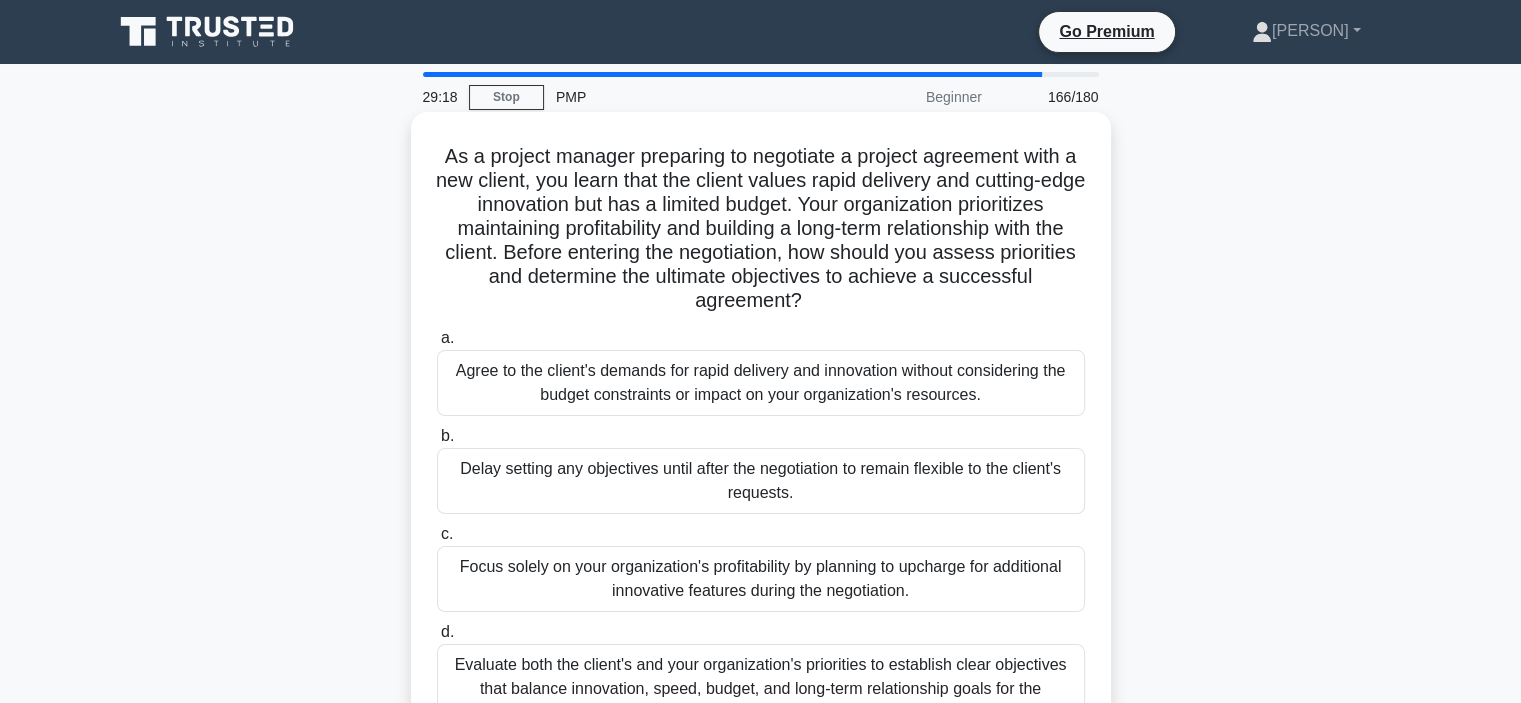 click on "Evaluate both the client's and your organization's priorities to establish clear objectives that balance innovation, speed, budget, and long-term relationship goals for the negotiation." at bounding box center (761, 689) 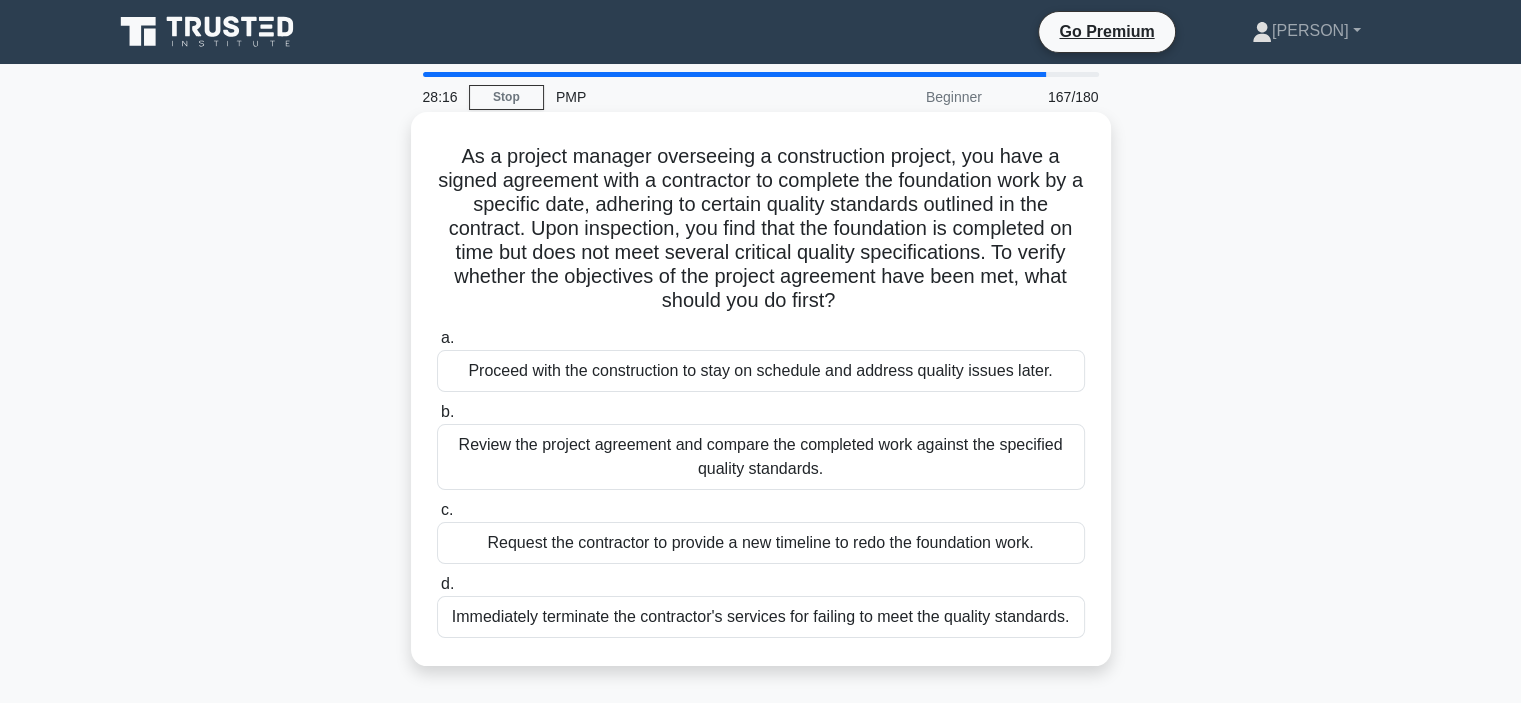 click on "Review the project agreement and compare the completed work against the specified quality standards." at bounding box center [761, 457] 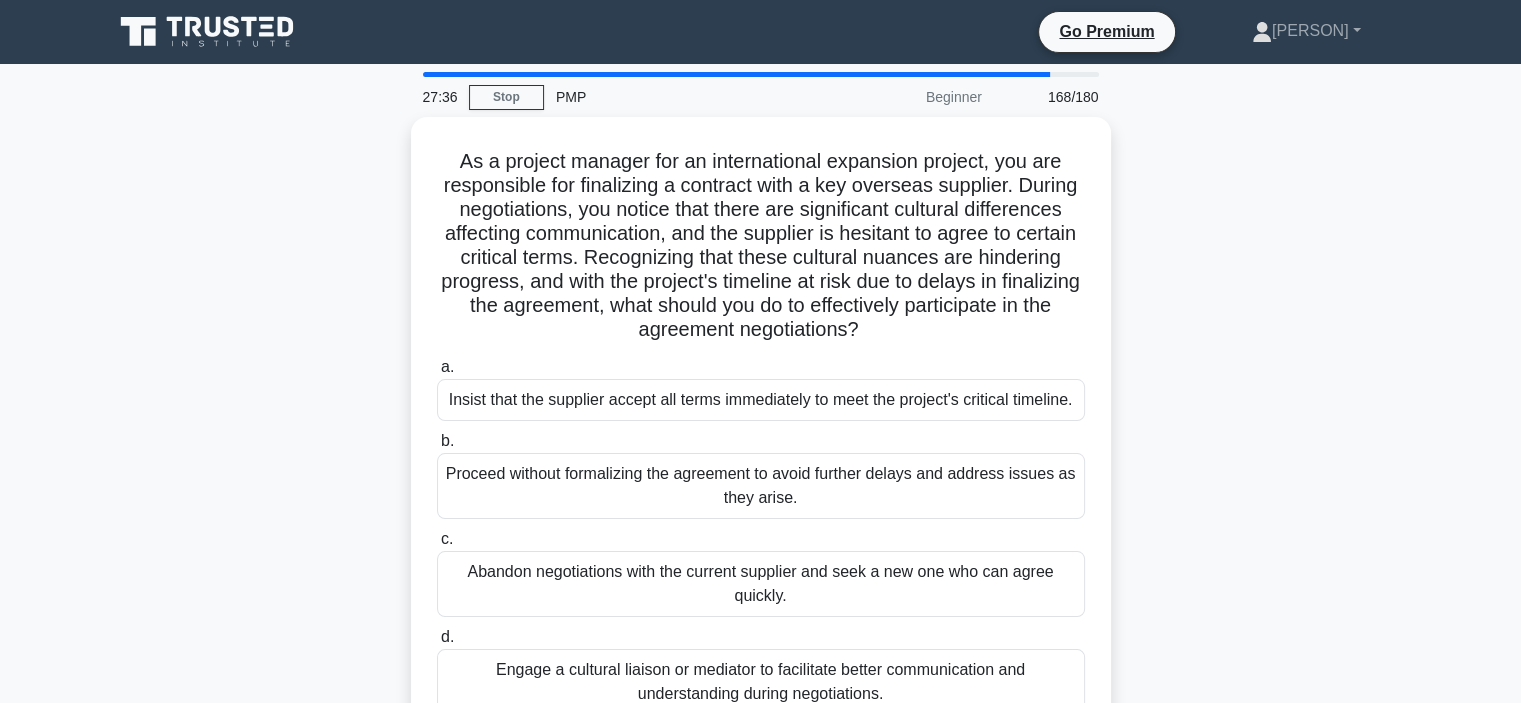 click on "As a project manager for an international expansion project, you are responsible for finalizing a contract with a key overseas supplier. During negotiations, you notice that there are significant cultural differences affecting communication, and the supplier is hesitant to agree to certain critical terms. Recognizing that these cultural nuances are hindering progress, and with the project's timeline at risk due to delays in finalizing the agreement, what should you do to effectively participate in the agreement negotiations?
.spinner_0XTQ{transform-origin:center;animation:spinner_y6GP .75s linear infinite}@keyframes spinner_y6GP{100%{transform:rotate(360deg)}}
a. b. c. d." at bounding box center [761, 442] 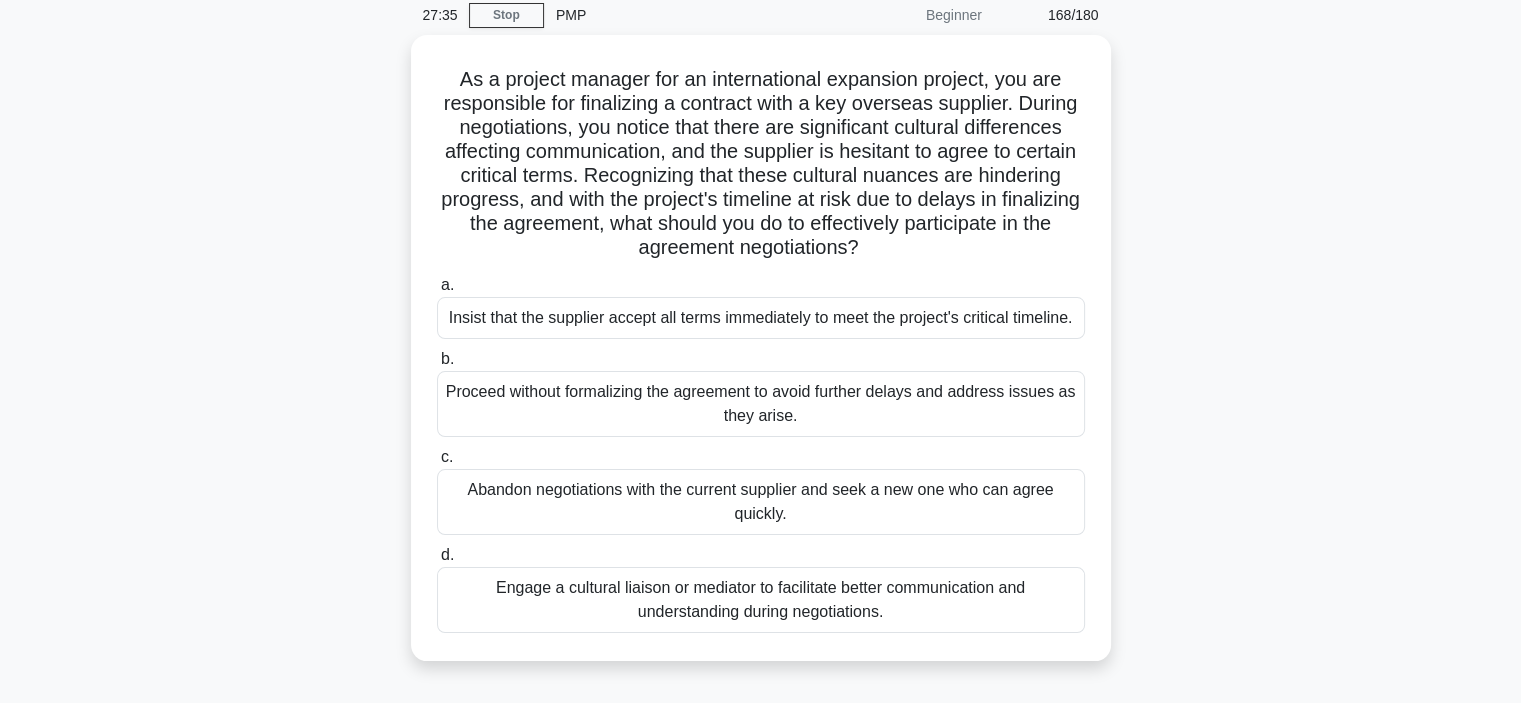 scroll, scrollTop: 120, scrollLeft: 0, axis: vertical 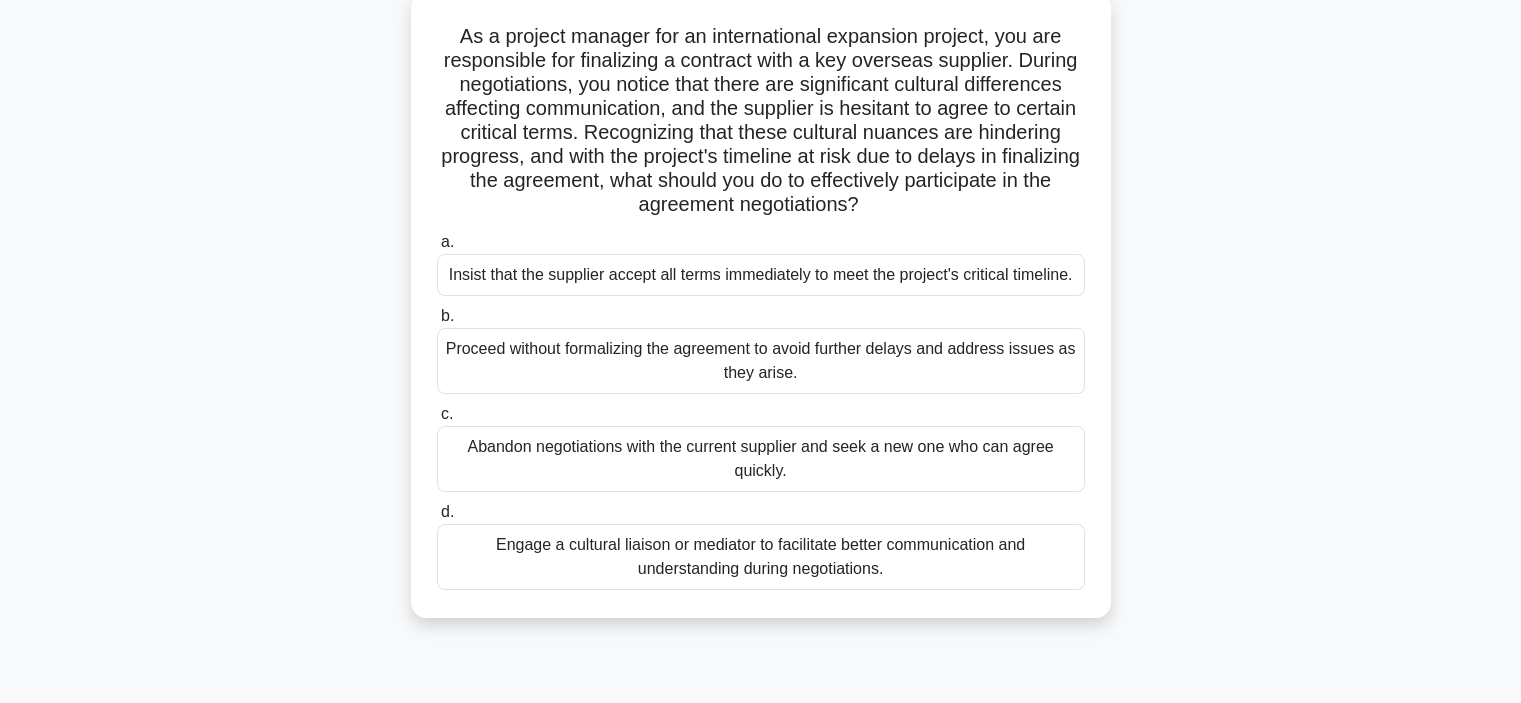 click on "Engage a cultural liaison or mediator to facilitate better communication and understanding during negotiations." at bounding box center [761, 557] 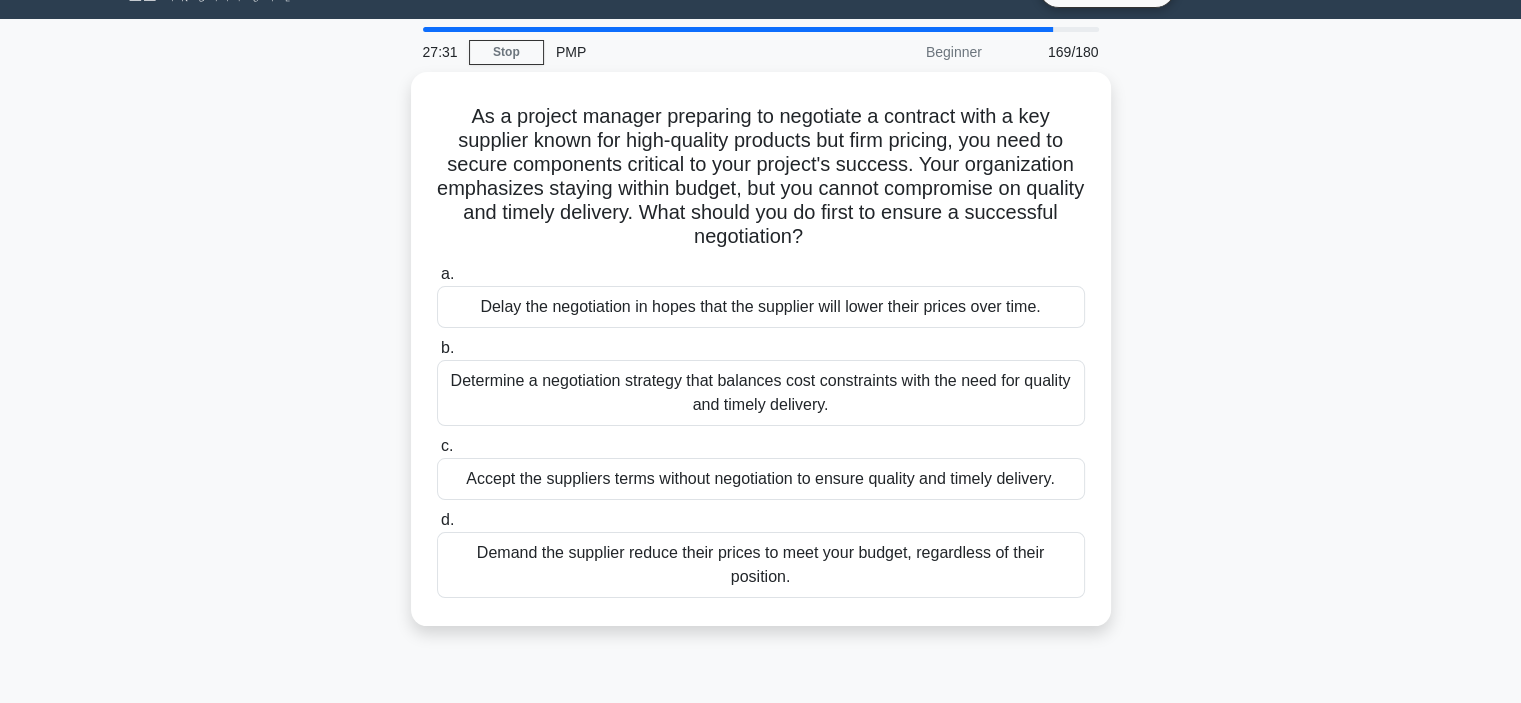 scroll, scrollTop: 0, scrollLeft: 0, axis: both 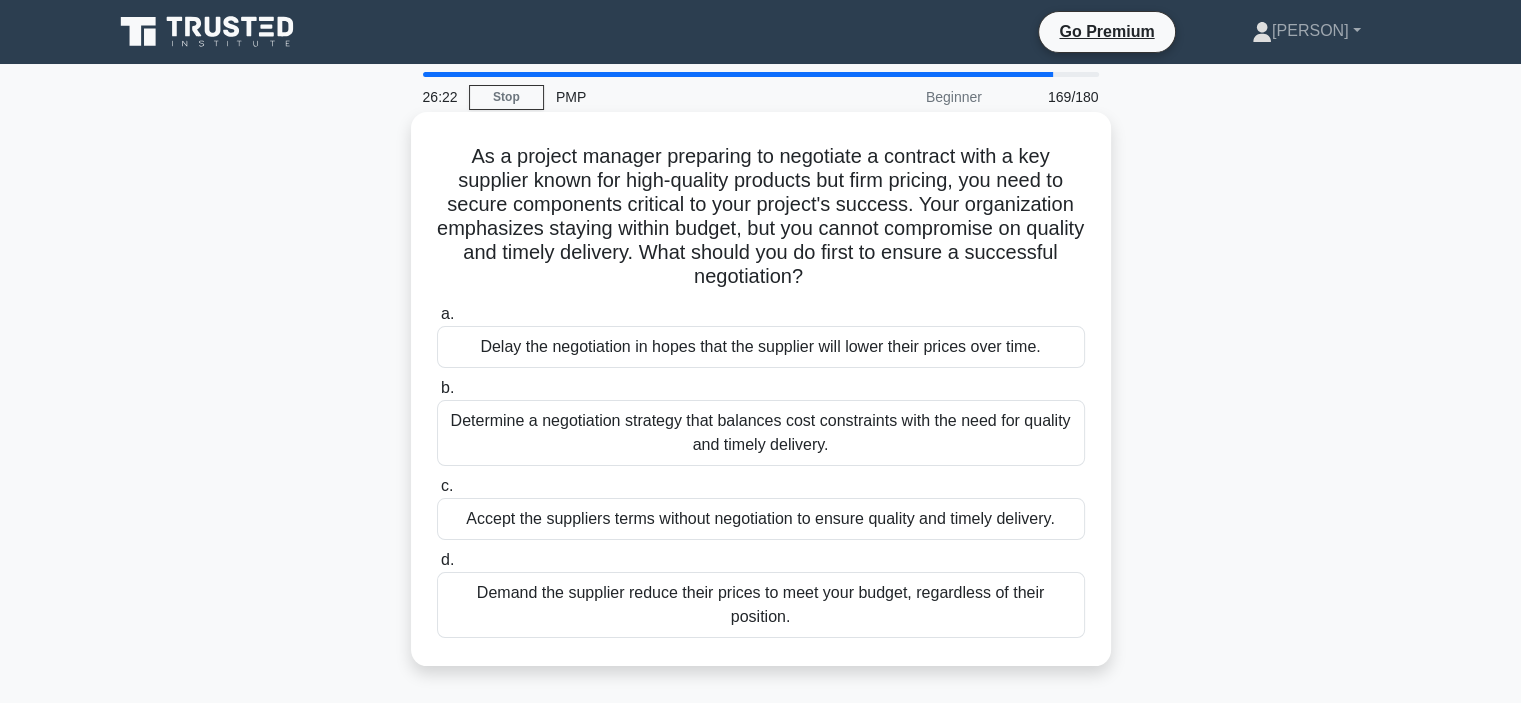 click on "Determine a negotiation strategy that balances cost constraints with the need for quality and timely delivery." at bounding box center (761, 433) 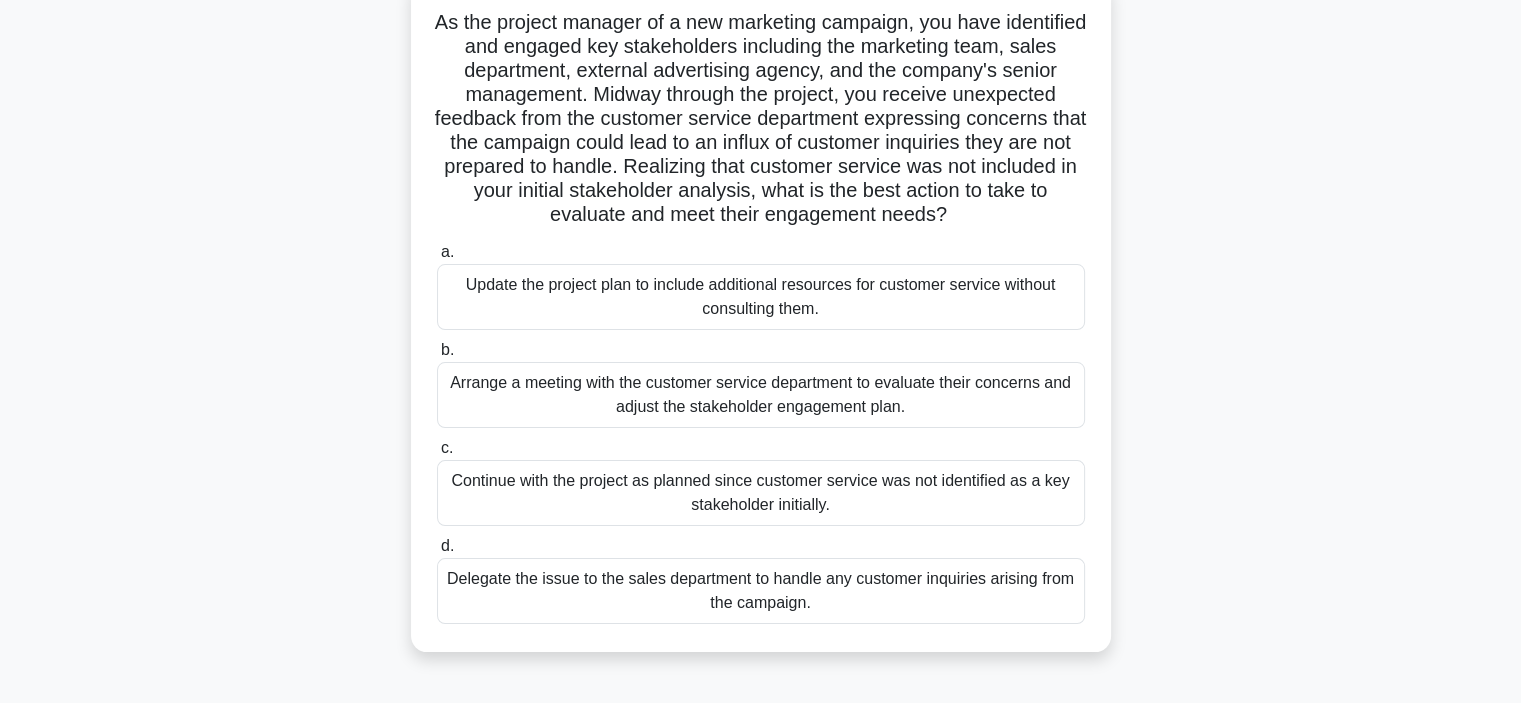 scroll, scrollTop: 143, scrollLeft: 0, axis: vertical 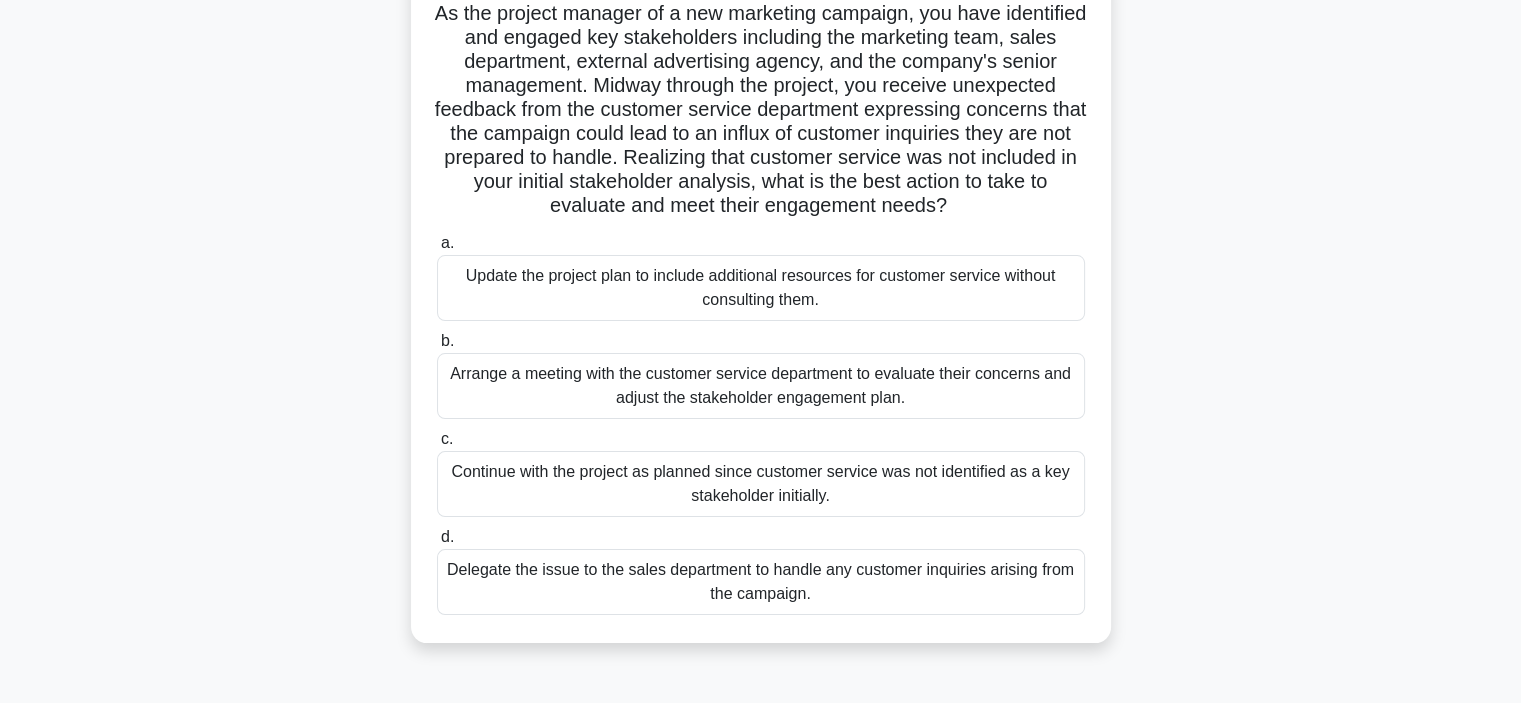 click on "Arrange a meeting with the customer service department to evaluate their concerns and adjust the stakeholder engagement plan." at bounding box center [761, 386] 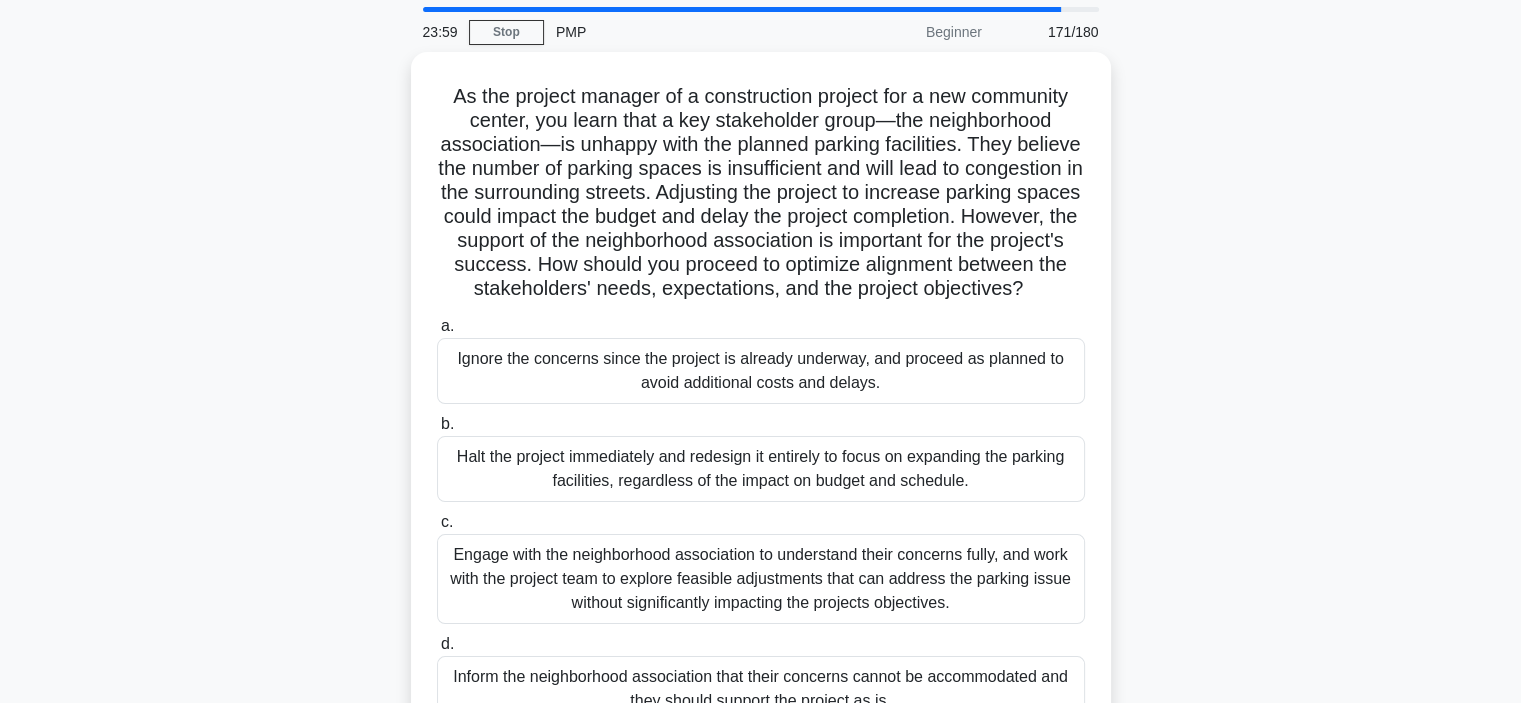 scroll, scrollTop: 0, scrollLeft: 0, axis: both 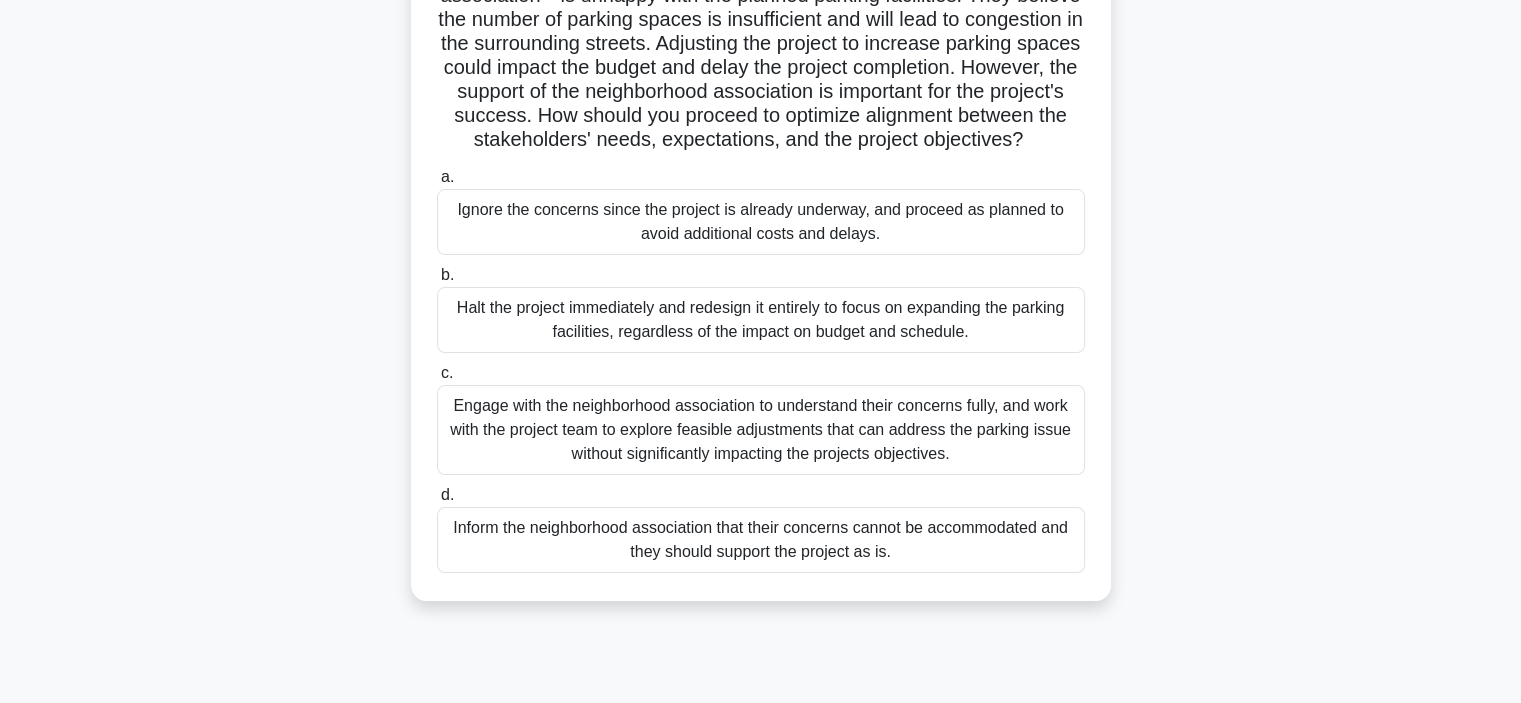 click on "Engage with the neighborhood association to understand their concerns fully, and work with the project team to explore feasible adjustments that can address the parking issue without significantly impacting the projects objectives." at bounding box center [761, 430] 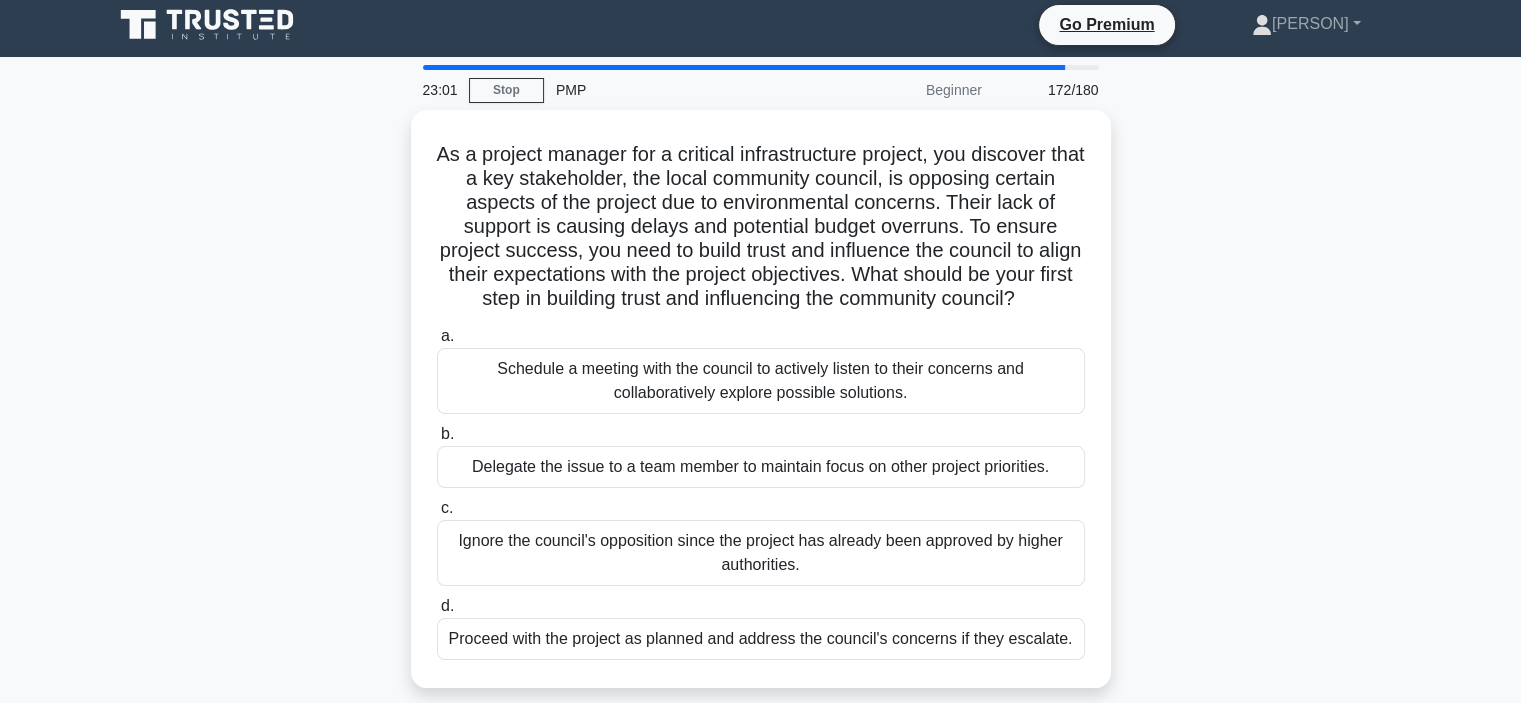 scroll, scrollTop: 0, scrollLeft: 0, axis: both 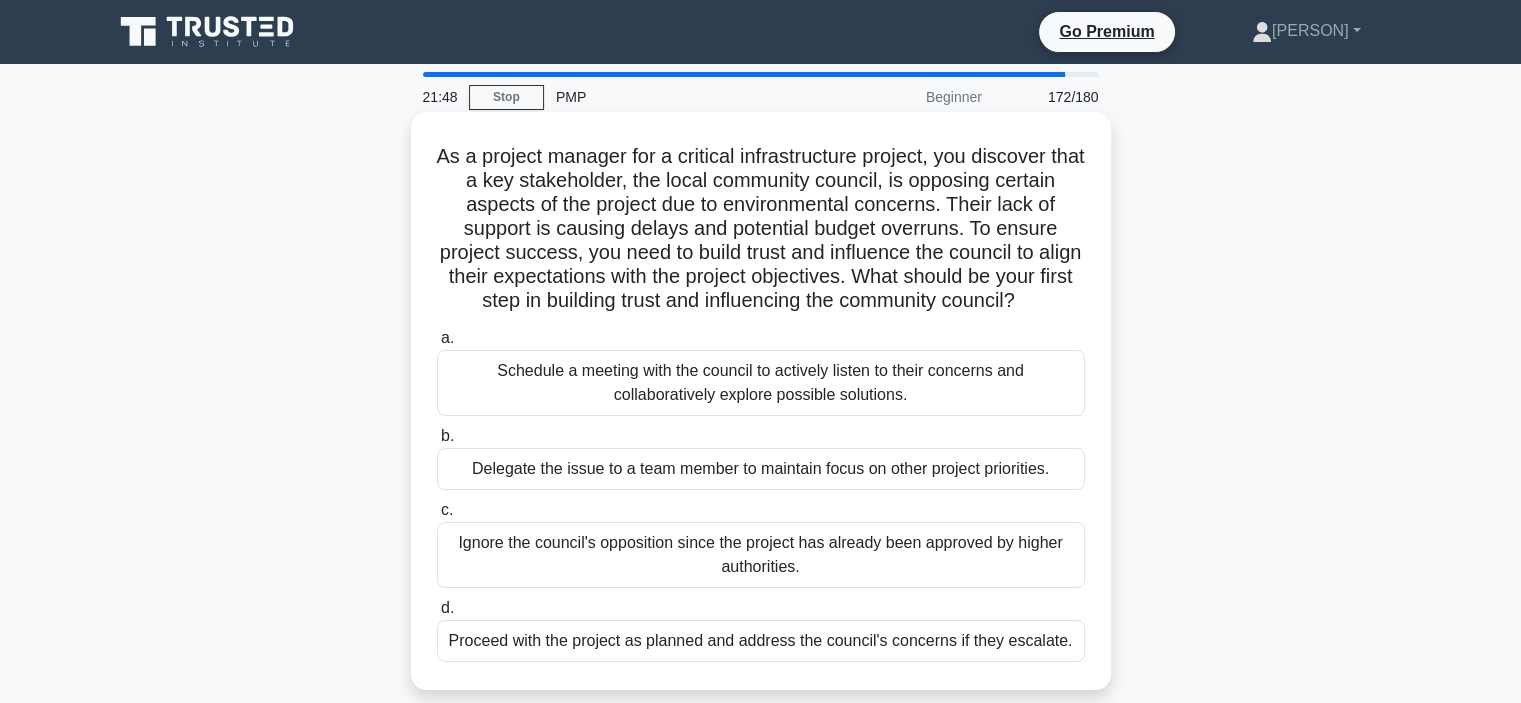 click on "Schedule a meeting with the council to actively listen to their concerns and collaboratively explore possible solutions." at bounding box center [761, 383] 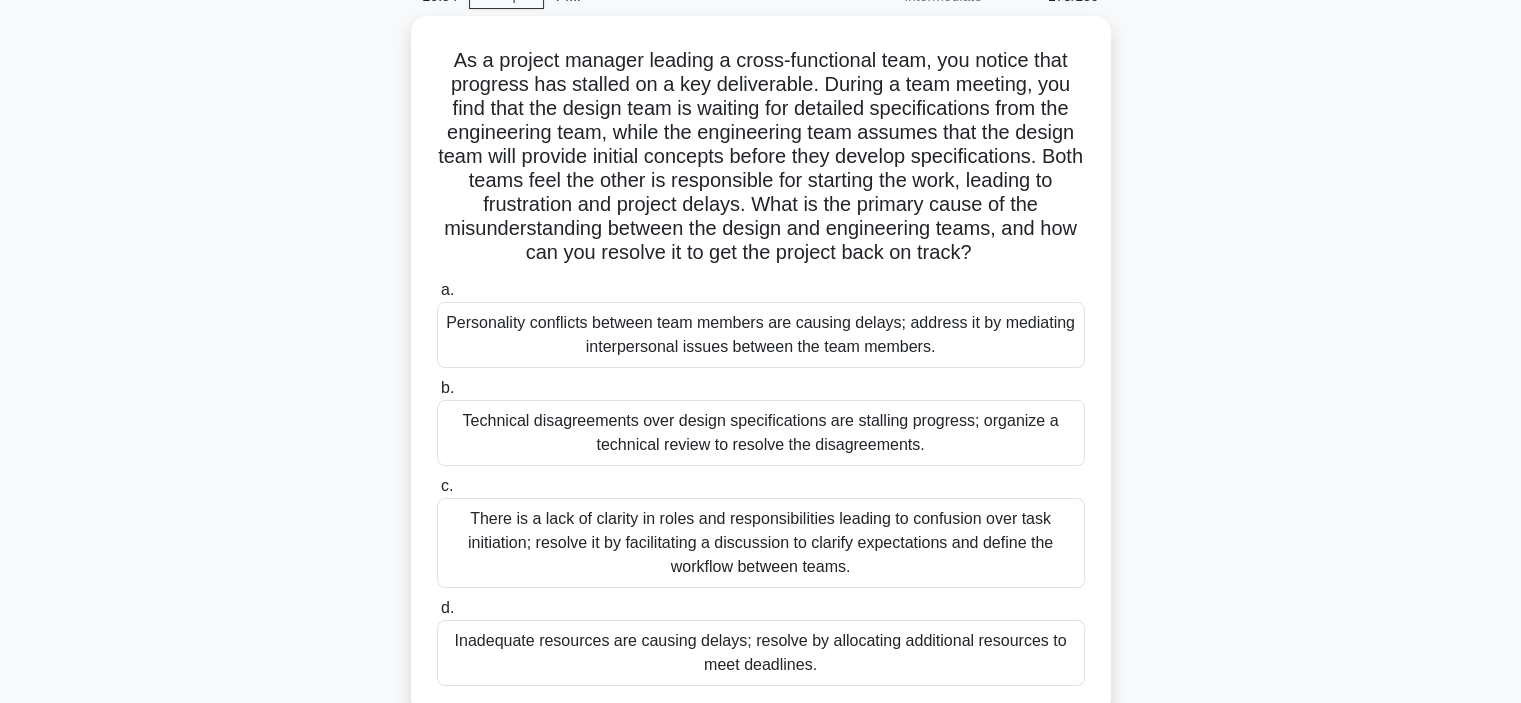 scroll, scrollTop: 124, scrollLeft: 0, axis: vertical 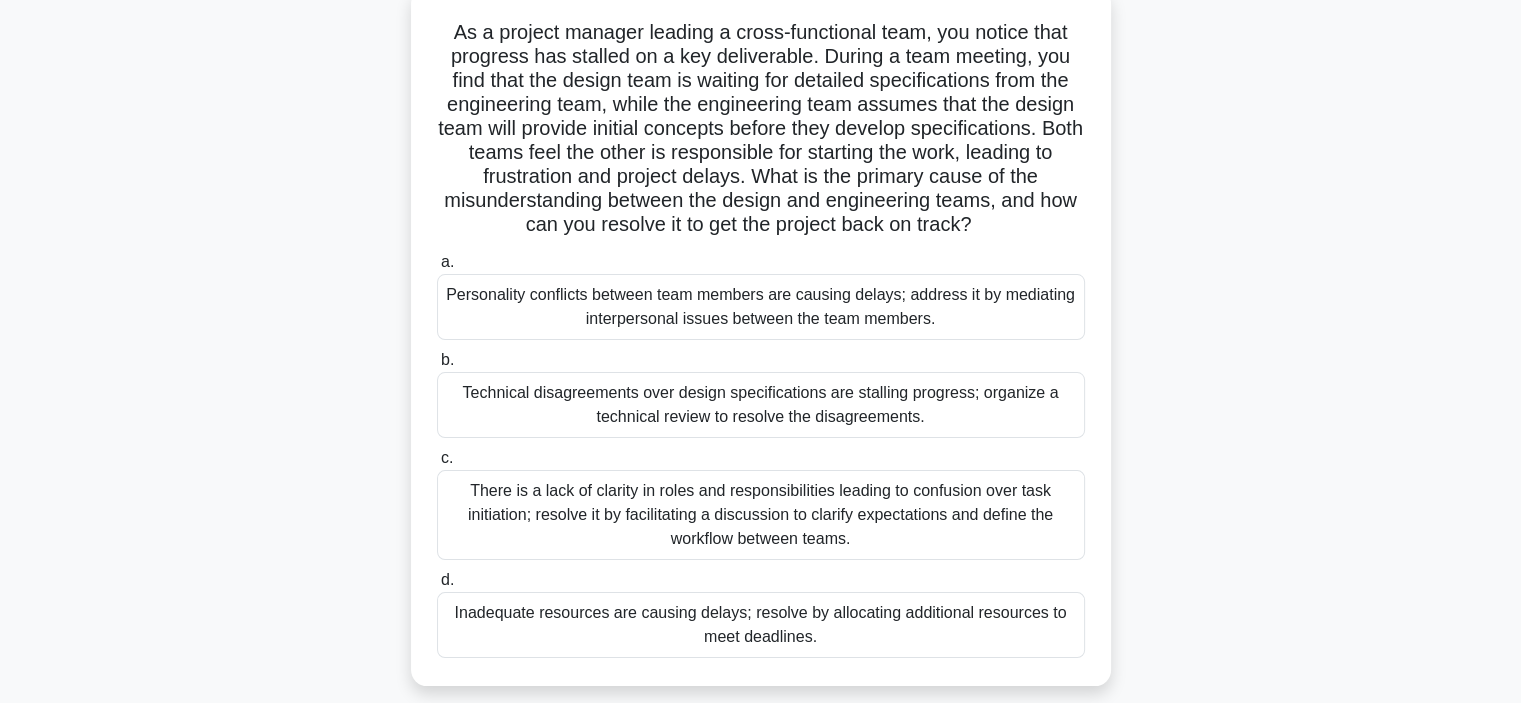 click on "There is a lack of clarity in roles and responsibilities leading to confusion over task initiation; resolve it by facilitating a discussion to clarify expectations and define the workflow between teams." at bounding box center (761, 515) 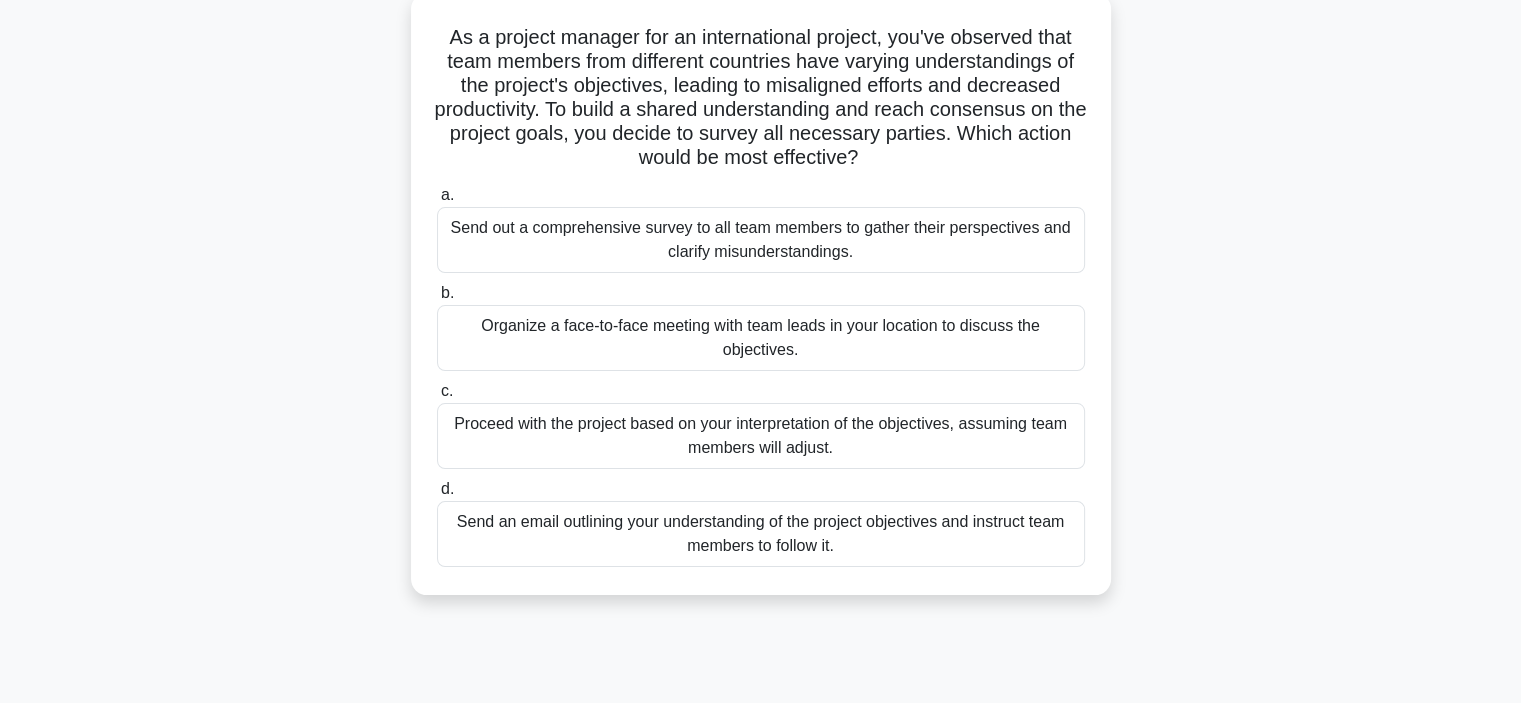 scroll, scrollTop: 0, scrollLeft: 0, axis: both 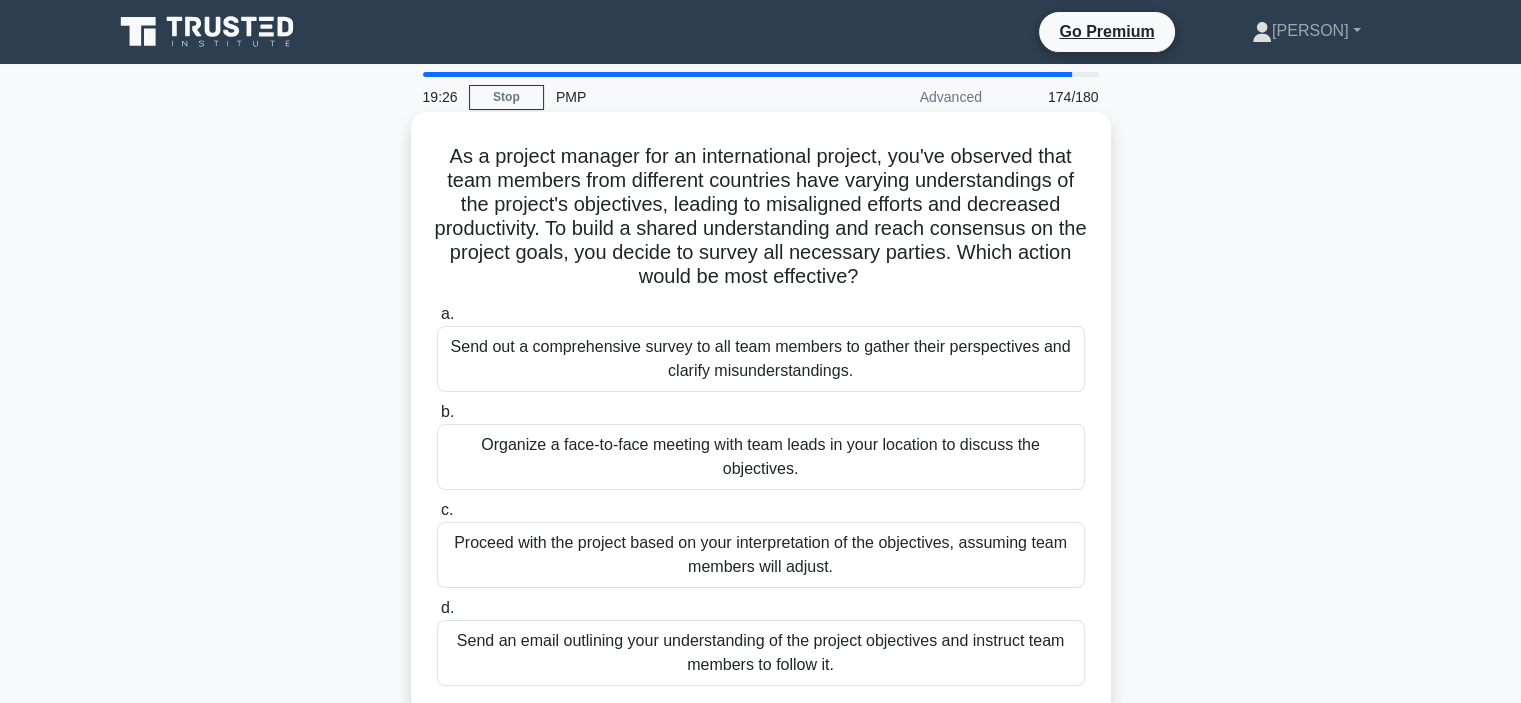 click on "Send out a comprehensive survey to all team members to gather their perspectives and clarify misunderstandings." at bounding box center [761, 359] 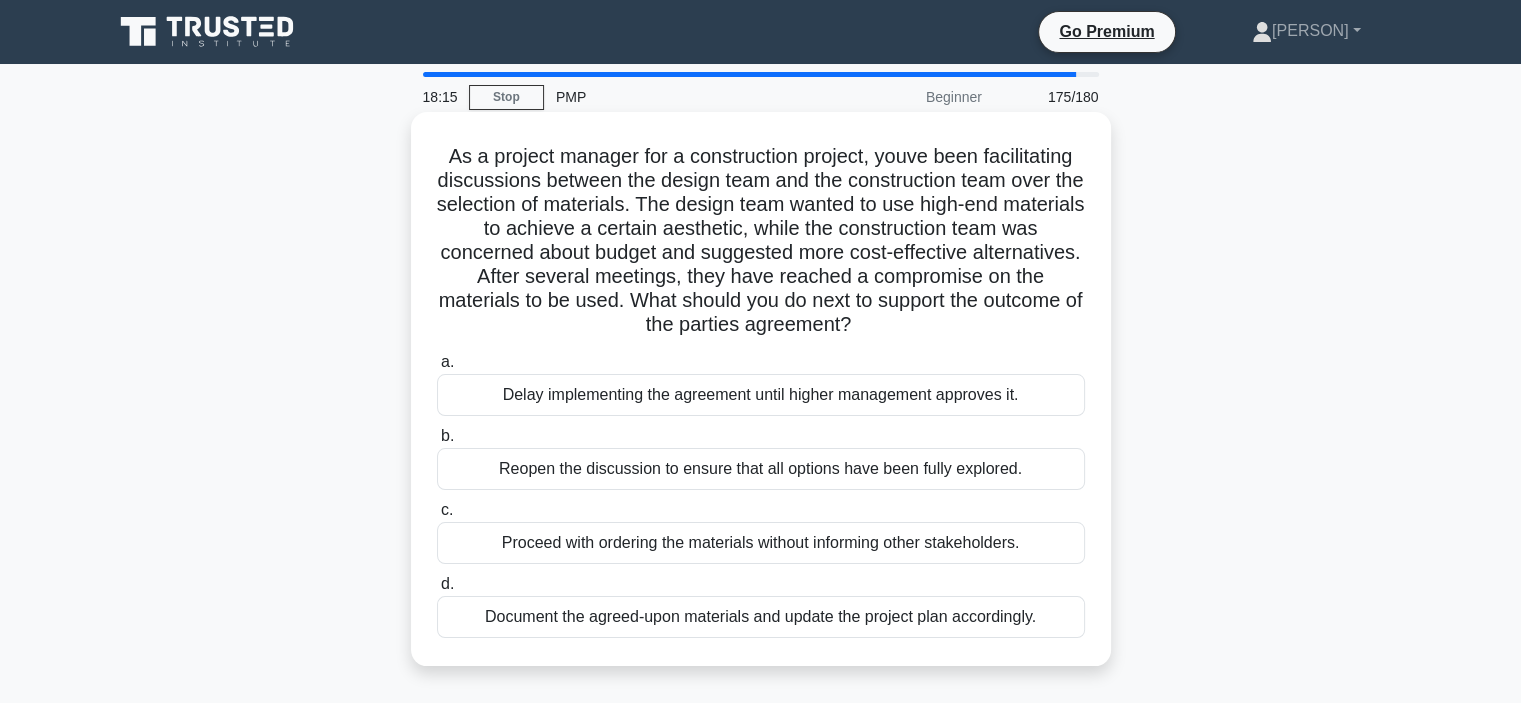 click on "Document the agreed-upon materials and update the project plan accordingly." at bounding box center [761, 617] 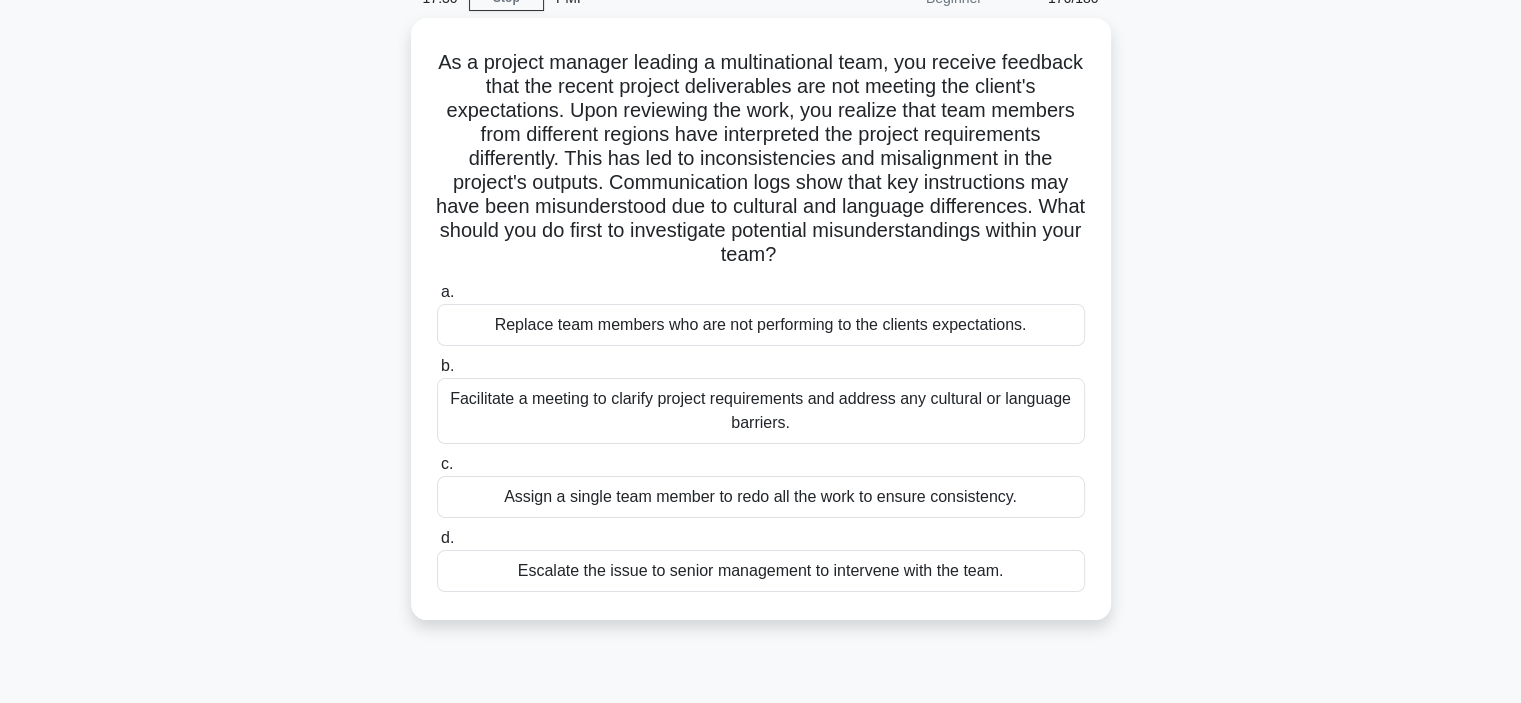 scroll, scrollTop: 120, scrollLeft: 0, axis: vertical 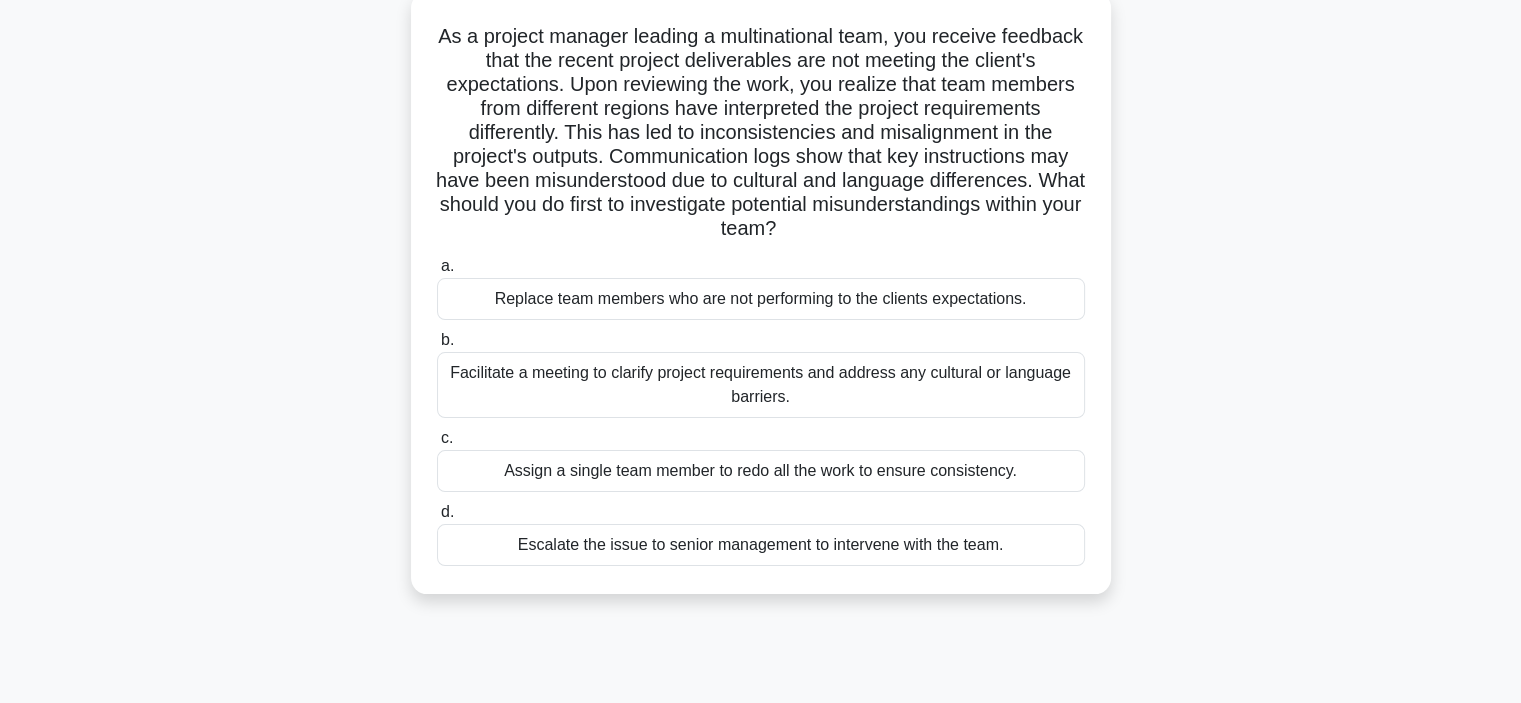click on "Facilitate a meeting to clarify project requirements and address any cultural or language barriers." at bounding box center [761, 385] 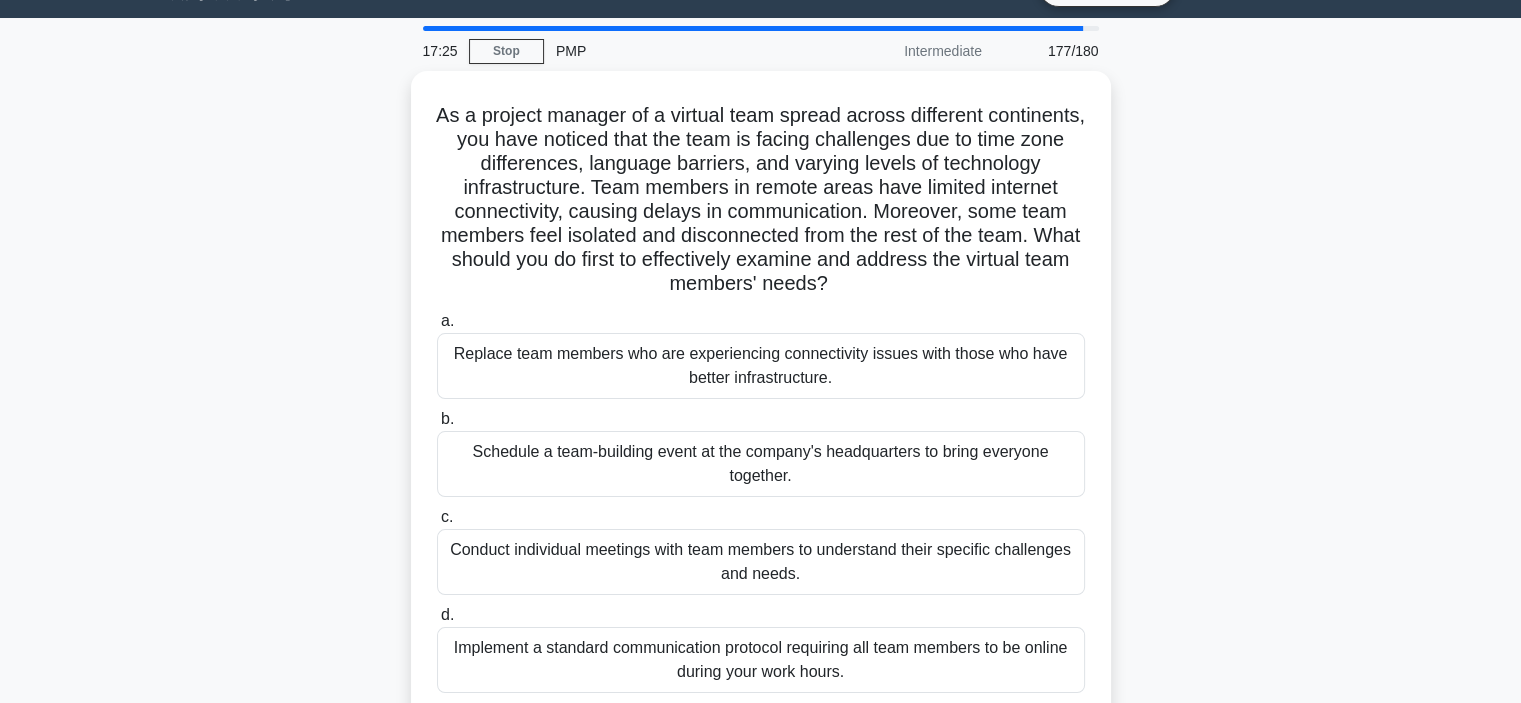 scroll, scrollTop: 0, scrollLeft: 0, axis: both 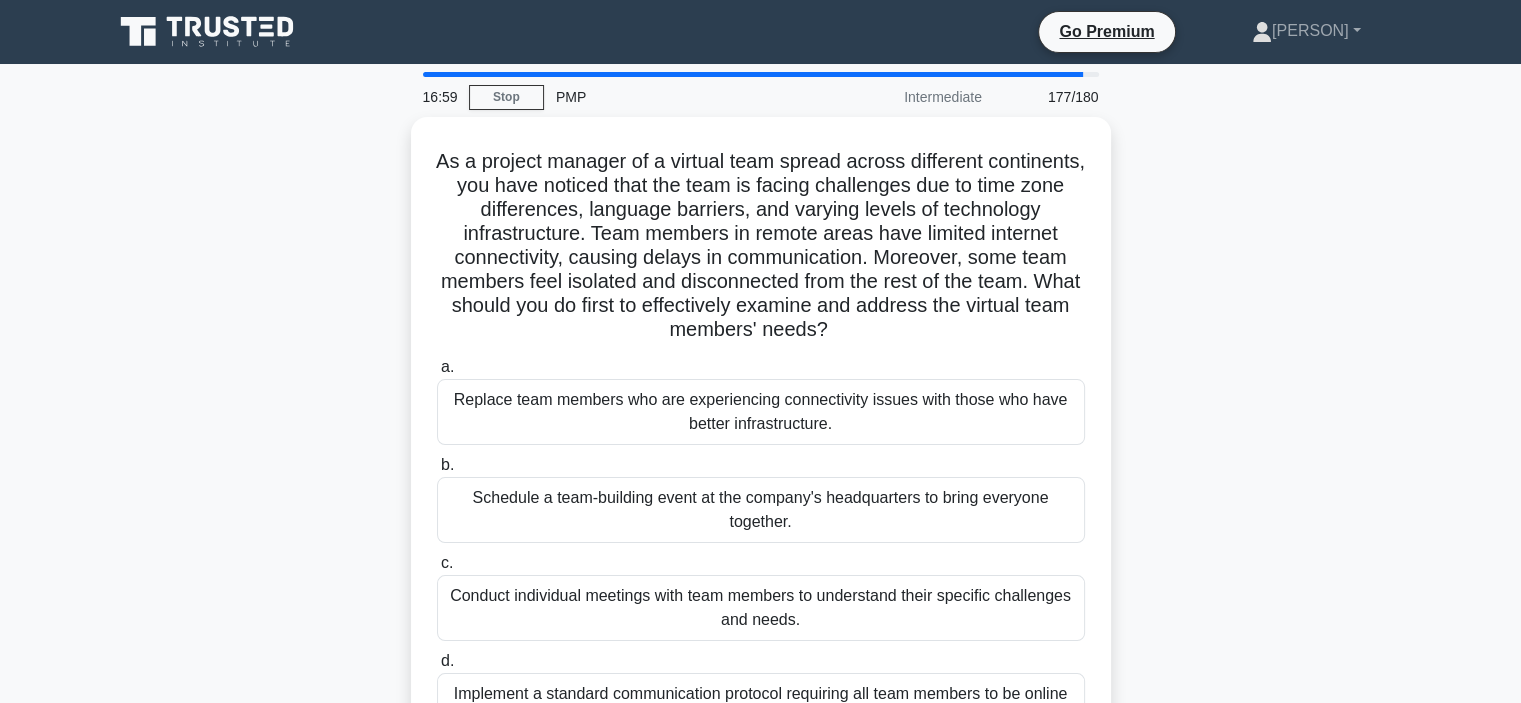 click on "As a project manager of a virtual team spread across different continents, you have noticed that the team is facing challenges due to time zone differences, language barriers, and varying levels of technology infrastructure. Team members in remote areas have limited internet connectivity, causing delays in communication. Moreover, some team members feel isolated and disconnected from the rest of the team.
What should you do first to effectively examine and address the virtual team members' needs?" at bounding box center (761, 454) 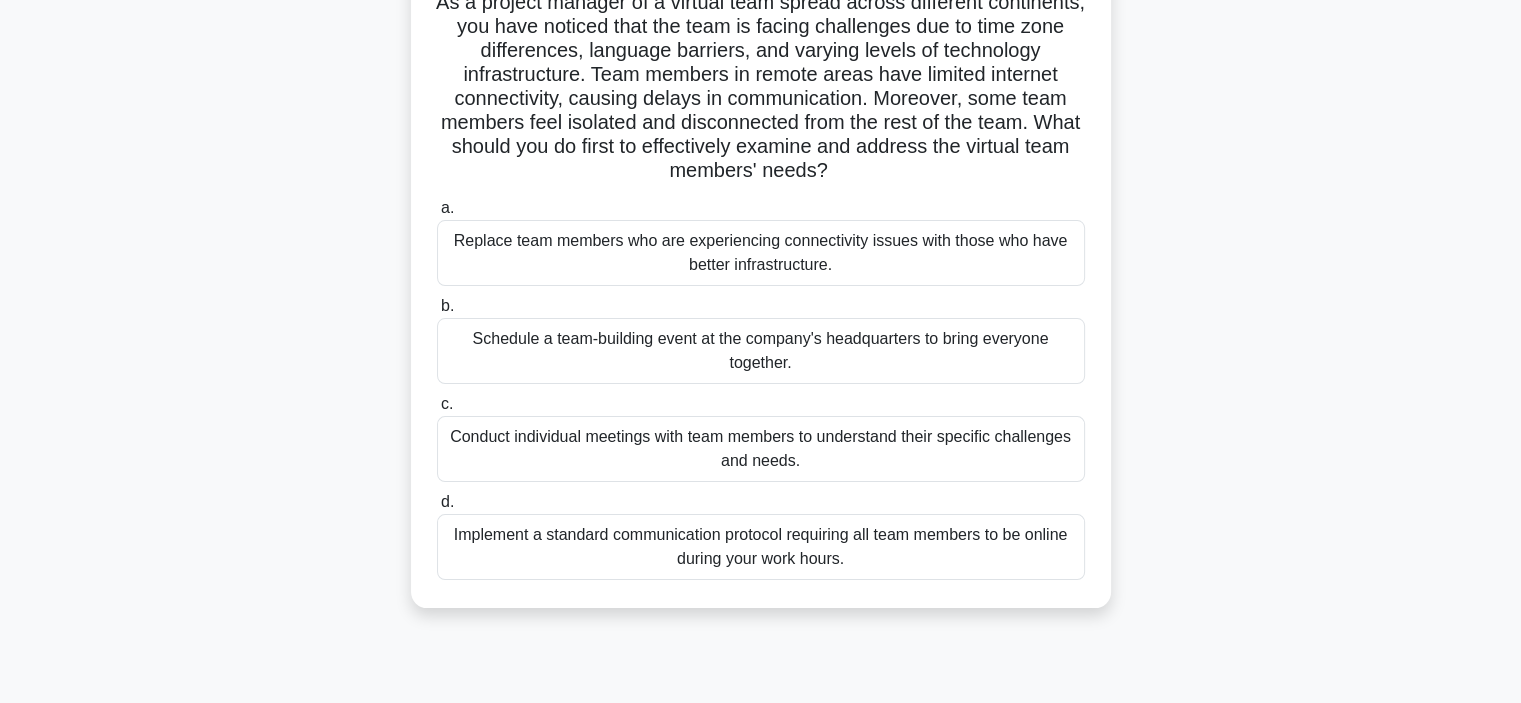 scroll, scrollTop: 160, scrollLeft: 0, axis: vertical 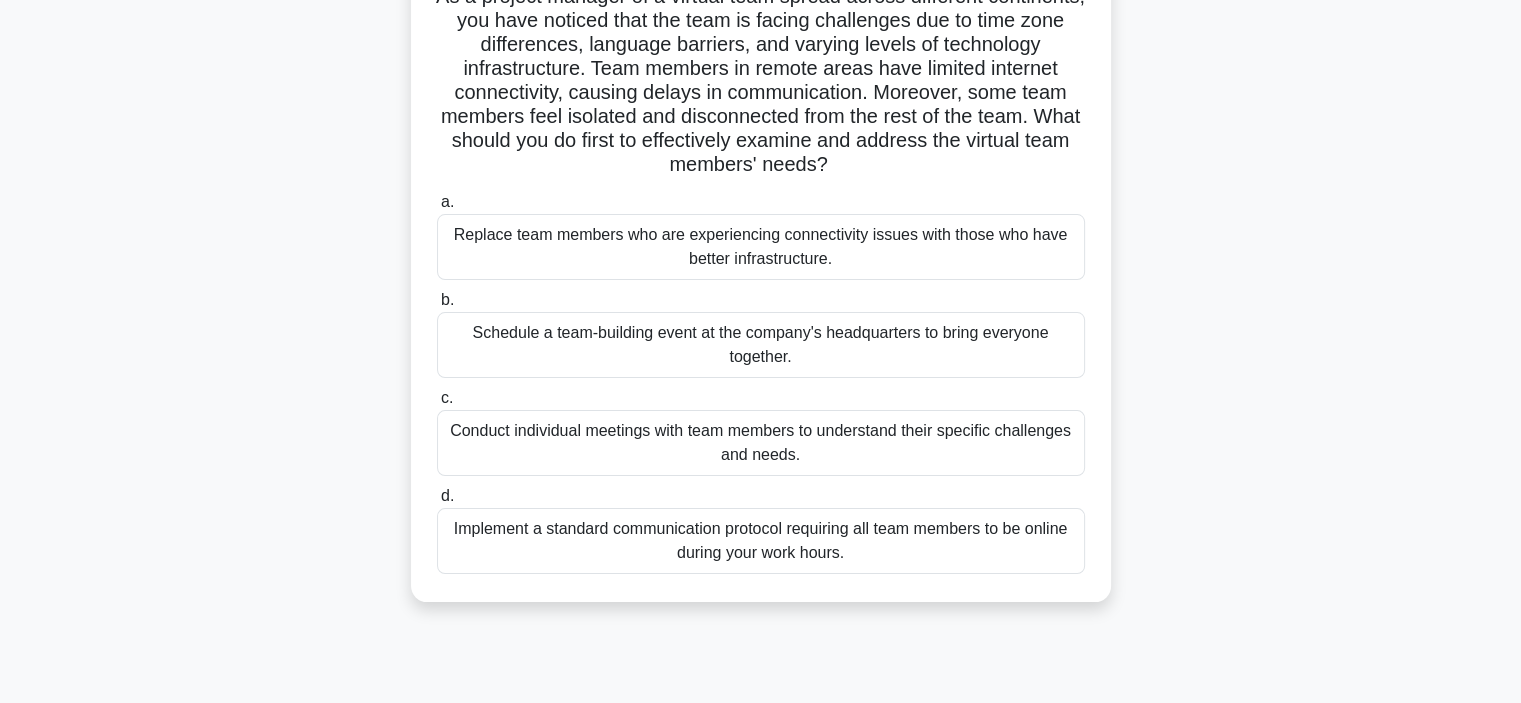 click on "Conduct individual meetings with team members to understand their specific challenges and needs." at bounding box center [761, 443] 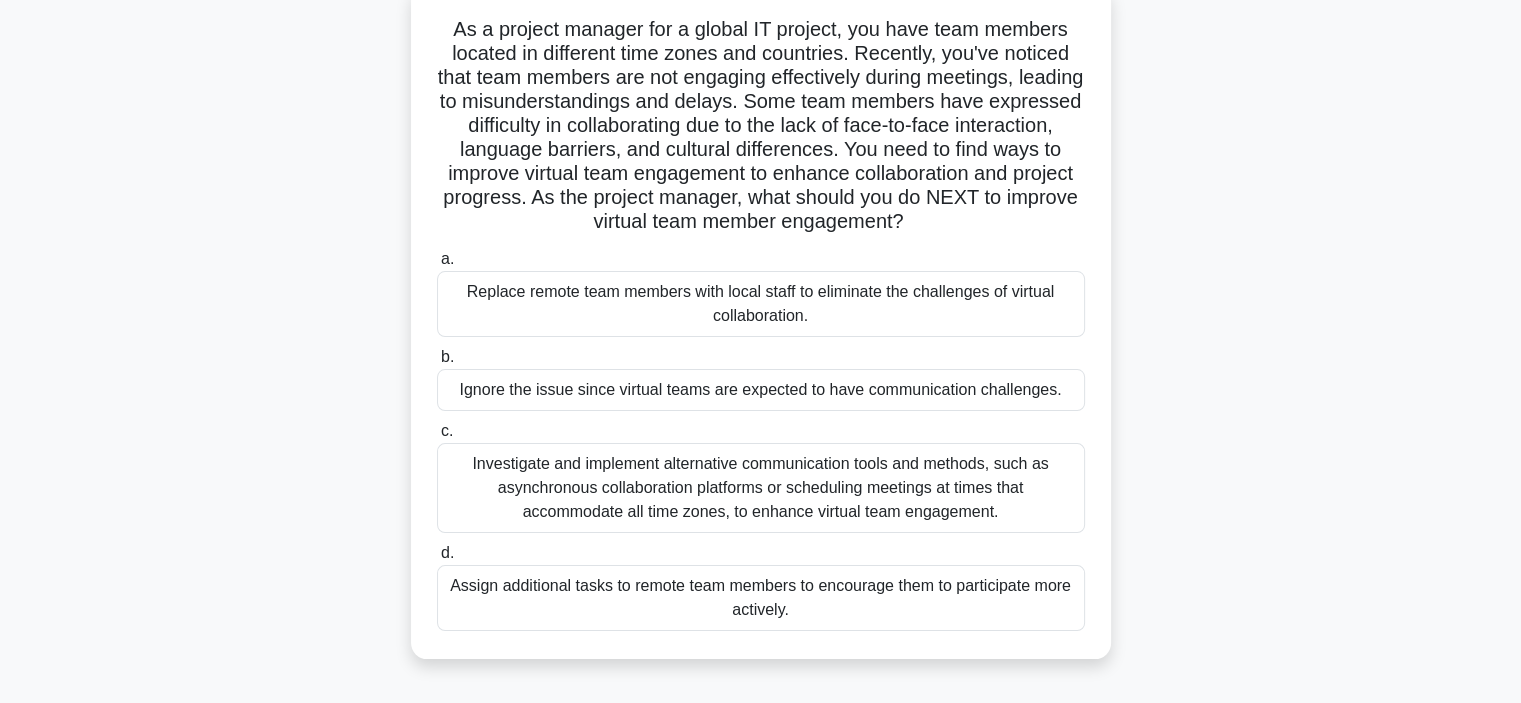 scroll, scrollTop: 0, scrollLeft: 0, axis: both 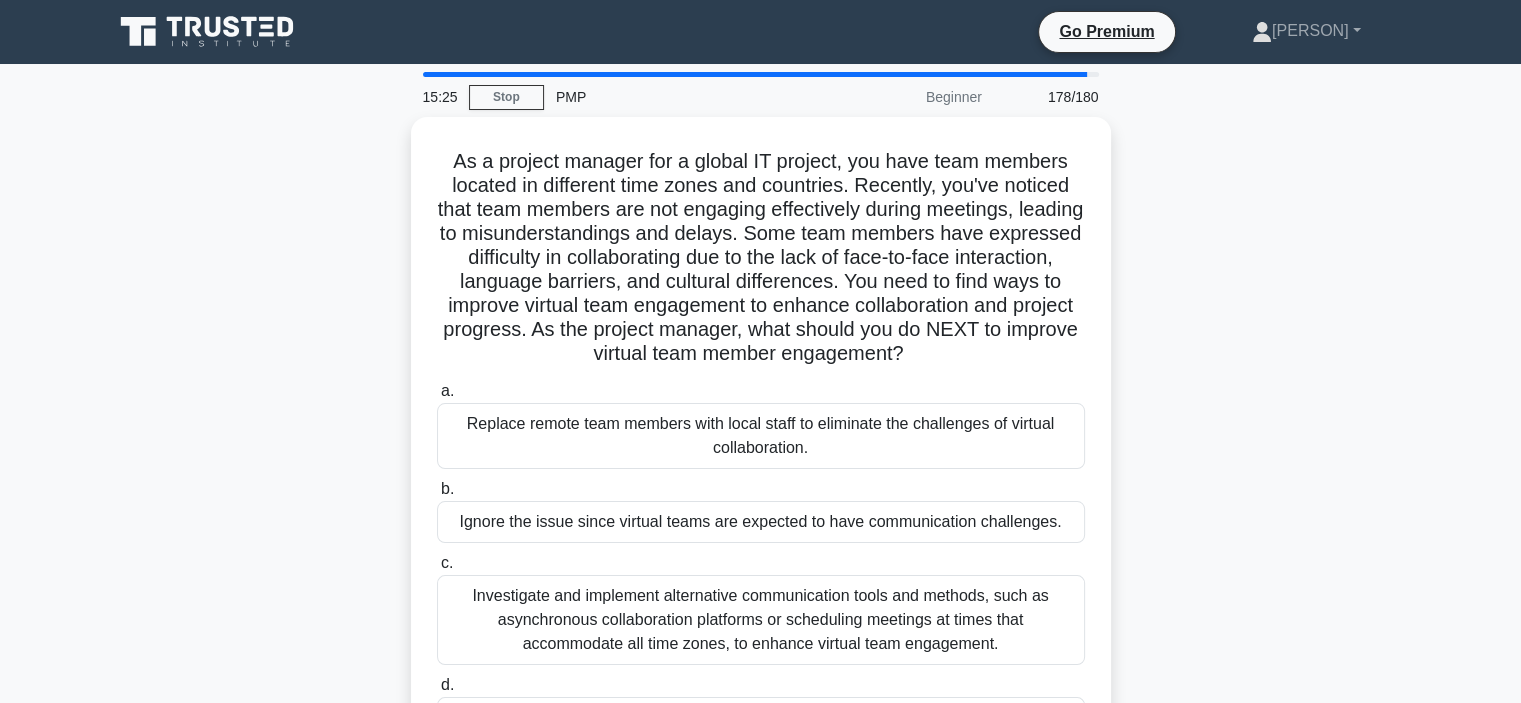 click on "15:25
Stop
PMP
Beginner
178/180
As a project manager for a global IT project, you have team members located in different time zones and countries. Recently, you've noticed that team members are not engaging effectively during meetings, leading to misunderstandings and delays. Some team members have expressed difficulty in collaborating due to the lack of face-to-face interaction, language barriers, and cultural differences. You need to find ways to improve virtual team engagement to enhance collaboration and project progress.
As the project manager, what should you do NEXT to improve virtual team member engagement?" at bounding box center (760, 572) 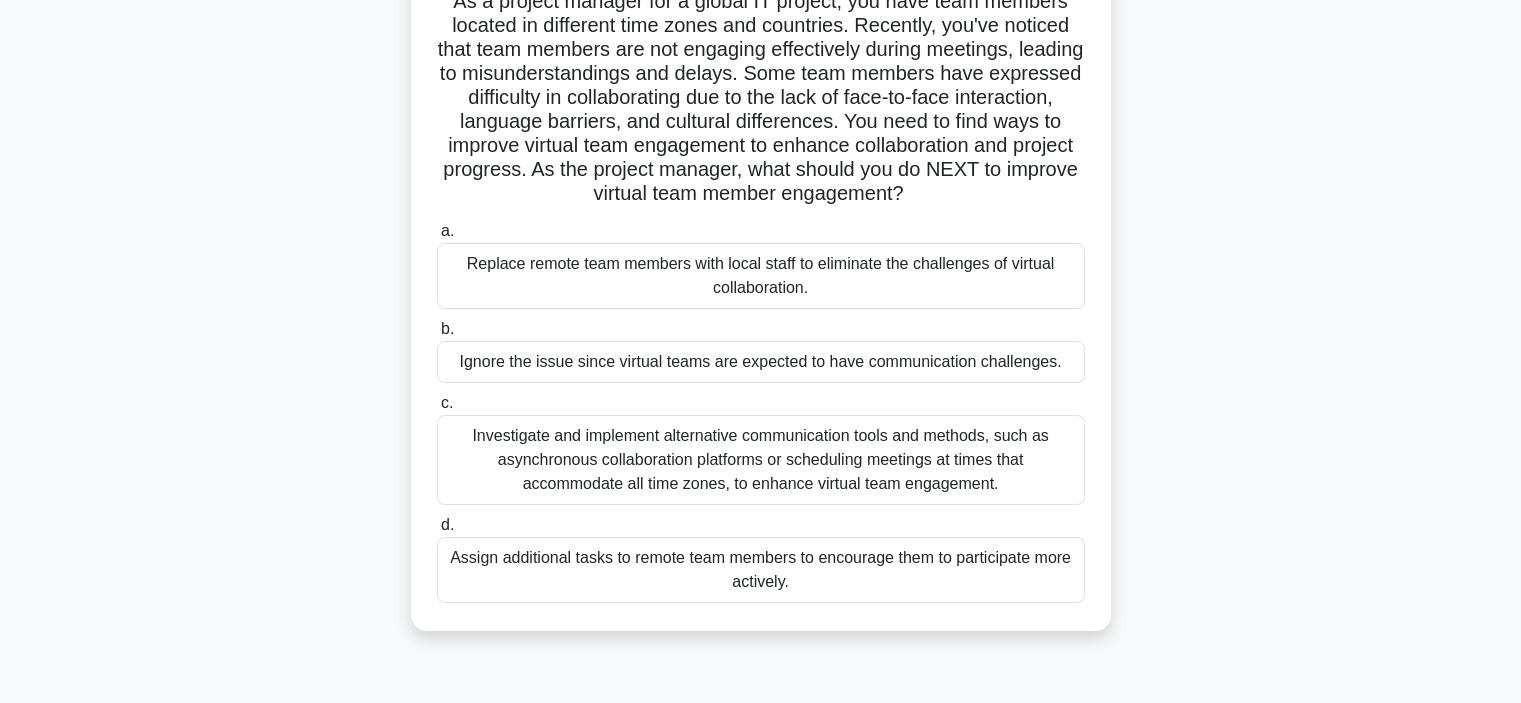scroll, scrollTop: 200, scrollLeft: 0, axis: vertical 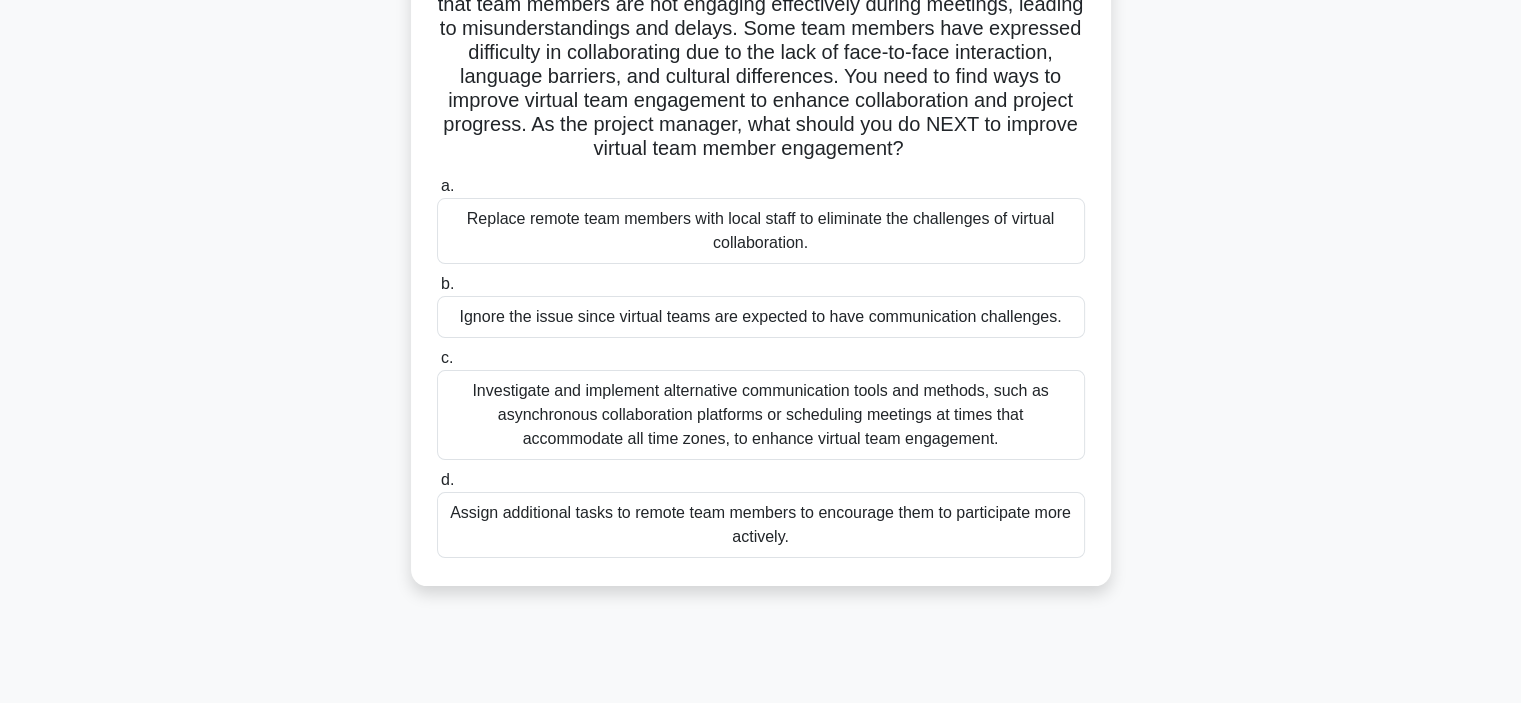 click on "Investigate and implement alternative communication tools and methods, such as asynchronous collaboration platforms or scheduling meetings at times that accommodate all time zones, to enhance virtual team engagement." at bounding box center [761, 415] 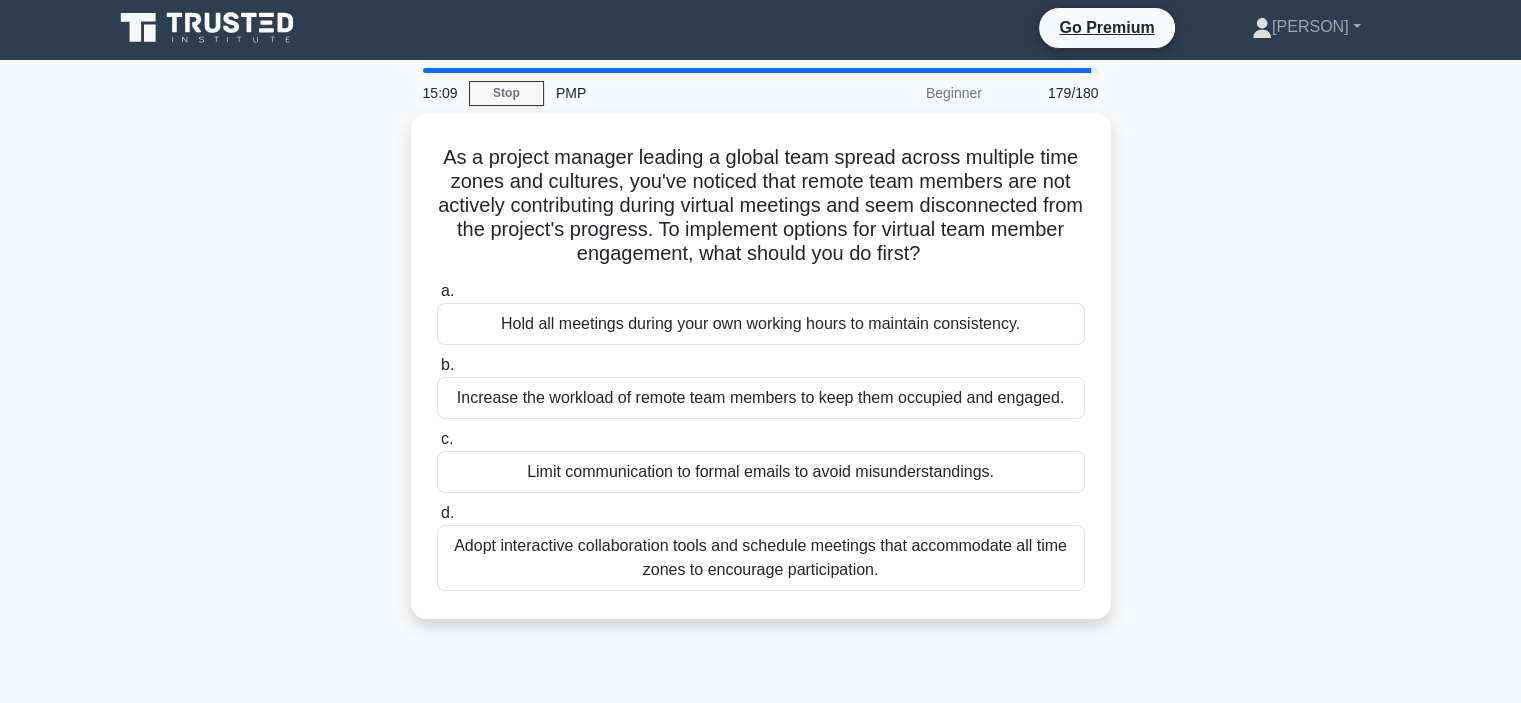 scroll, scrollTop: 0, scrollLeft: 0, axis: both 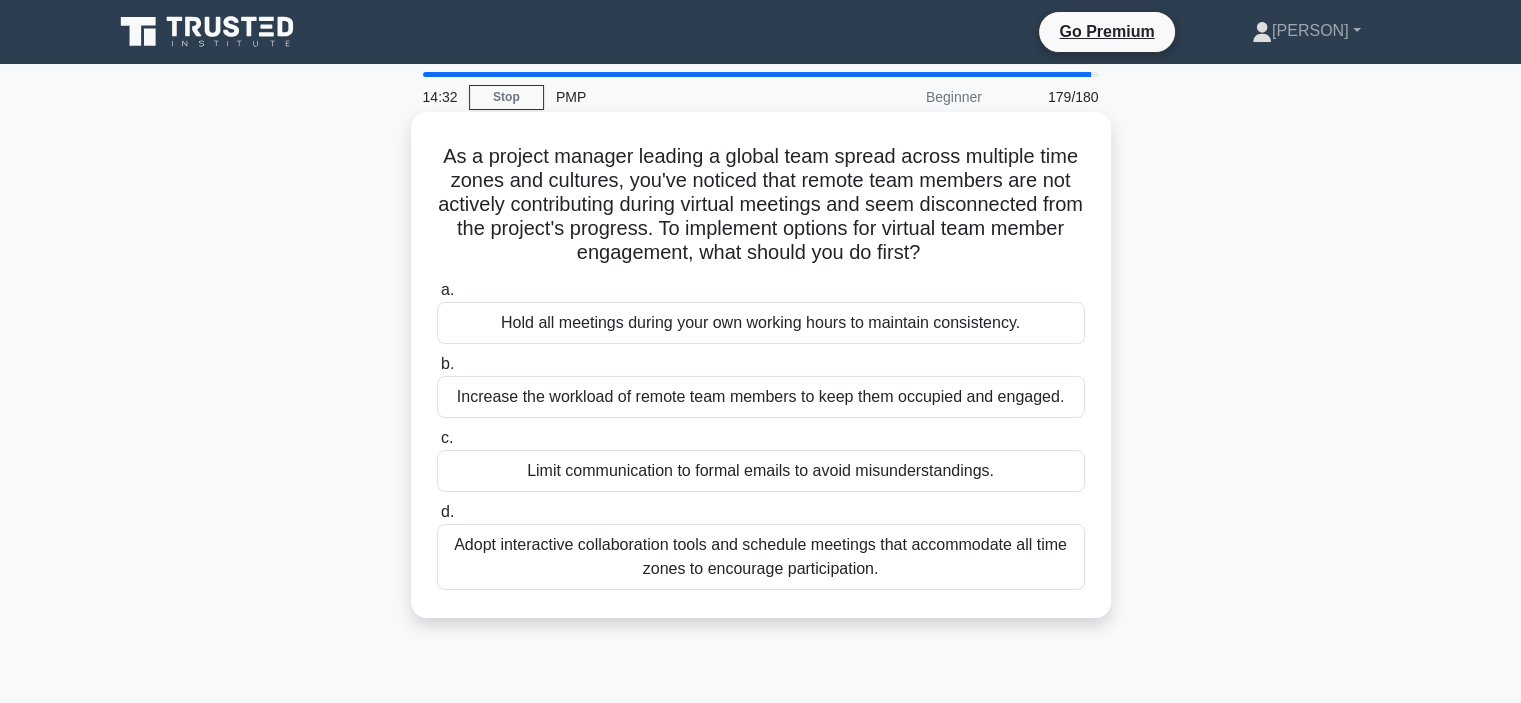 click on "Adopt interactive collaboration tools and schedule meetings that accommodate all time zones to encourage participation." at bounding box center (761, 557) 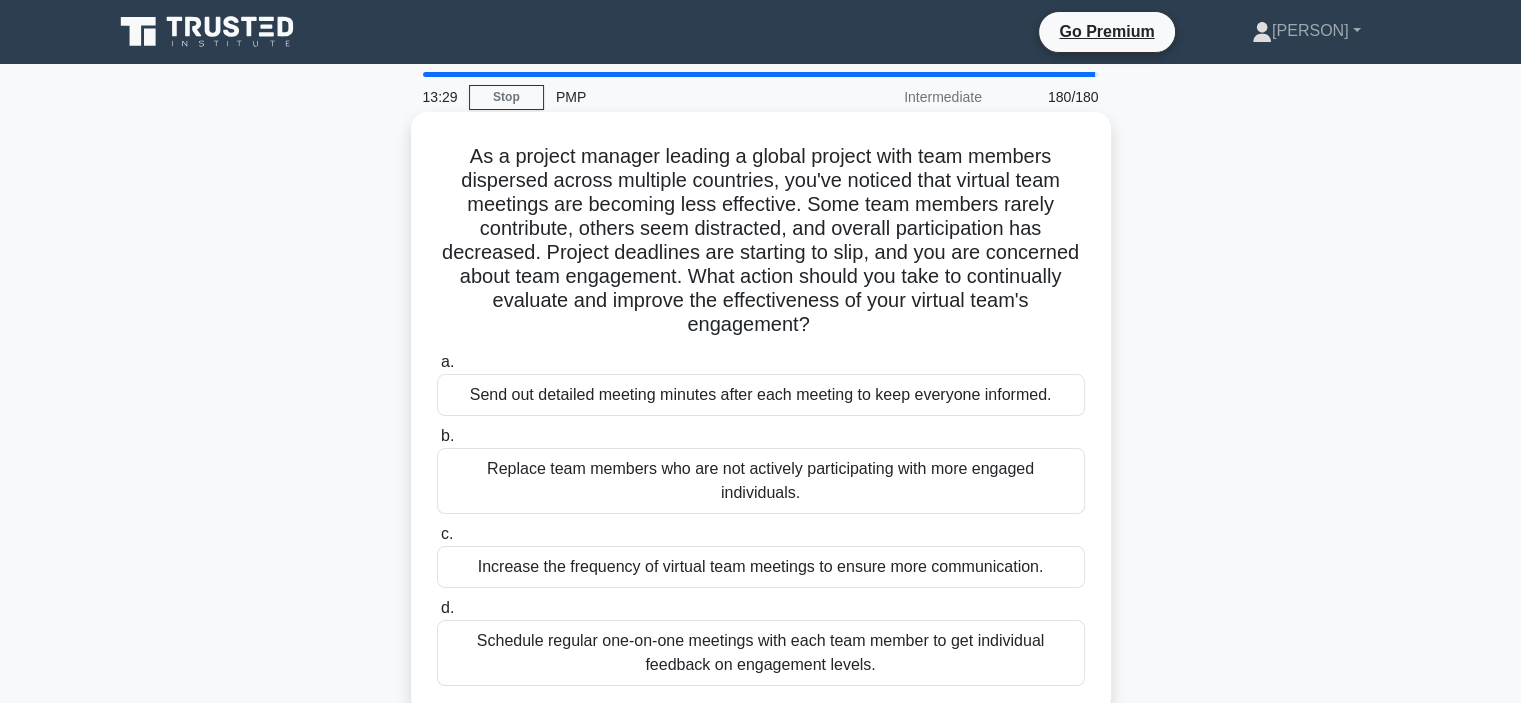 click on "Schedule regular one-on-one meetings with each team member to get individual feedback on engagement levels." at bounding box center [761, 653] 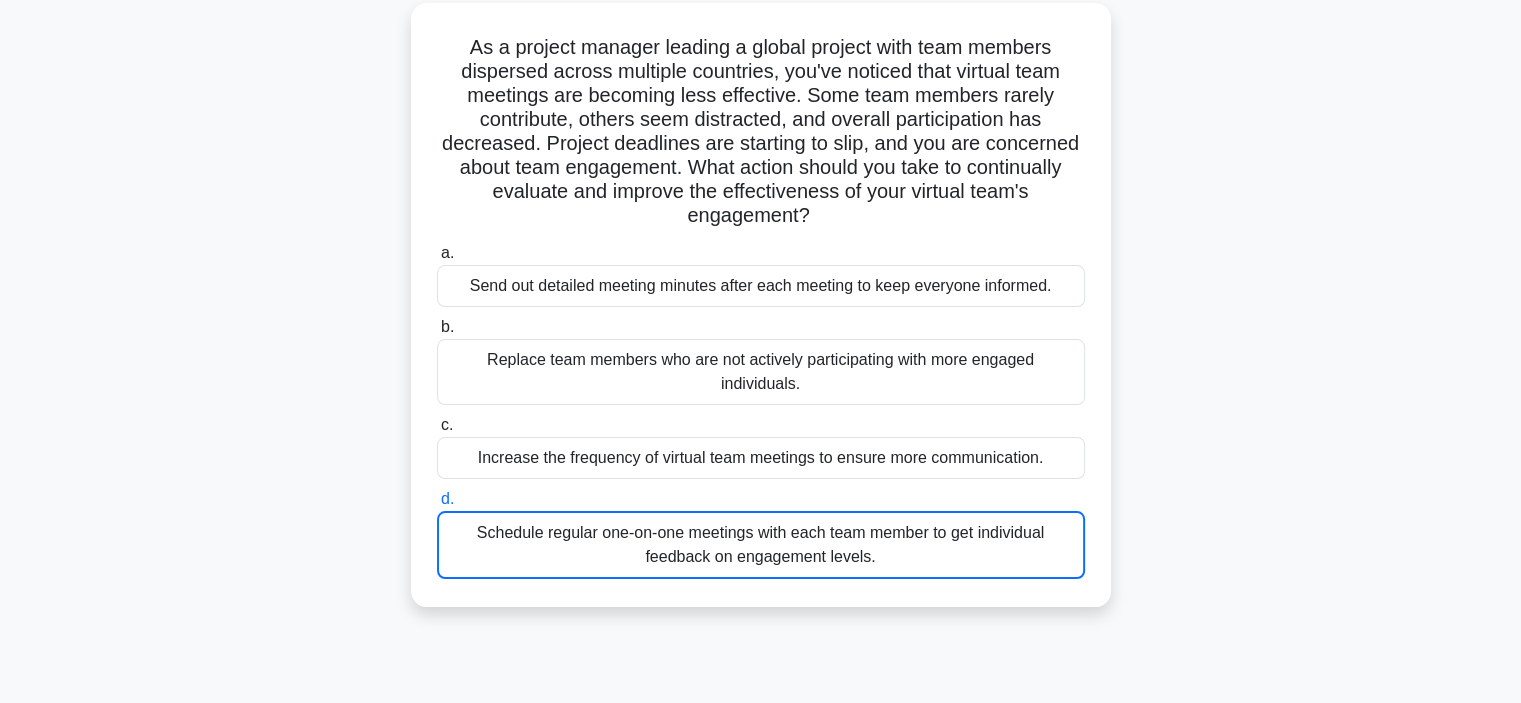 scroll, scrollTop: 104, scrollLeft: 0, axis: vertical 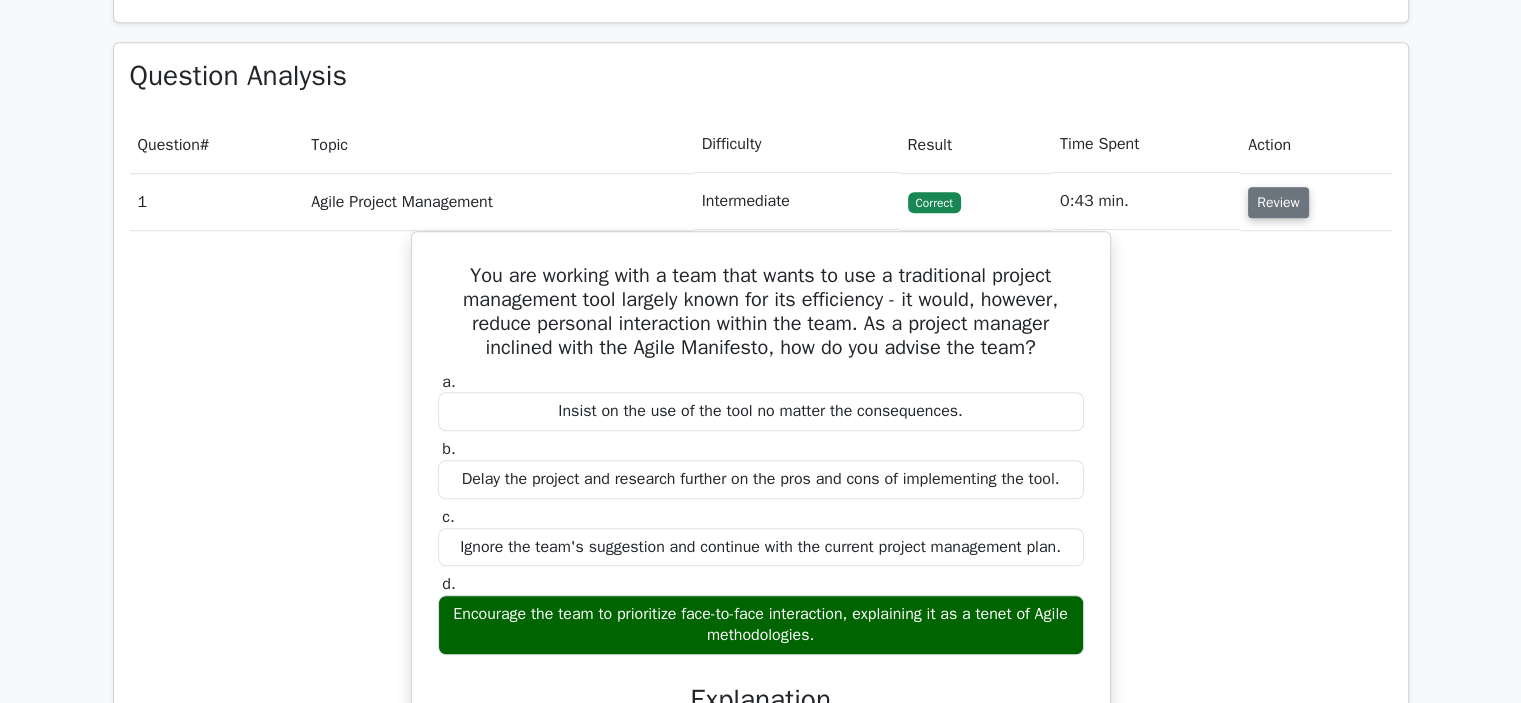 click on "Review" at bounding box center (1278, 202) 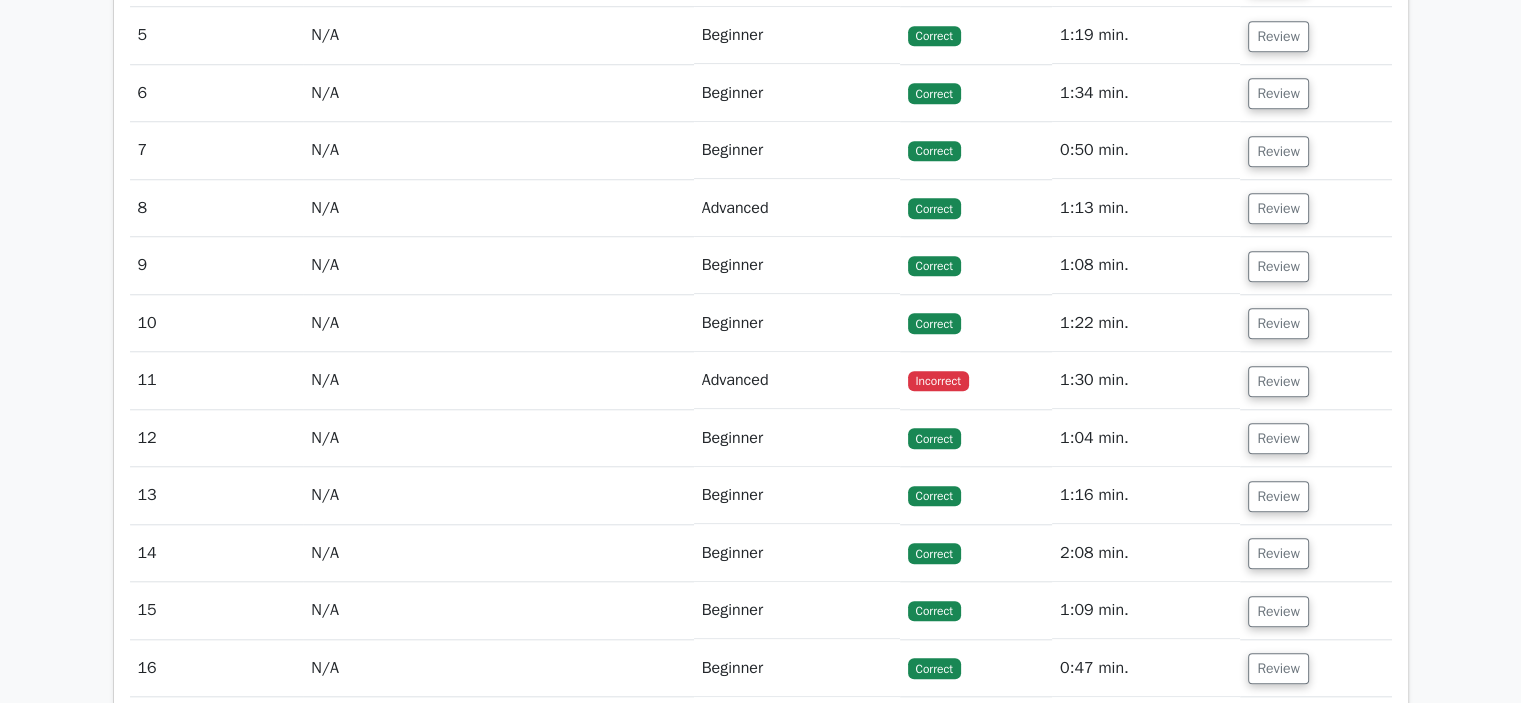 scroll, scrollTop: 1744, scrollLeft: 0, axis: vertical 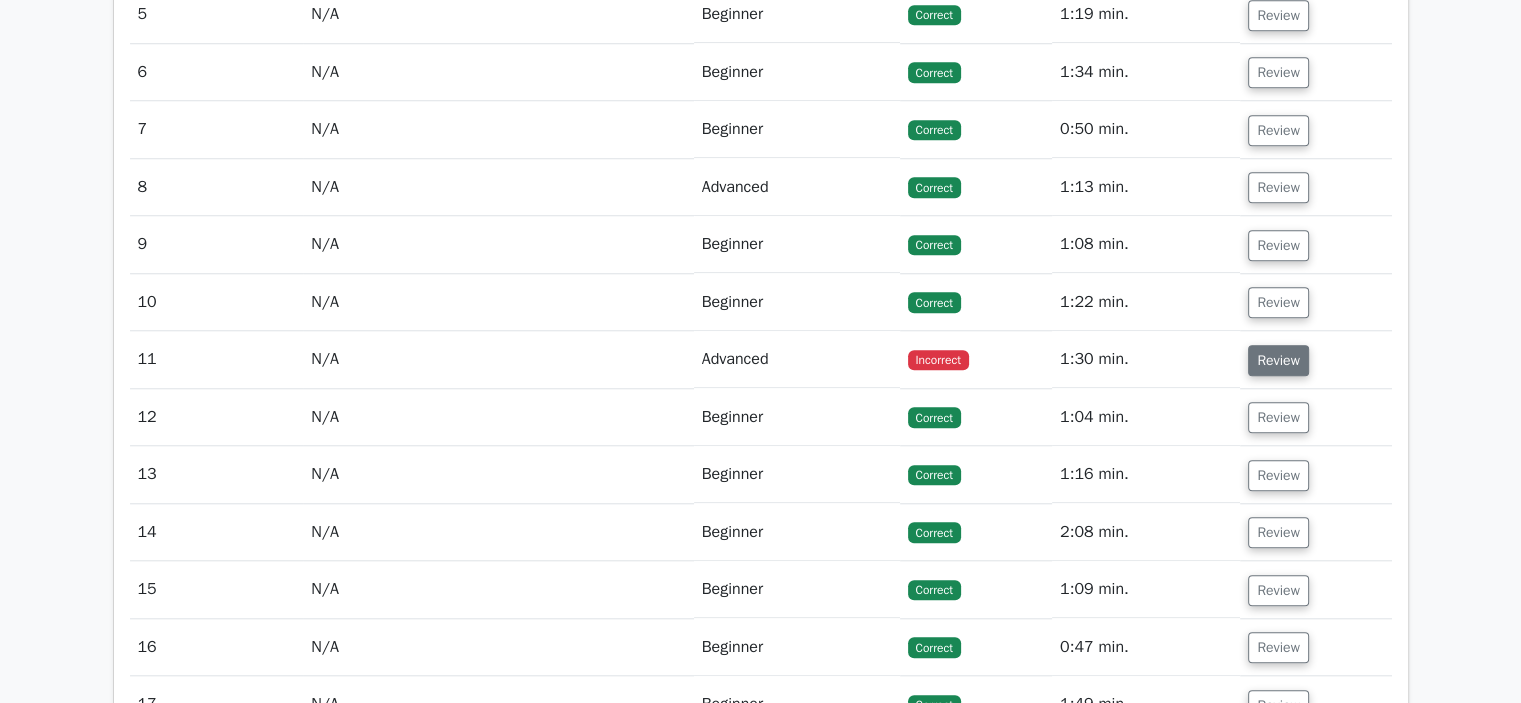 click on "Review" at bounding box center [1278, 360] 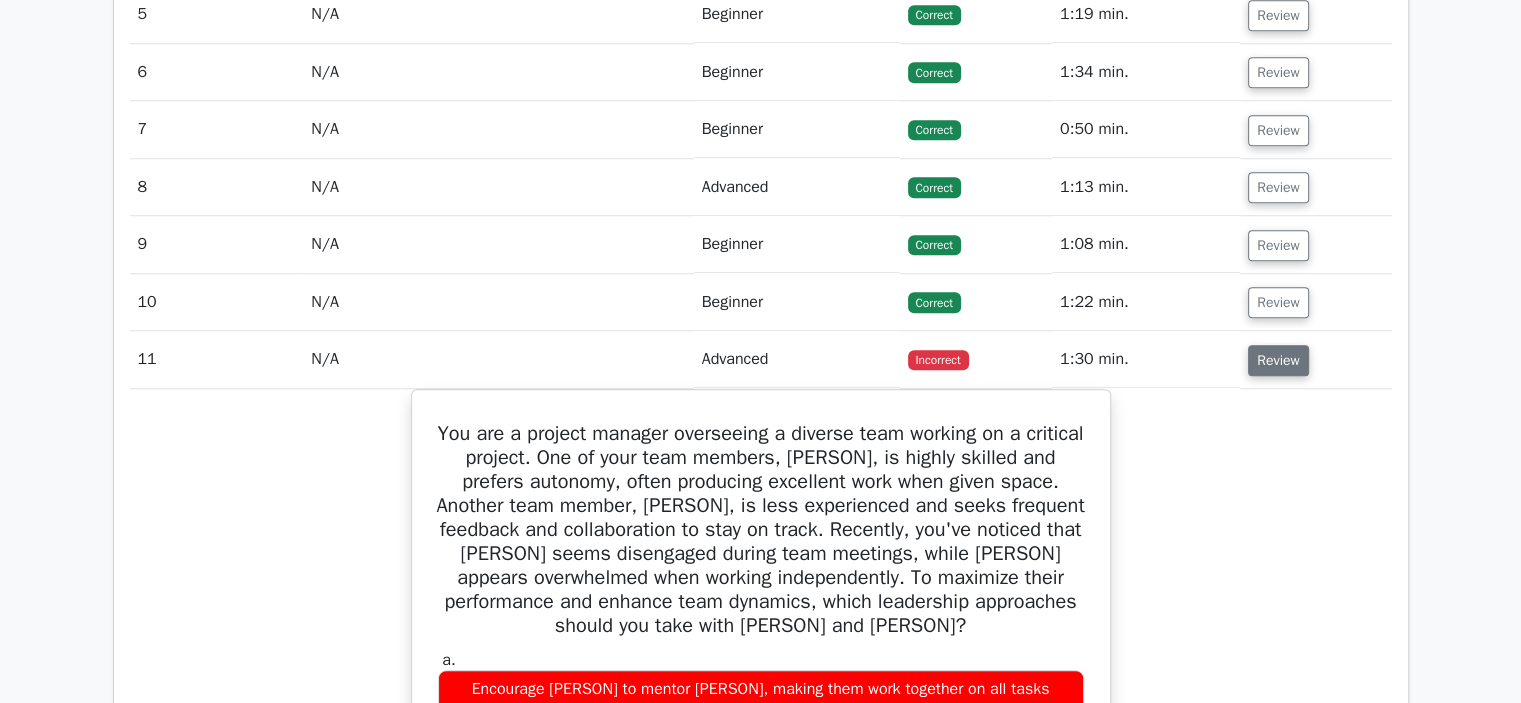 click on "Review" at bounding box center [1278, 360] 